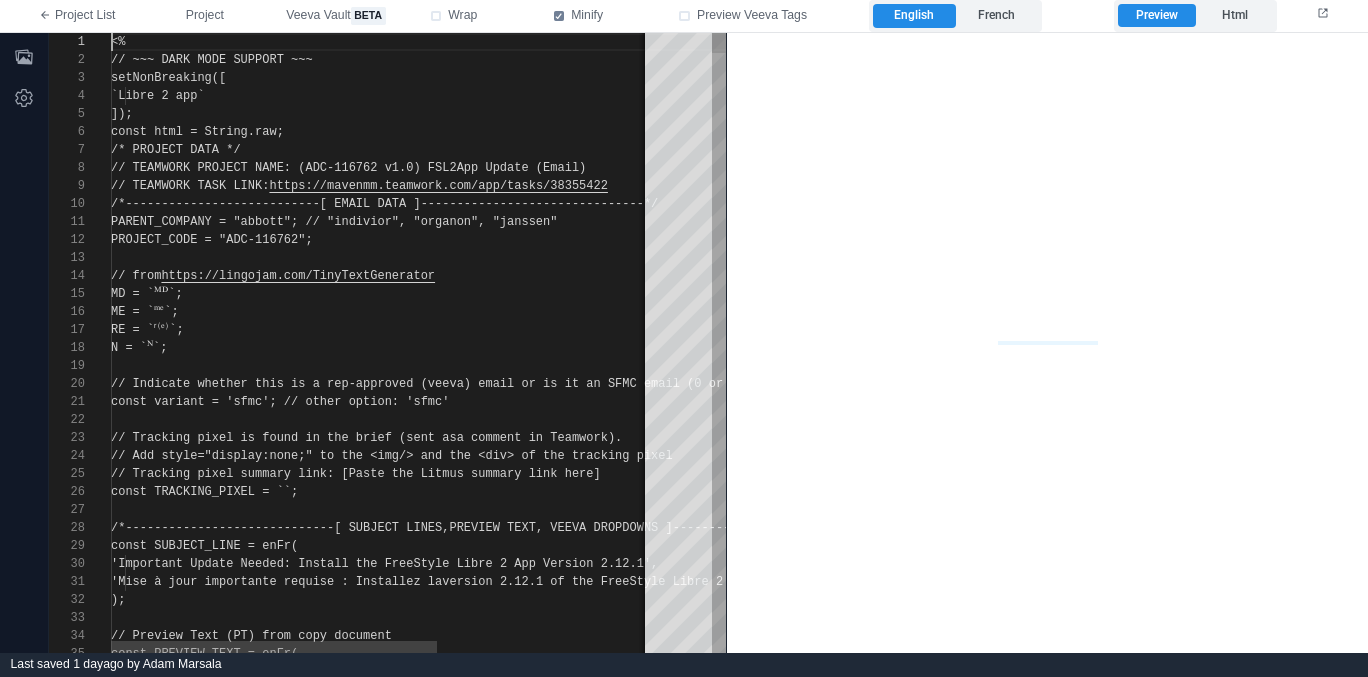 scroll, scrollTop: 0, scrollLeft: 0, axis: both 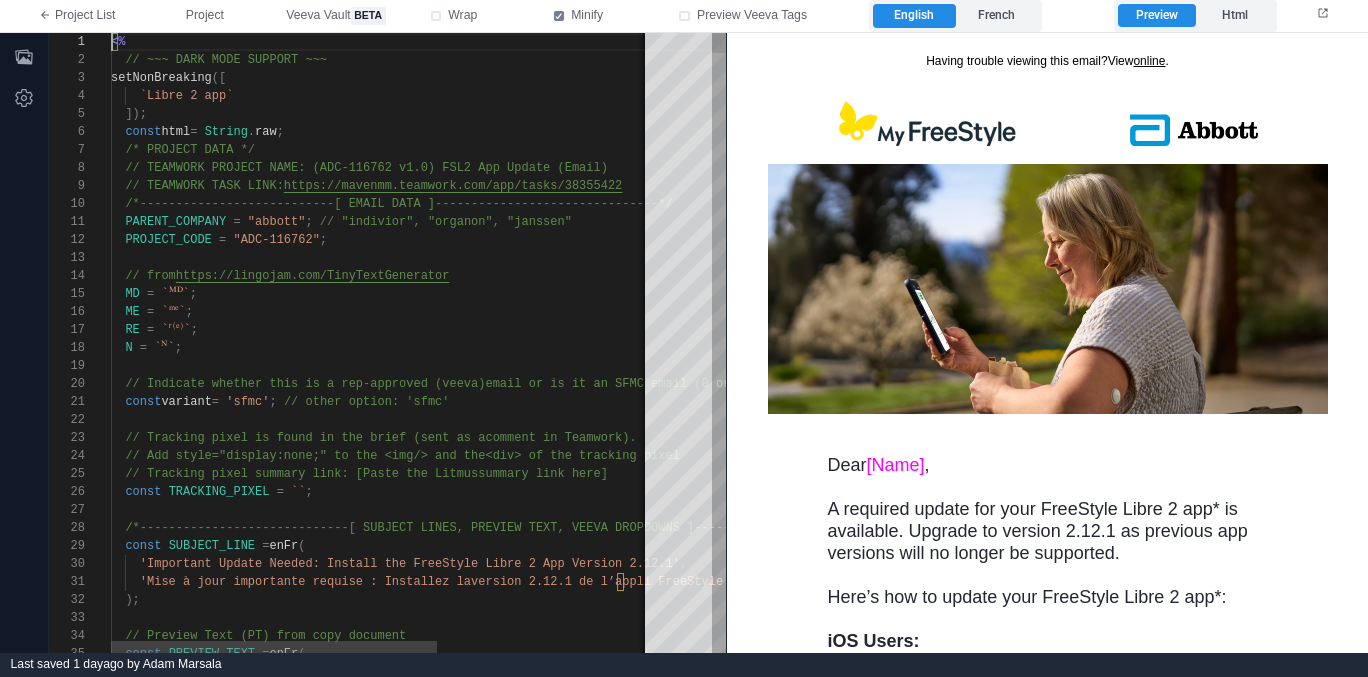 type on "**********" 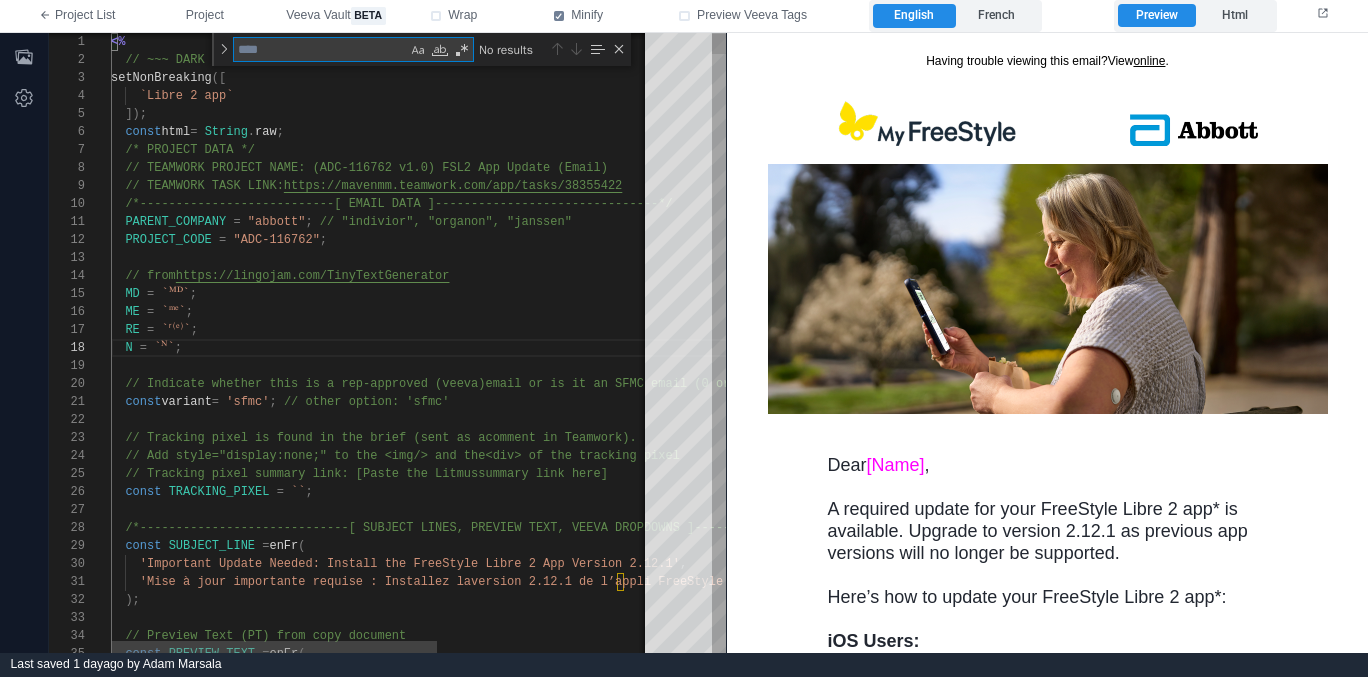 type on "*" 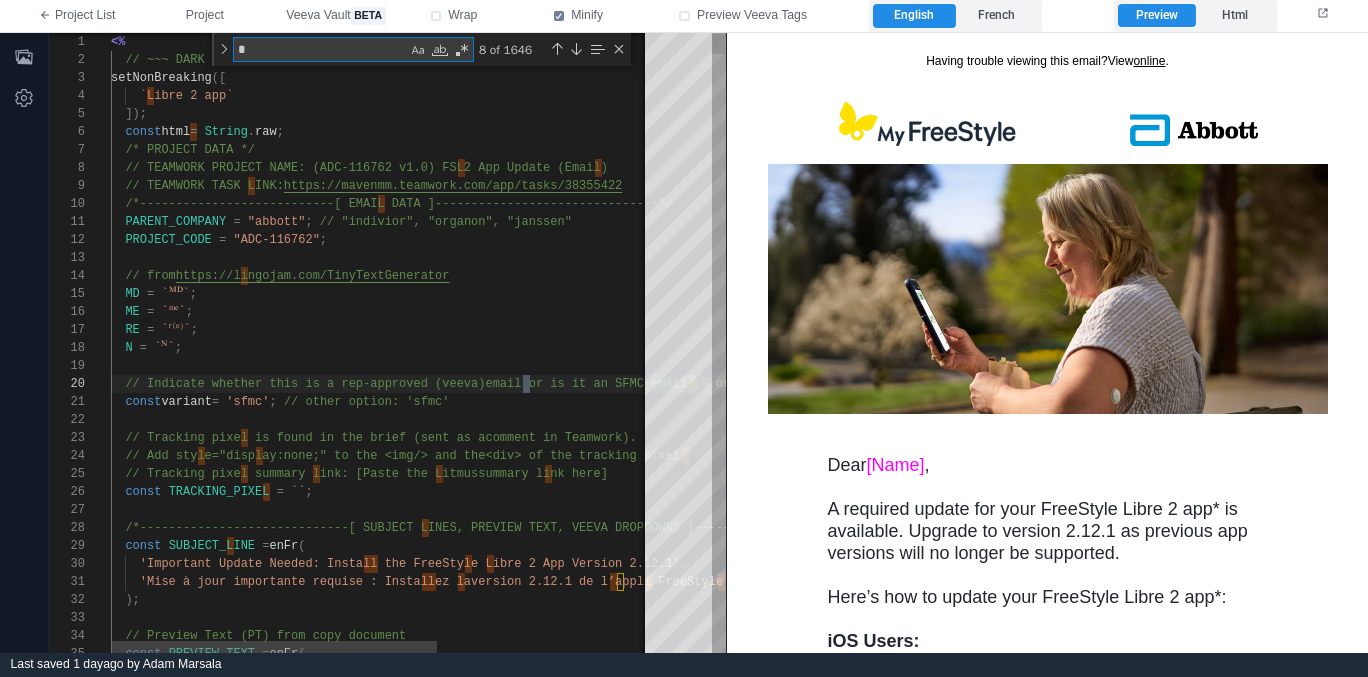 type on "**********" 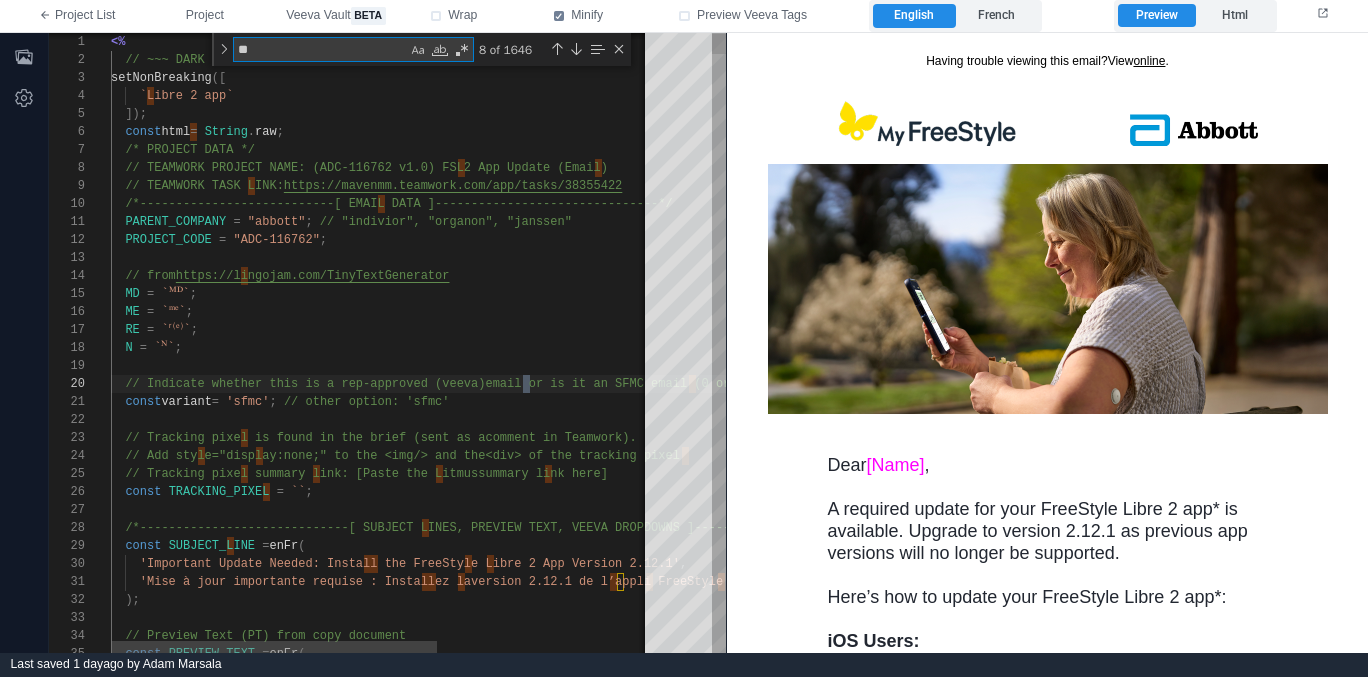 type on "**********" 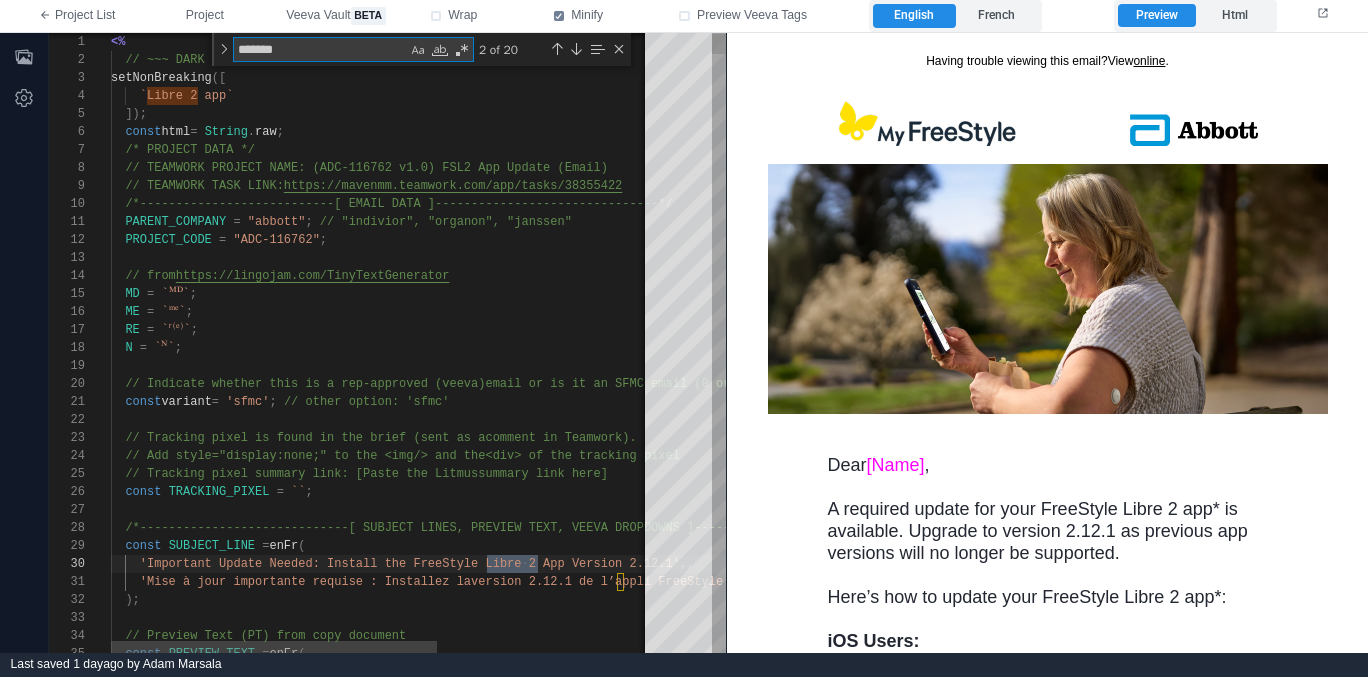 scroll, scrollTop: 180, scrollLeft: 426, axis: both 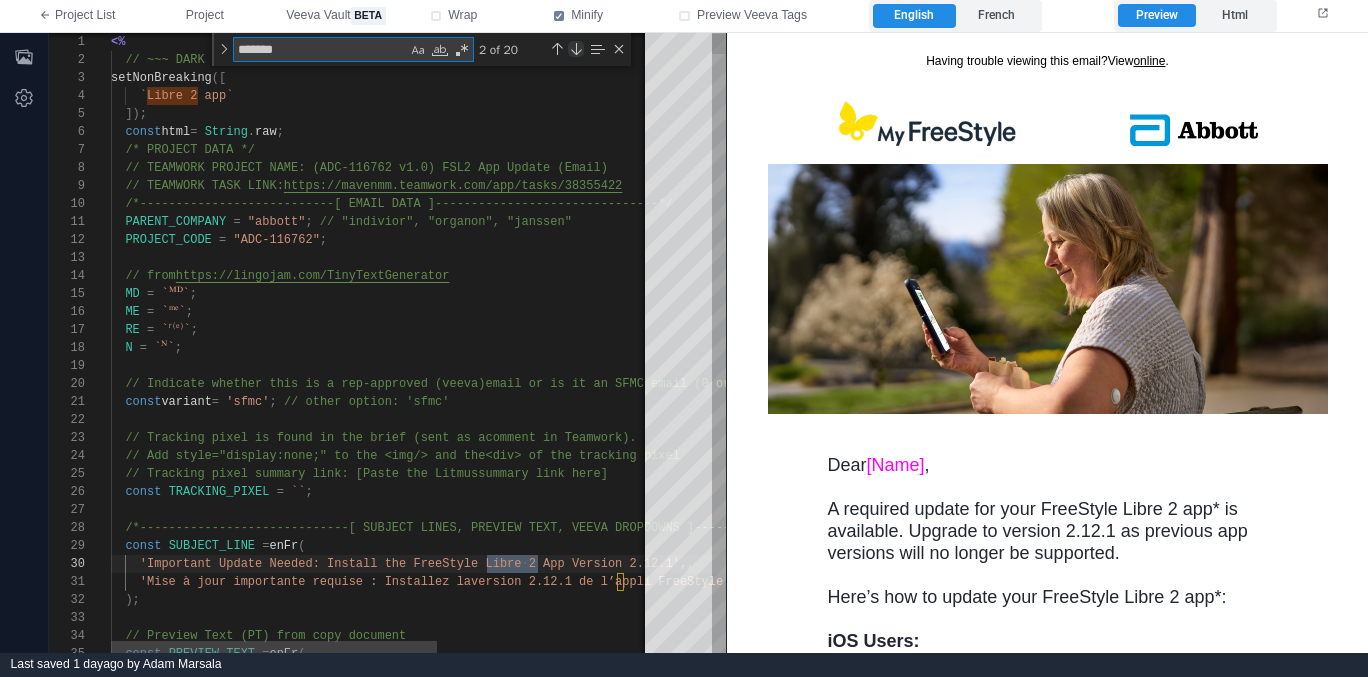 type on "*******" 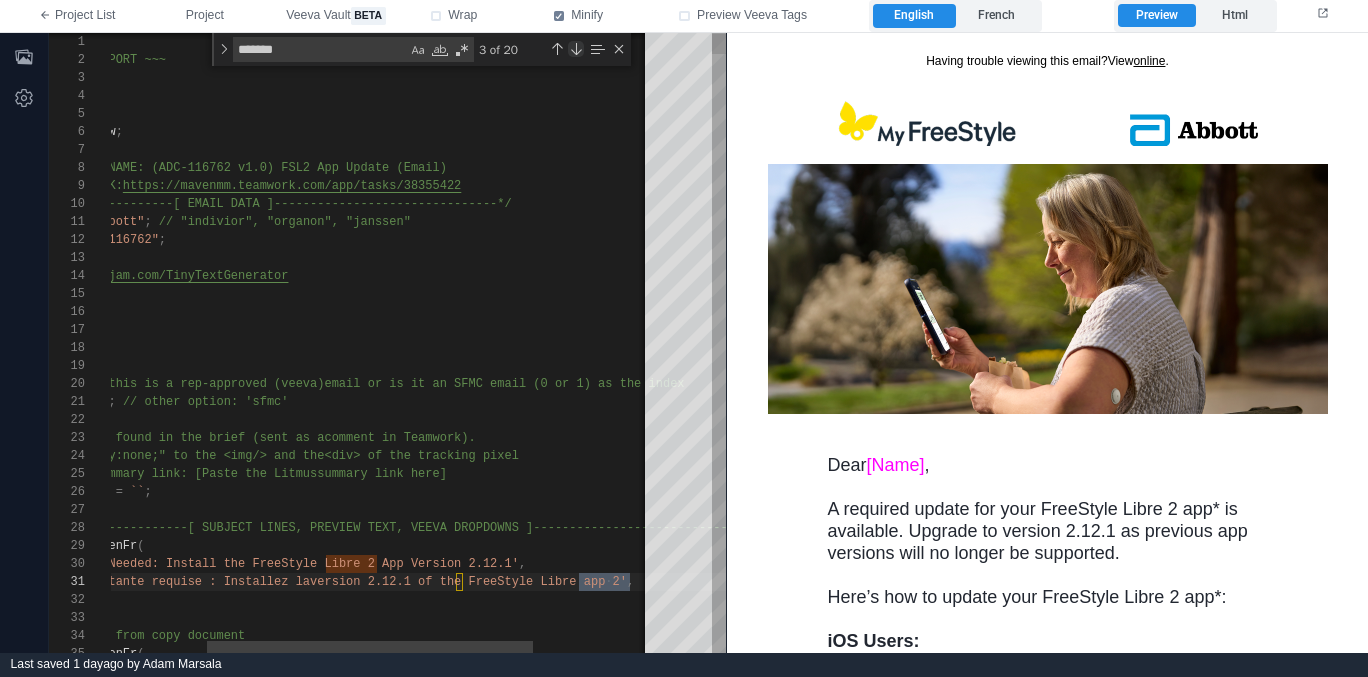 click at bounding box center (576, 49) 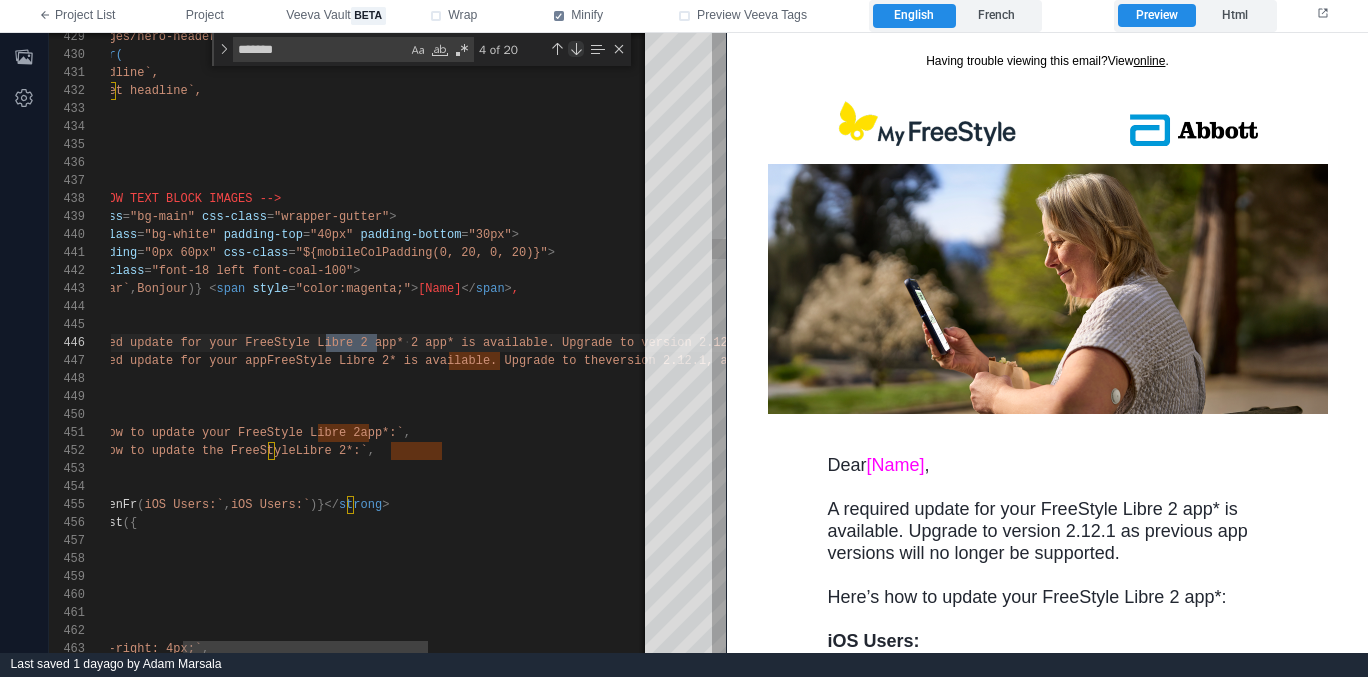 scroll, scrollTop: 180, scrollLeft: 426, axis: both 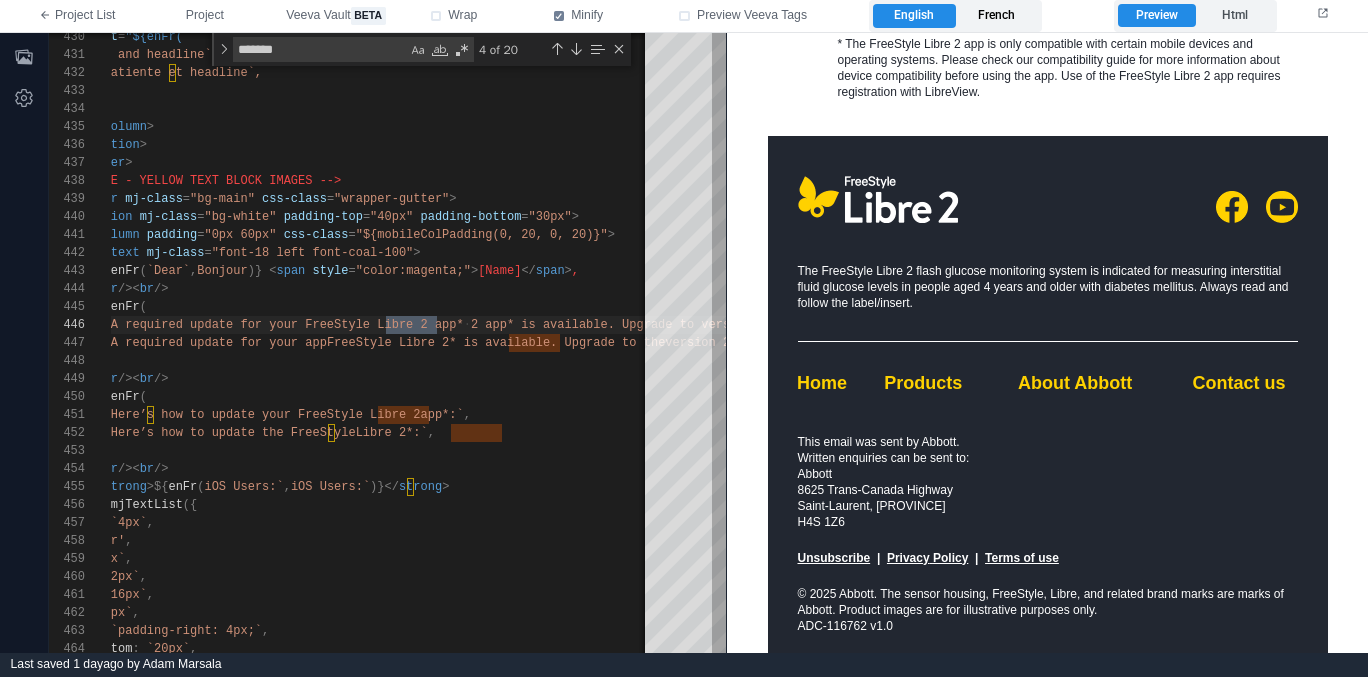 click on "French" at bounding box center [997, 16] 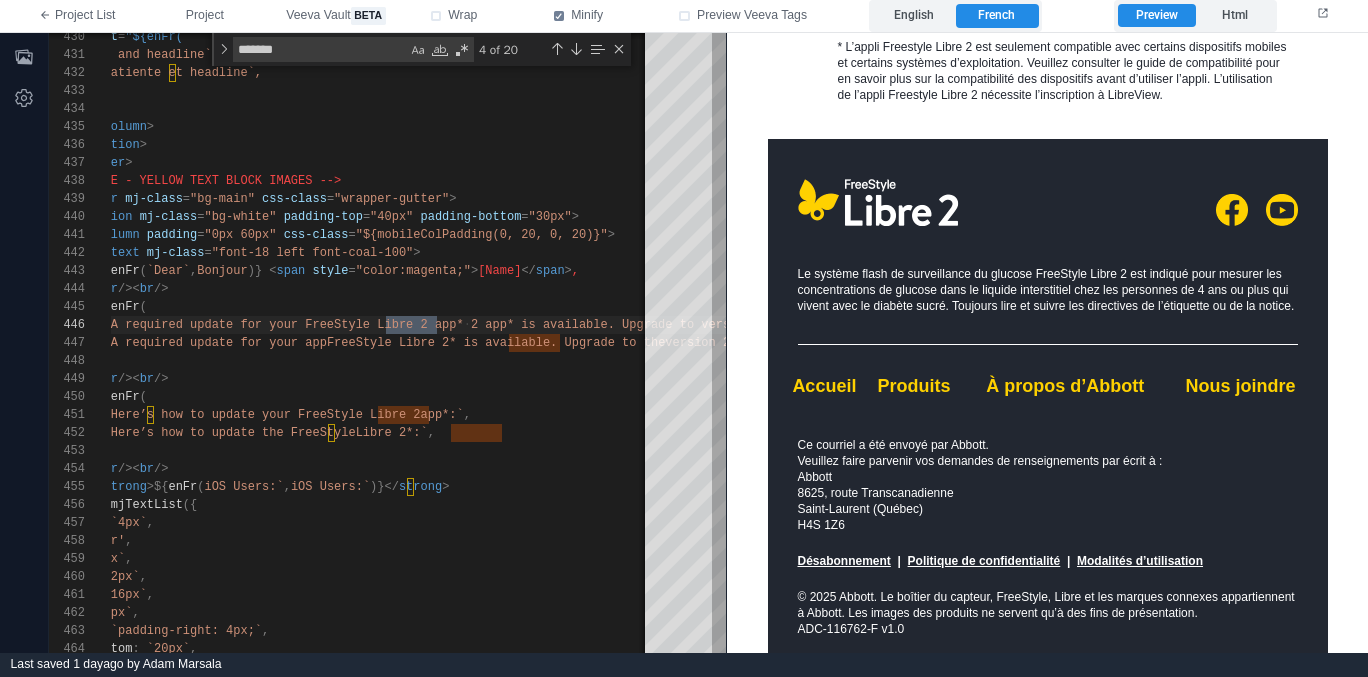 scroll, scrollTop: 1791, scrollLeft: 0, axis: vertical 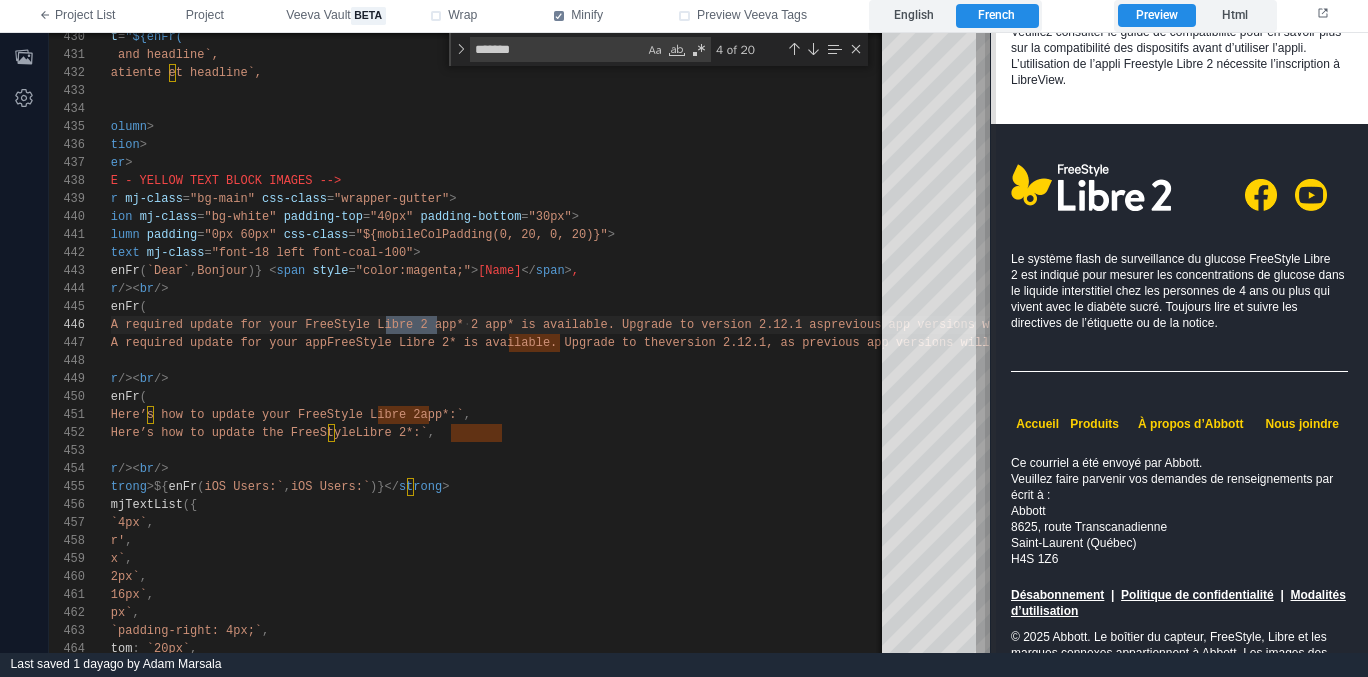 drag, startPoint x: 725, startPoint y: 453, endPoint x: 989, endPoint y: 513, distance: 270.73233 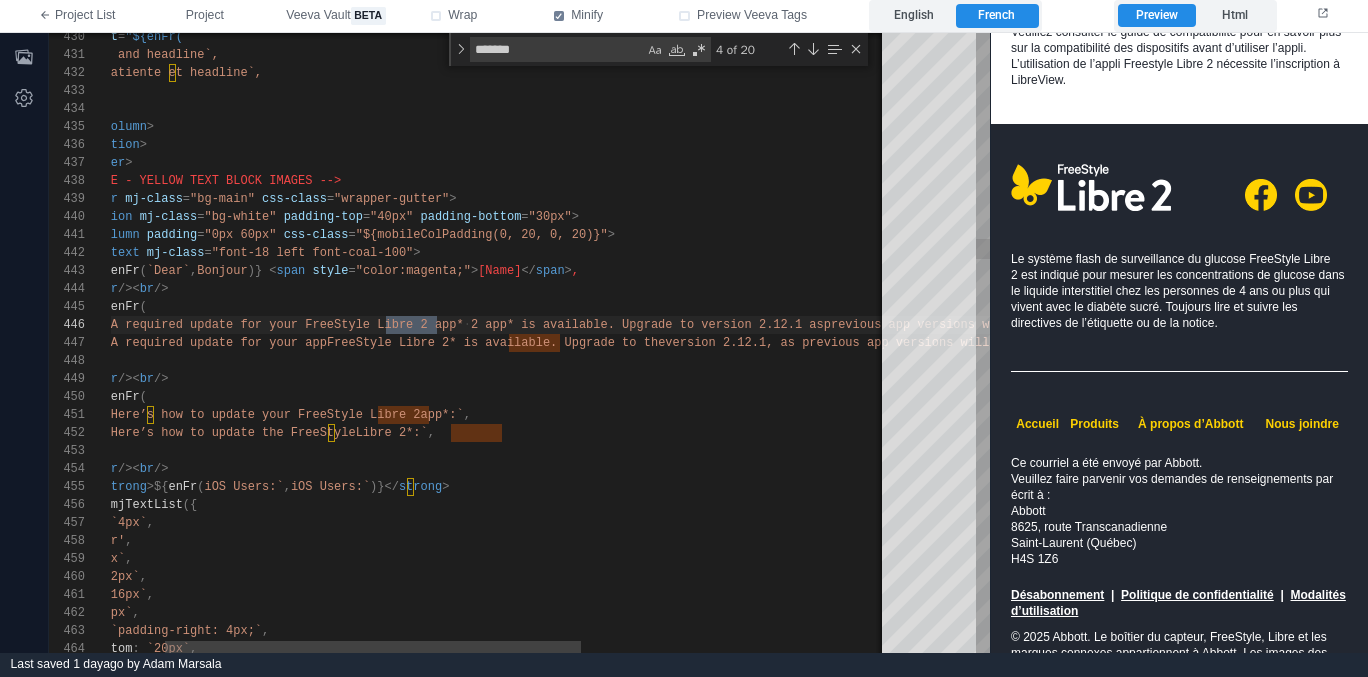 type on "**********" 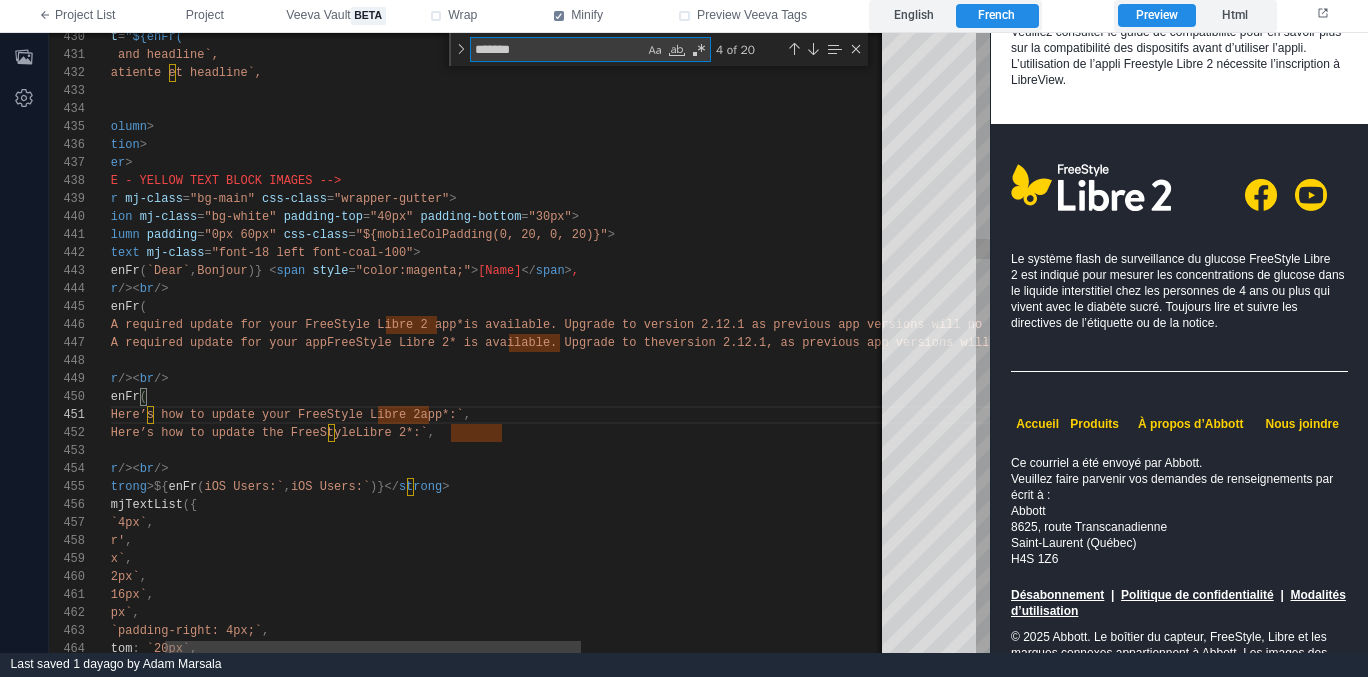 click on "*******" at bounding box center (557, 49) 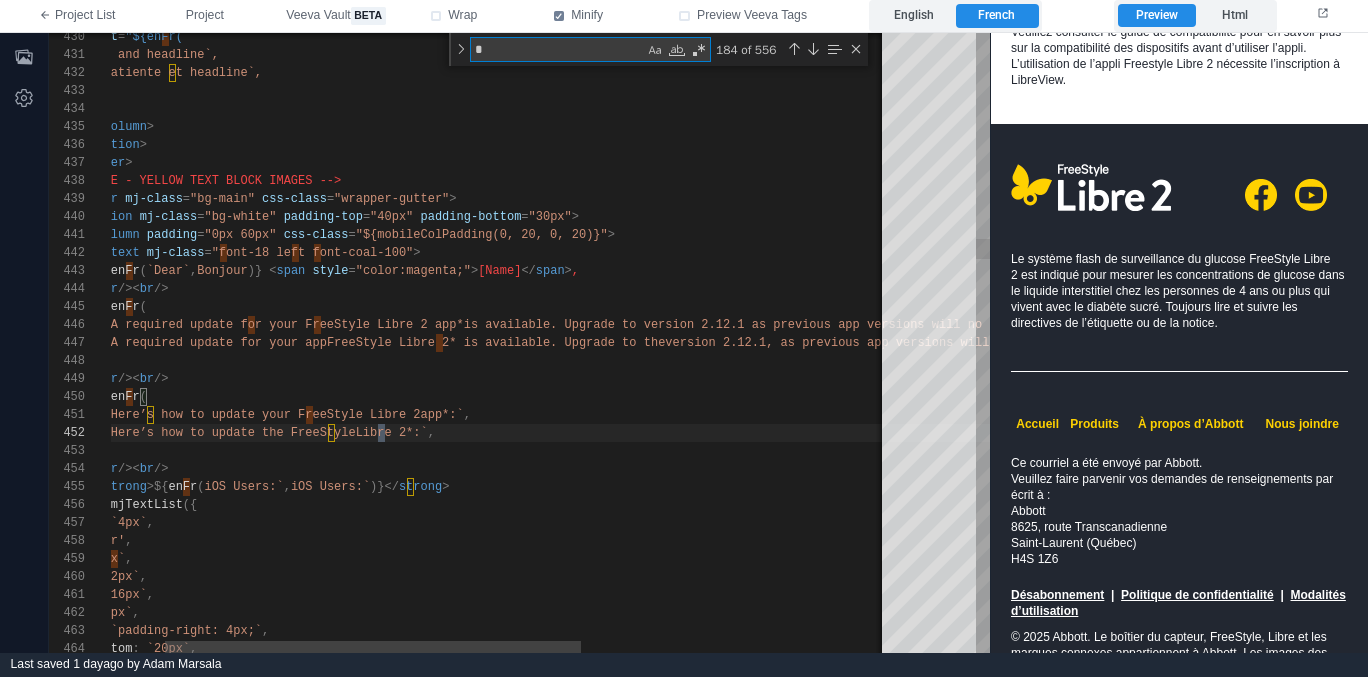 scroll, scrollTop: 0, scrollLeft: 376, axis: horizontal 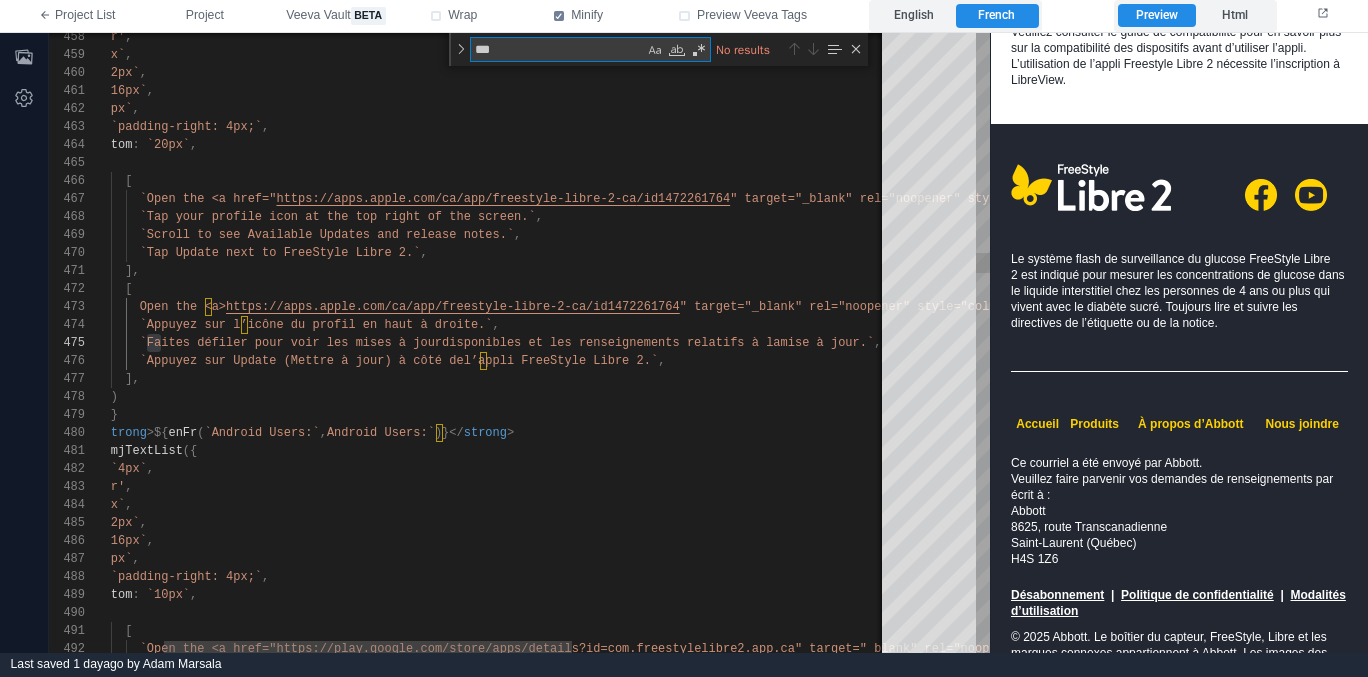 type on "**" 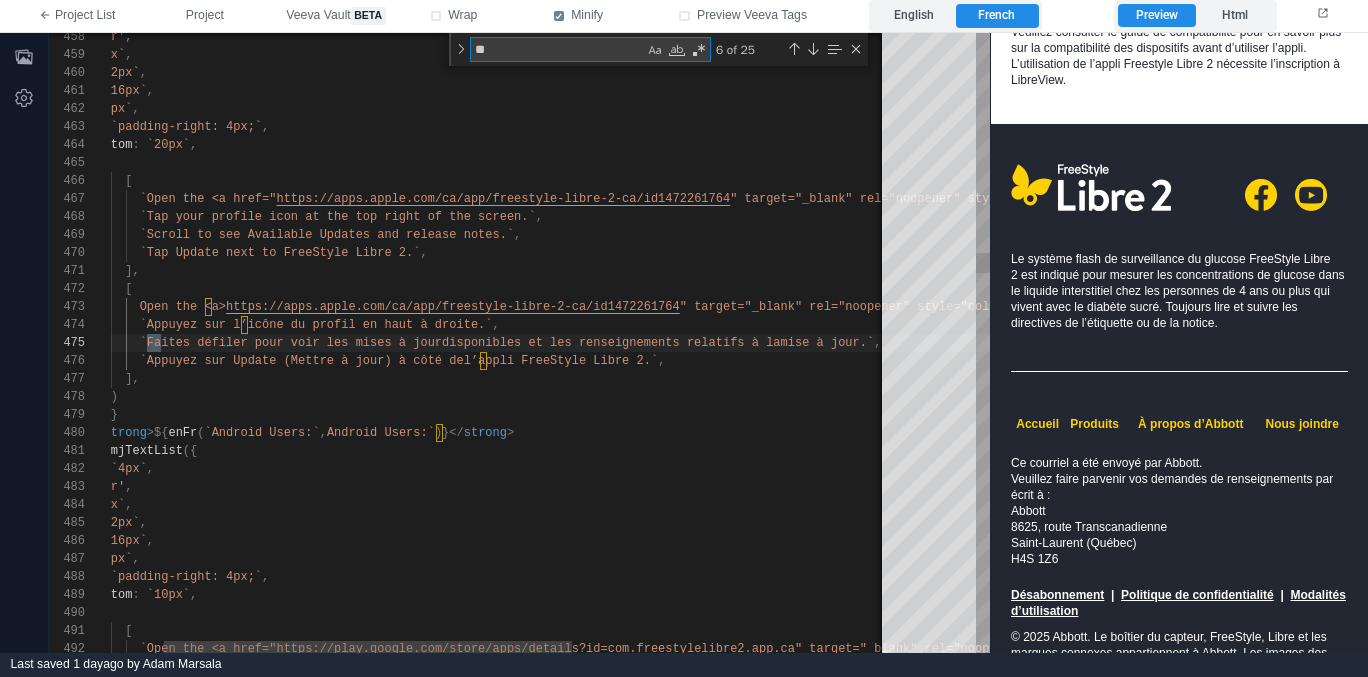 type on "**********" 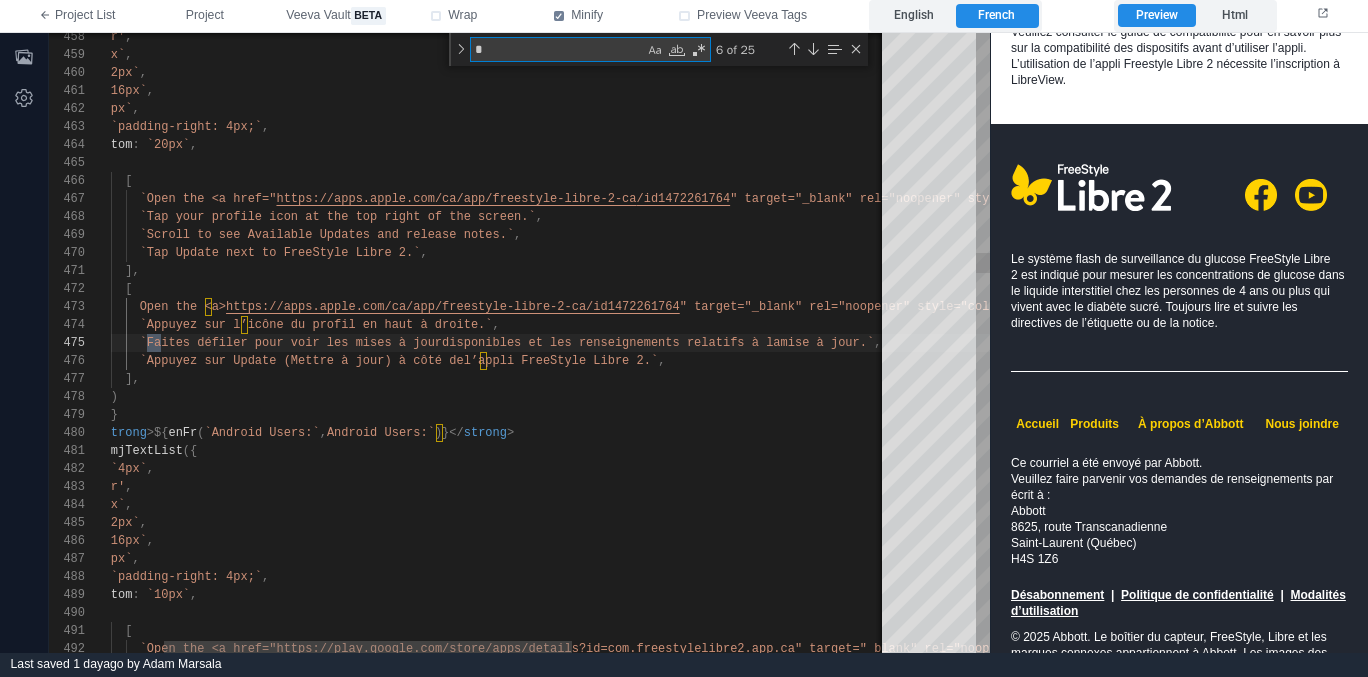type on "**********" 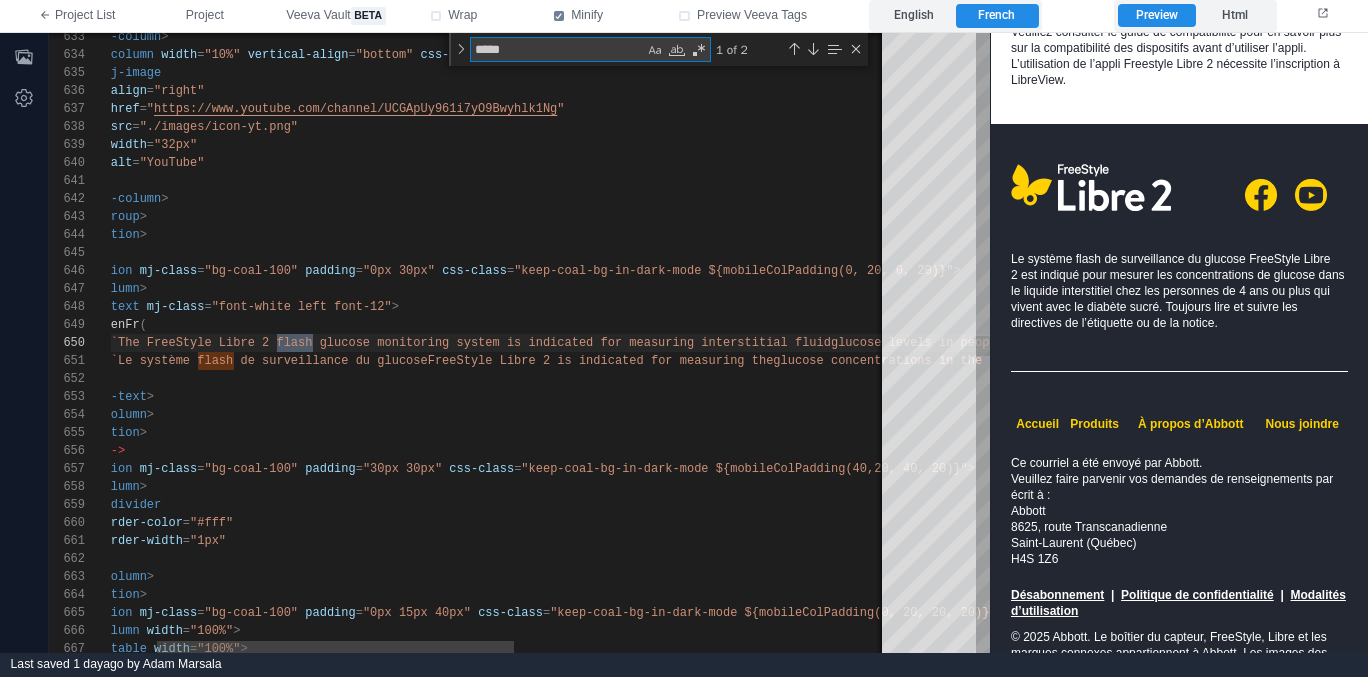 scroll, scrollTop: 180, scrollLeft: 304, axis: both 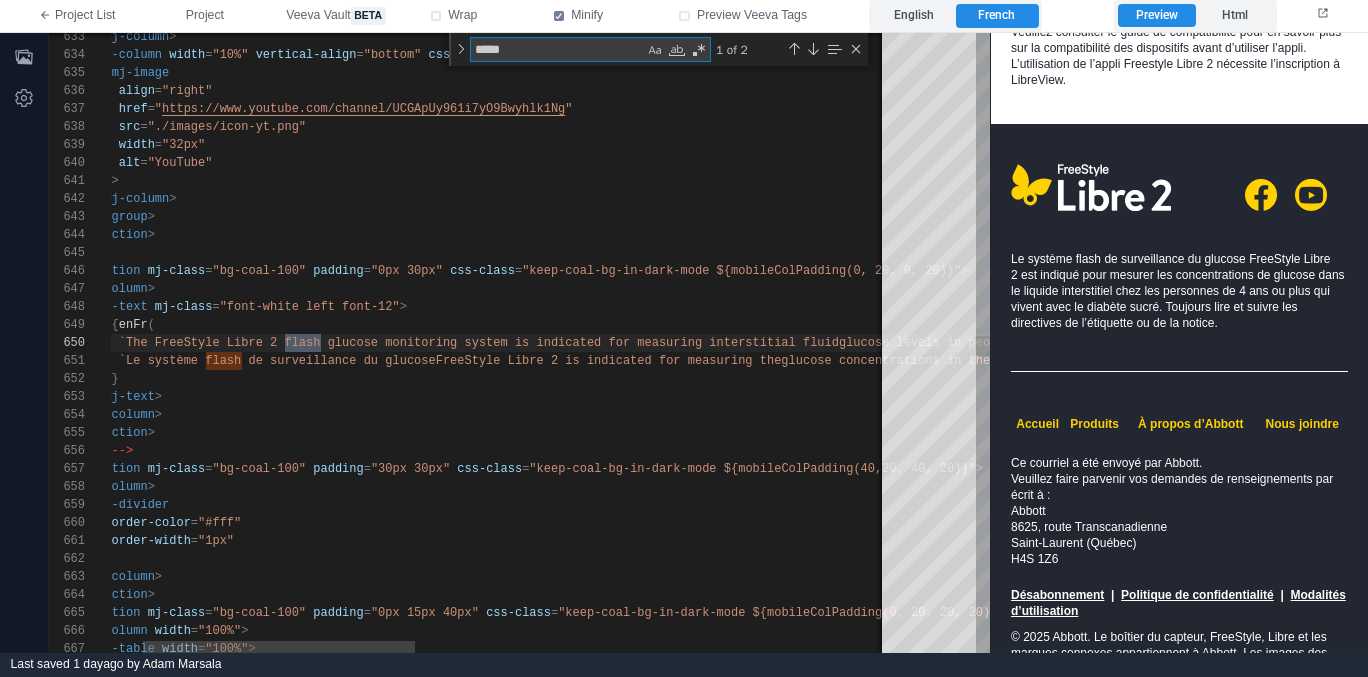 type on "*****" 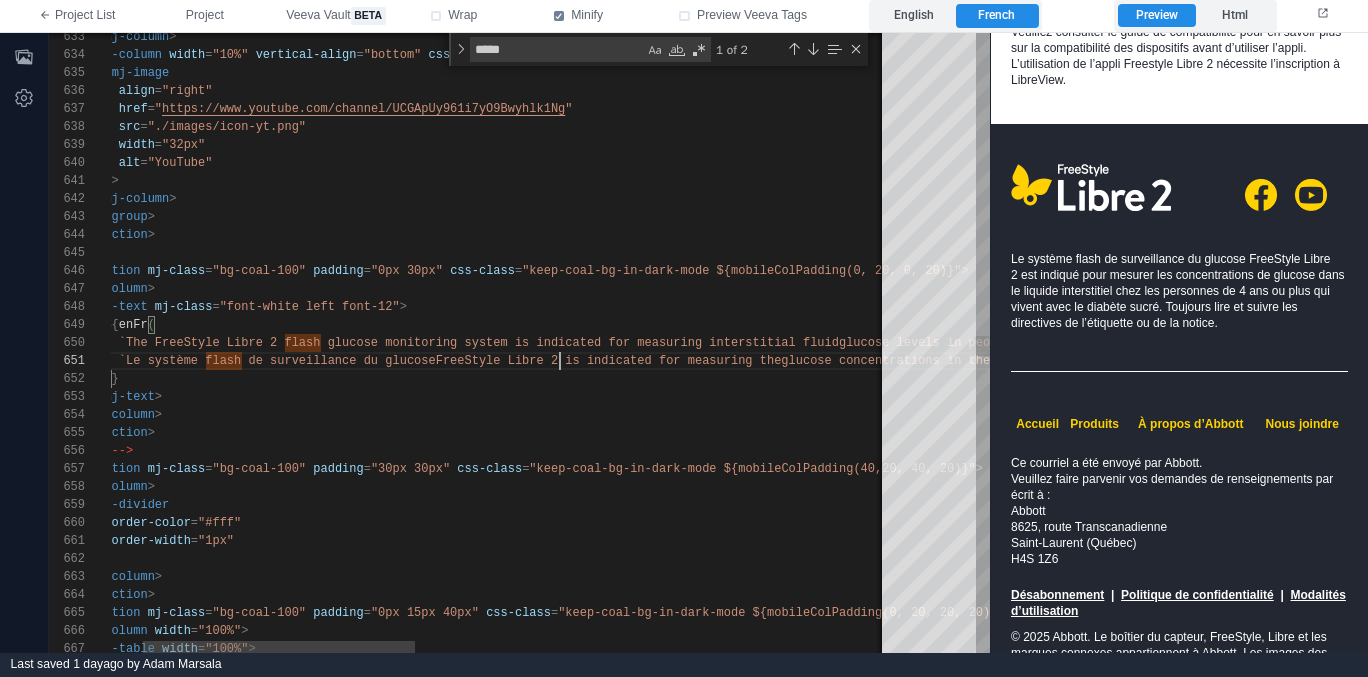 click on "FreeStyle Libre 2 est indiqué pour mesurer les" at bounding box center [609, 361] 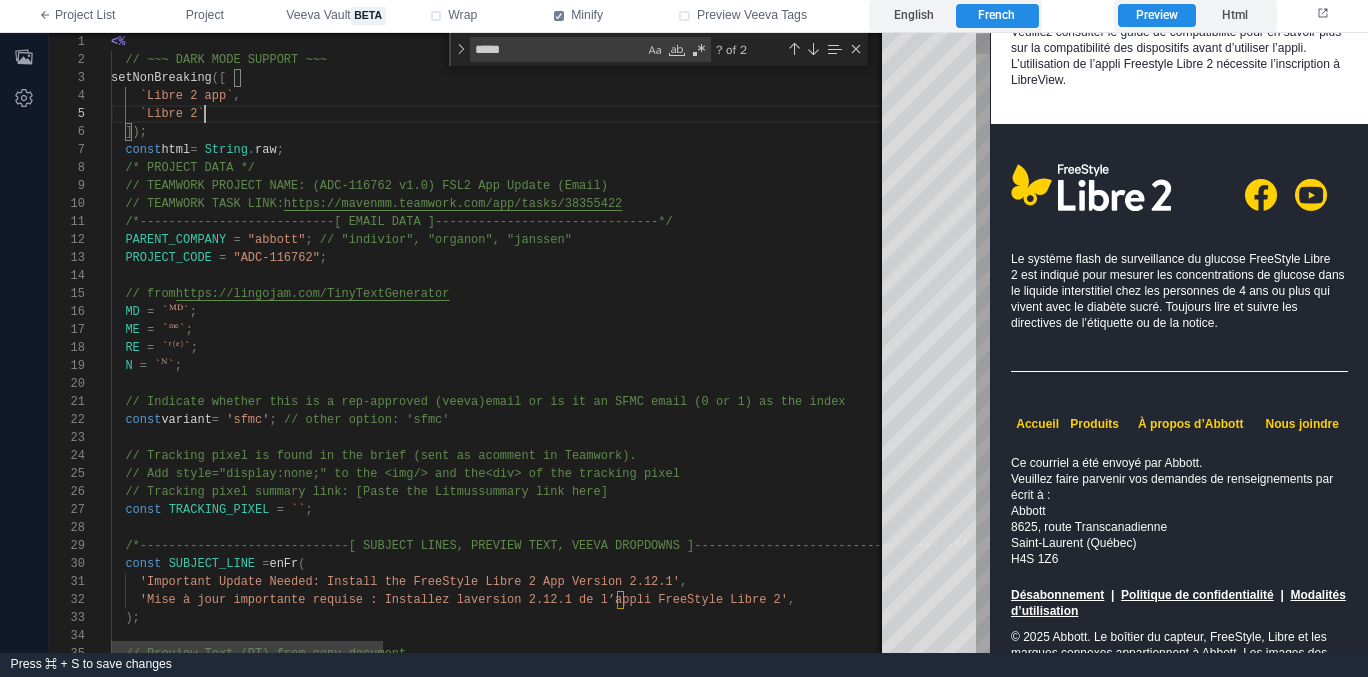 scroll, scrollTop: 90, scrollLeft: 36, axis: both 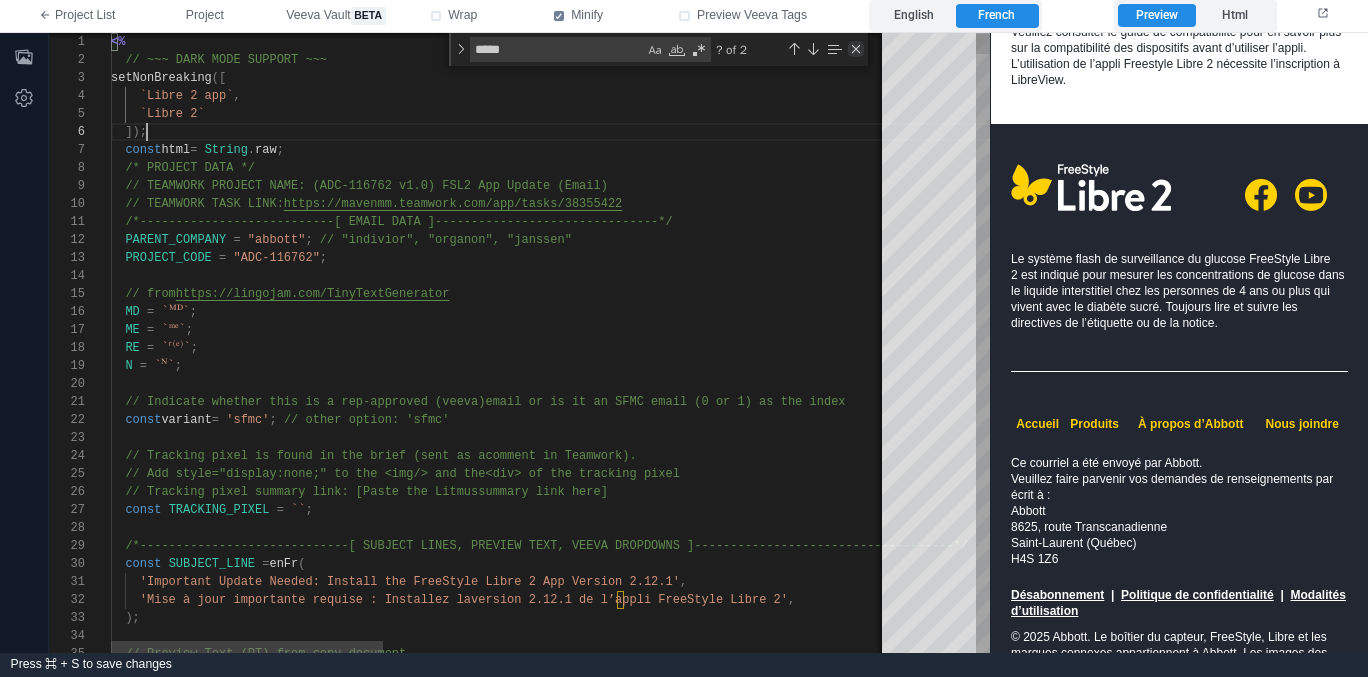 type on "**********" 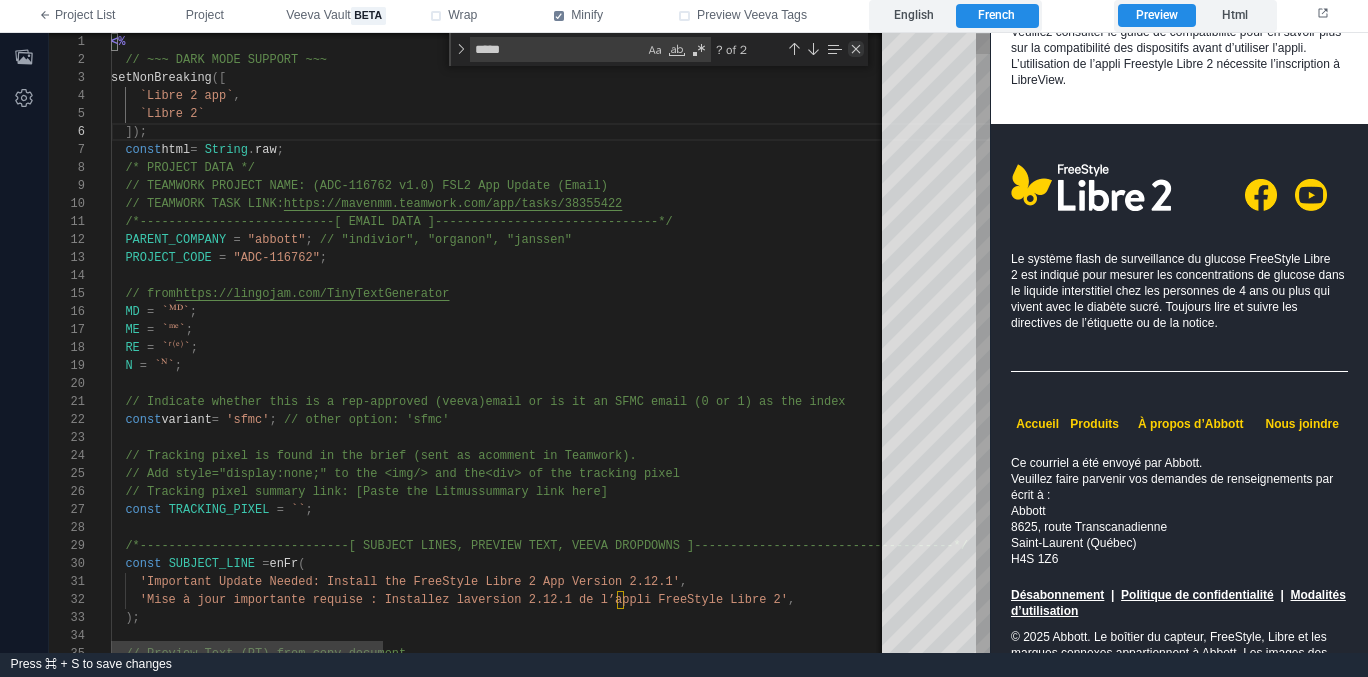 click at bounding box center [856, 49] 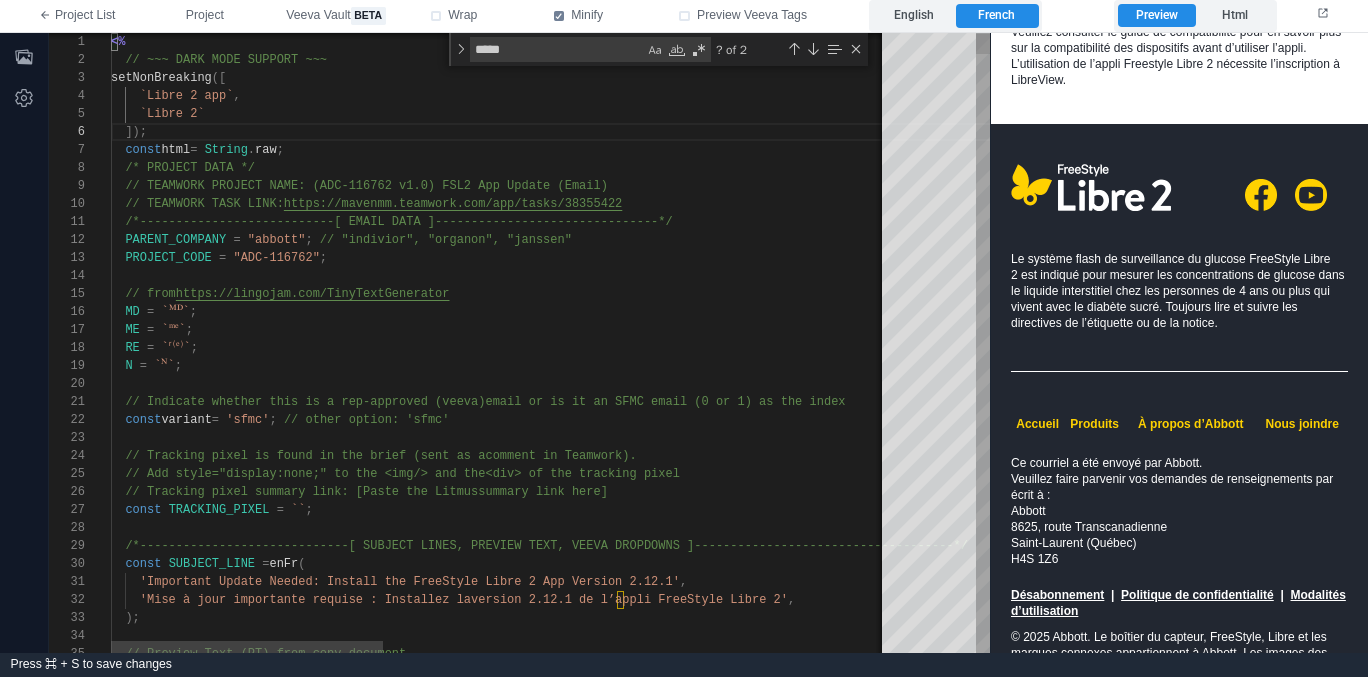 scroll, scrollTop: 90, scrollLeft: 36, axis: both 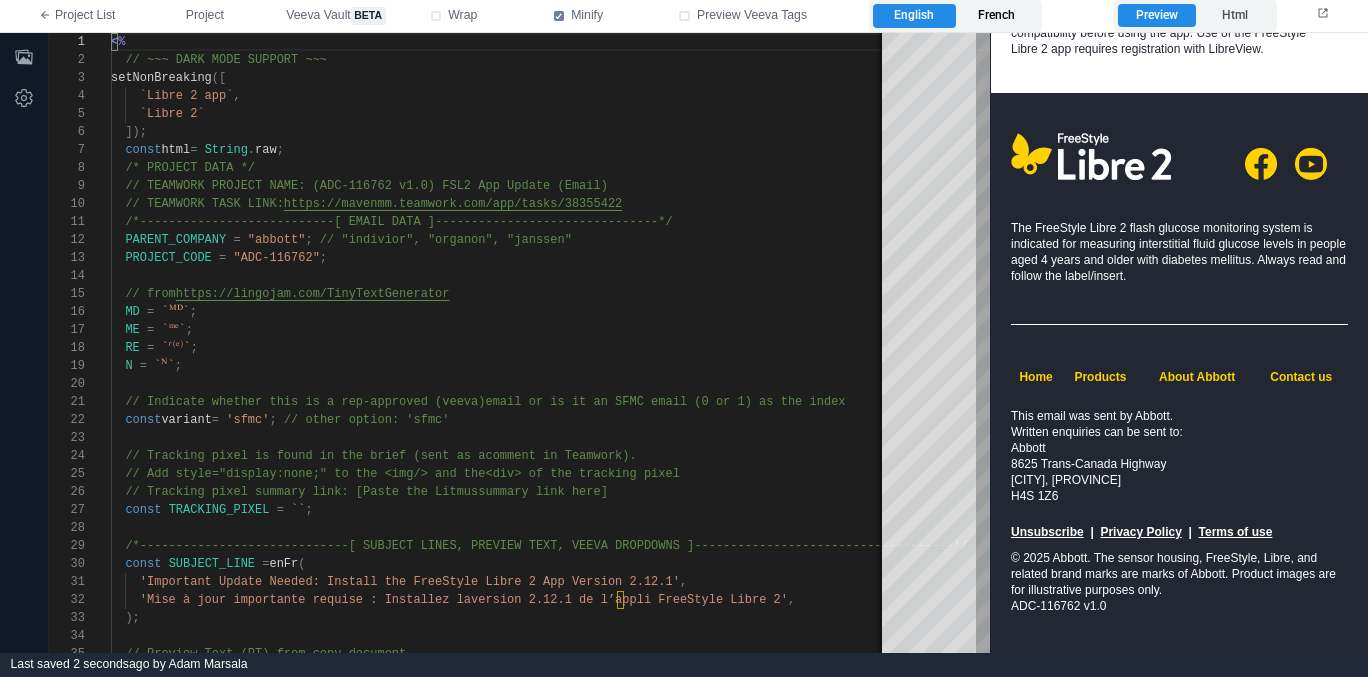 click on "French" at bounding box center [997, 16] 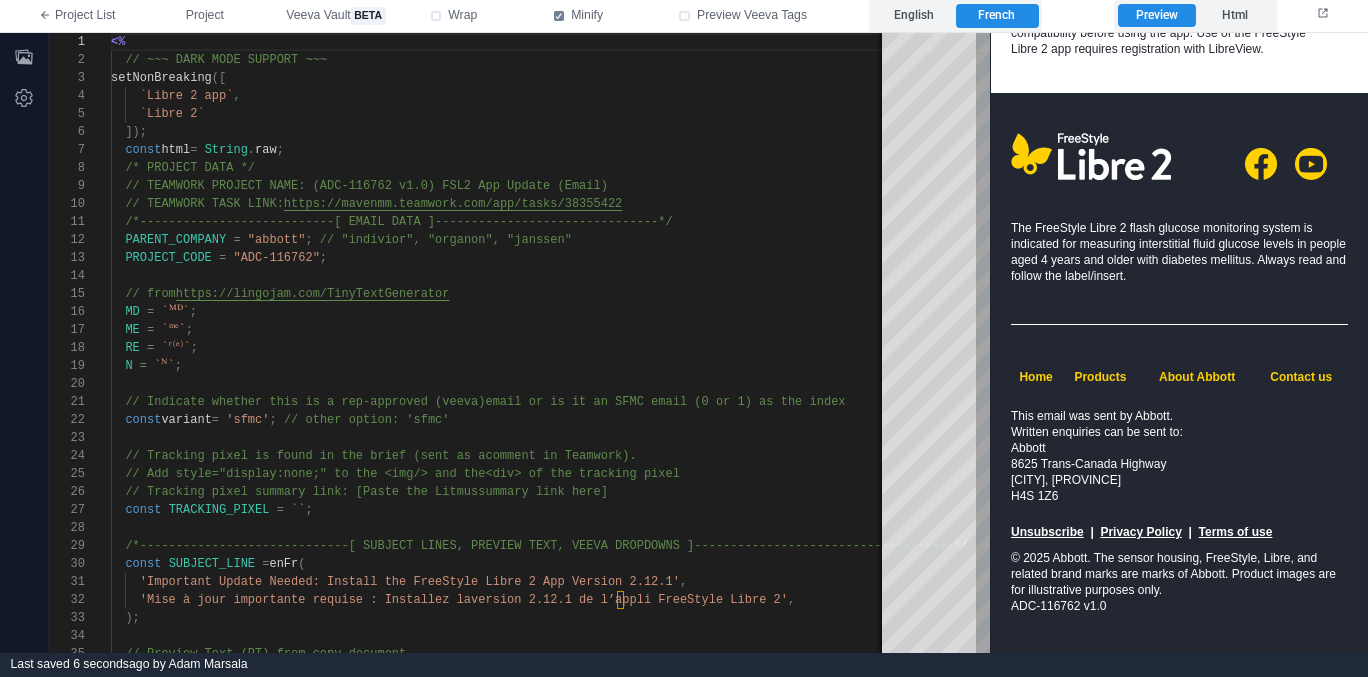 scroll, scrollTop: 1934, scrollLeft: 0, axis: vertical 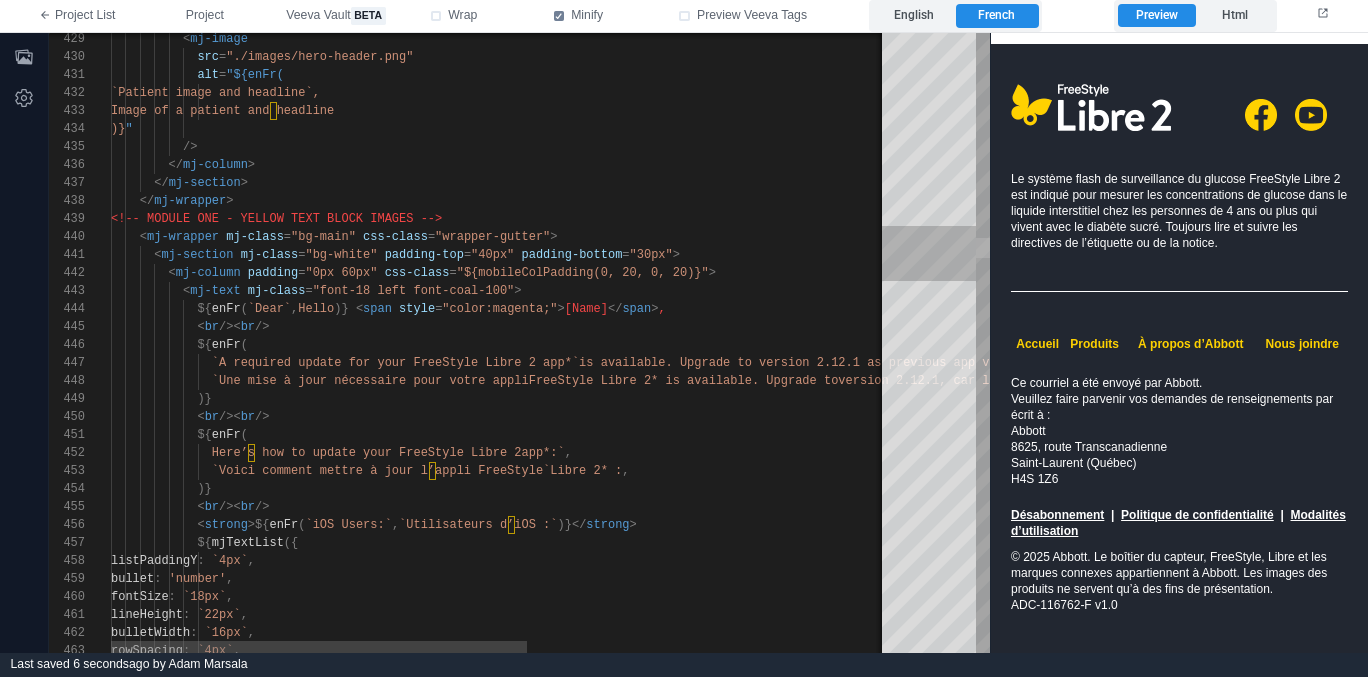 drag, startPoint x: 984, startPoint y: 245, endPoint x: 959, endPoint y: 247, distance: 25.079872 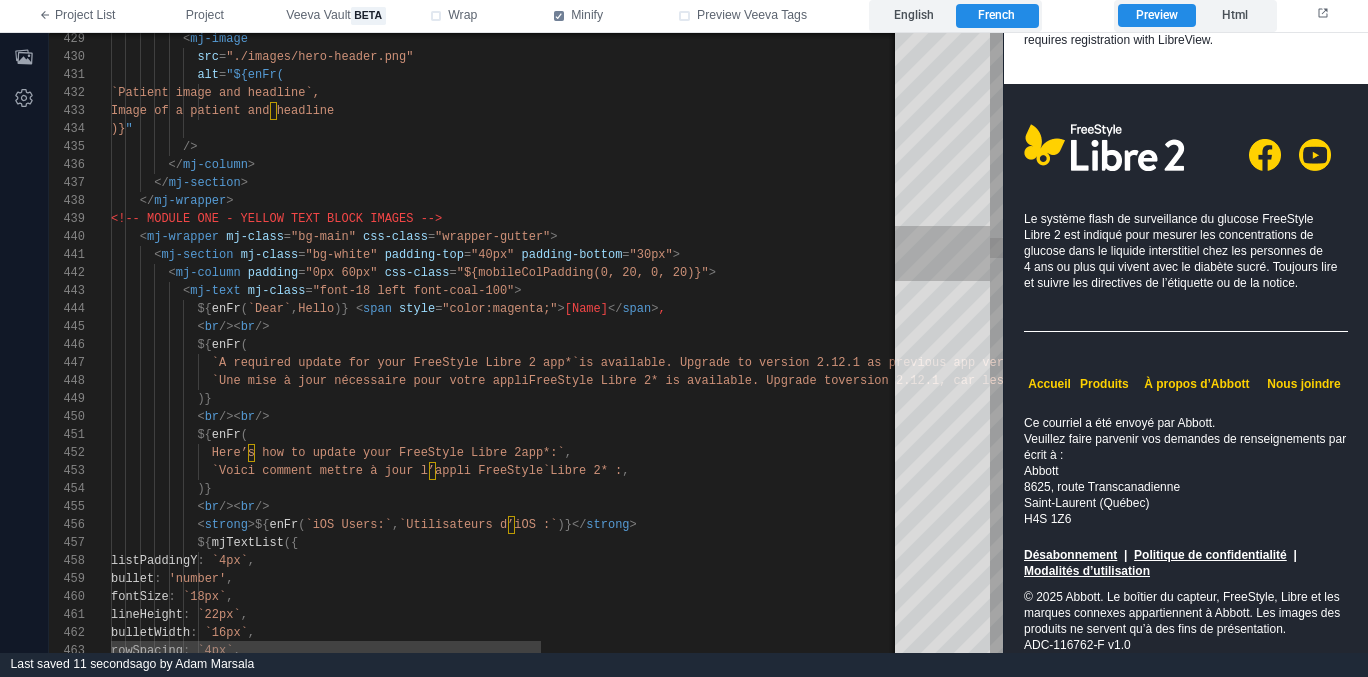 scroll, scrollTop: 1739, scrollLeft: 0, axis: vertical 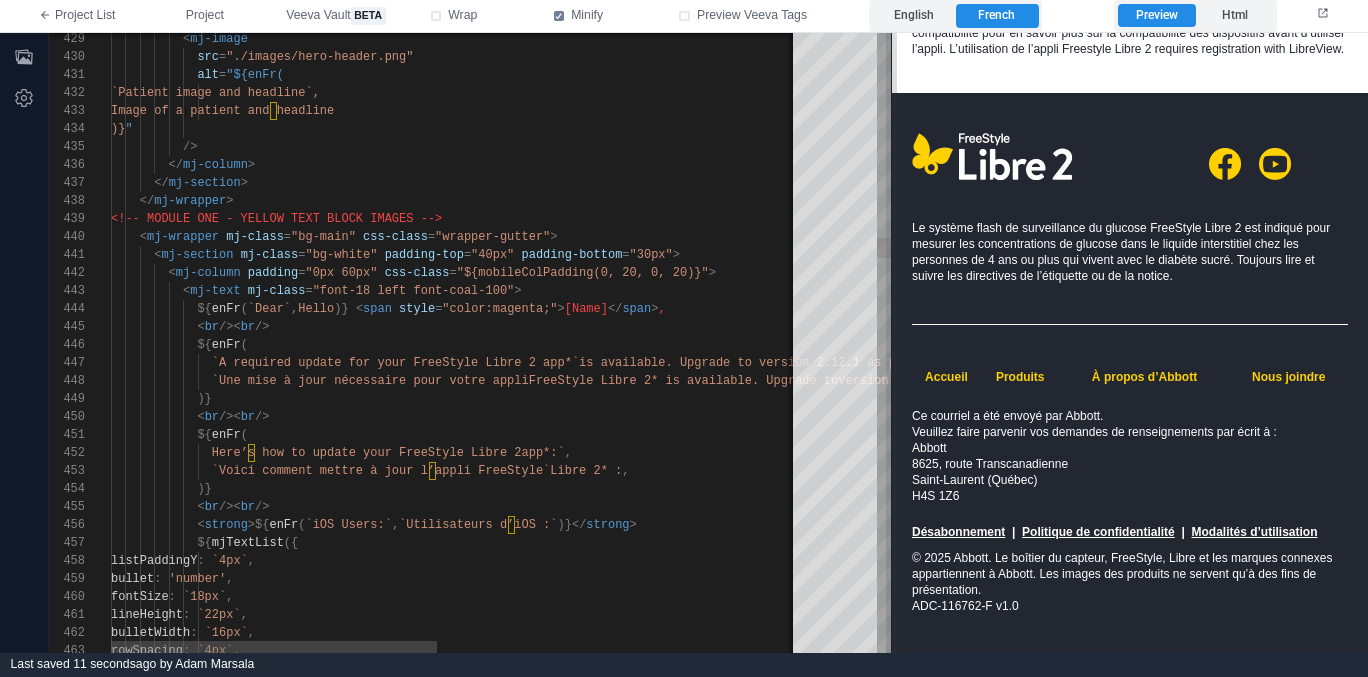 drag, startPoint x: 994, startPoint y: 250, endPoint x: 895, endPoint y: 241, distance: 99.40825 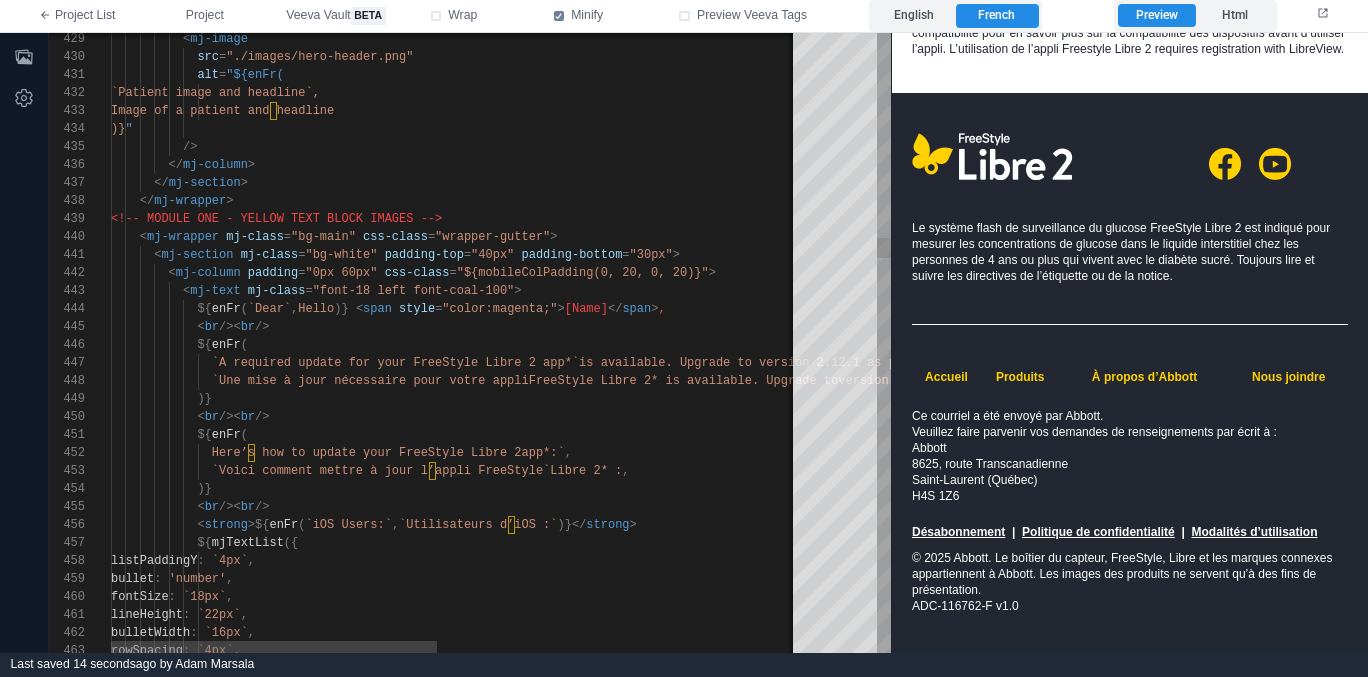 click on "</ mj-wrapper >" at bounding box center (837, 201) 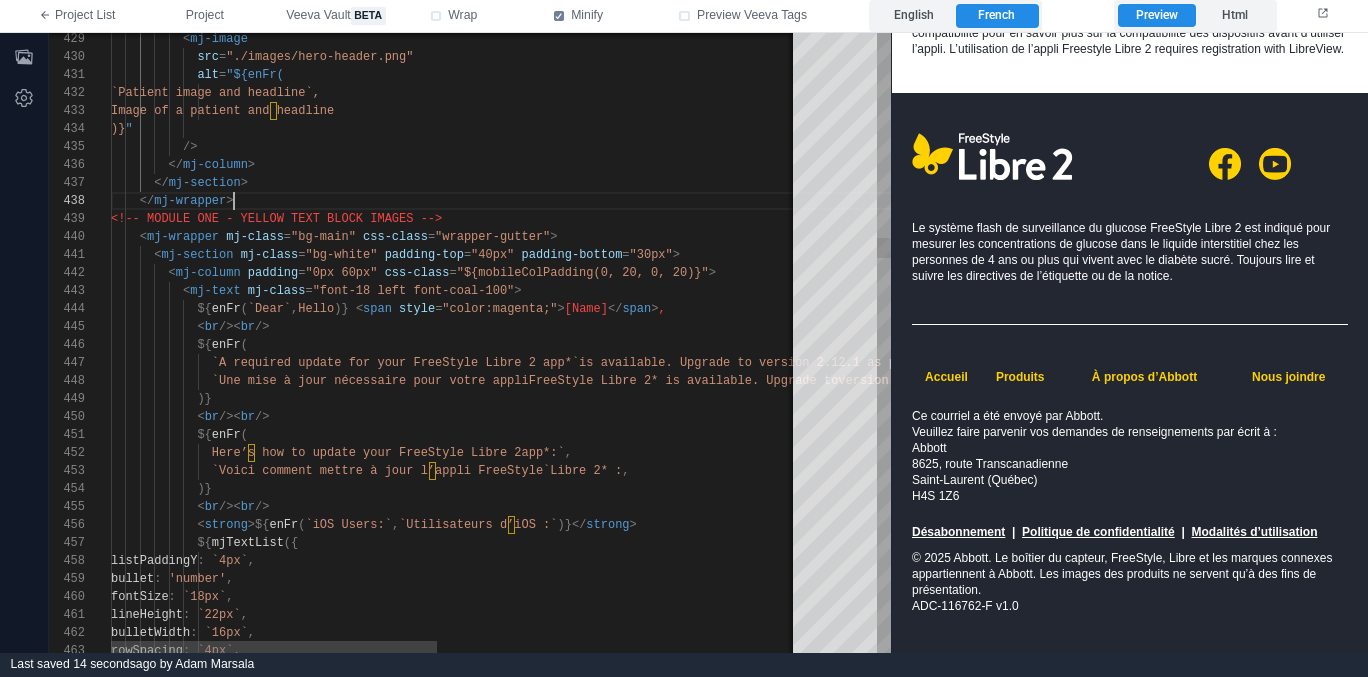 scroll, scrollTop: 126, scrollLeft: 123, axis: both 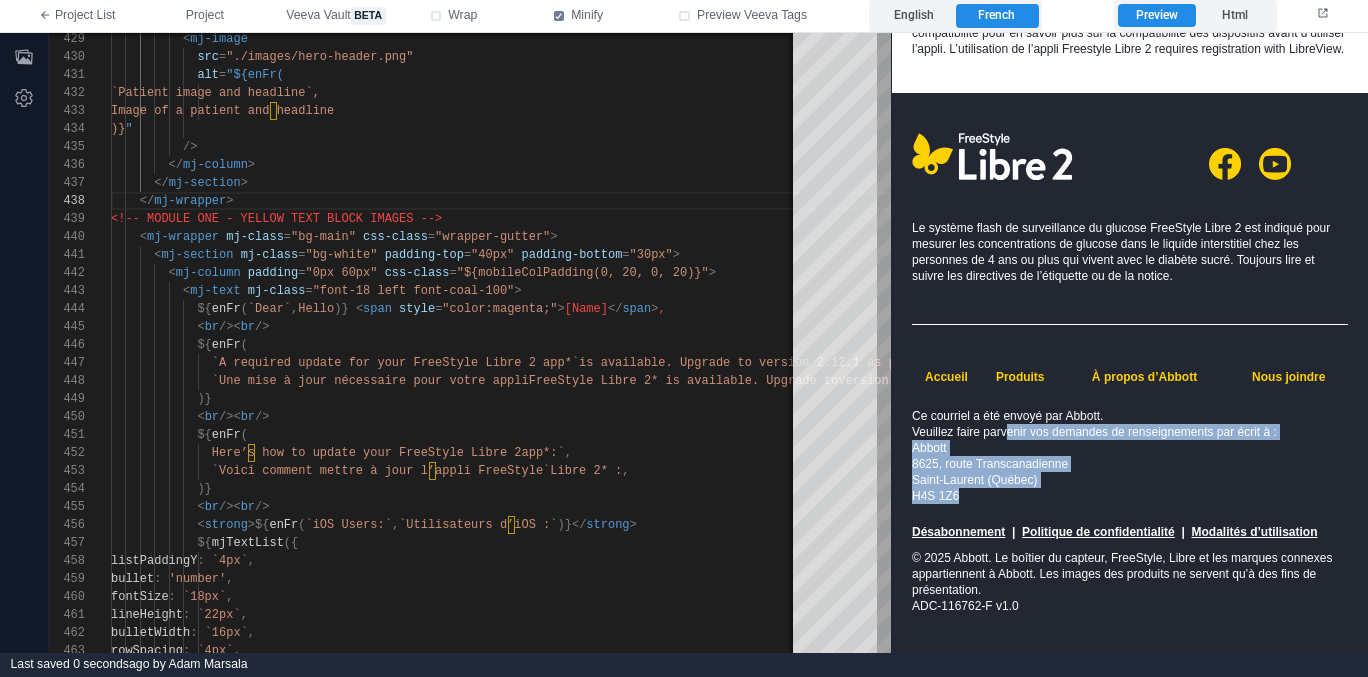 drag, startPoint x: 1000, startPoint y: 493, endPoint x: 1000, endPoint y: 423, distance: 70 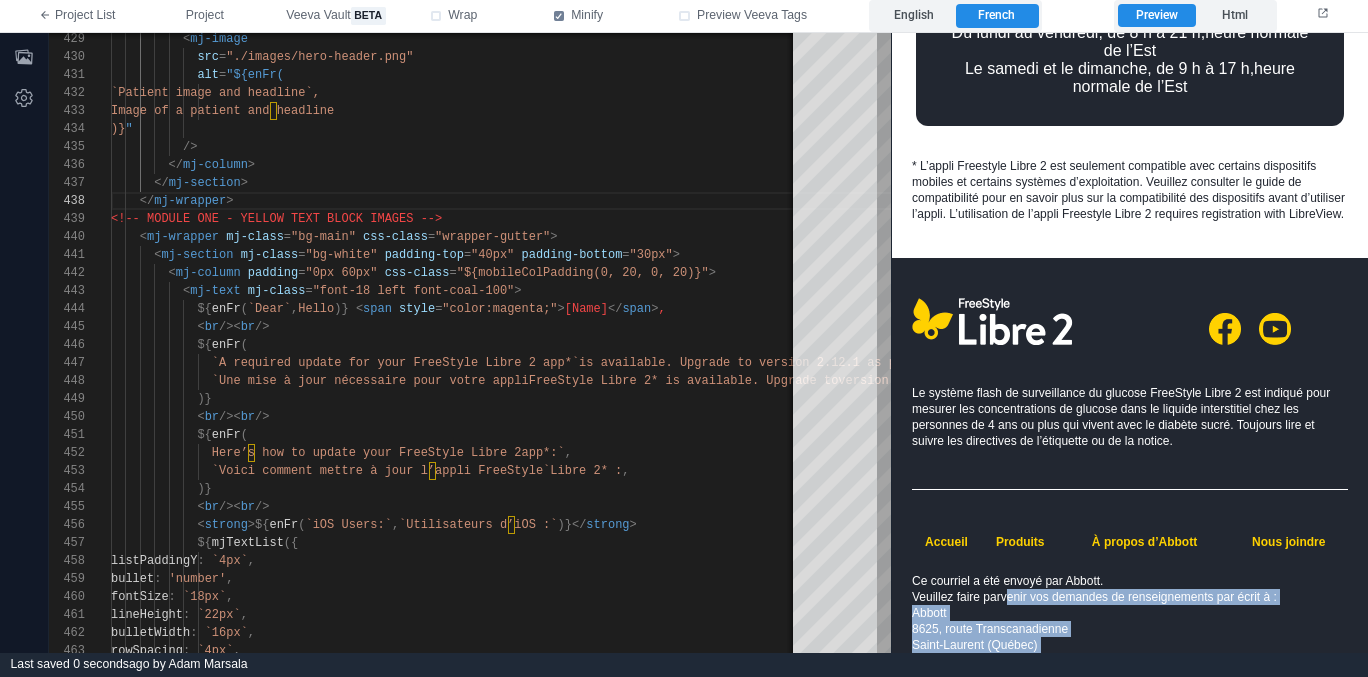 scroll, scrollTop: 1501, scrollLeft: 0, axis: vertical 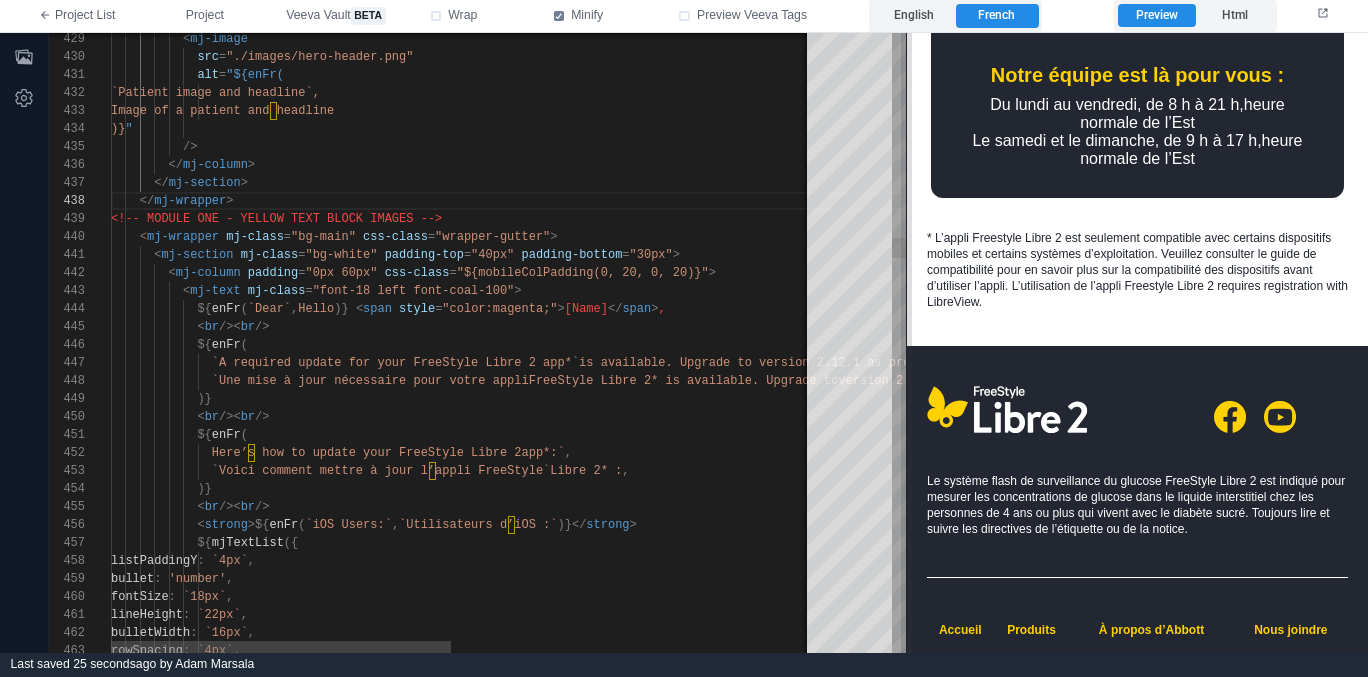 drag, startPoint x: 889, startPoint y: 360, endPoint x: 903, endPoint y: 389, distance: 32.202484 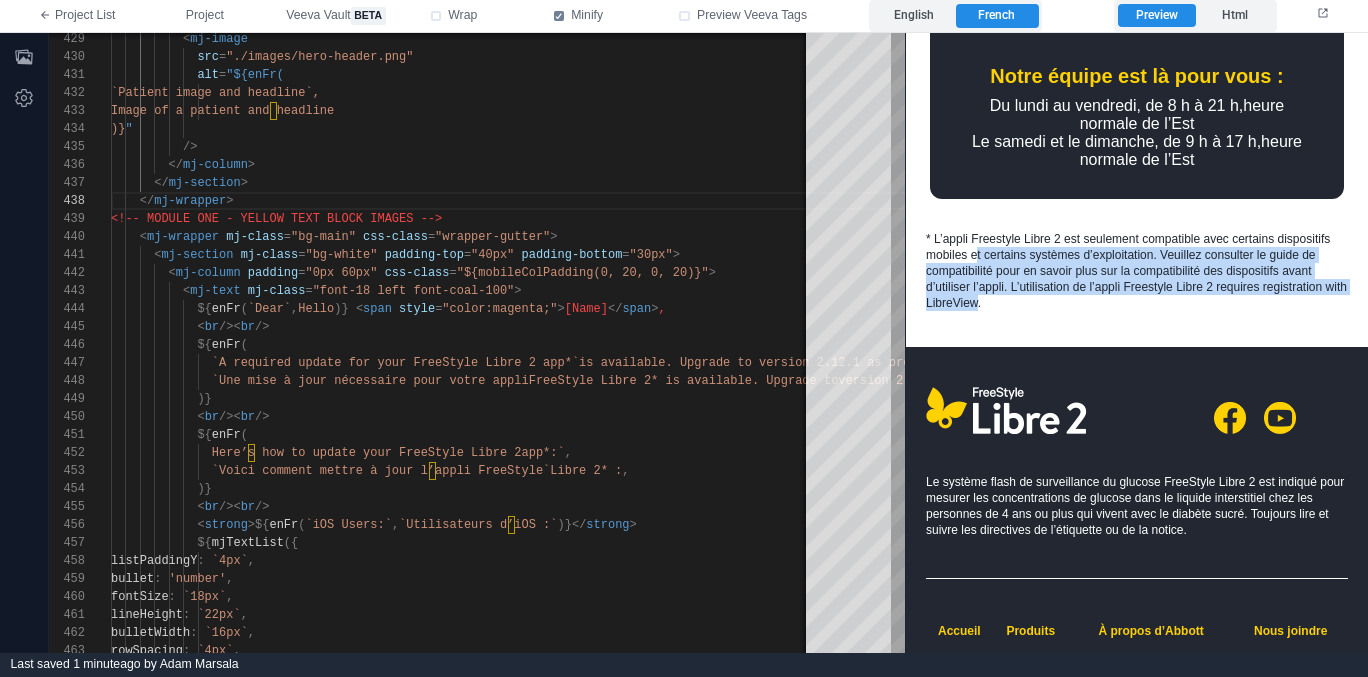 drag, startPoint x: 990, startPoint y: 307, endPoint x: 975, endPoint y: 251, distance: 57.974133 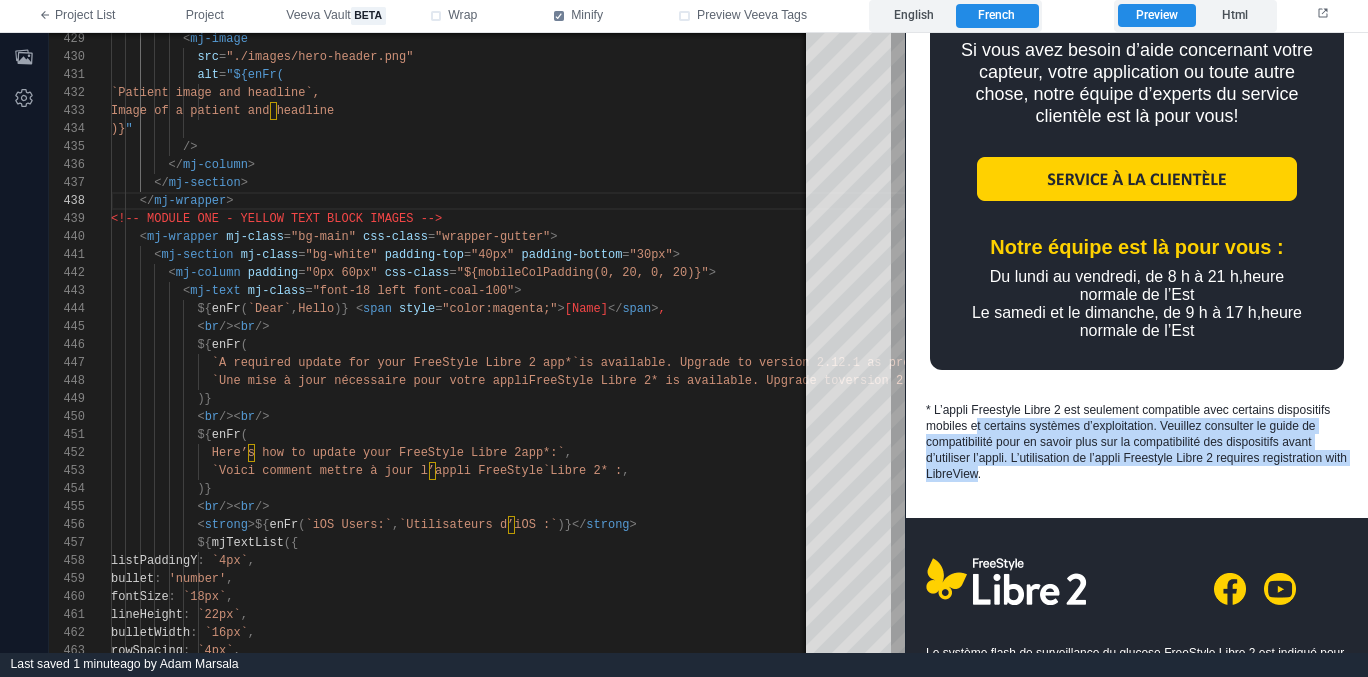 scroll, scrollTop: 1352, scrollLeft: 0, axis: vertical 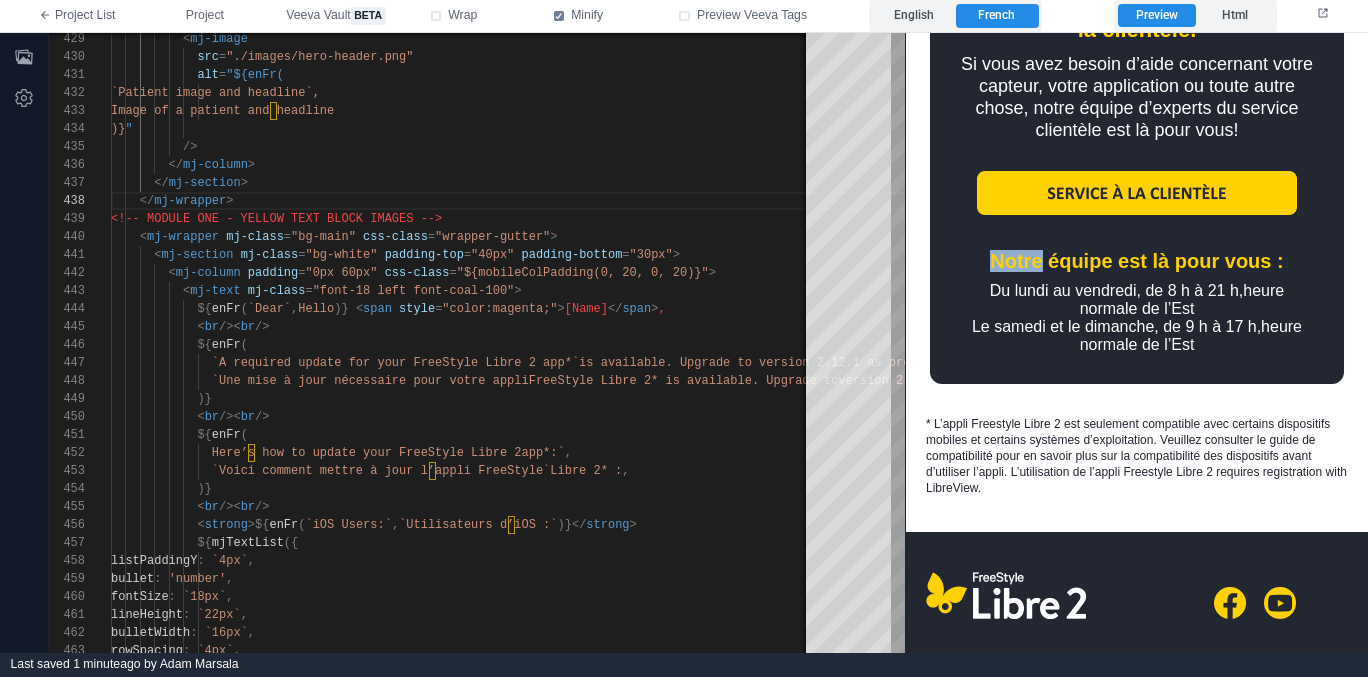drag, startPoint x: 990, startPoint y: 263, endPoint x: 1042, endPoint y: 265, distance: 52.03845 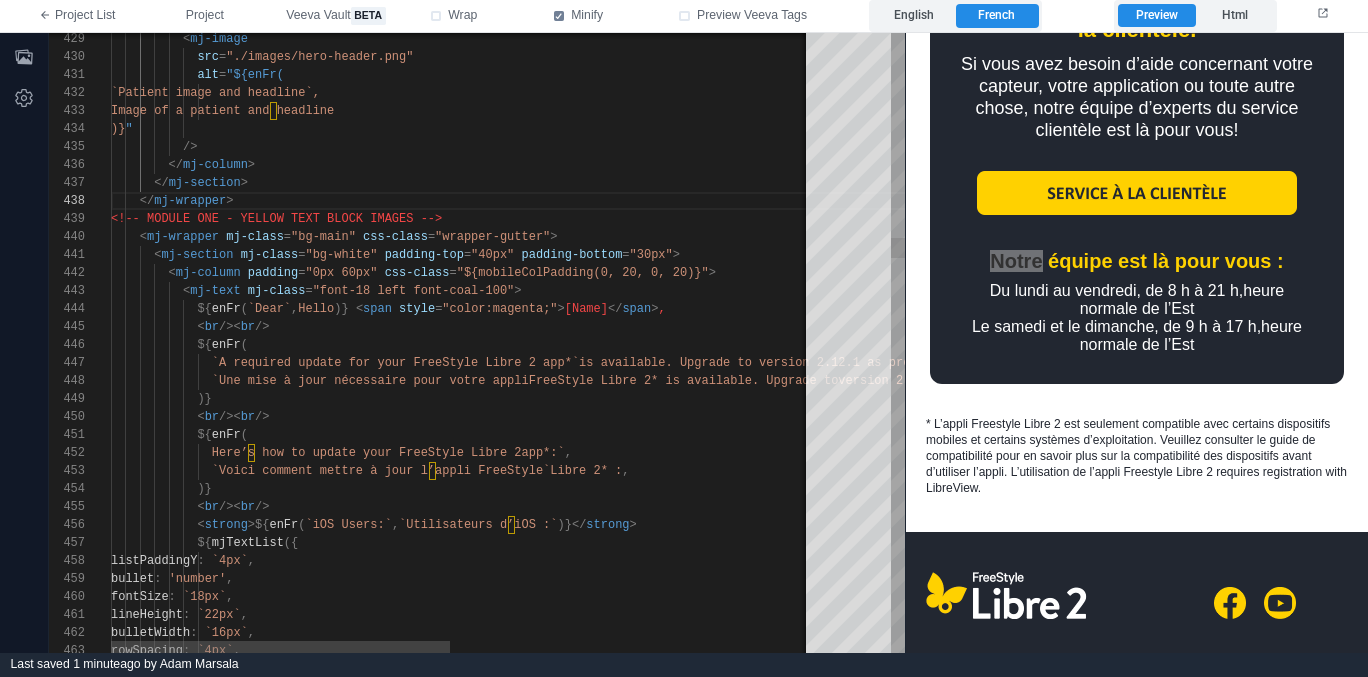 click on "429 430 431 432 433 434 435 436 437 438 439 440 441 442 443 444 445 446 447 448 449 450 451 452 453 454 455 456 457 458 459 460 461 462 463            < mj-image                src = "./images/hero-header.png"              alt = "${enFr(               `Patient image and headline`,               `Image d’une patiente et headline`,             )} "            />          < mj-column >        </ mj-section>      </ mj-wrapper>     <mj-wrapper   mj-class = "bg-main"   css-class = "wrapper-gutter" >        < mj-section   mj-class = "bg-white"   padding-top = "40px"   padding-bottom = "30px" >          < mj-column   padding = "0px 60px"   css-class = "${mobileColPadding(0, 20, 0, 20)}" >            < mj-text   mj-class = "font-18 left font-coal-100" >              ${ enFr ( `Dear` , )}" at bounding box center [477, 343] 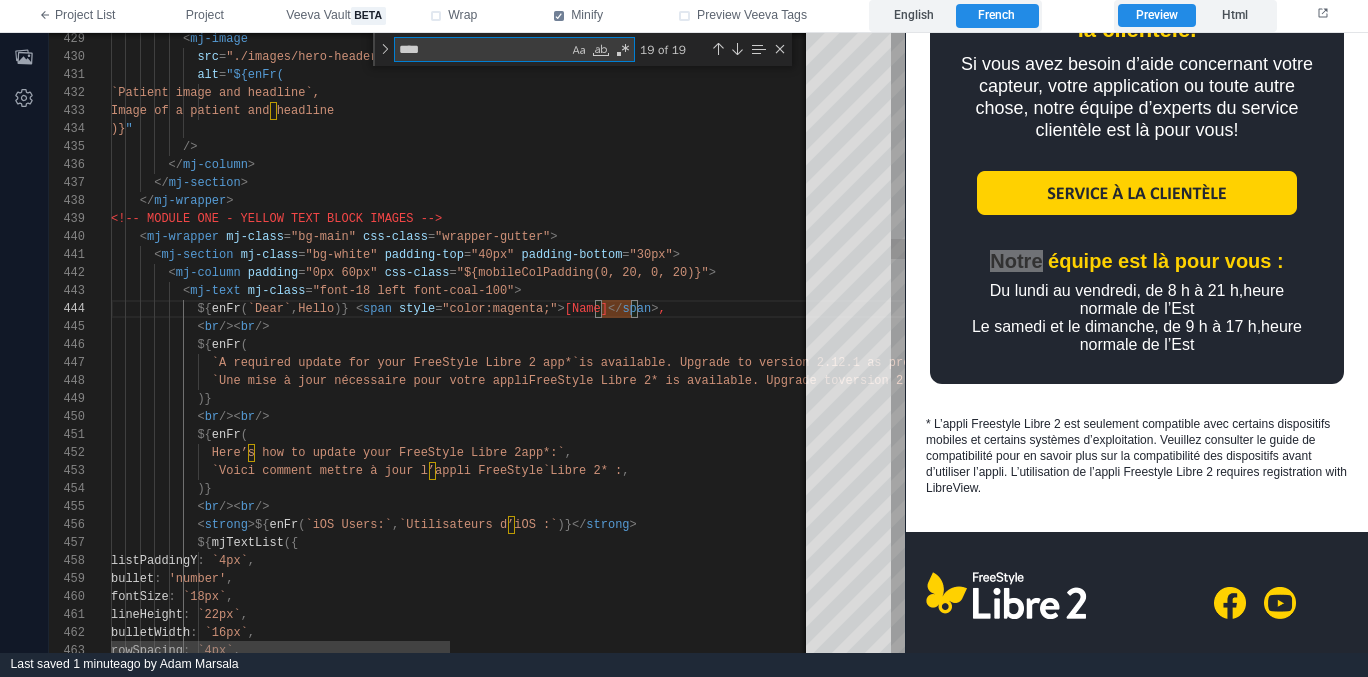 type on "**********" 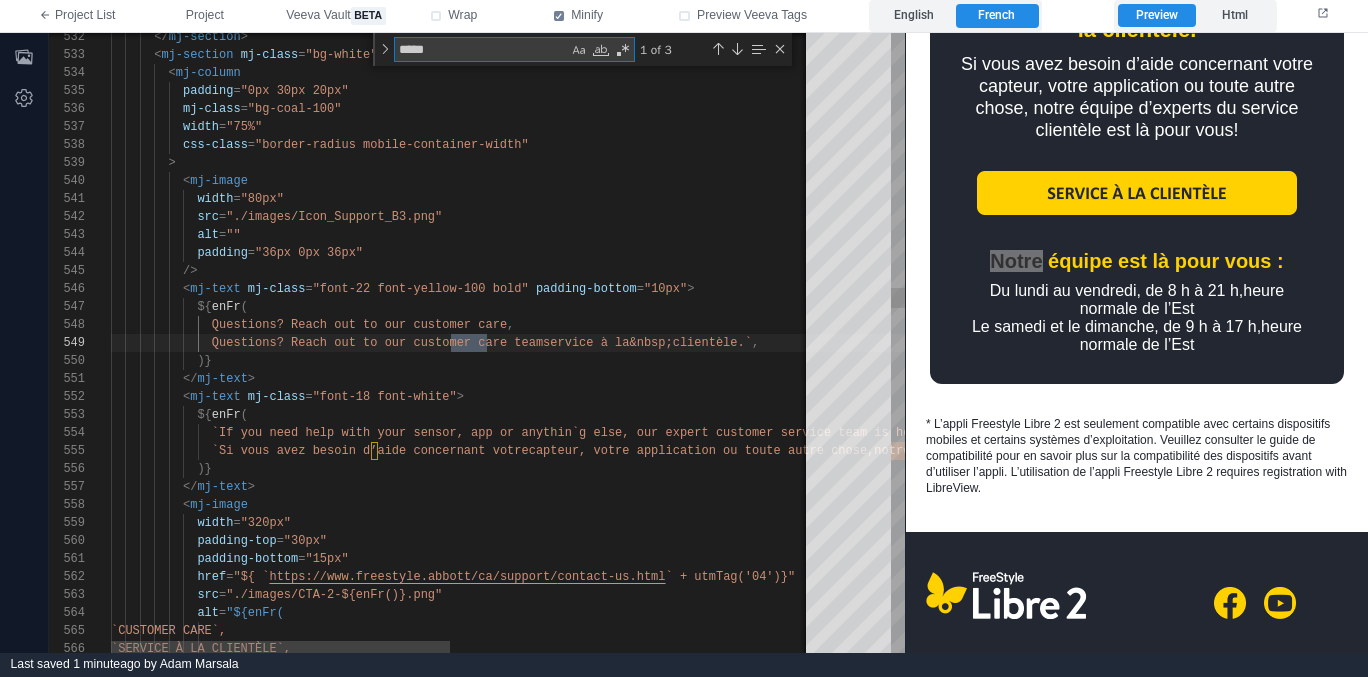 scroll, scrollTop: 180, scrollLeft: 376, axis: both 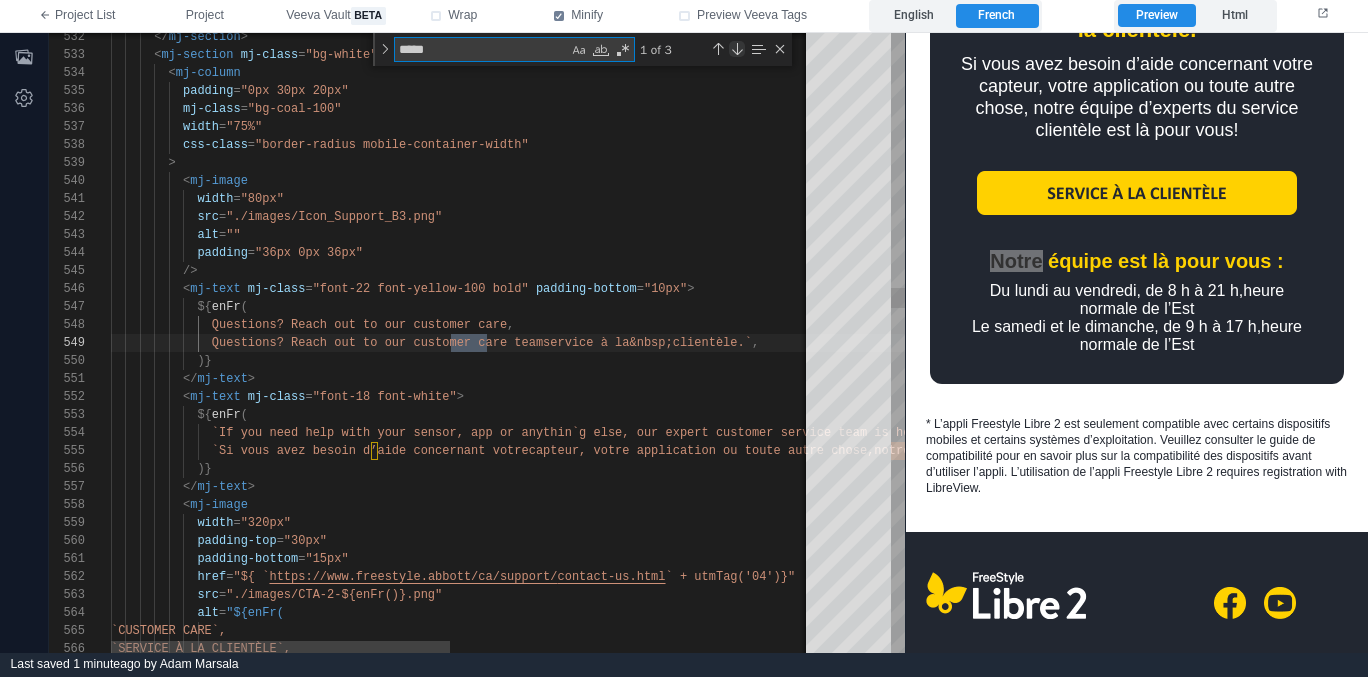 type on "*****" 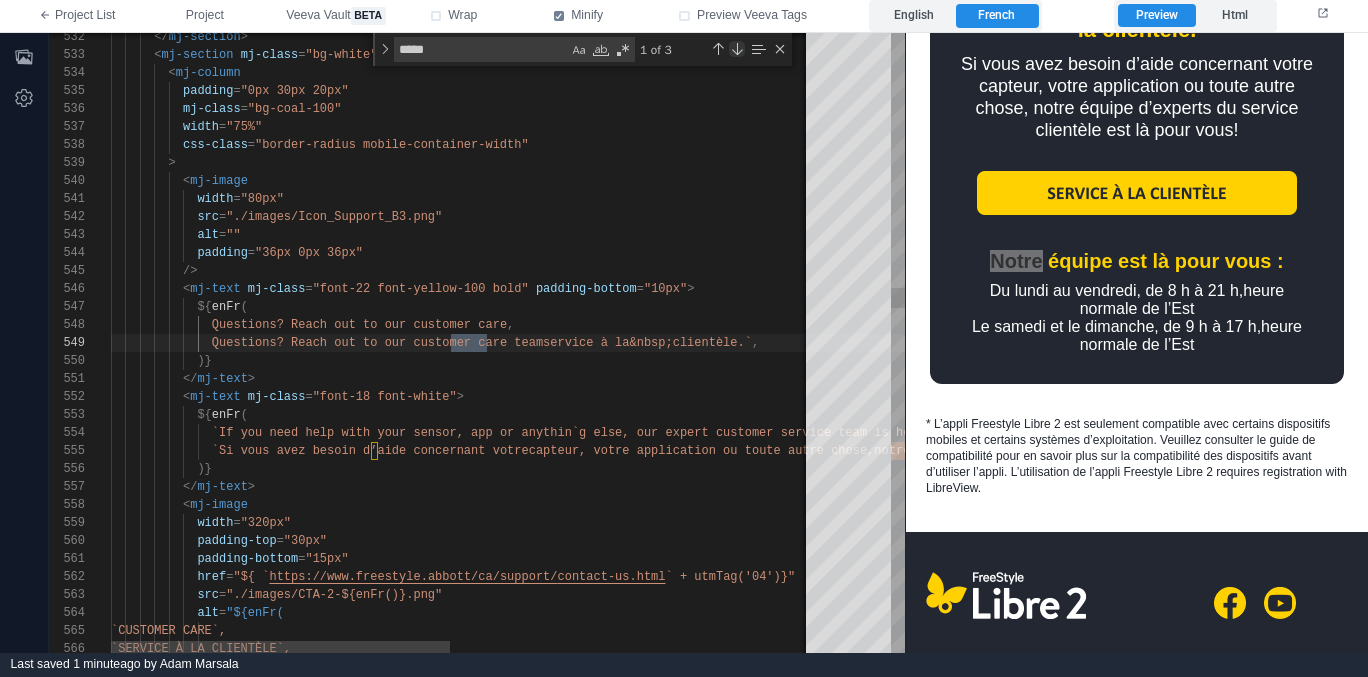click at bounding box center [737, 49] 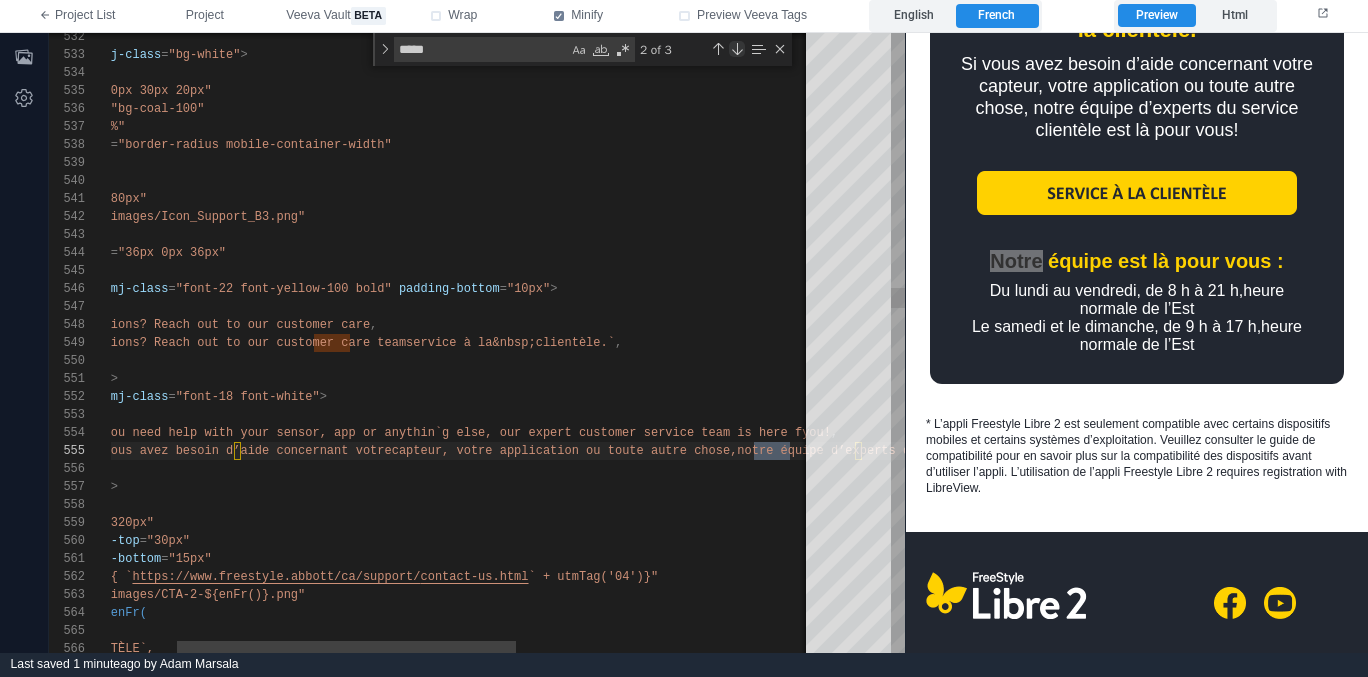 click at bounding box center (737, 49) 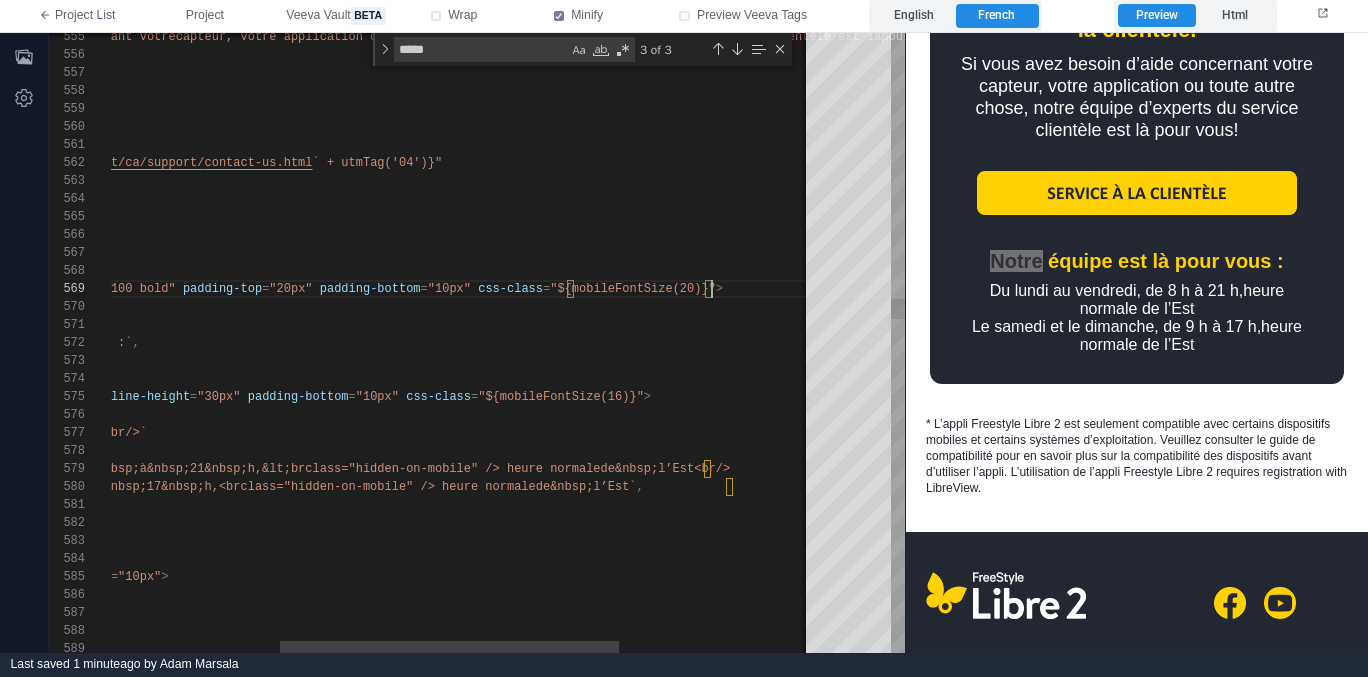 click on "555 556 557 558 559 560 561 562 563 564 565 566 567 568 569 570 571 572 573 574 575 576 577 578 579 580 581 582 583 584 585 586 587 588 589                `Si vous avez besoin d’aide concernant votre  capteur, votre application ou toute autre chose,  notre équipe d’experts du service clientèle est là  pour&nbsp;vous!` ,              )}            </ mj-text>            < mj-image                width = "320px"              padding-top = "30px"              padding-bottom = "15px"              href = "${ ` https://www.freestyle.abbott/${enFr()}-ca/support/ contact-us.html ` + utmTag('04')}"              src = "./images/CTA-2-${enFr()}.png"              alt = "${enFr(               `CUSTOMER CARE`,               `SERVICE À LA CLIENTÈLE`,             )} "            />            < mj-text   =" at bounding box center (477, 343) 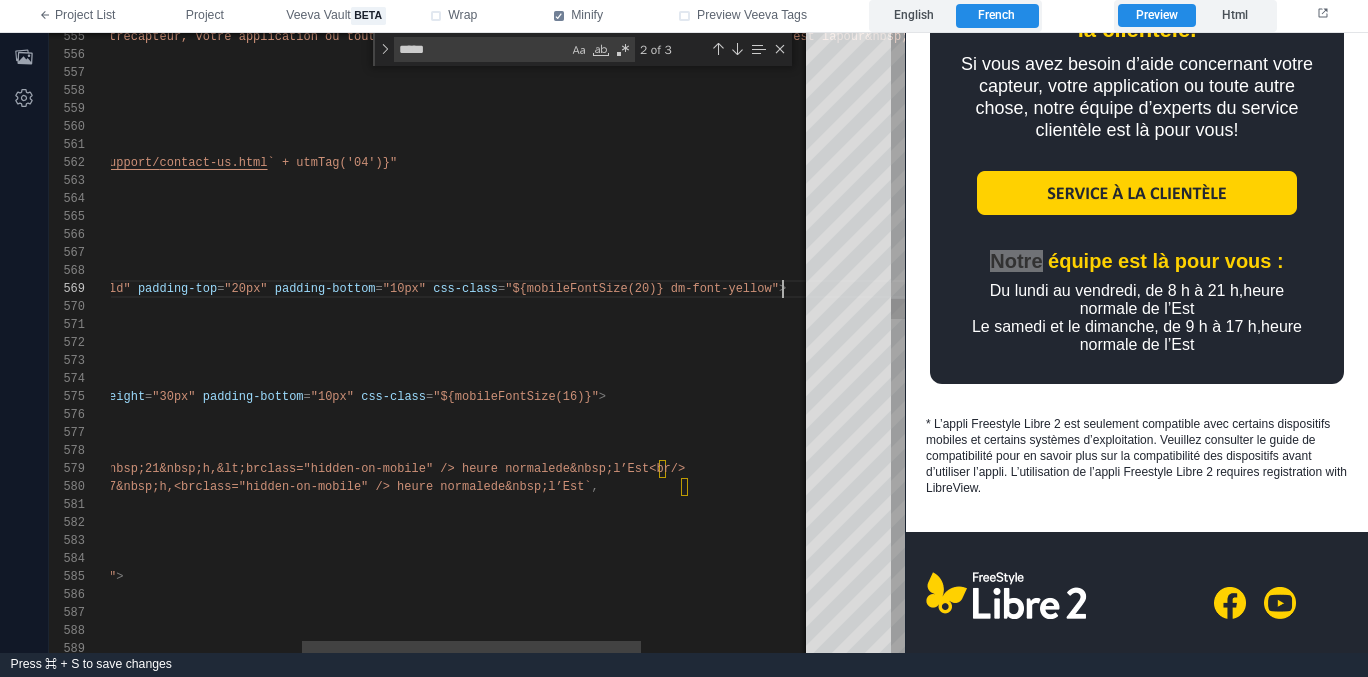 scroll, scrollTop: 144, scrollLeft: 72, axis: both 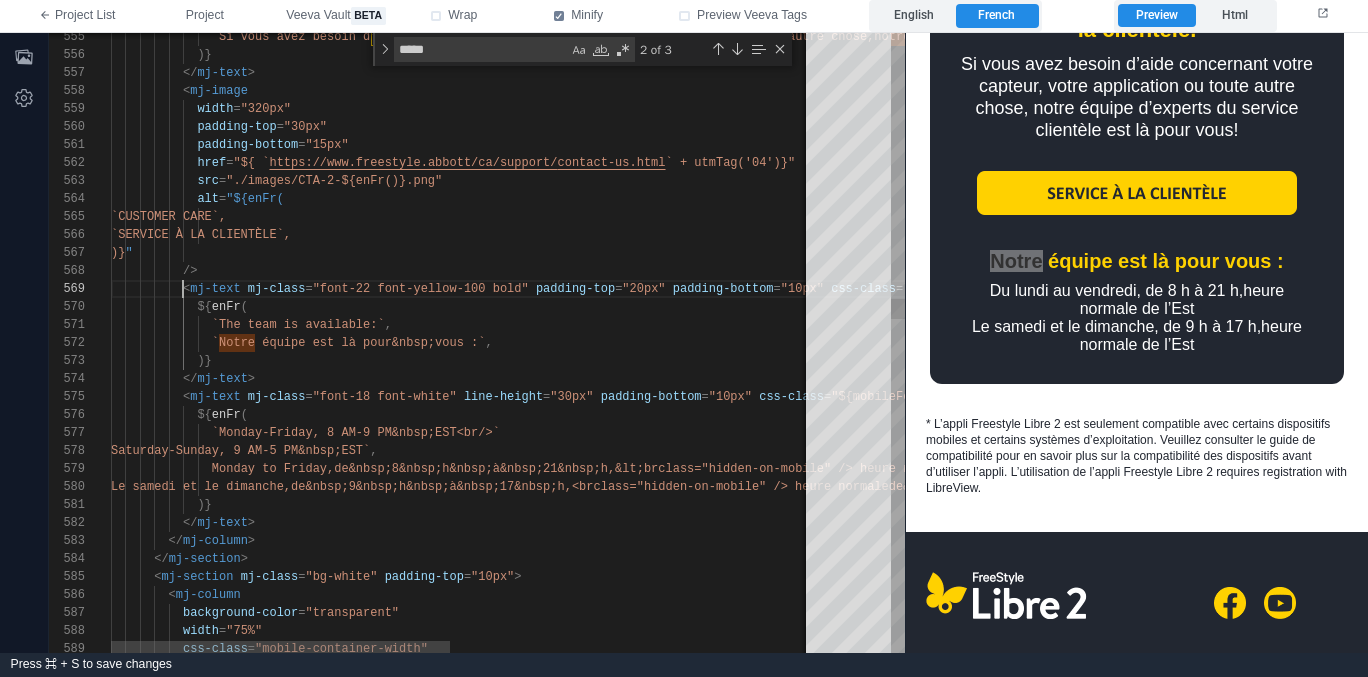 click on ")}" at bounding box center (837, 361) 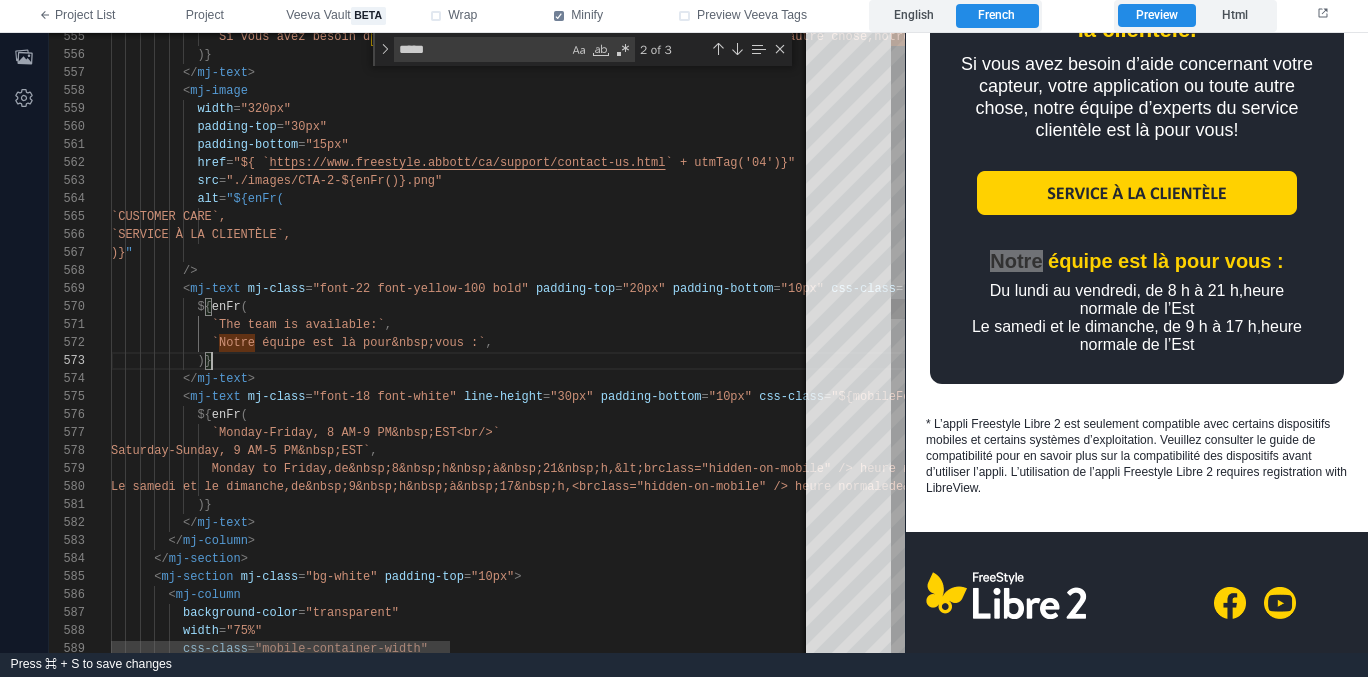 scroll, scrollTop: 36, scrollLeft: 101, axis: both 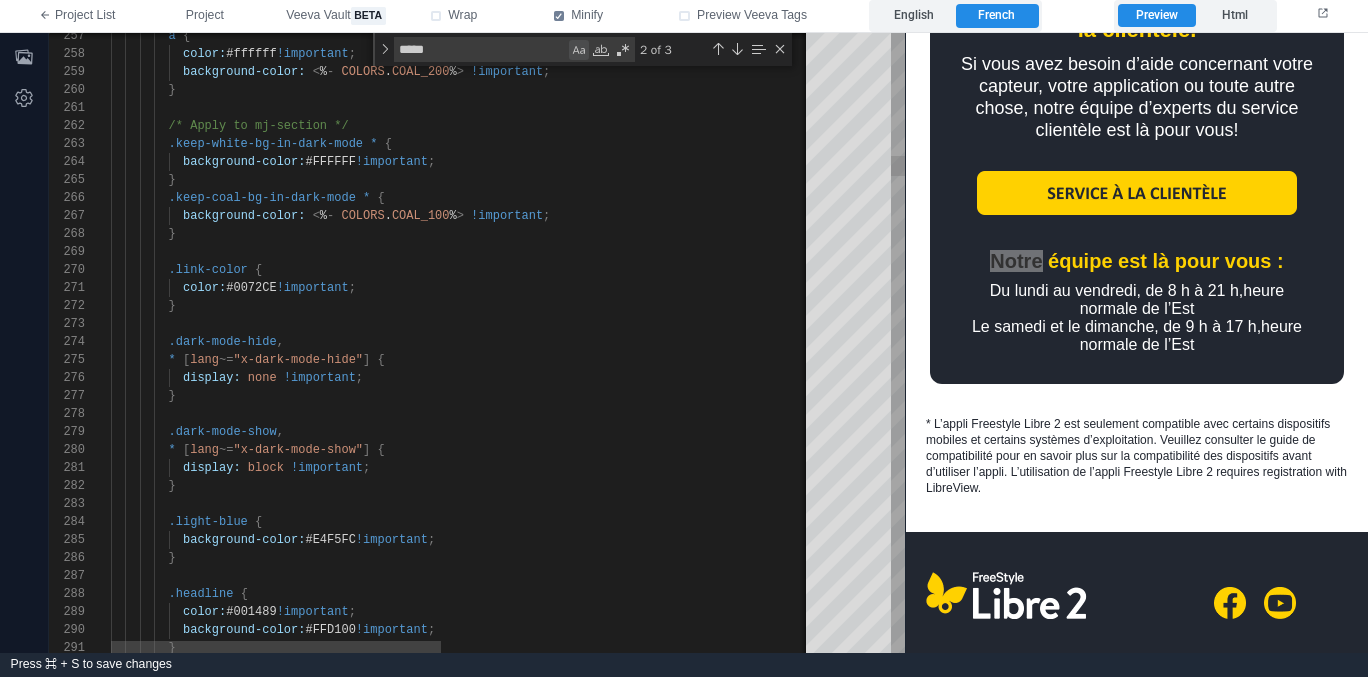 click at bounding box center (579, 50) 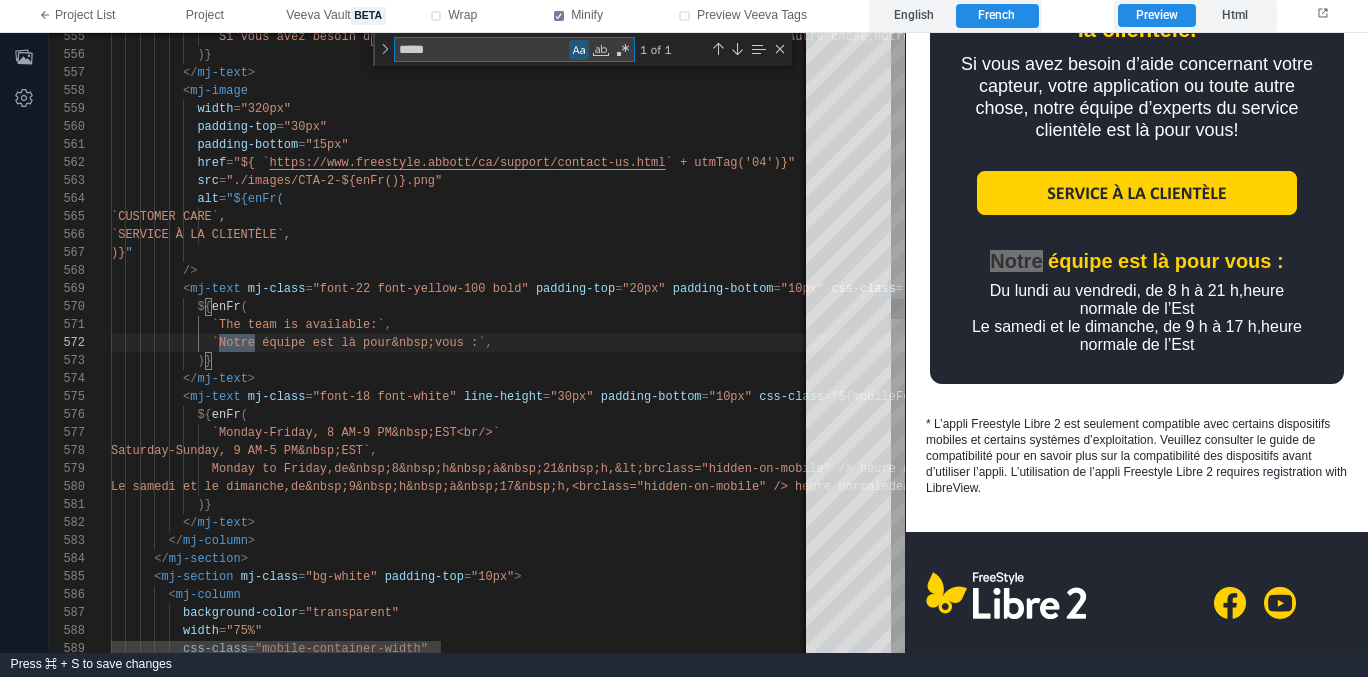 scroll, scrollTop: 162, scrollLeft: 144, axis: both 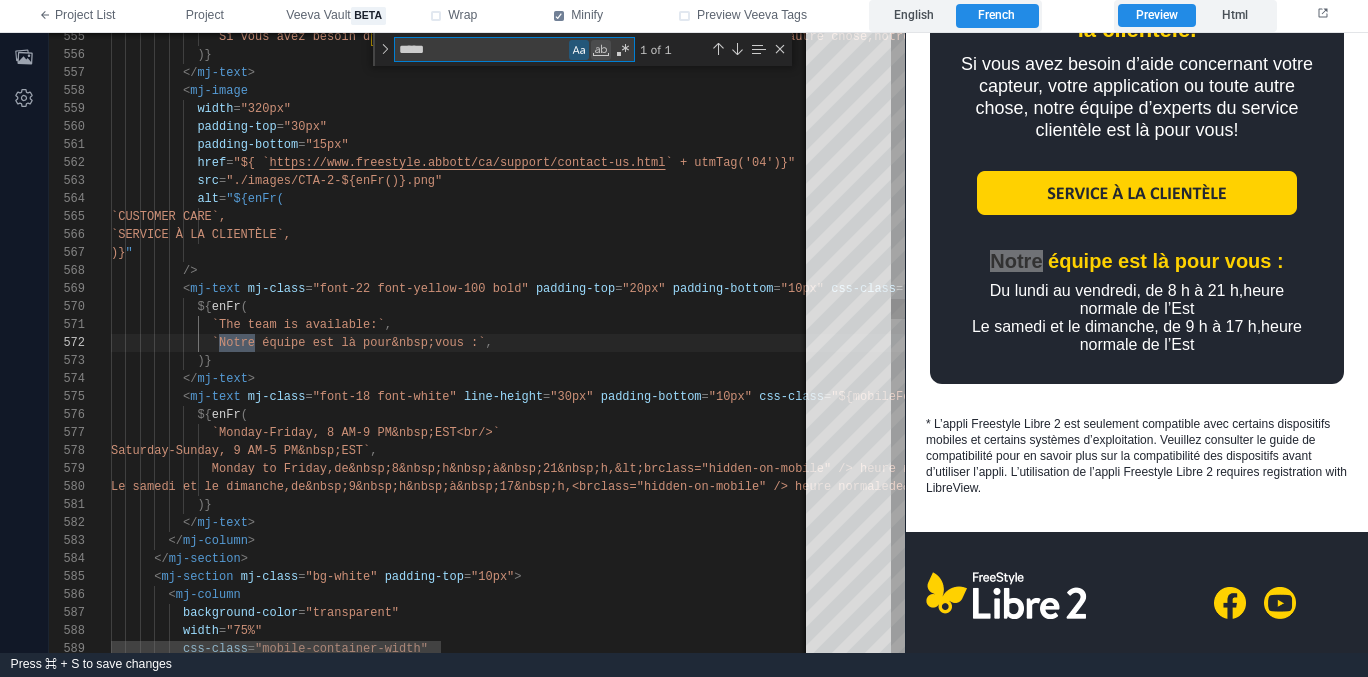click at bounding box center [601, 50] 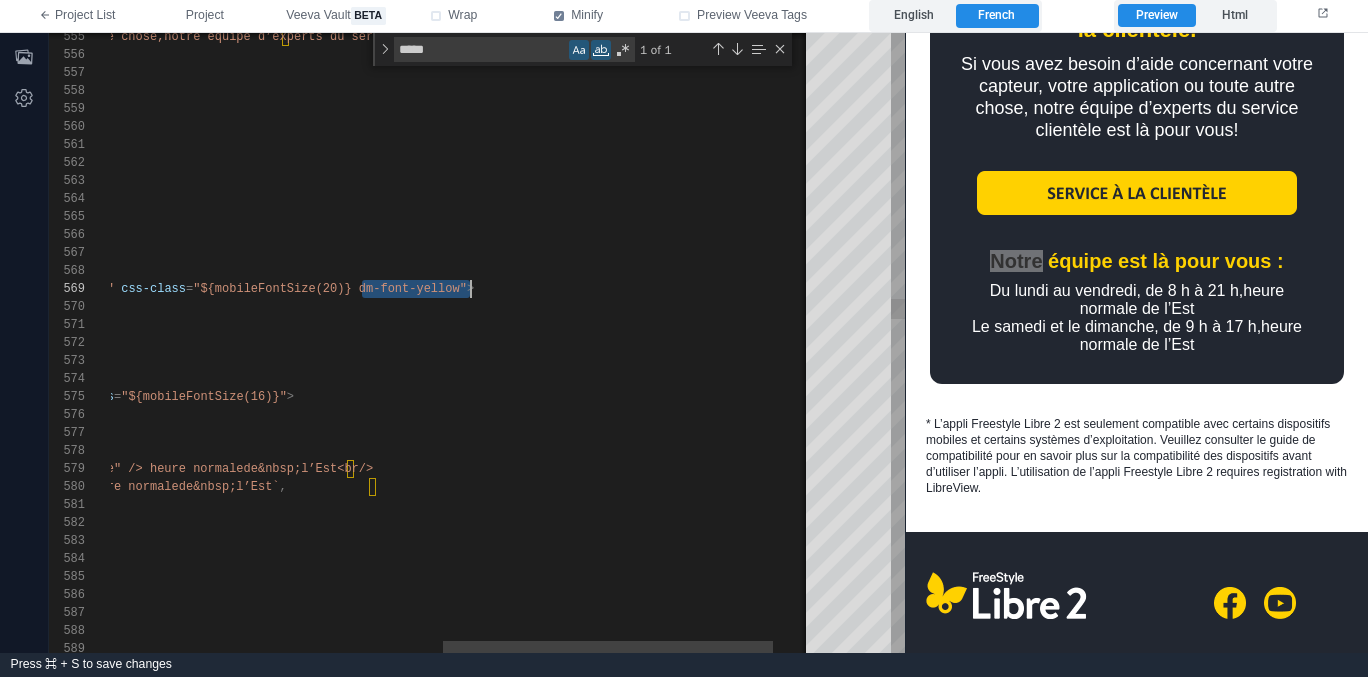 scroll, scrollTop: 144, scrollLeft: 1062, axis: both 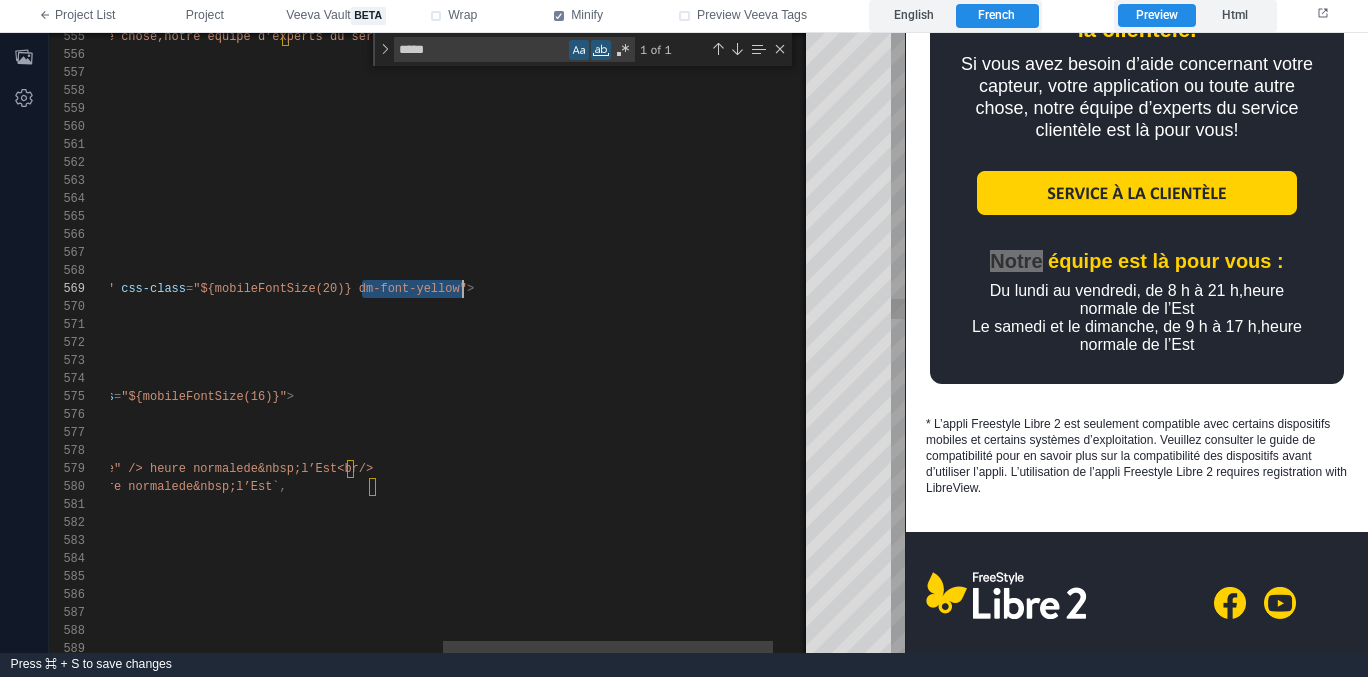 drag, startPoint x: 361, startPoint y: 286, endPoint x: 466, endPoint y: 288, distance: 105.01904 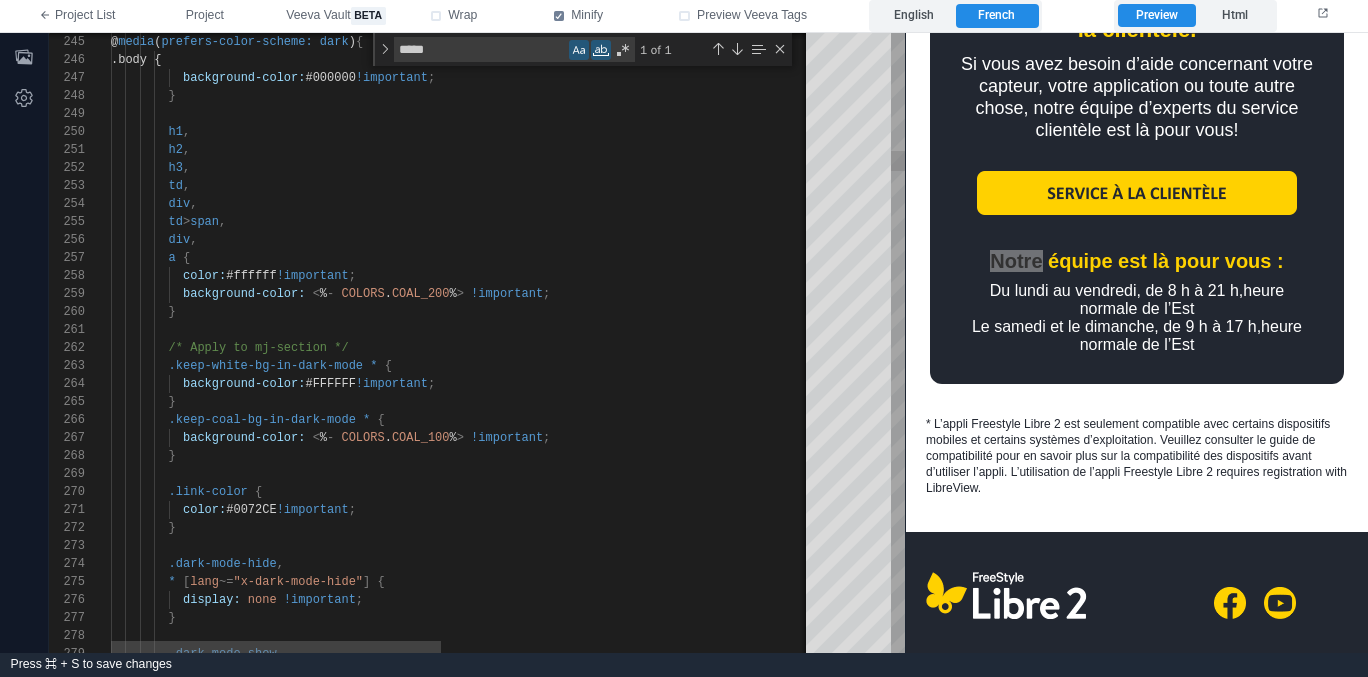 click on "}" at bounding box center [855, 312] 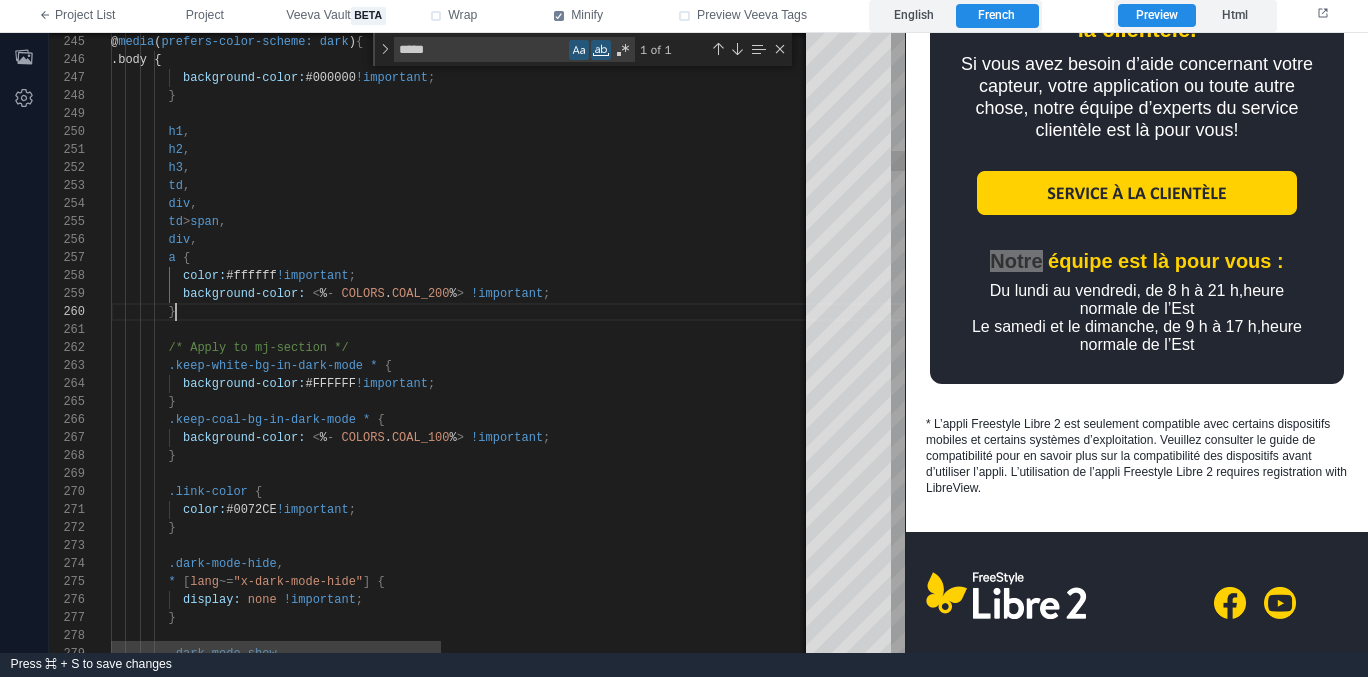 scroll, scrollTop: 162, scrollLeft: 65, axis: both 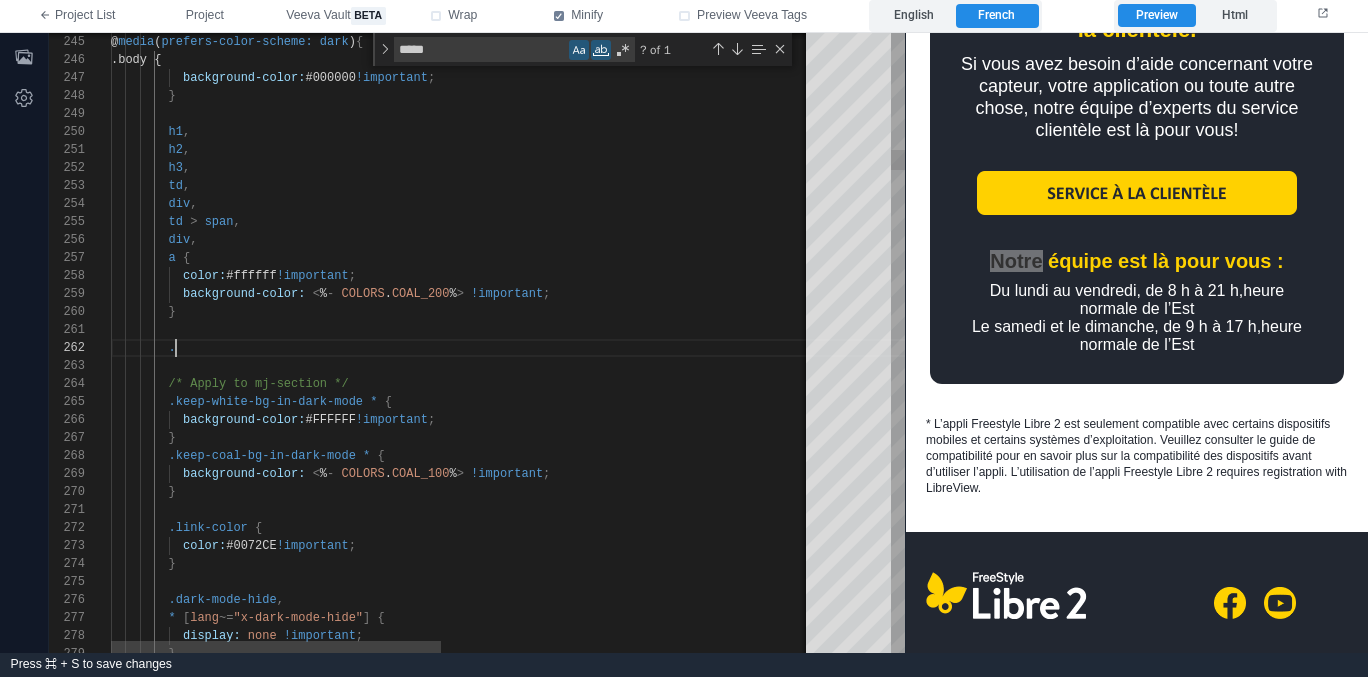 paste on "**********" 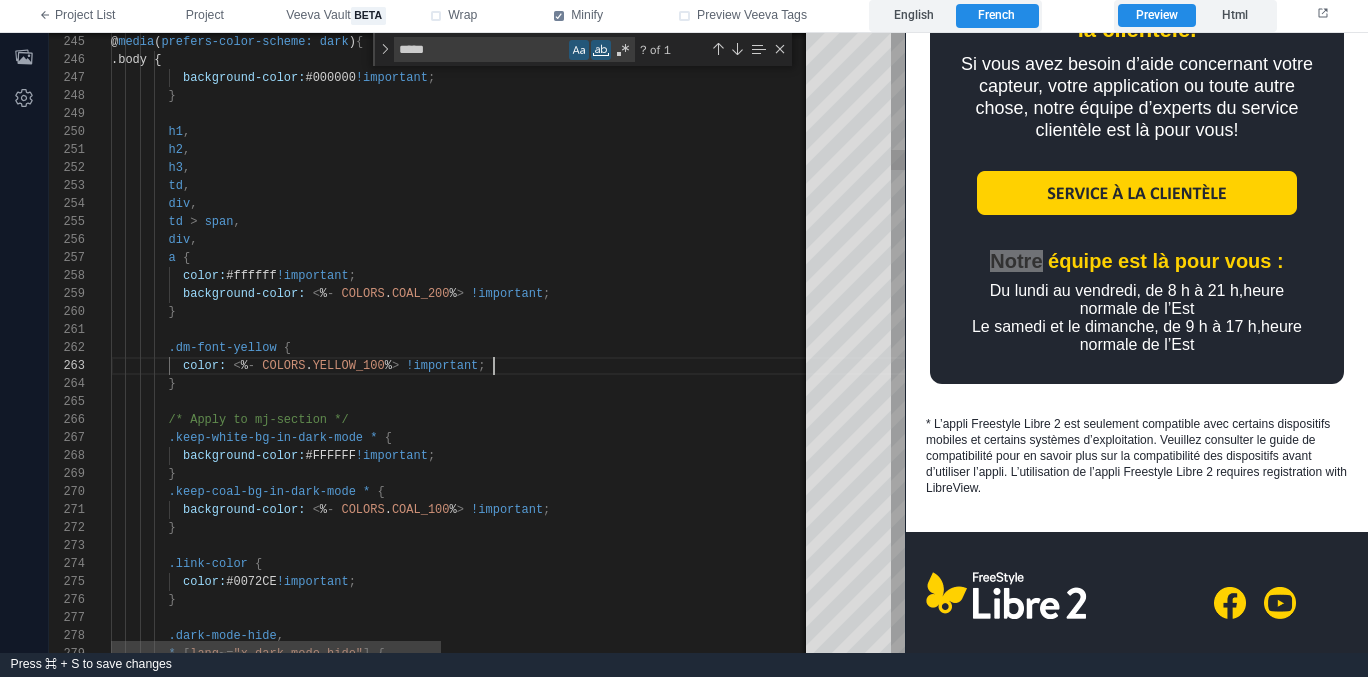 scroll, scrollTop: 54, scrollLeft: 65, axis: both 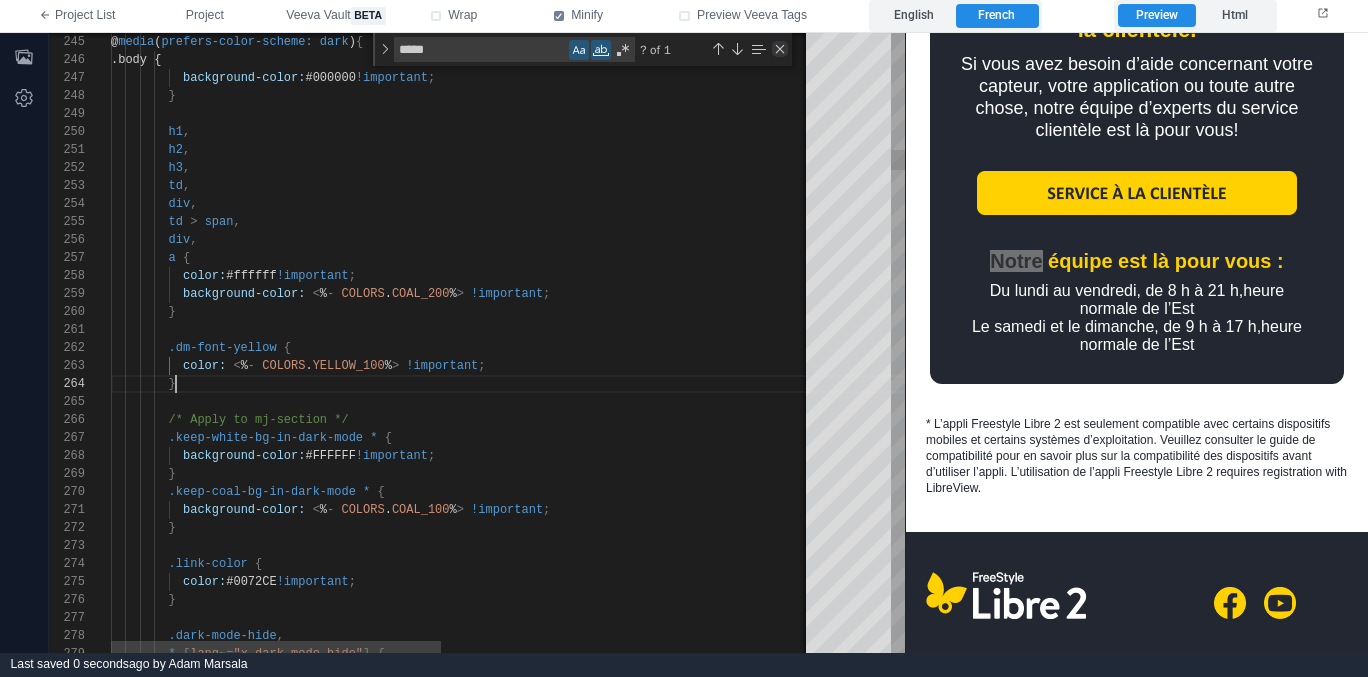 type on "**********" 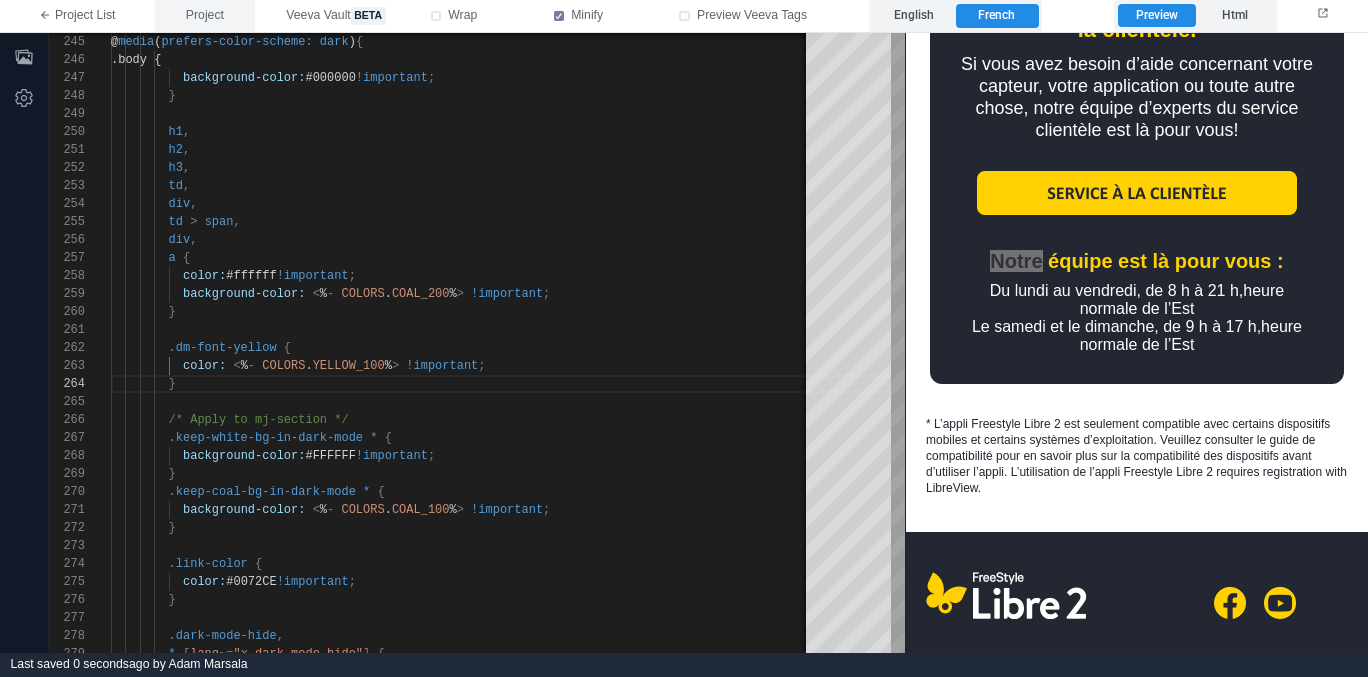 click on "Project" at bounding box center [205, 16] 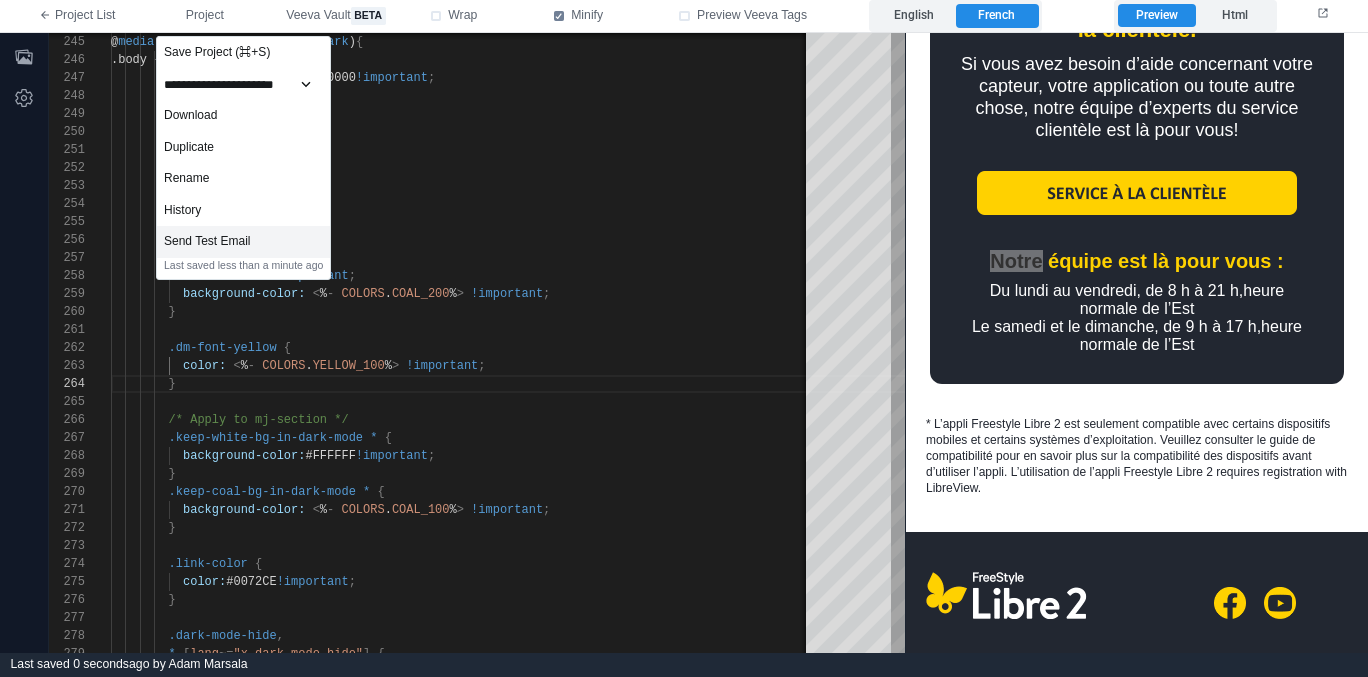 click on "Send Test Email" at bounding box center (243, 242) 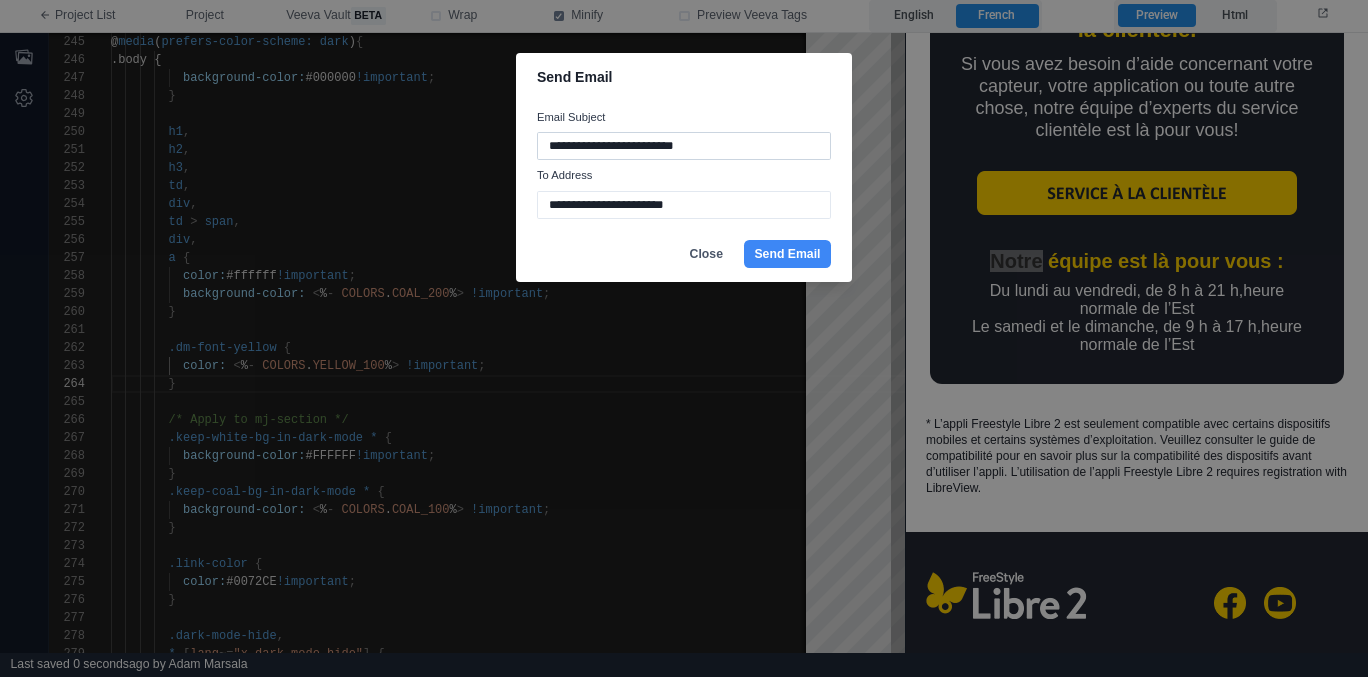 click on "**********" at bounding box center (684, 146) 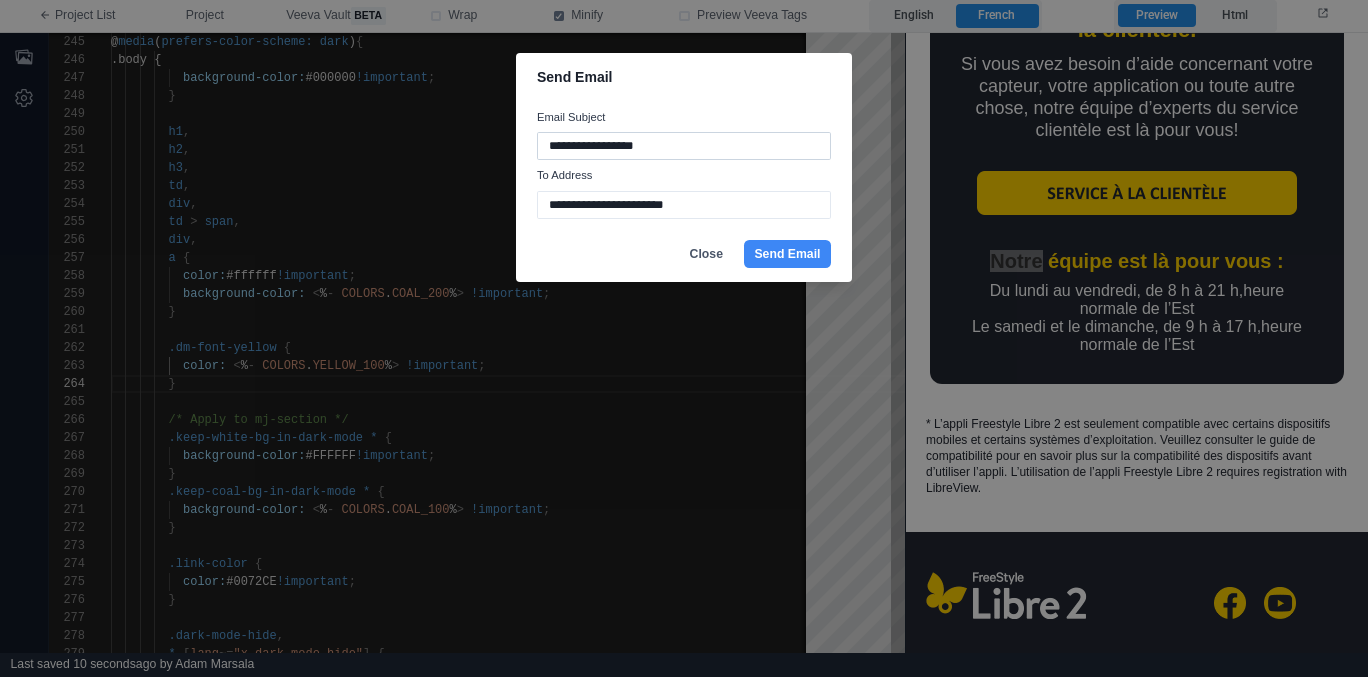 click on "**********" at bounding box center [684, 146] 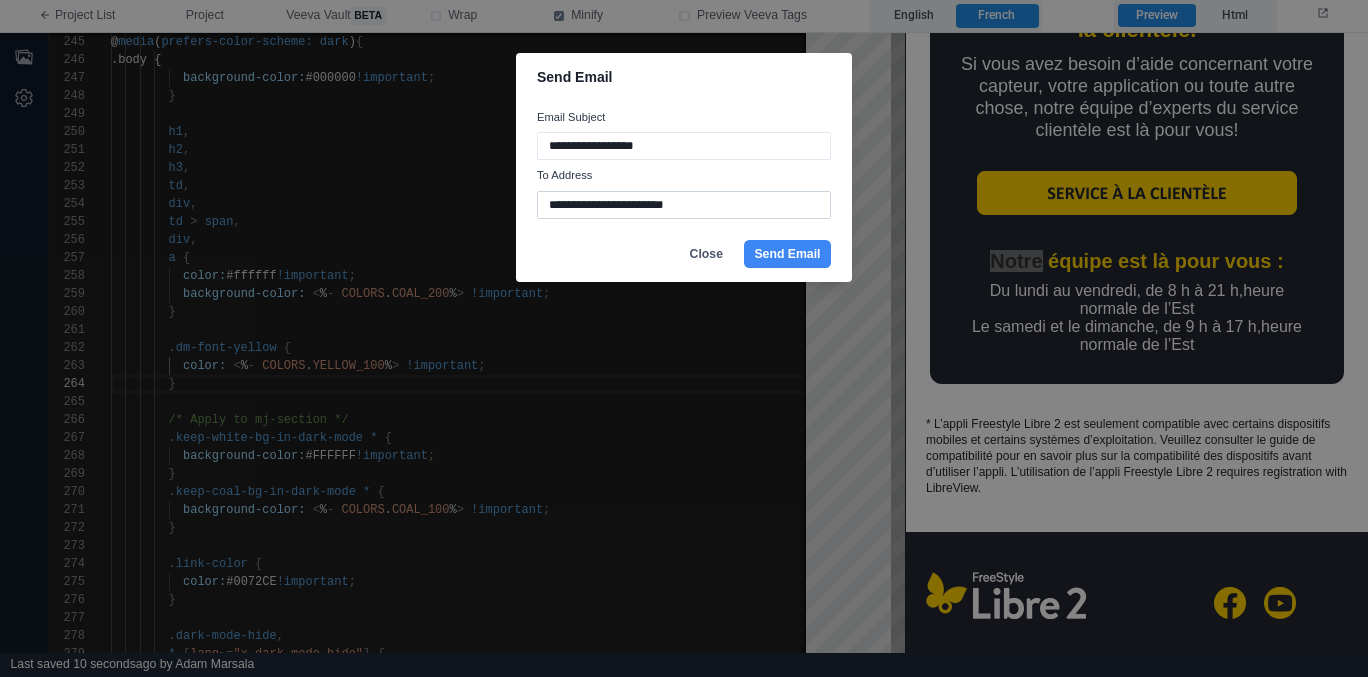 type on "**********" 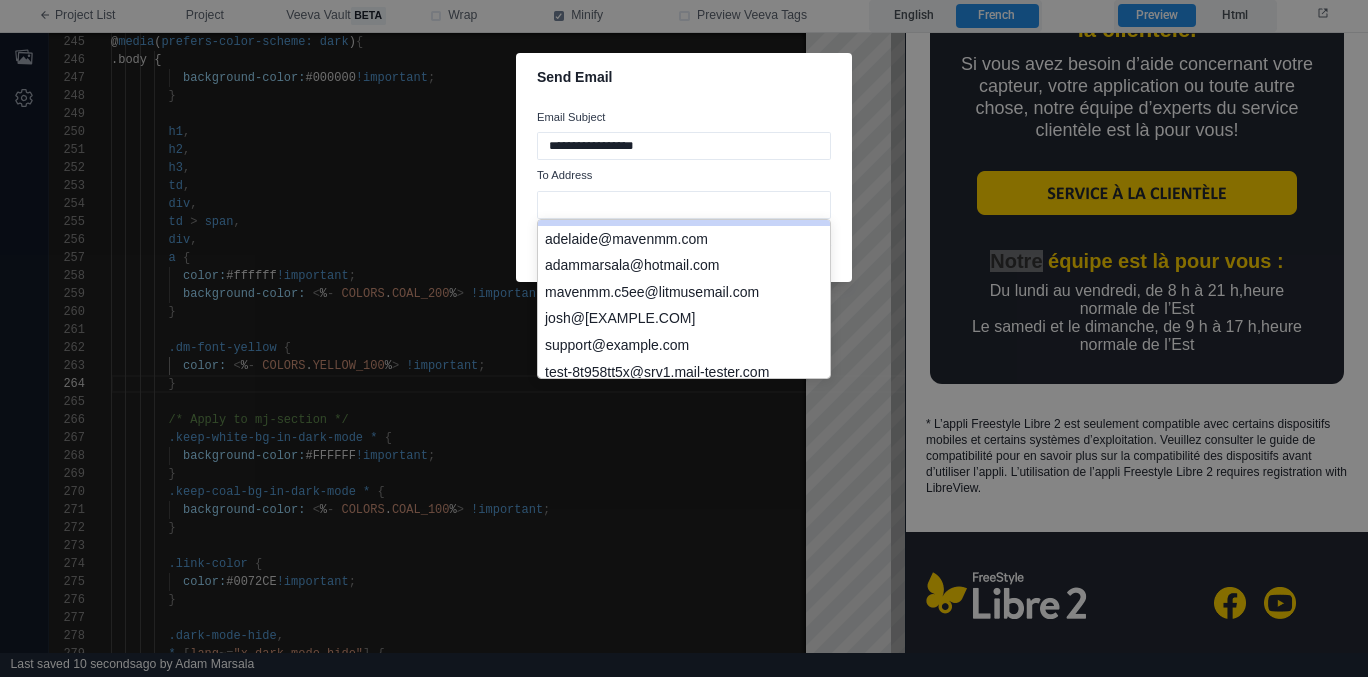 scroll, scrollTop: 122, scrollLeft: 0, axis: vertical 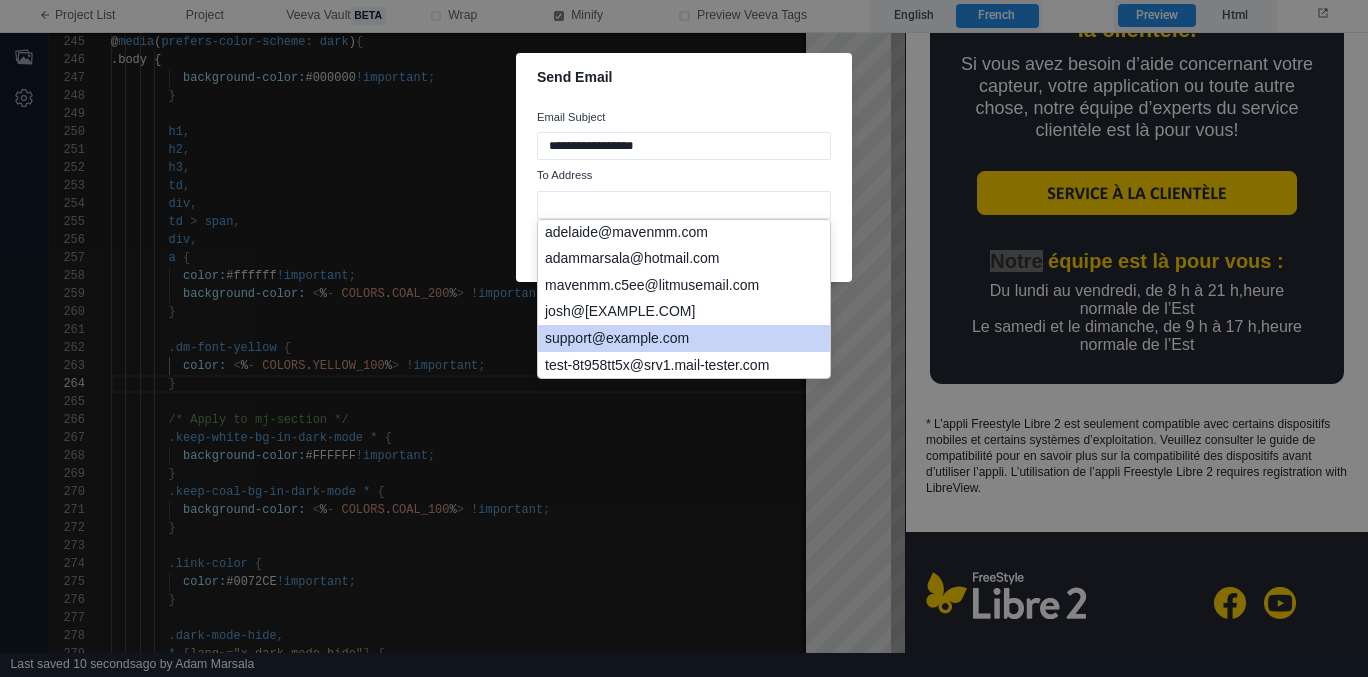 click on "support@example.com" at bounding box center (684, 338) 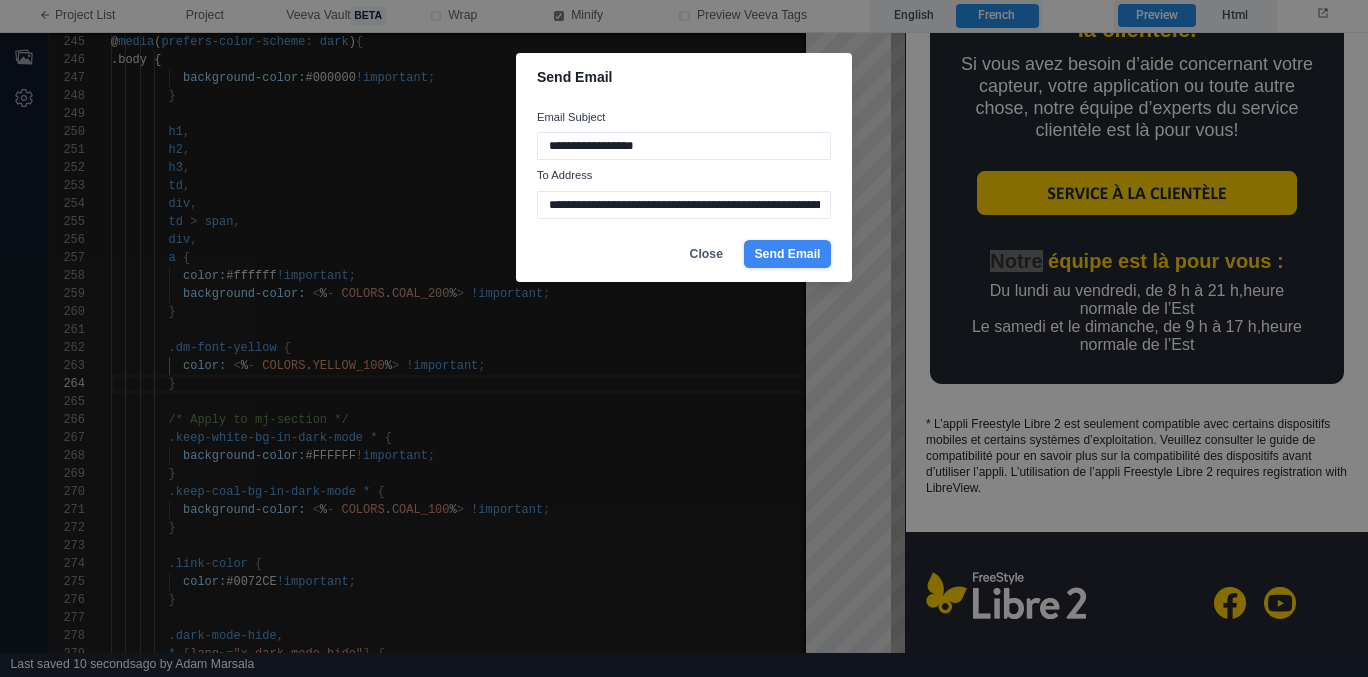 type on "**********" 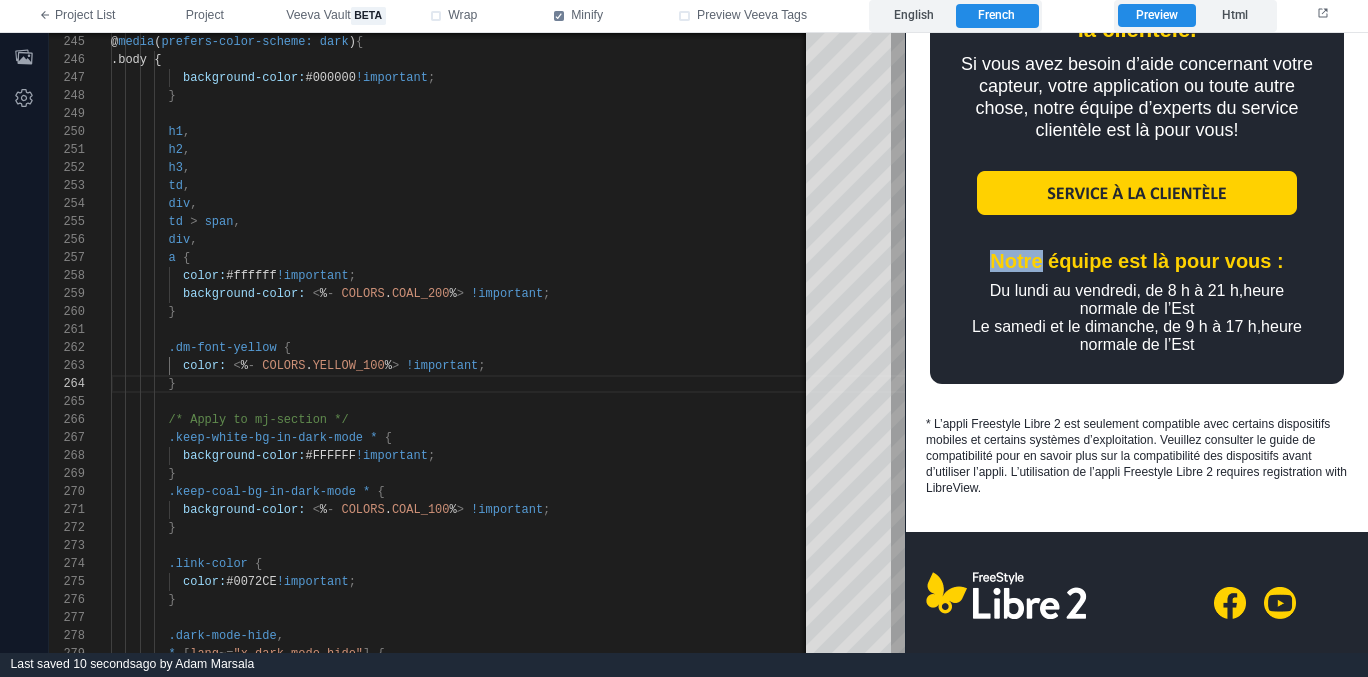 click at bounding box center (1137, 396) 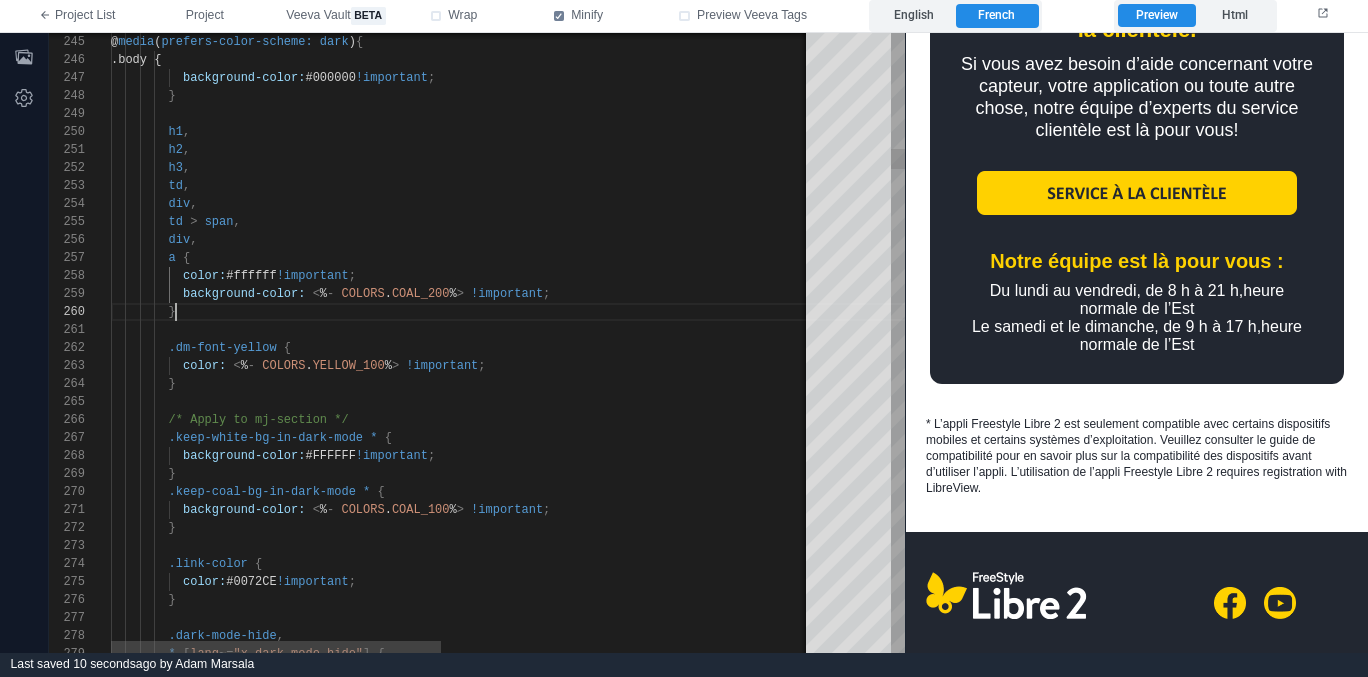 scroll, scrollTop: 162, scrollLeft: 65, axis: both 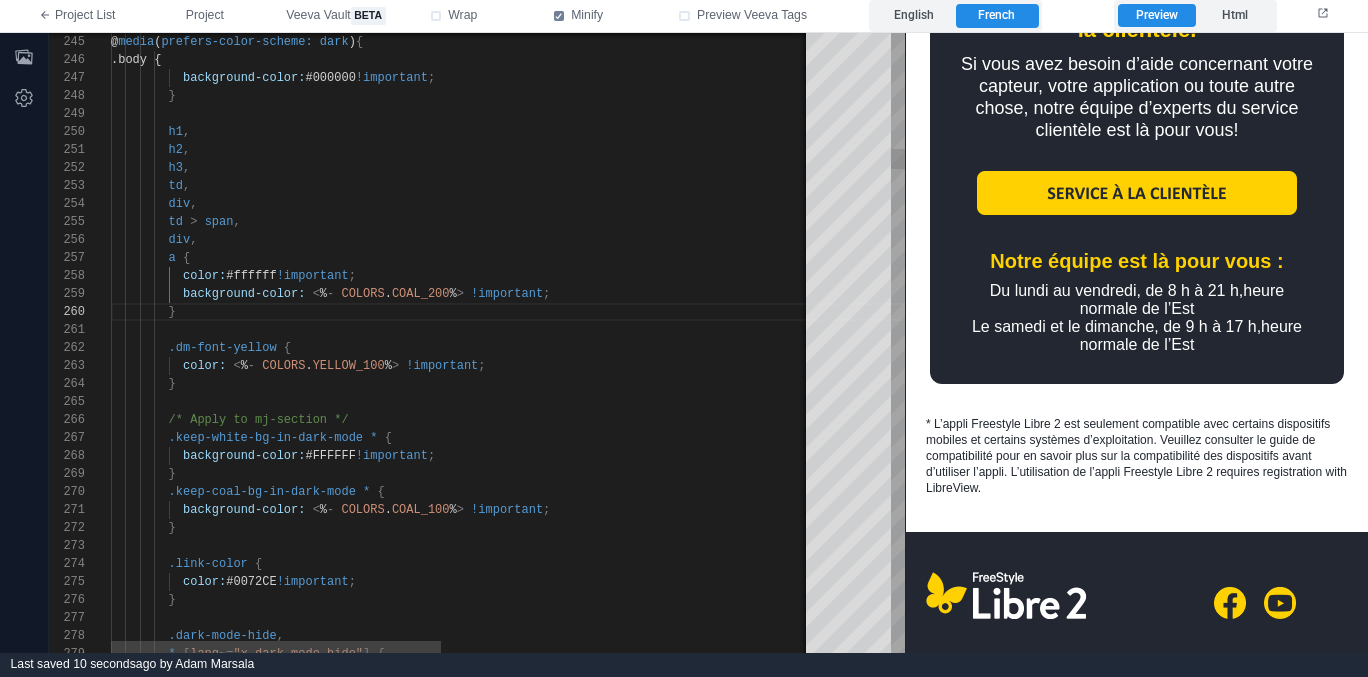 click at bounding box center (280, 348) 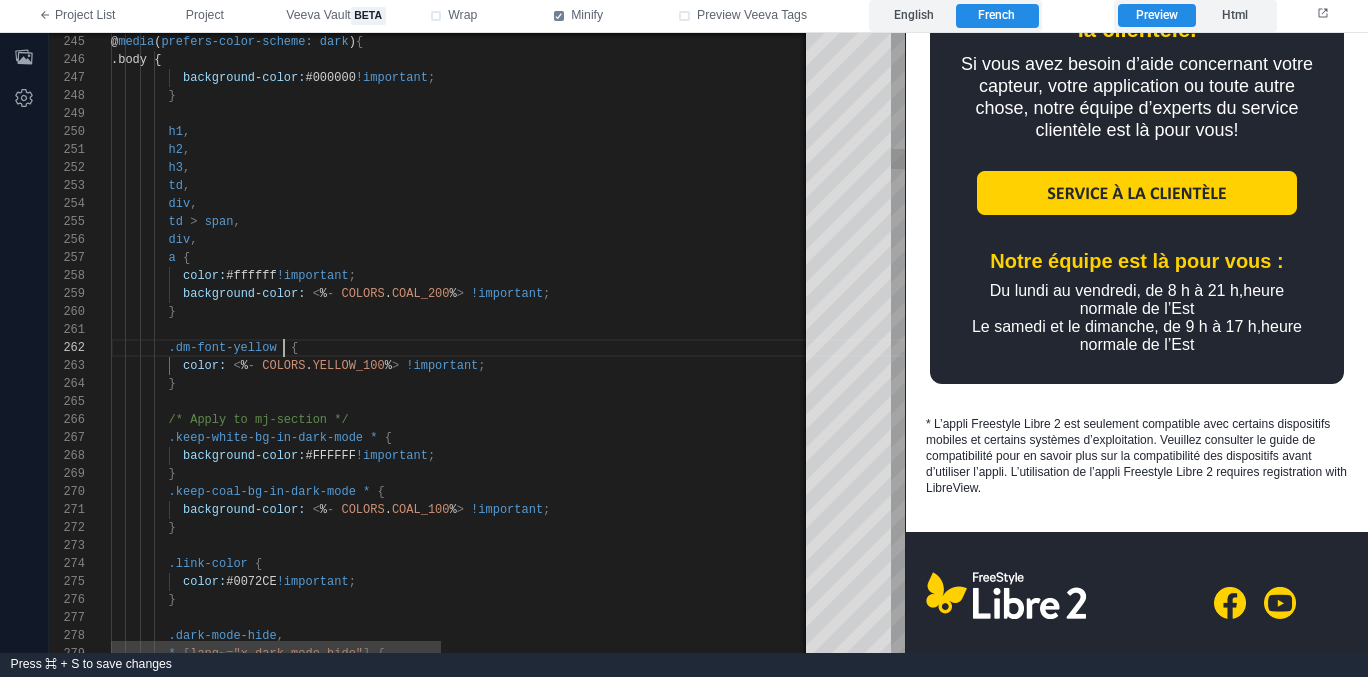 scroll, scrollTop: 18, scrollLeft: 181, axis: both 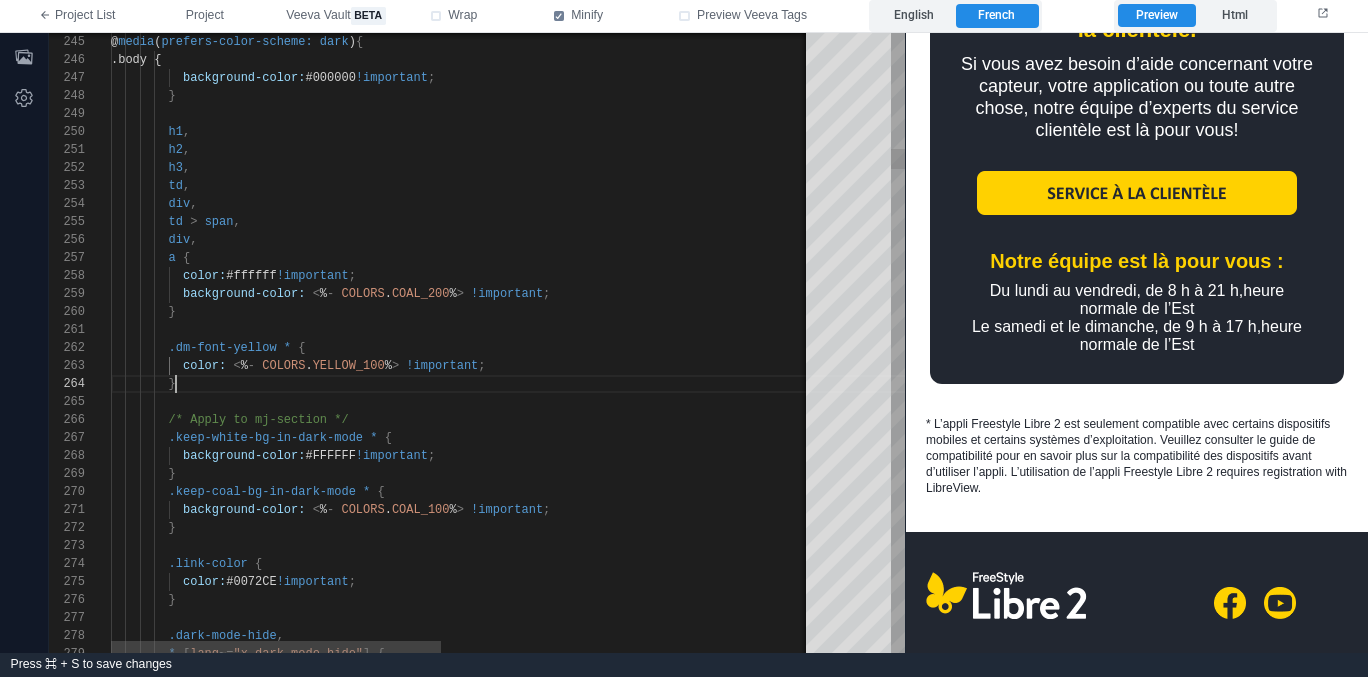click on "}" at bounding box center [855, 384] 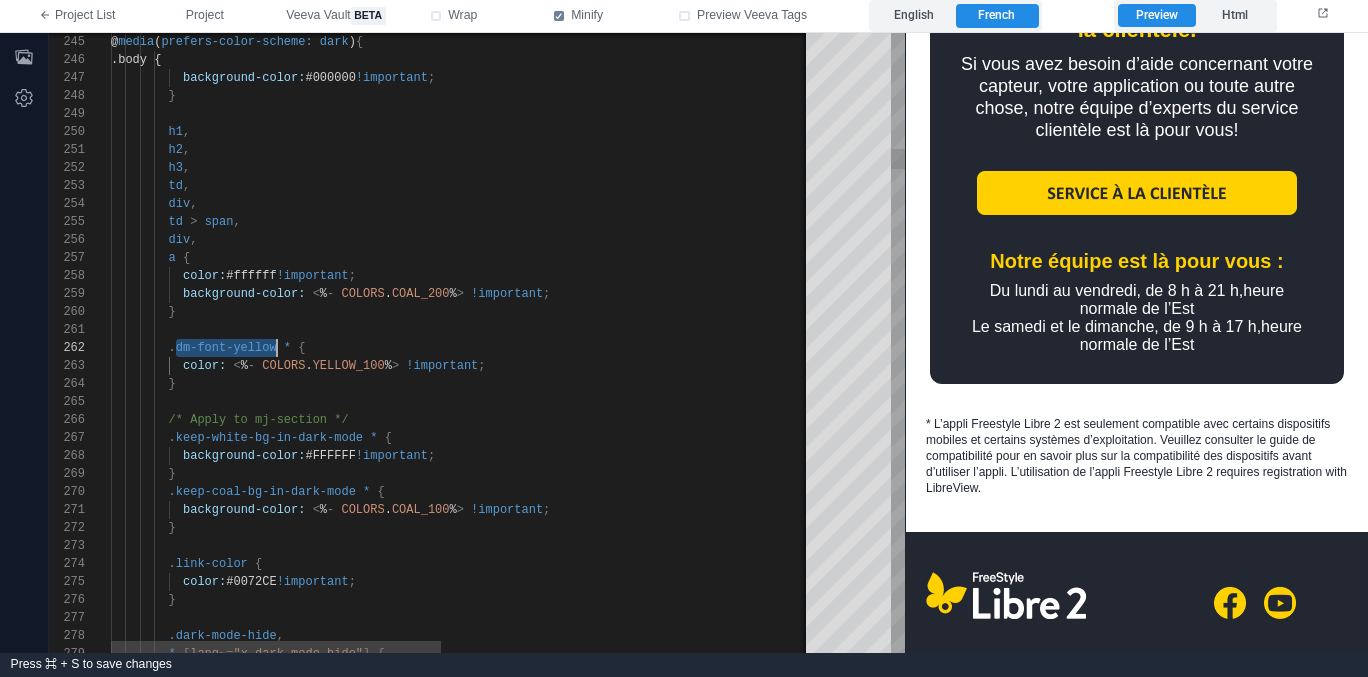 scroll, scrollTop: 18, scrollLeft: 166, axis: both 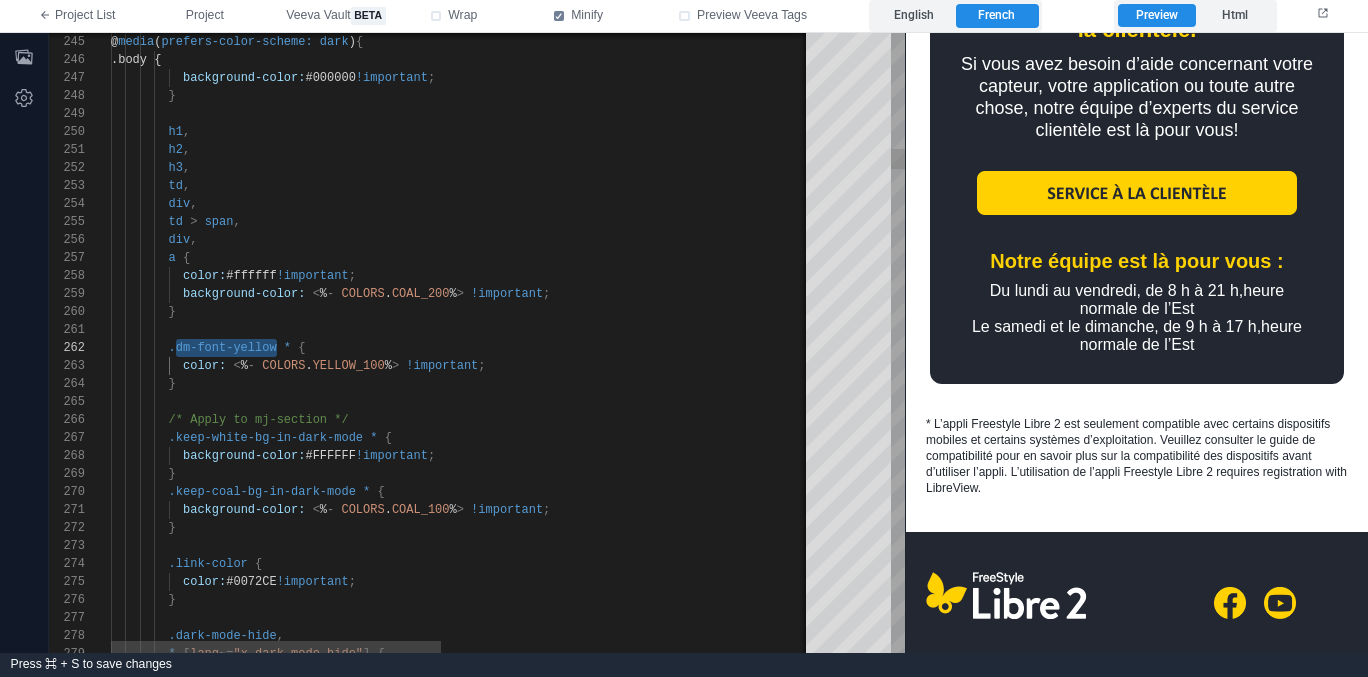 type on "**********" 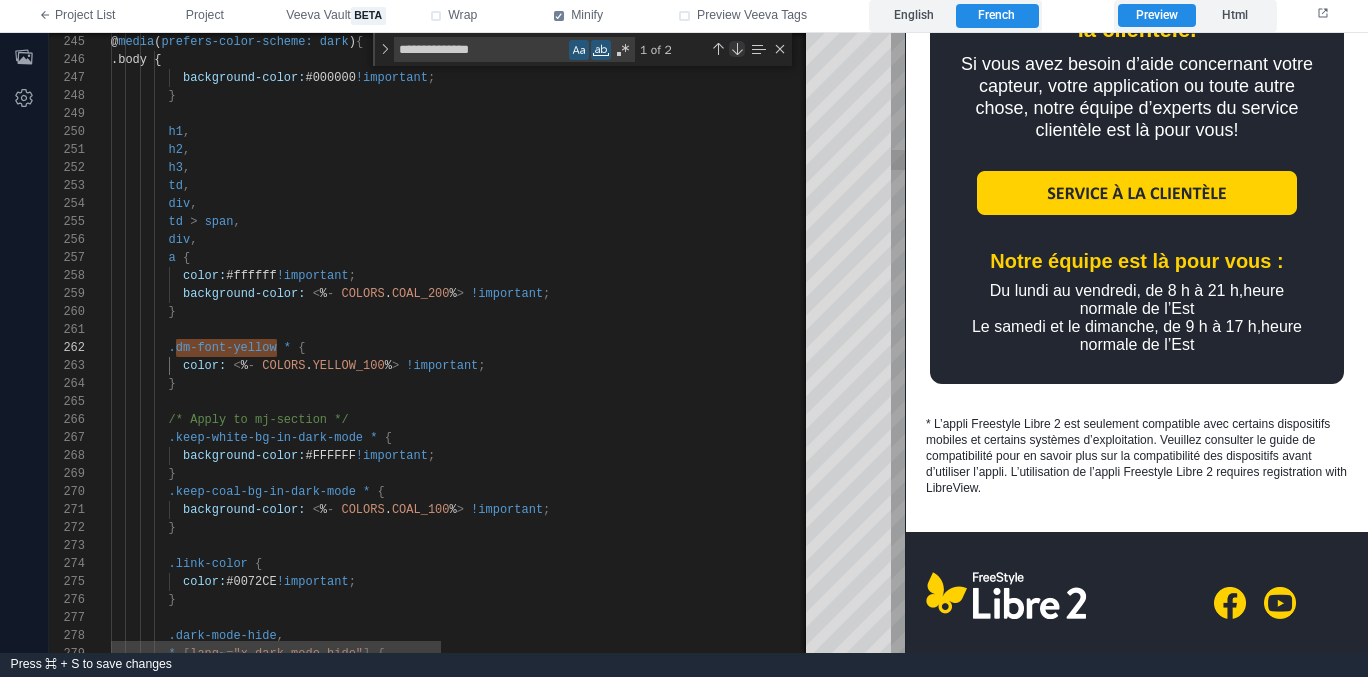 click at bounding box center (737, 49) 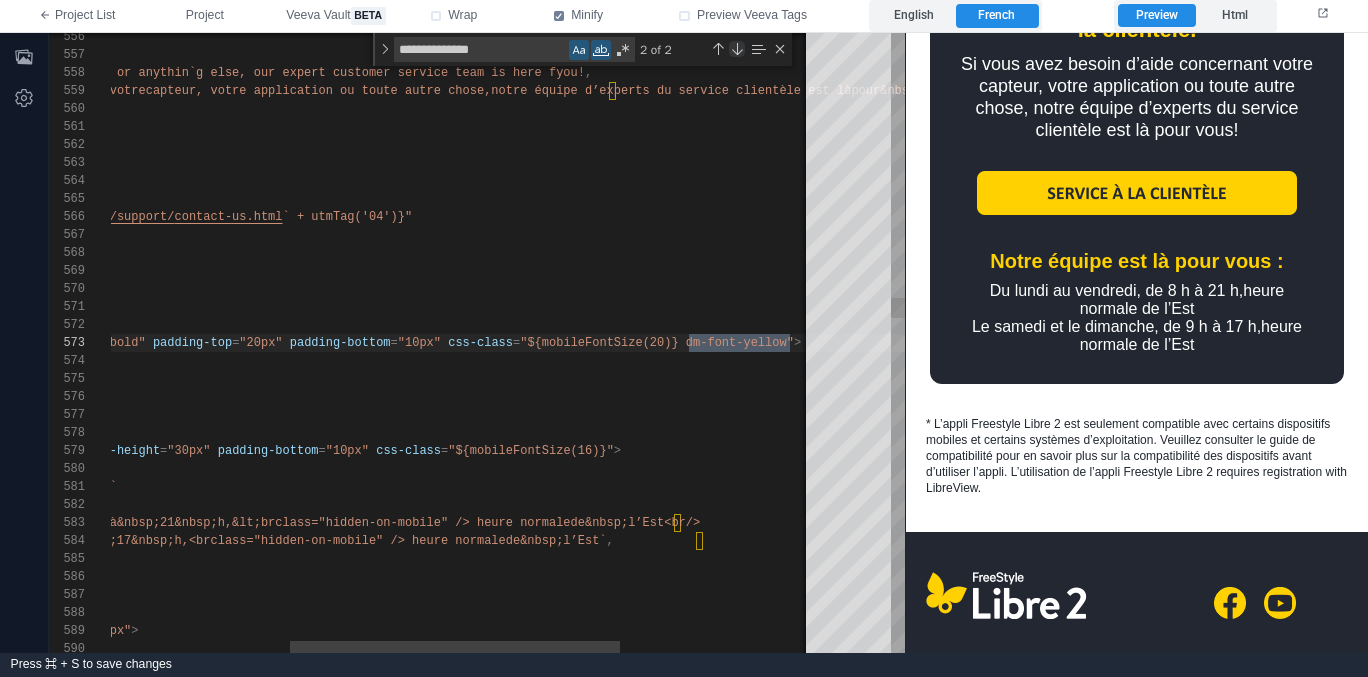 scroll, scrollTop: 180, scrollLeft: 1062, axis: both 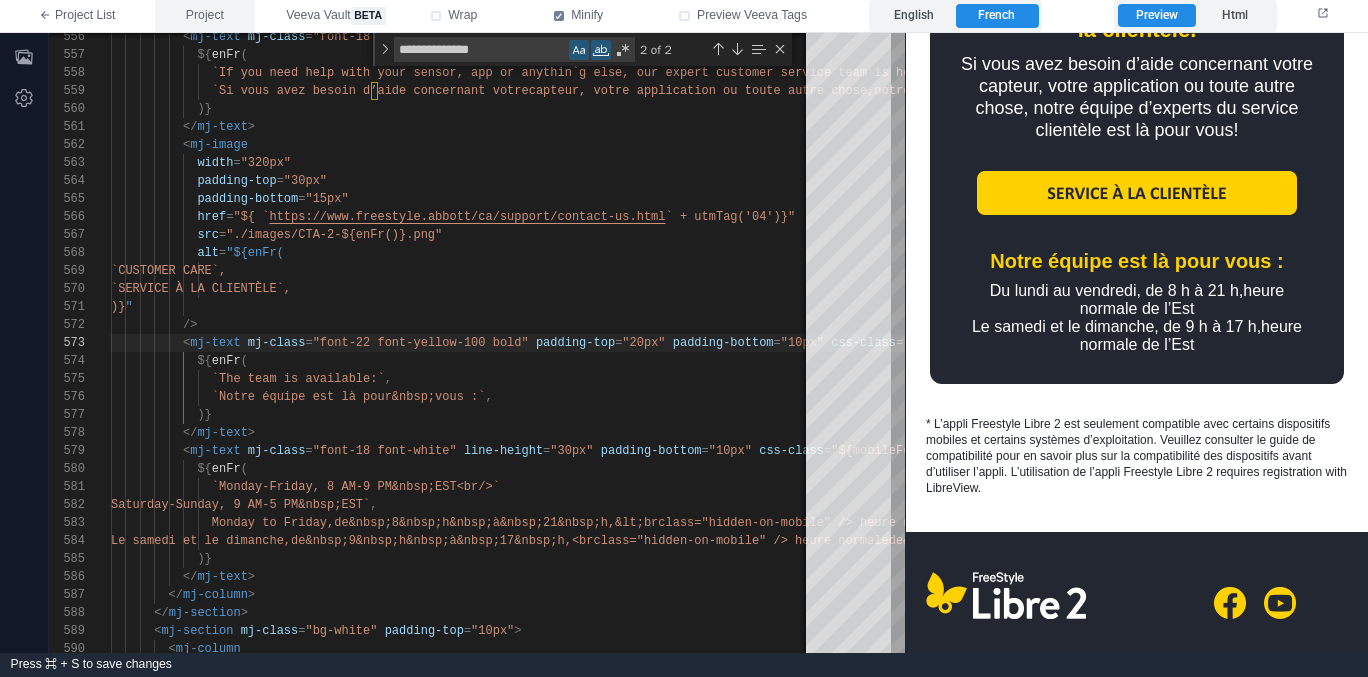 click on "Project" at bounding box center (205, 16) 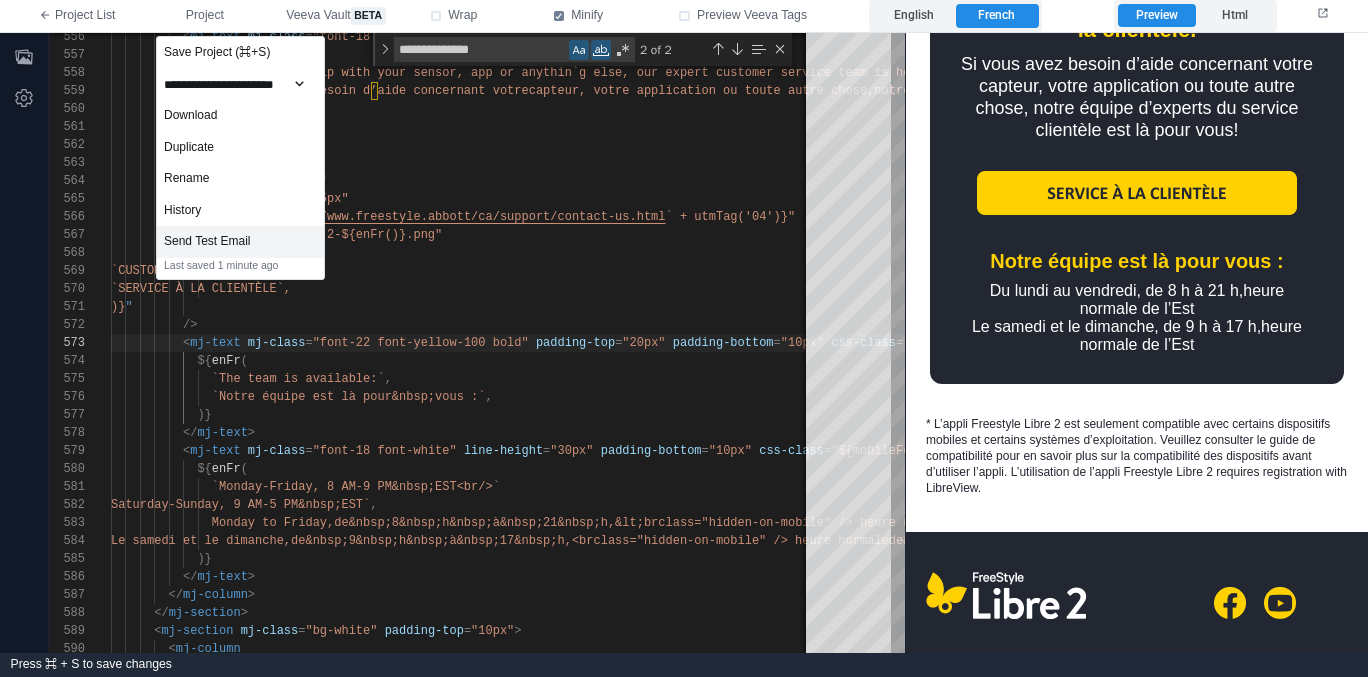 click on "Send Test Email" at bounding box center (240, 242) 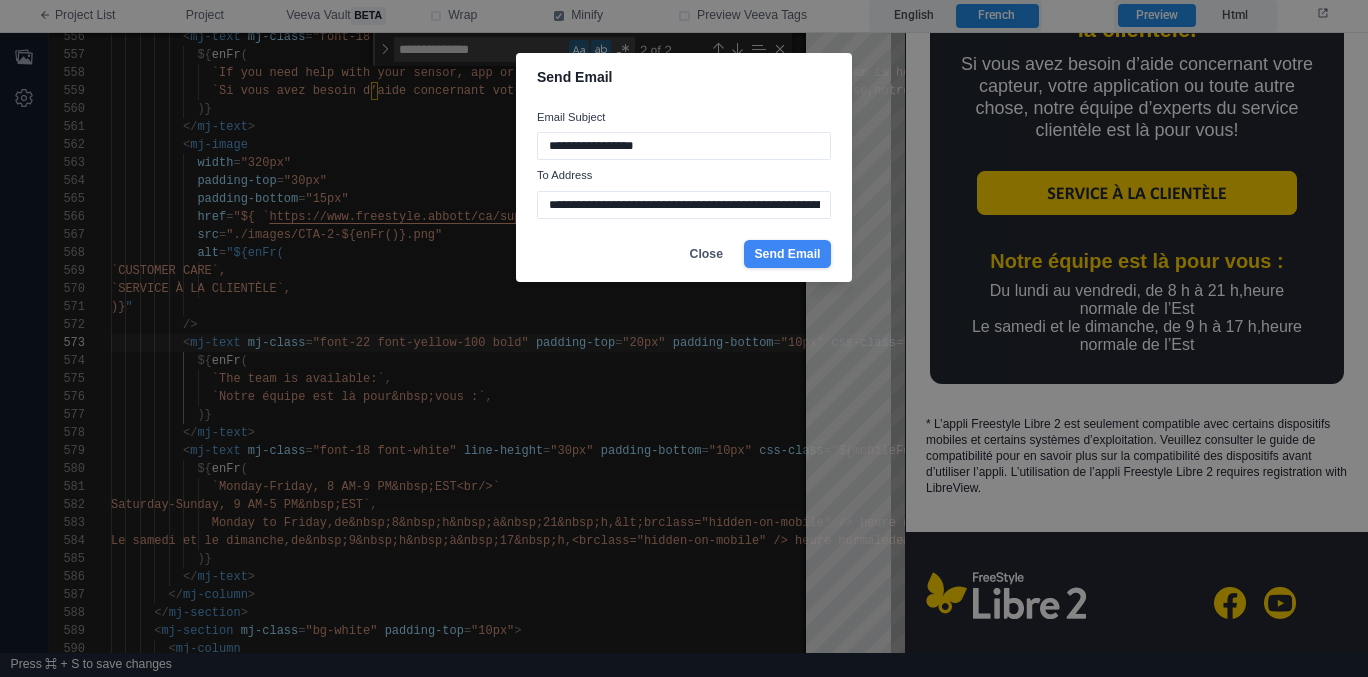 click on "Send Email" at bounding box center (787, 254) 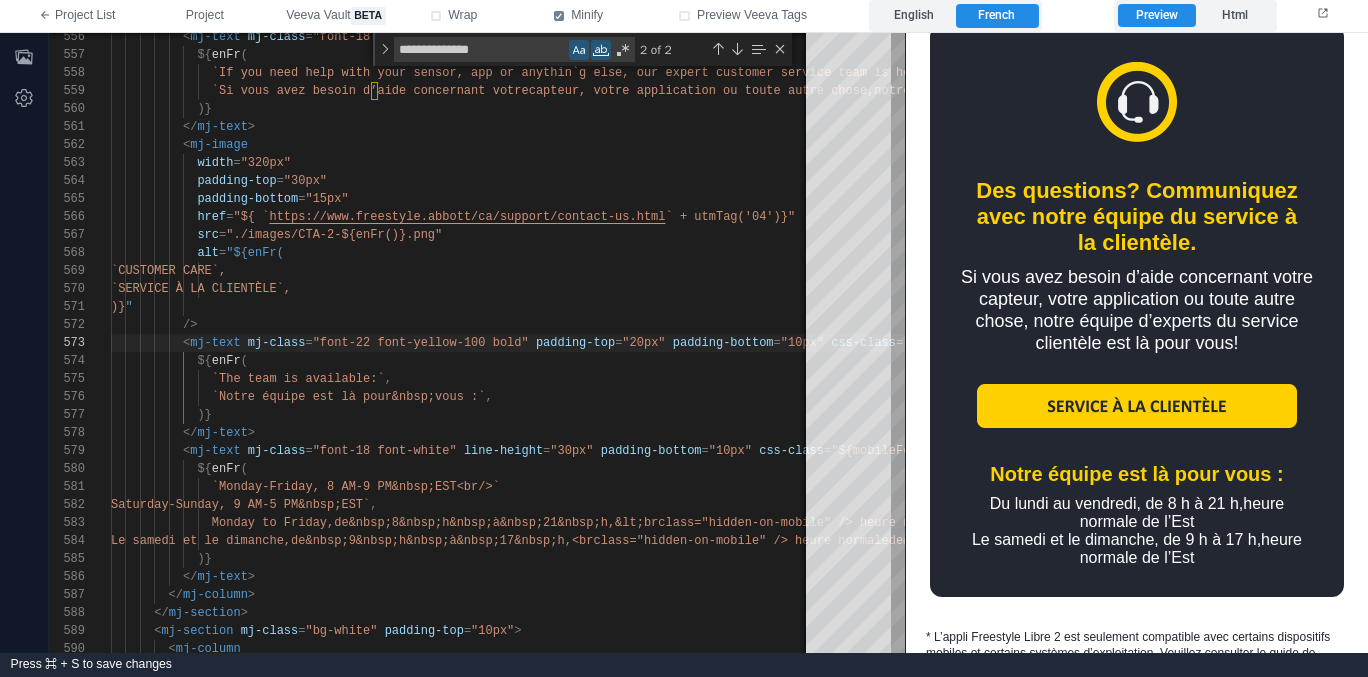 scroll, scrollTop: 1123, scrollLeft: 0, axis: vertical 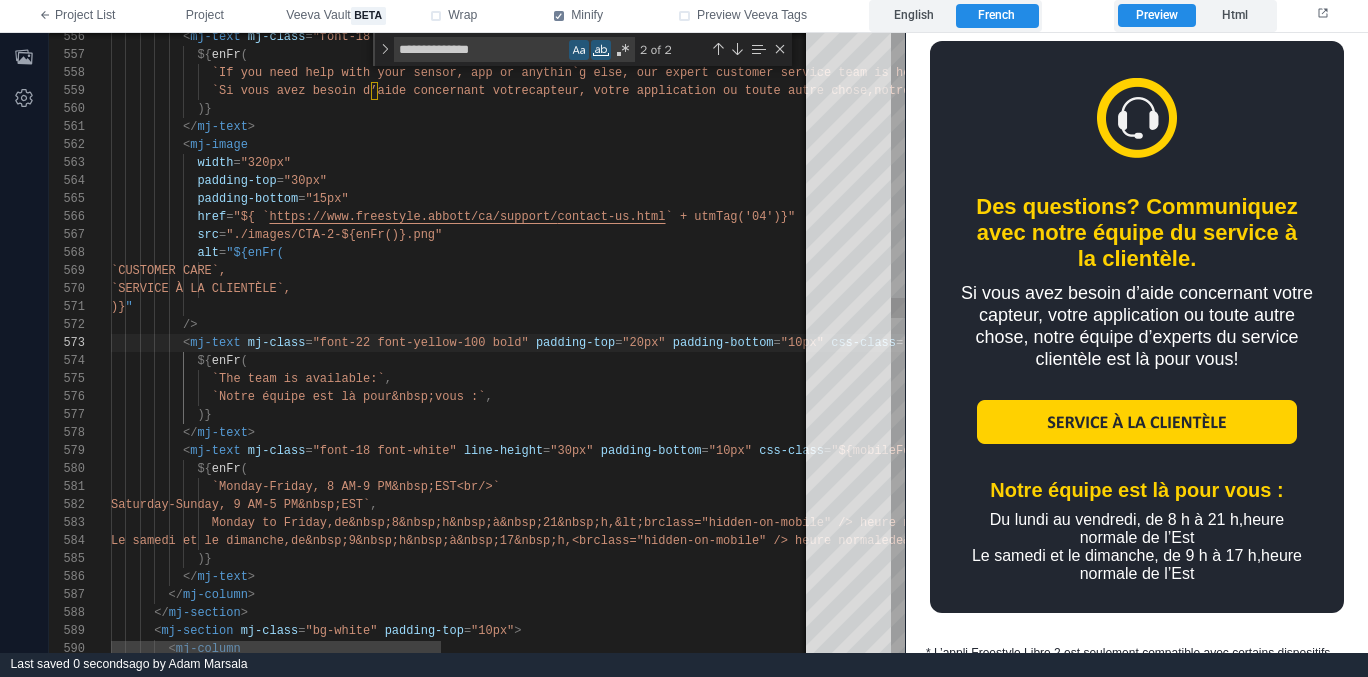 click on "`Notre équipe est là pour&nbsp;vous :` ," at bounding box center (855, 397) 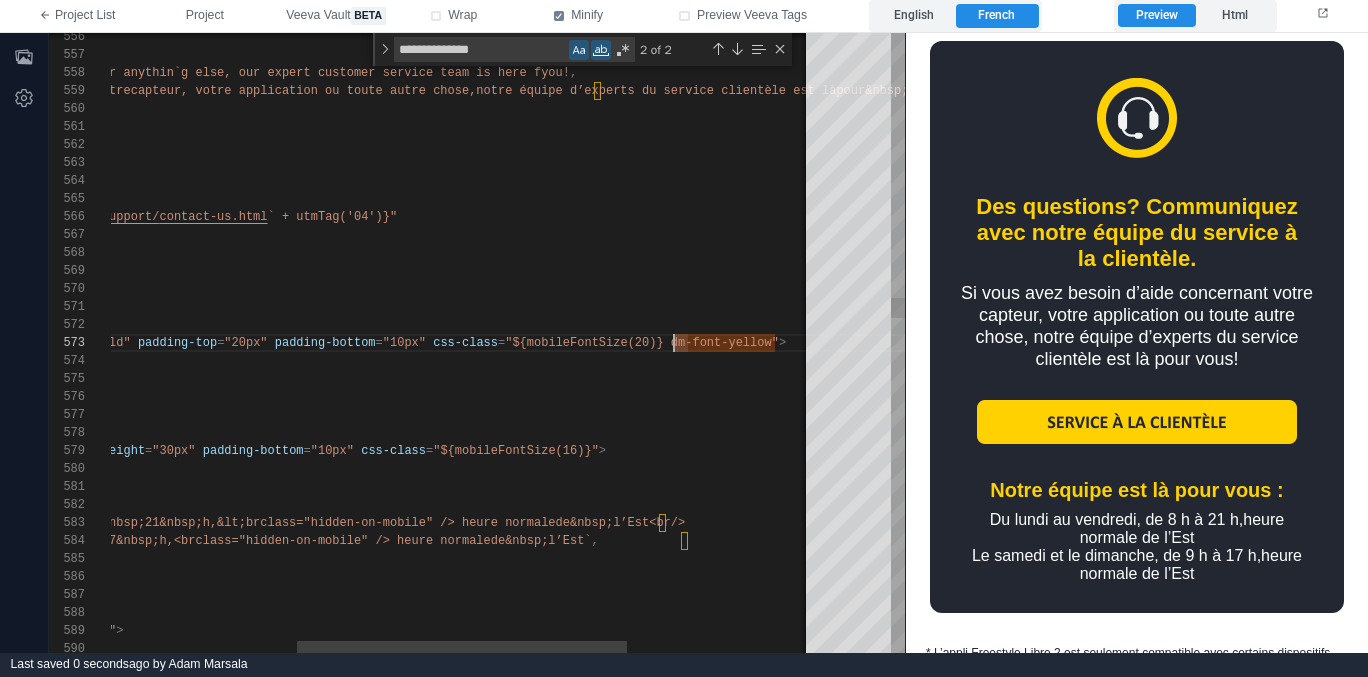 scroll, scrollTop: 36, scrollLeft: 72, axis: both 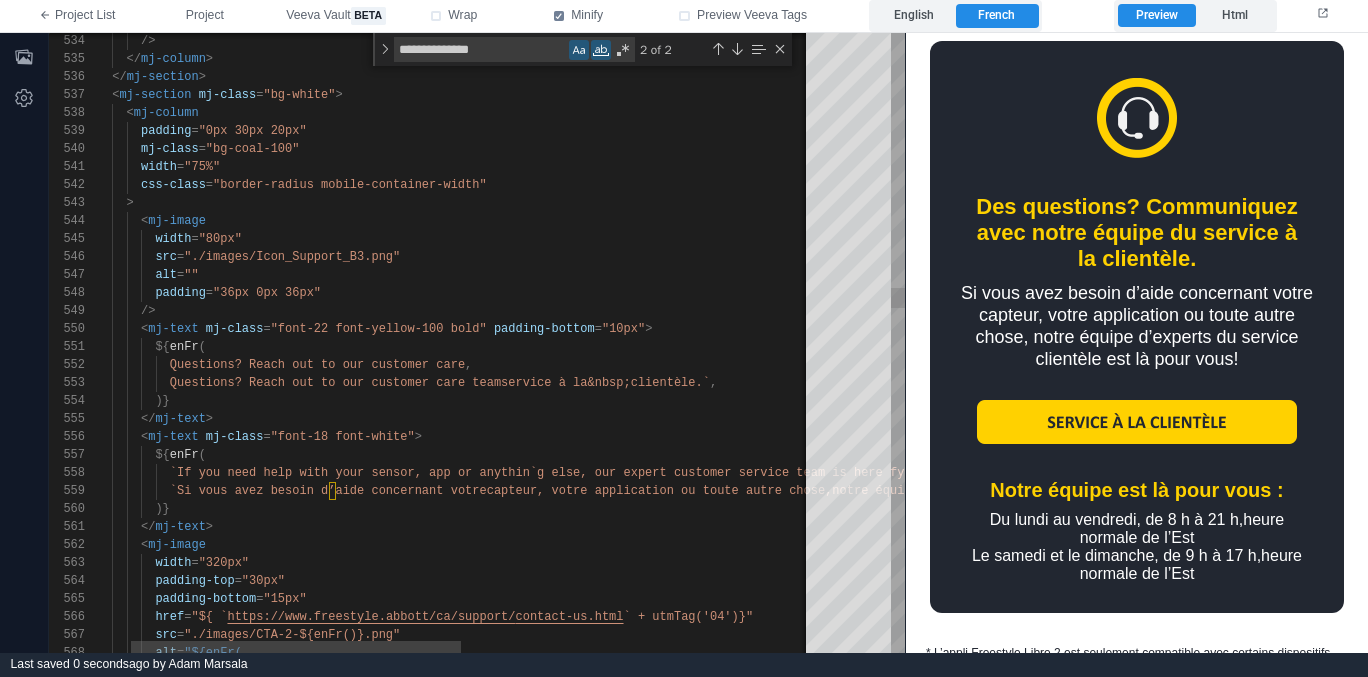 click on "<mj-text mj-class = "font-22 font-yellow-100 bold" padding-bottom = "10px" >" at bounding box center [813, 329] 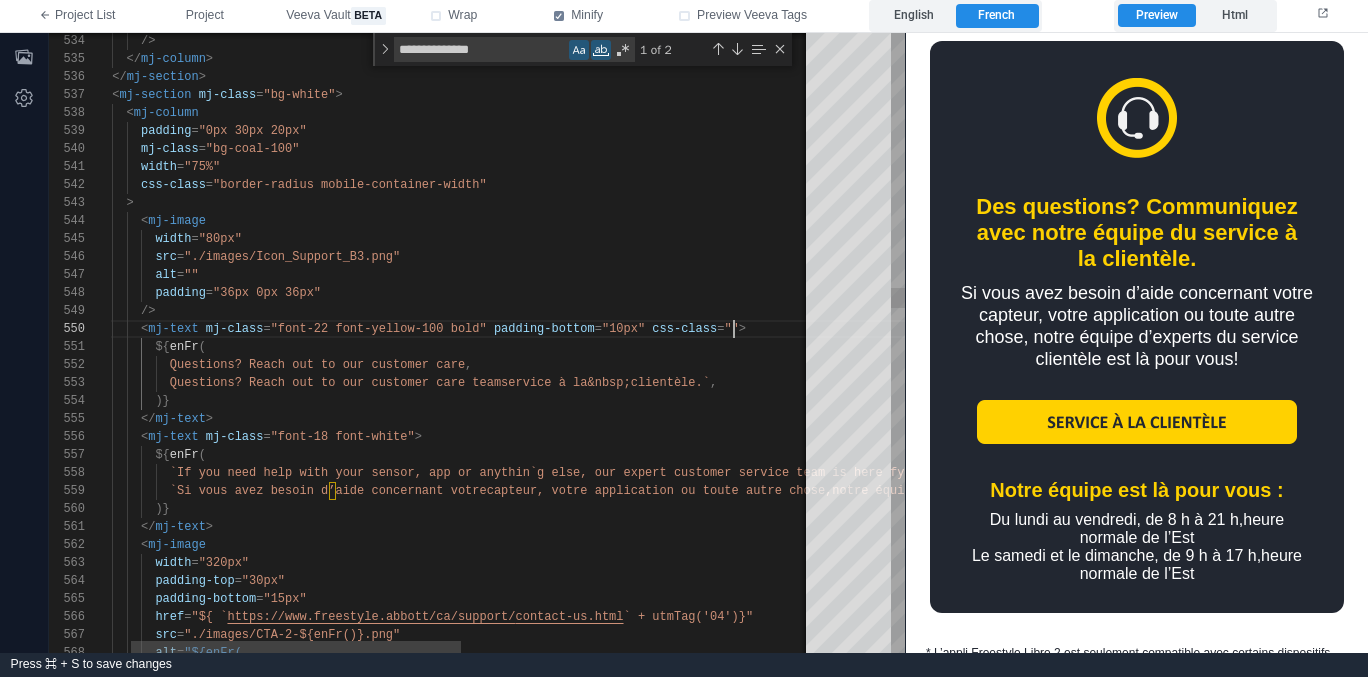 paste on "**********" 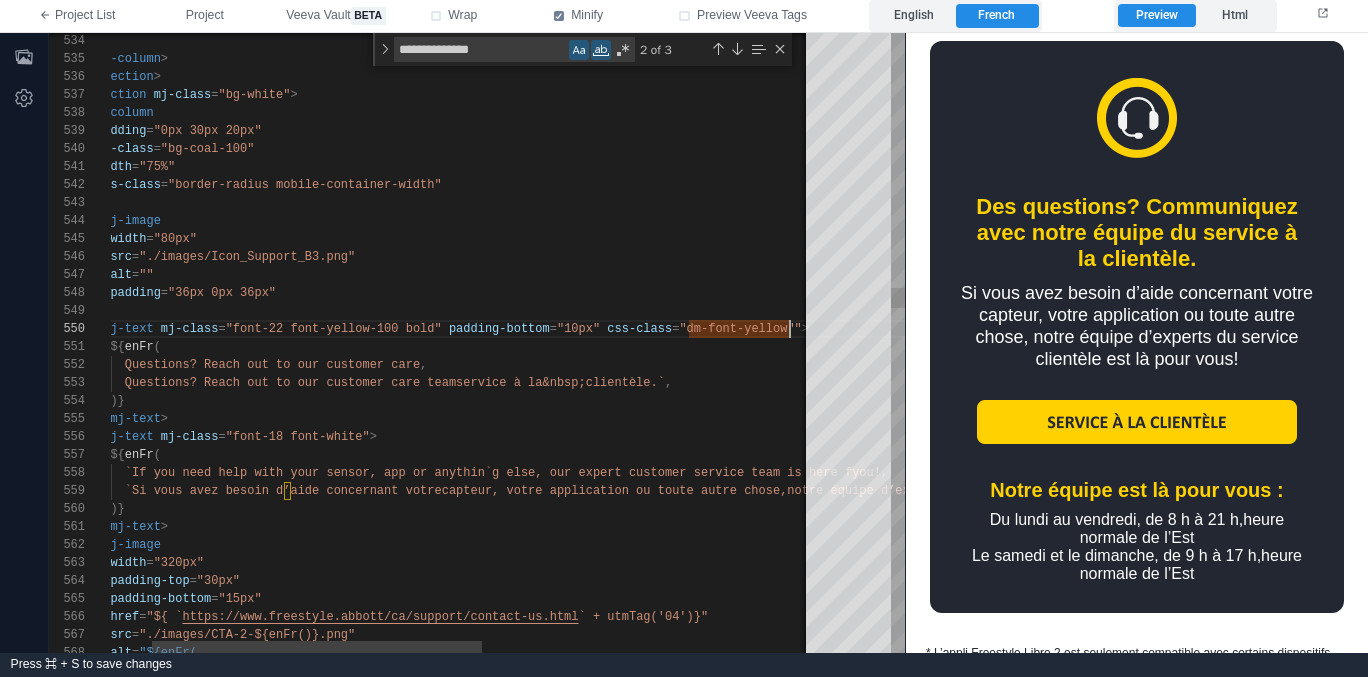 click on "`Questions? Reach out to our customer care` ," at bounding box center (768, 365) 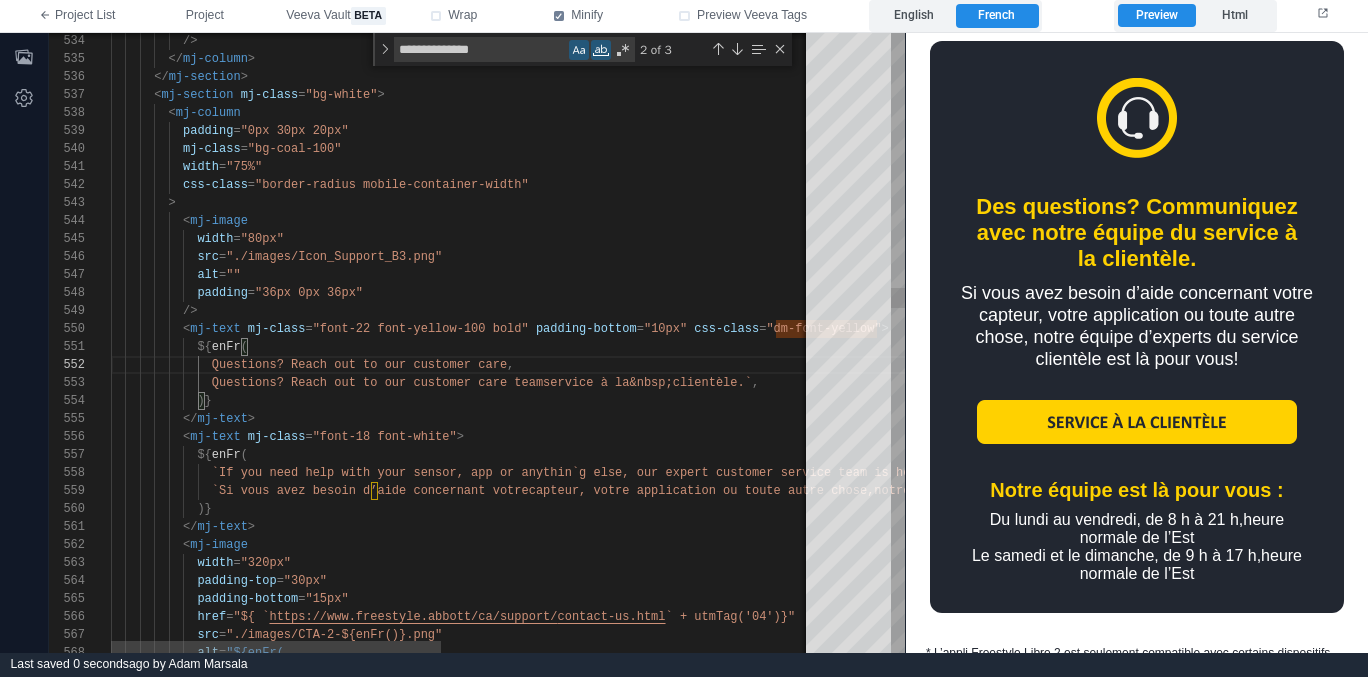 click on ")}" at bounding box center (855, 401) 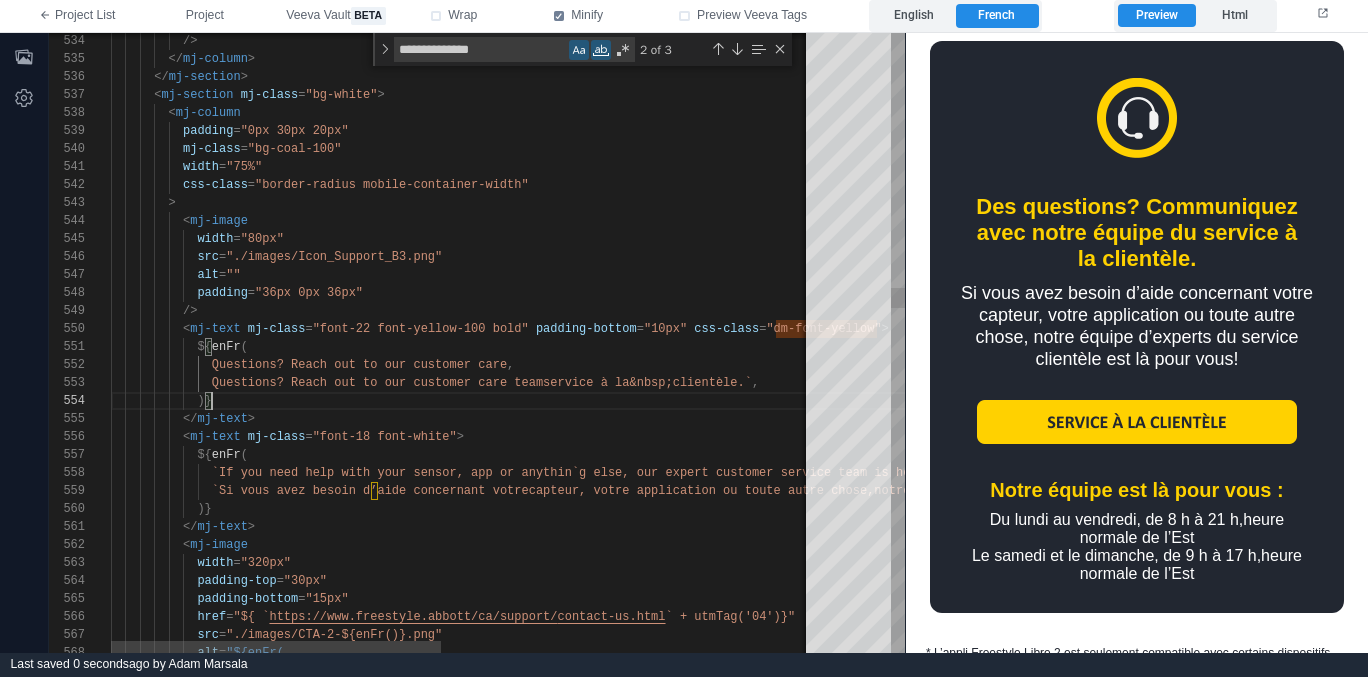 scroll, scrollTop: 54, scrollLeft: 101, axis: both 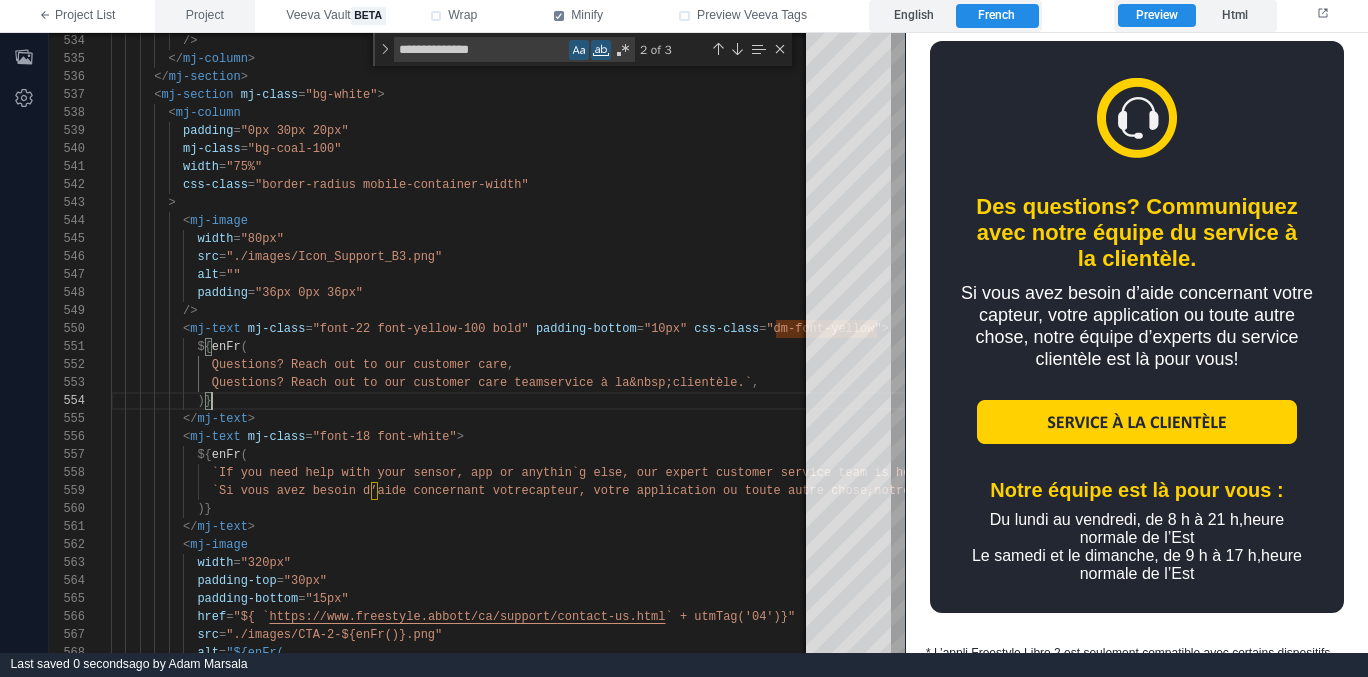 click on "Project" at bounding box center [205, 16] 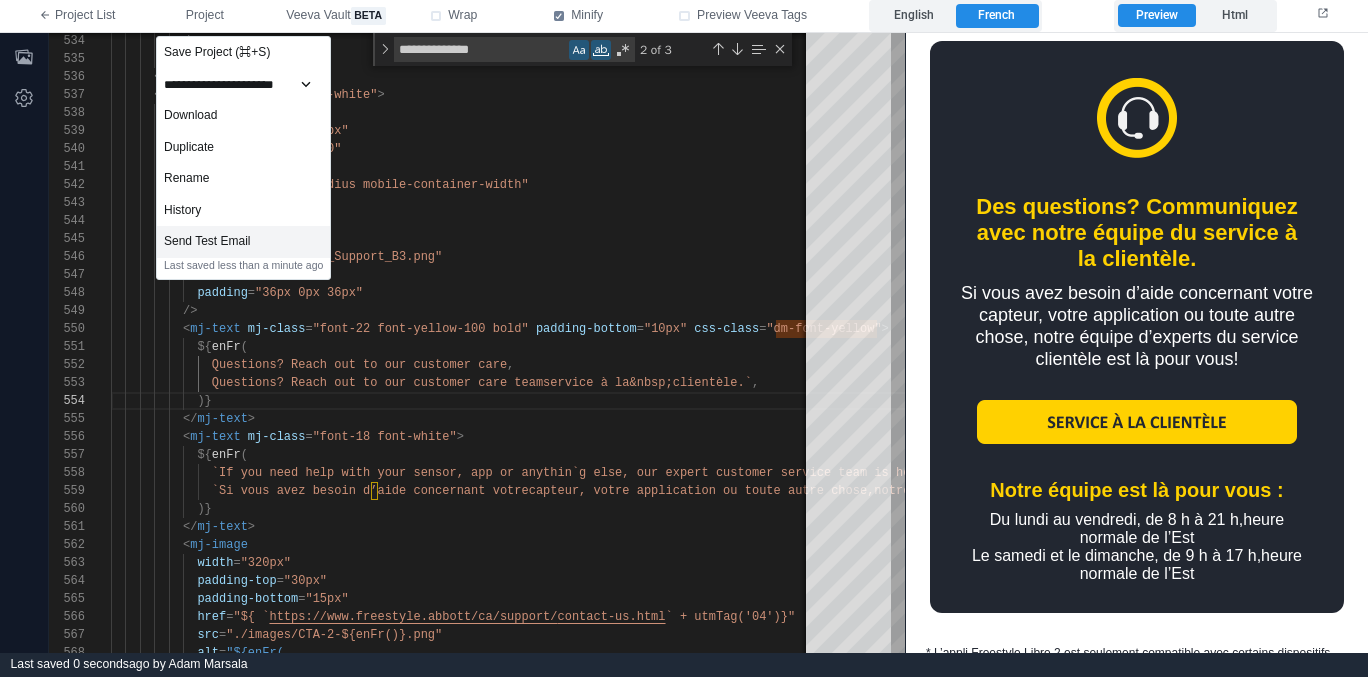 click on "Send Test Email" at bounding box center (243, 242) 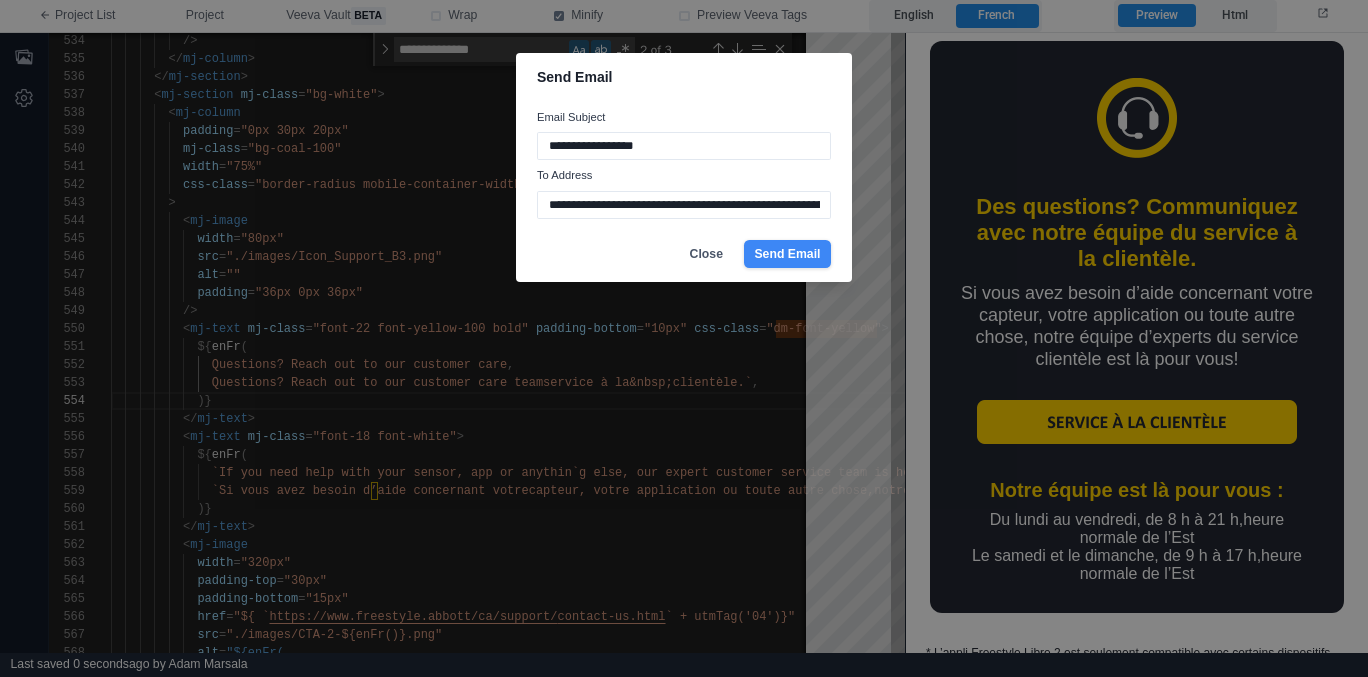 click on "Send Email" at bounding box center (787, 254) 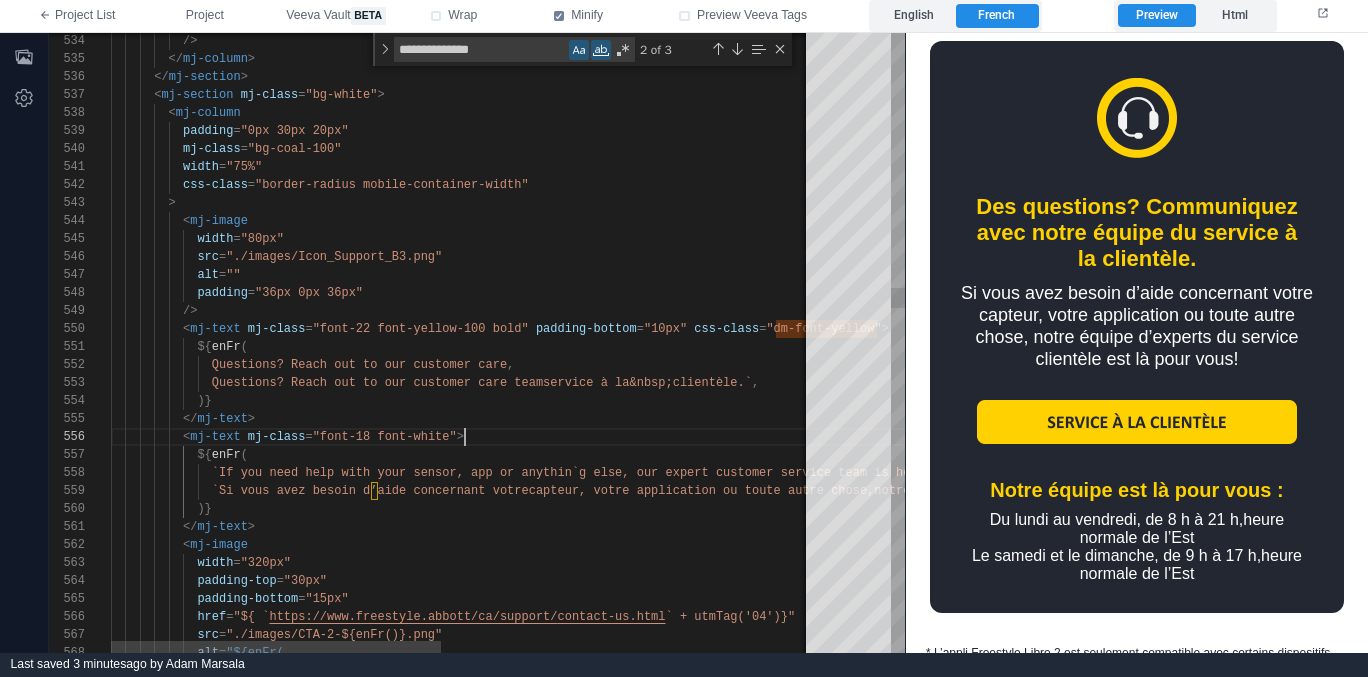 scroll, scrollTop: 90, scrollLeft: 354, axis: both 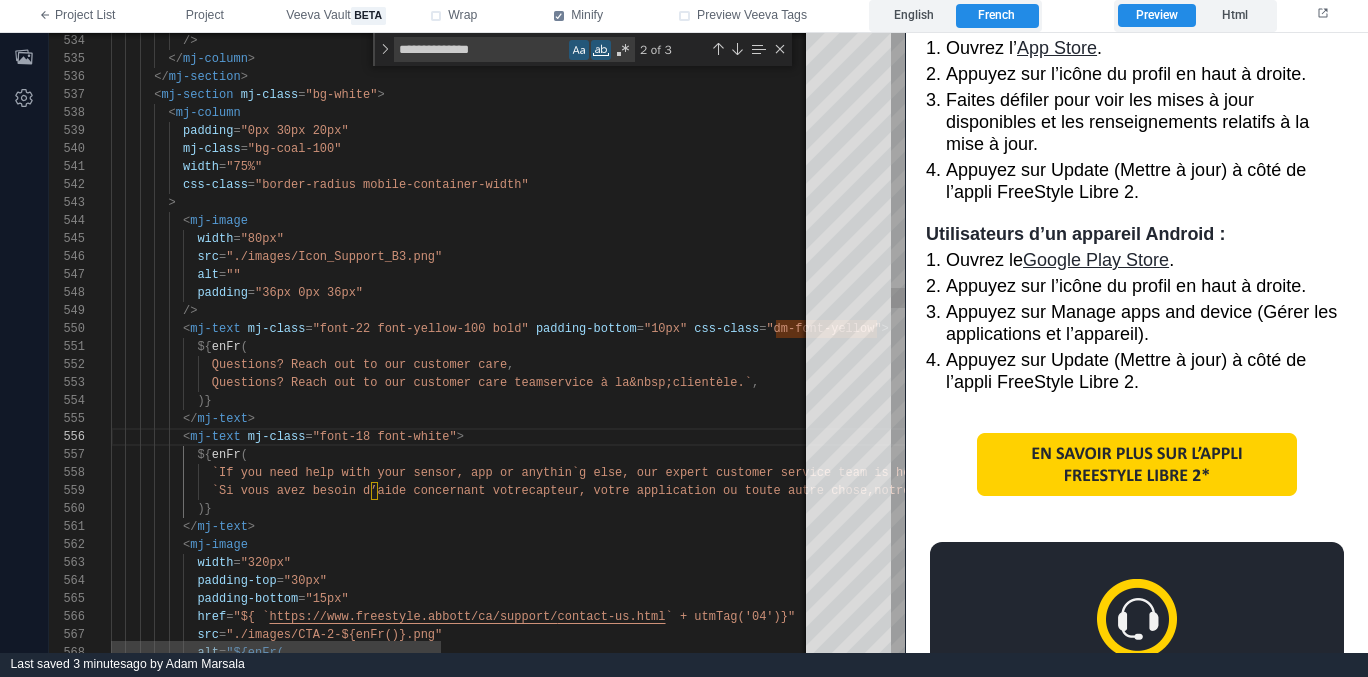 click on "< mj-text   mj-class = "font-18 font-white" >" at bounding box center (855, 437) 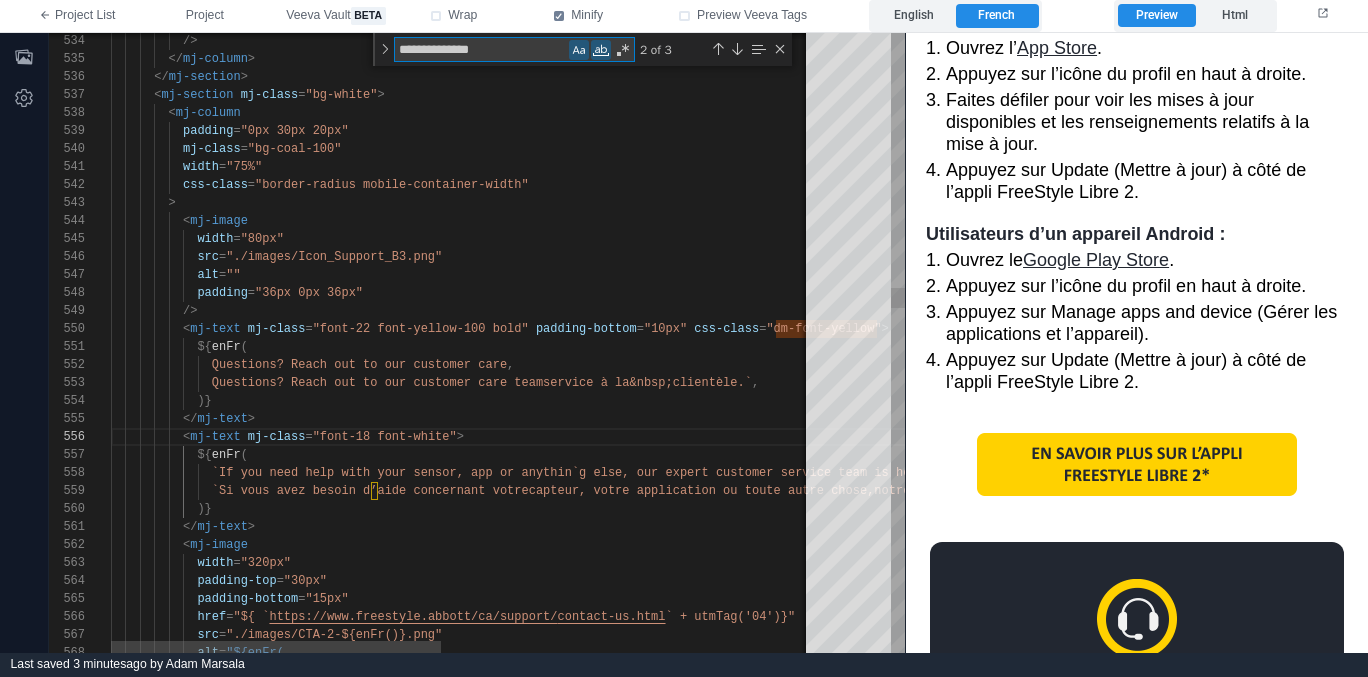 type on "**********" 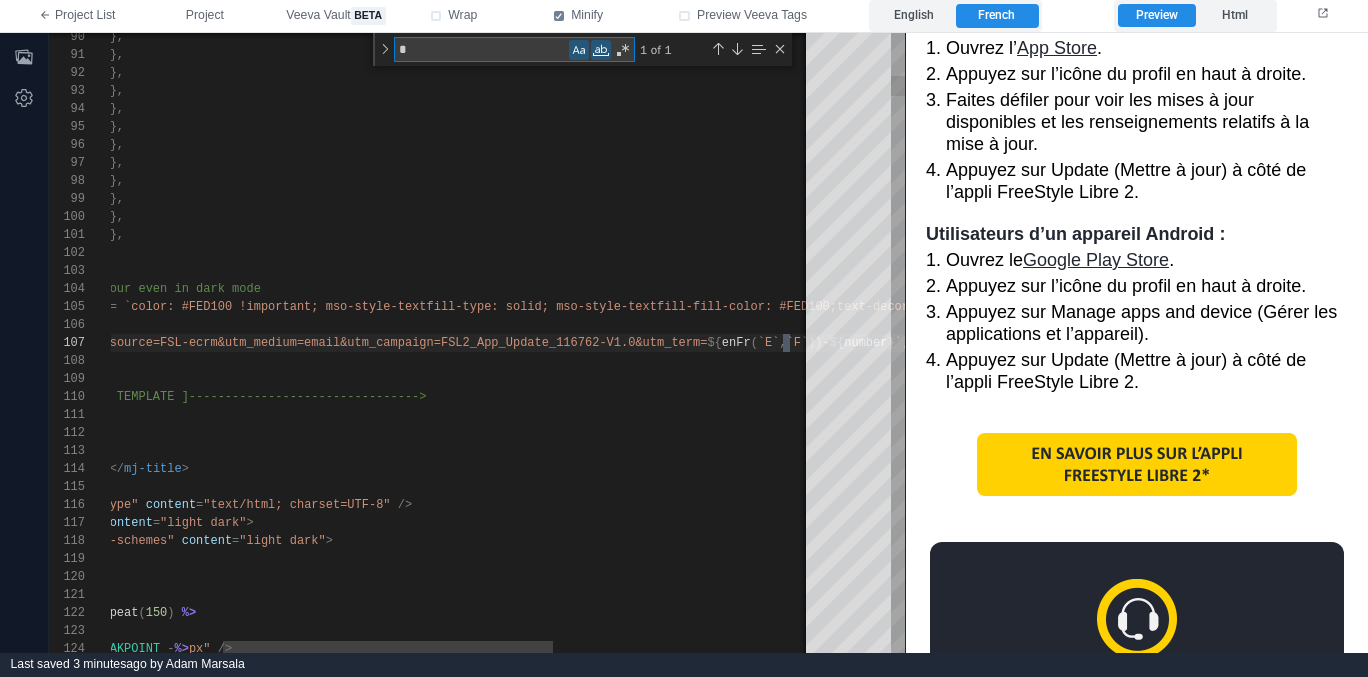 type on "**********" 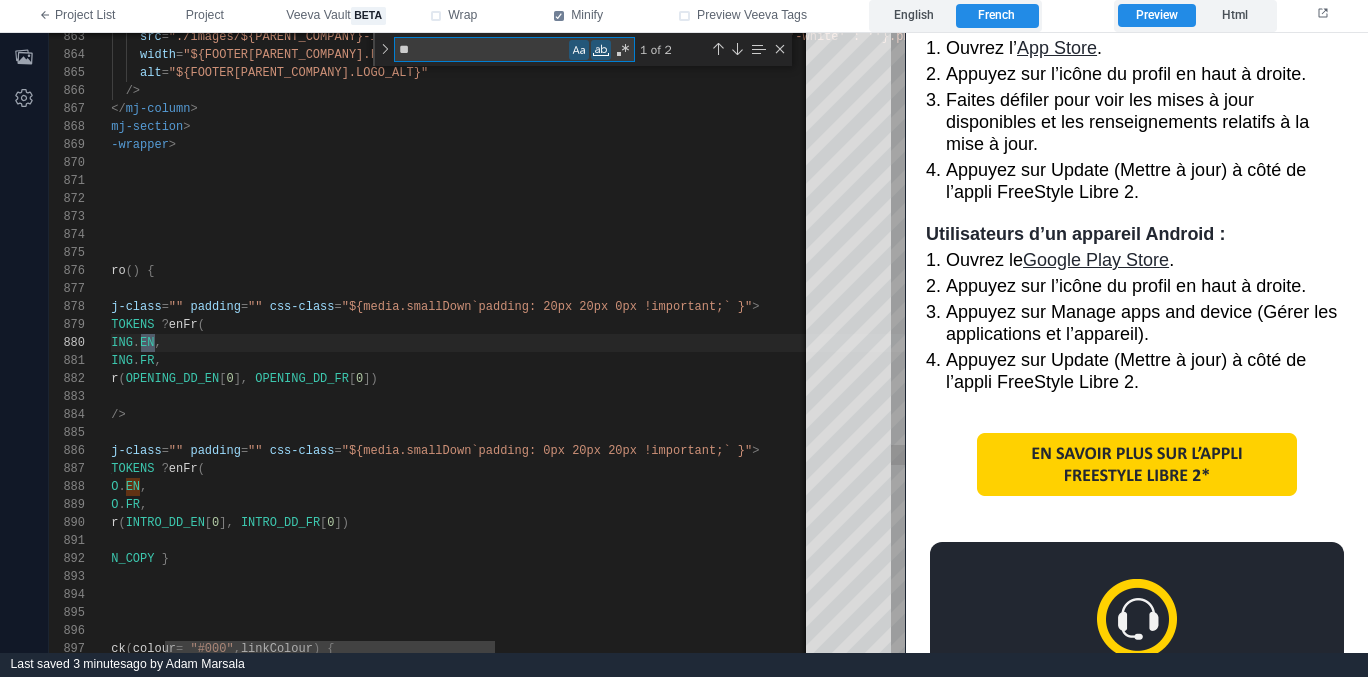 scroll, scrollTop: 180, scrollLeft: 159, axis: both 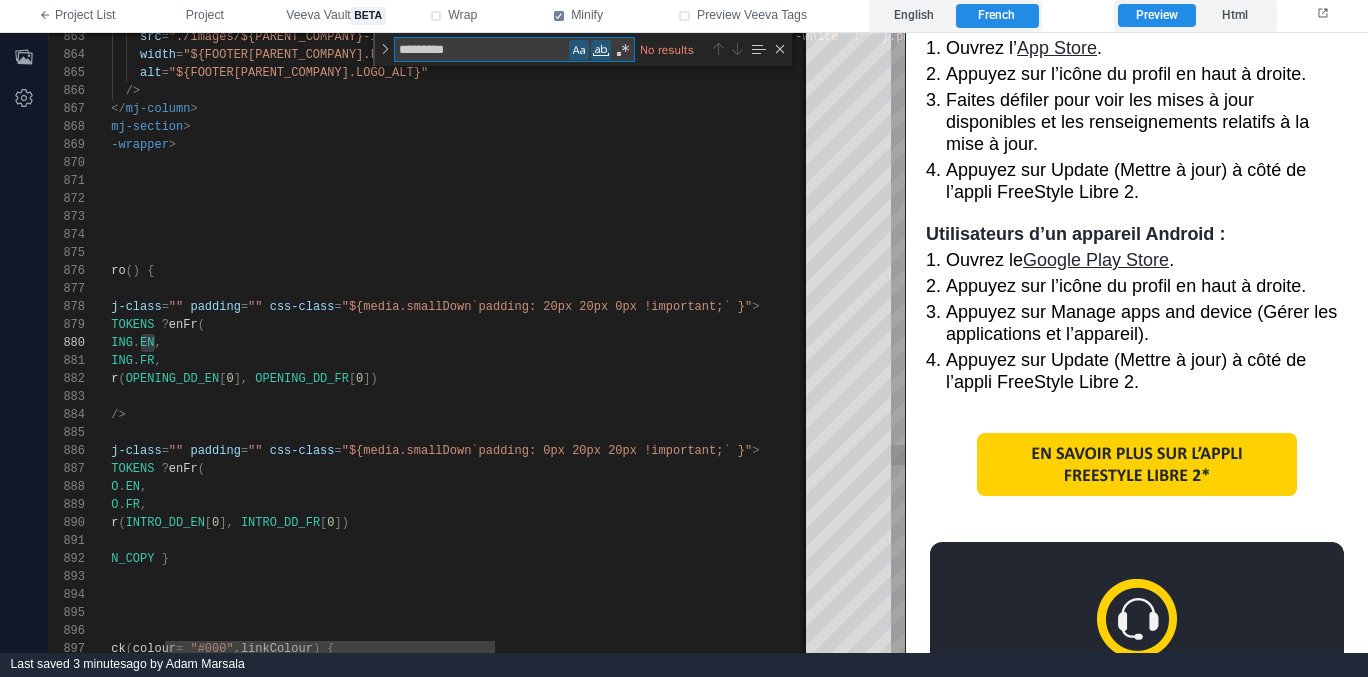 type on "*********" 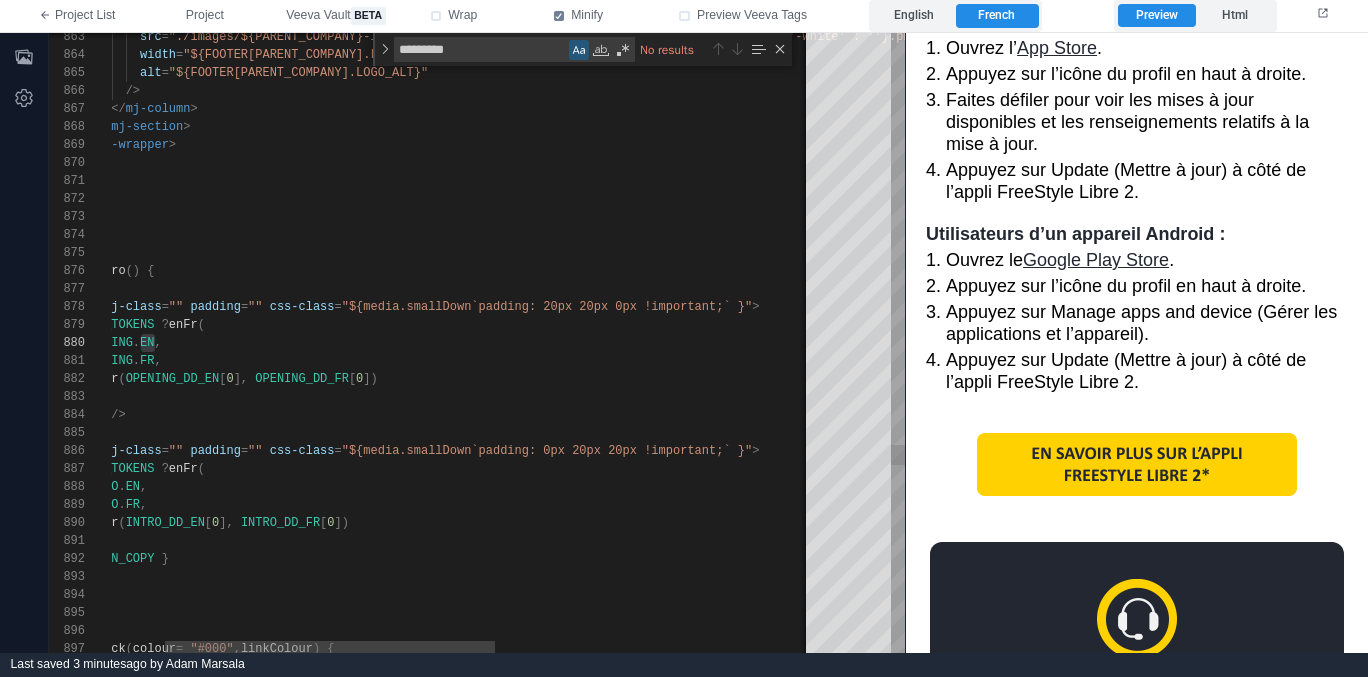 click at bounding box center [579, 50] 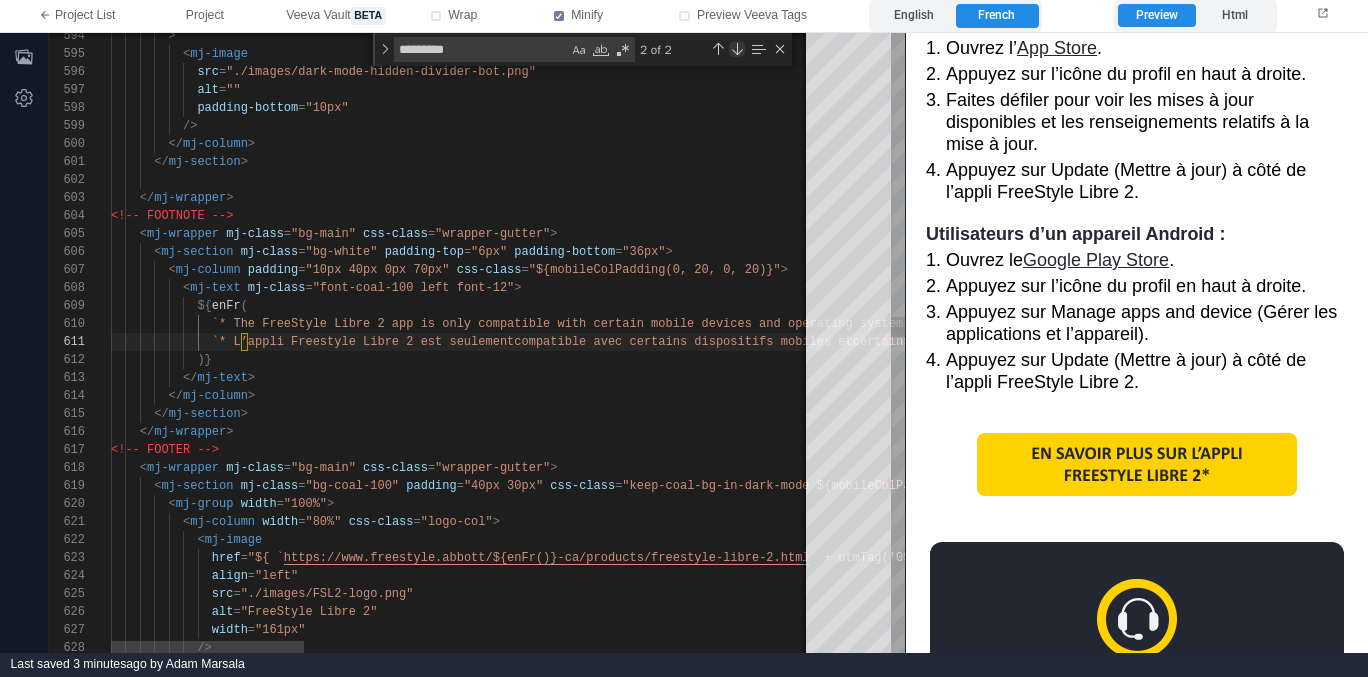 click at bounding box center (737, 49) 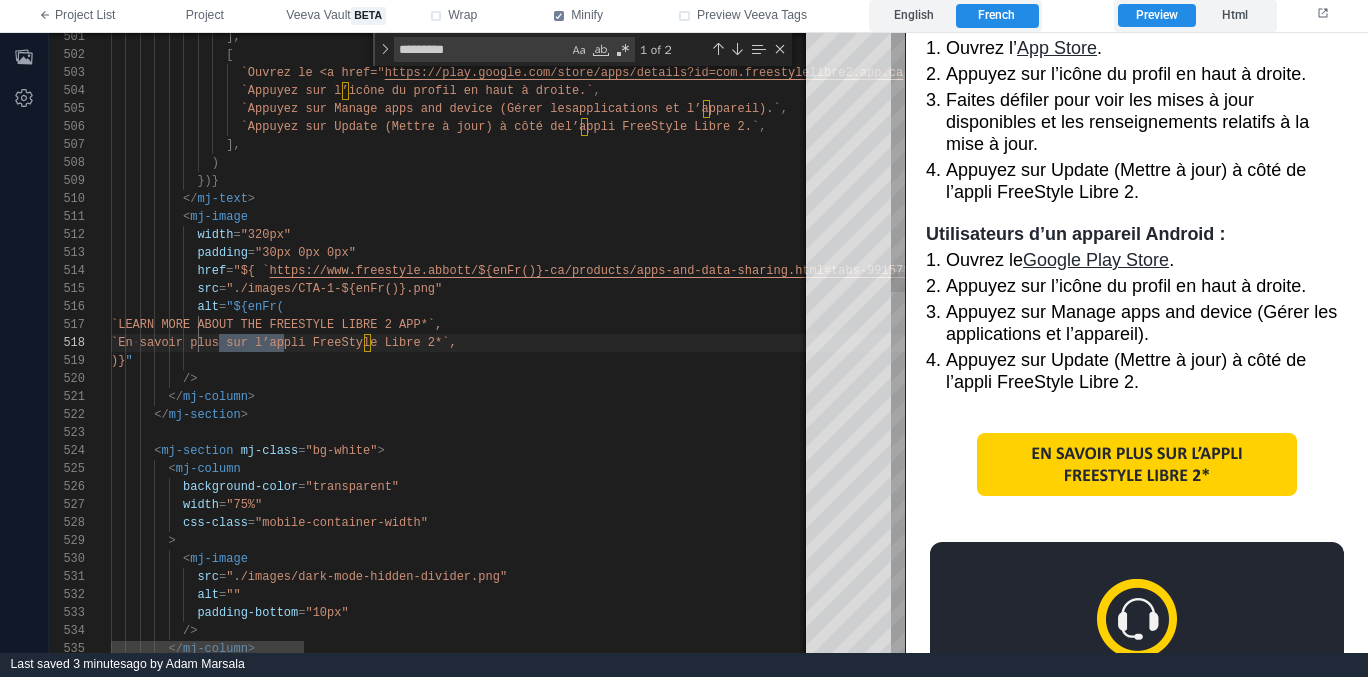 click on "/>" at bounding box center (1386, 379) 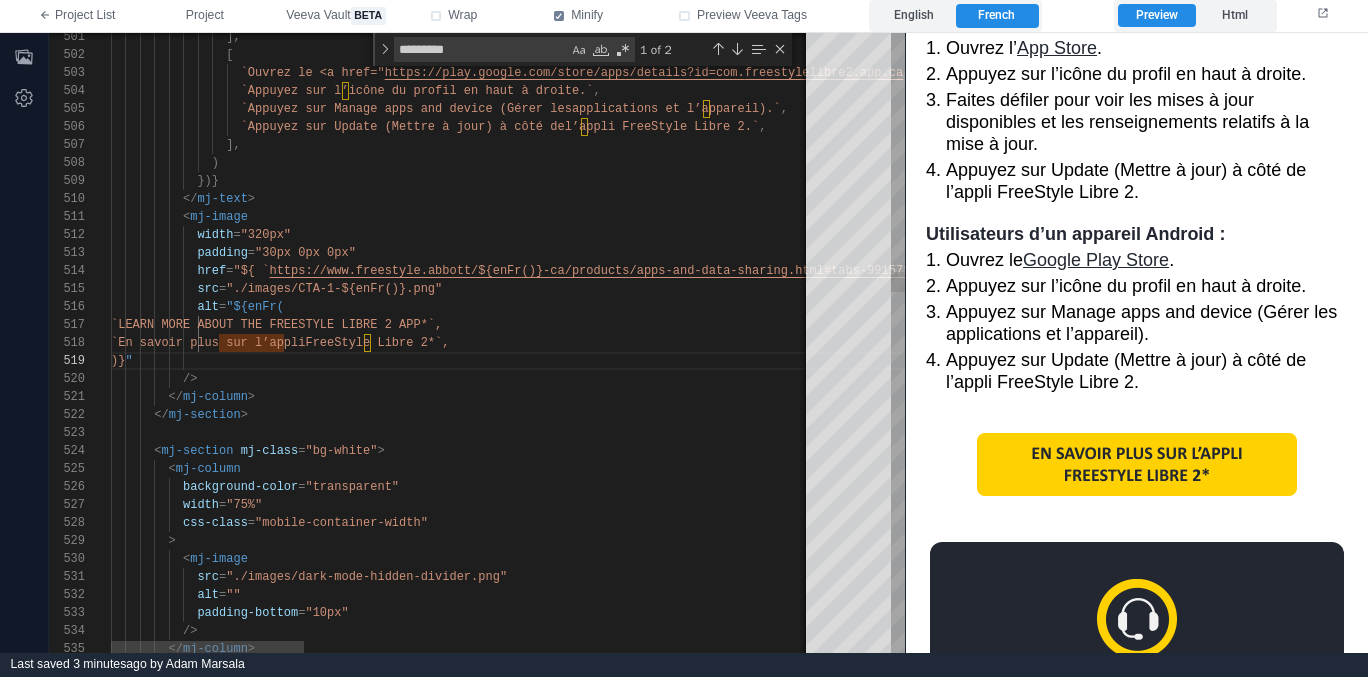 click on "`En savoir plus sur l’appli" at bounding box center [208, 343] 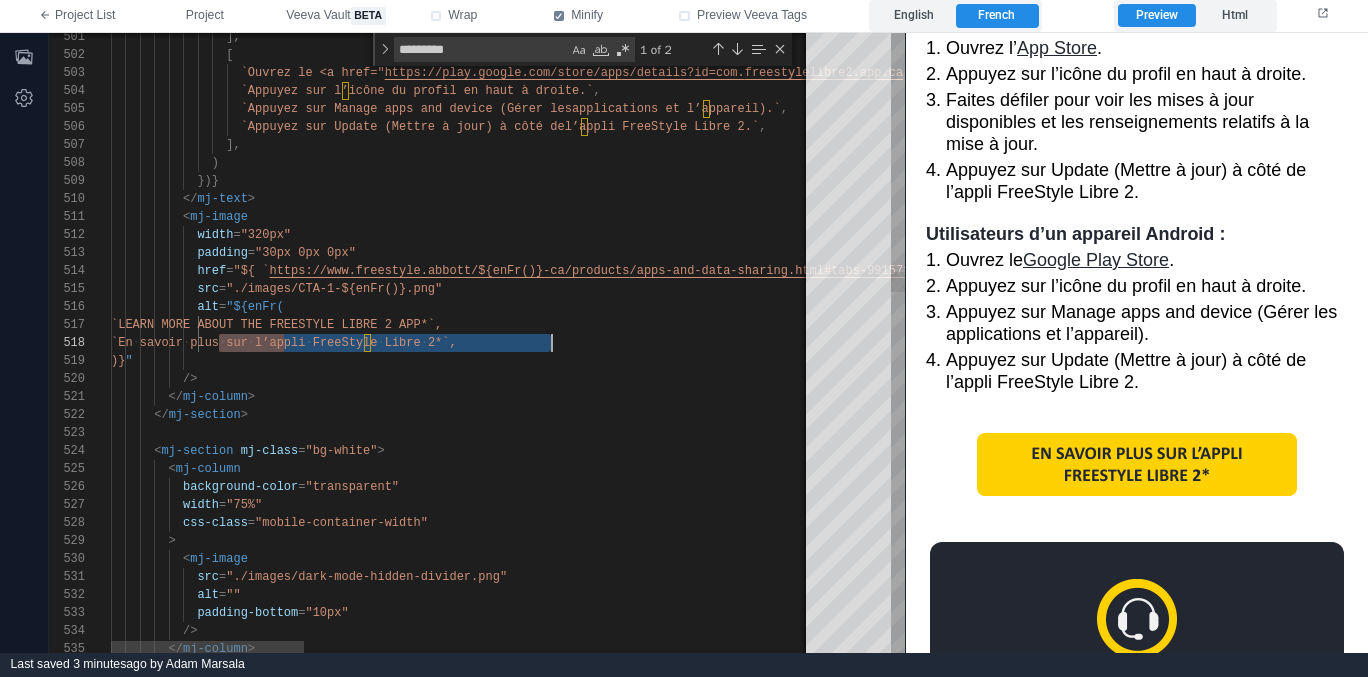 scroll, scrollTop: 126, scrollLeft: 433, axis: both 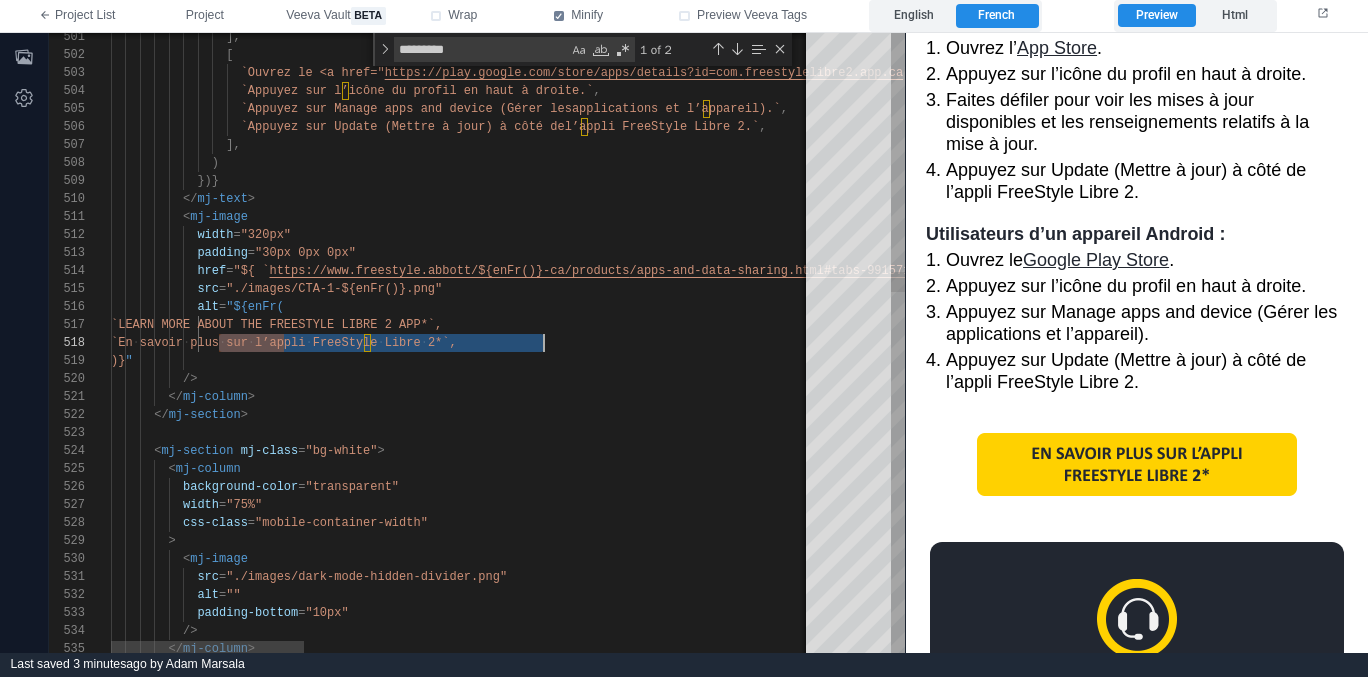 click on "/>" at bounding box center (1386, 379) 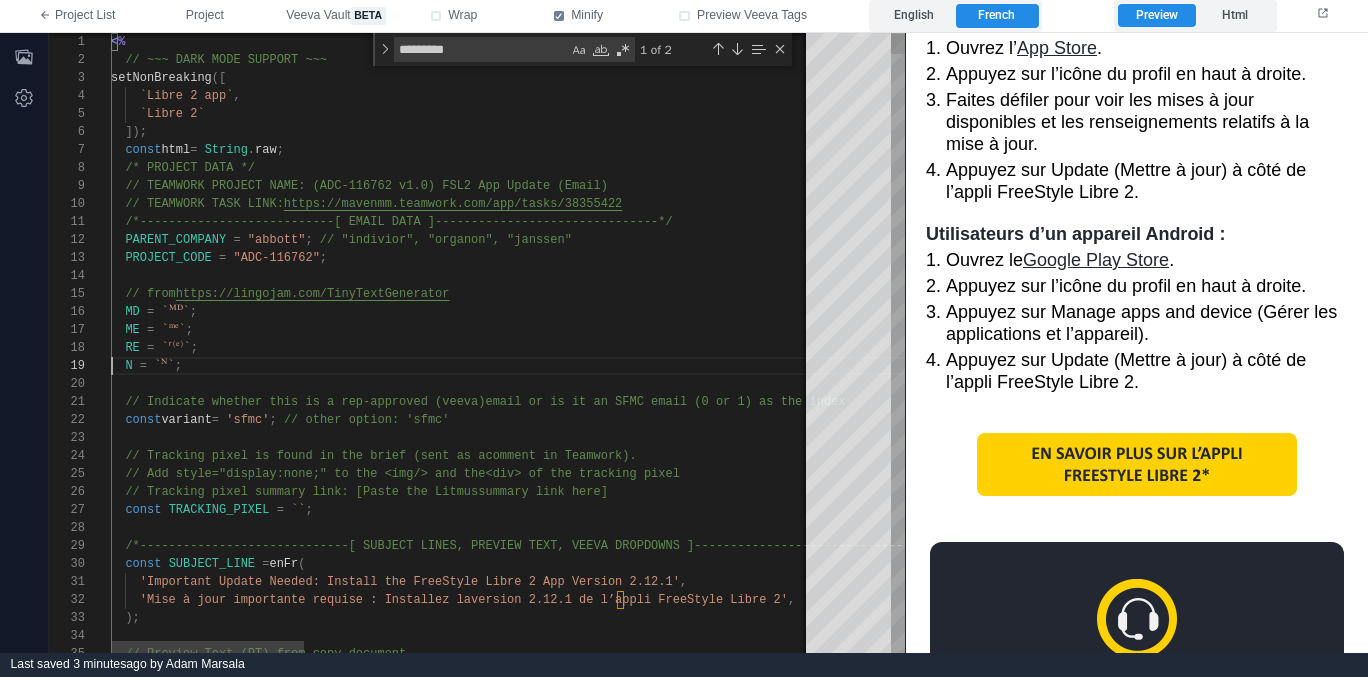 scroll, scrollTop: 162, scrollLeft: 0, axis: vertical 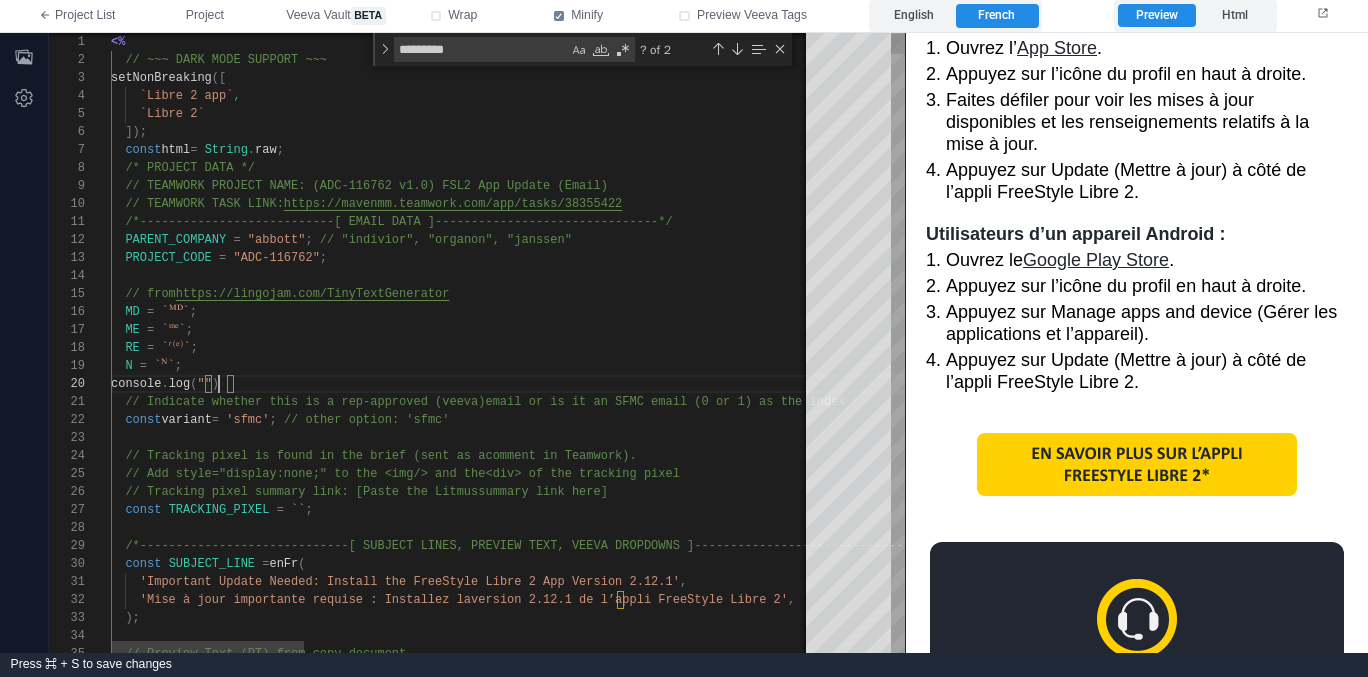 paste on "**********" 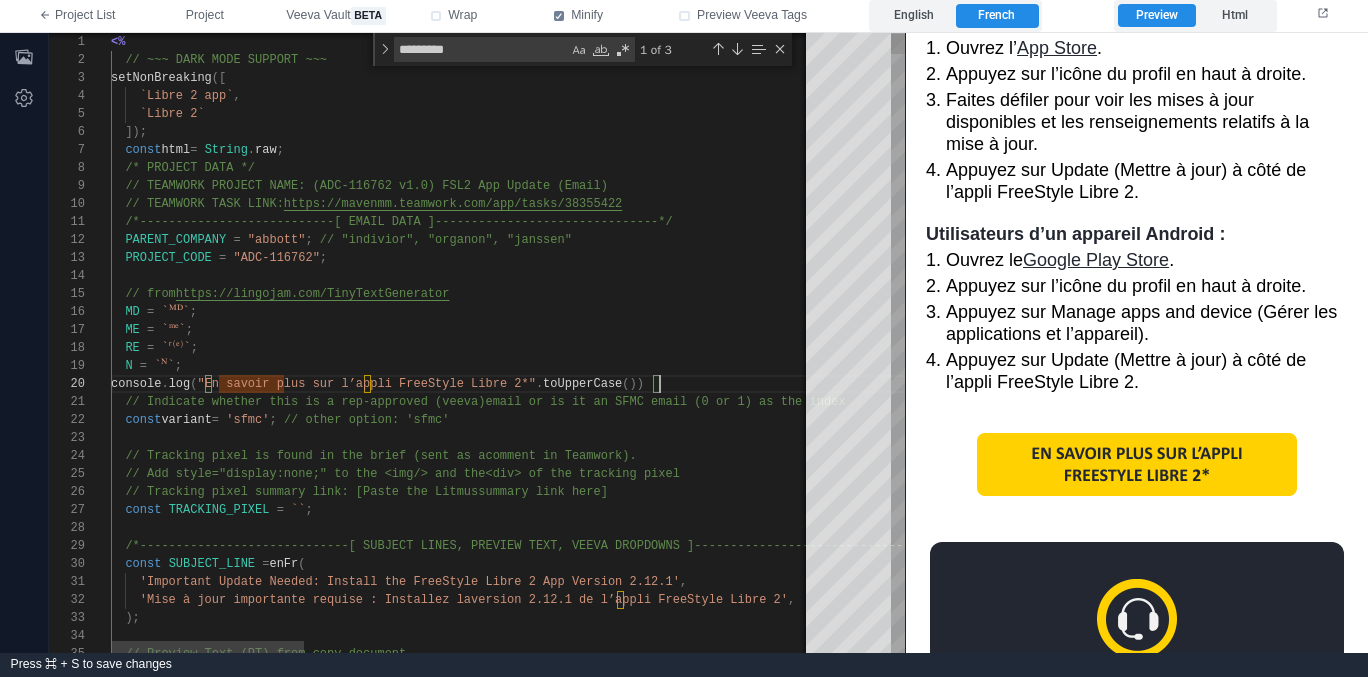 scroll, scrollTop: 162, scrollLeft: 556, axis: both 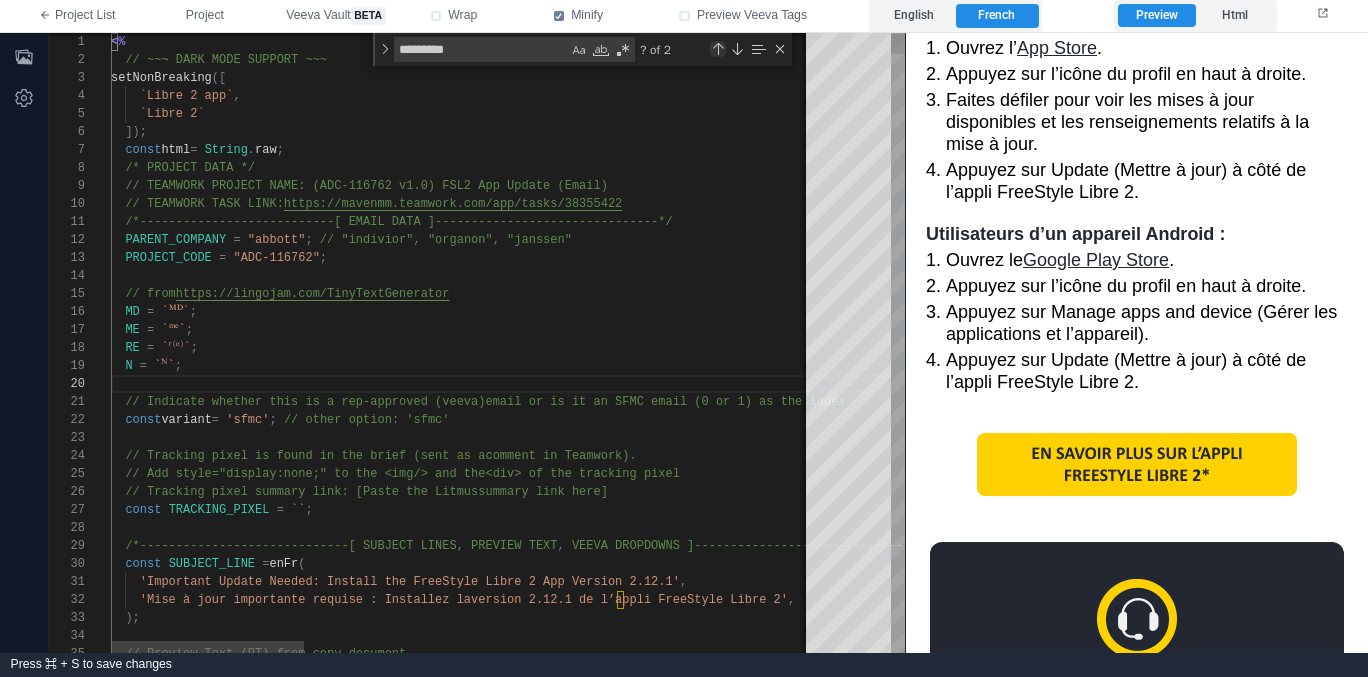 click at bounding box center (718, 49) 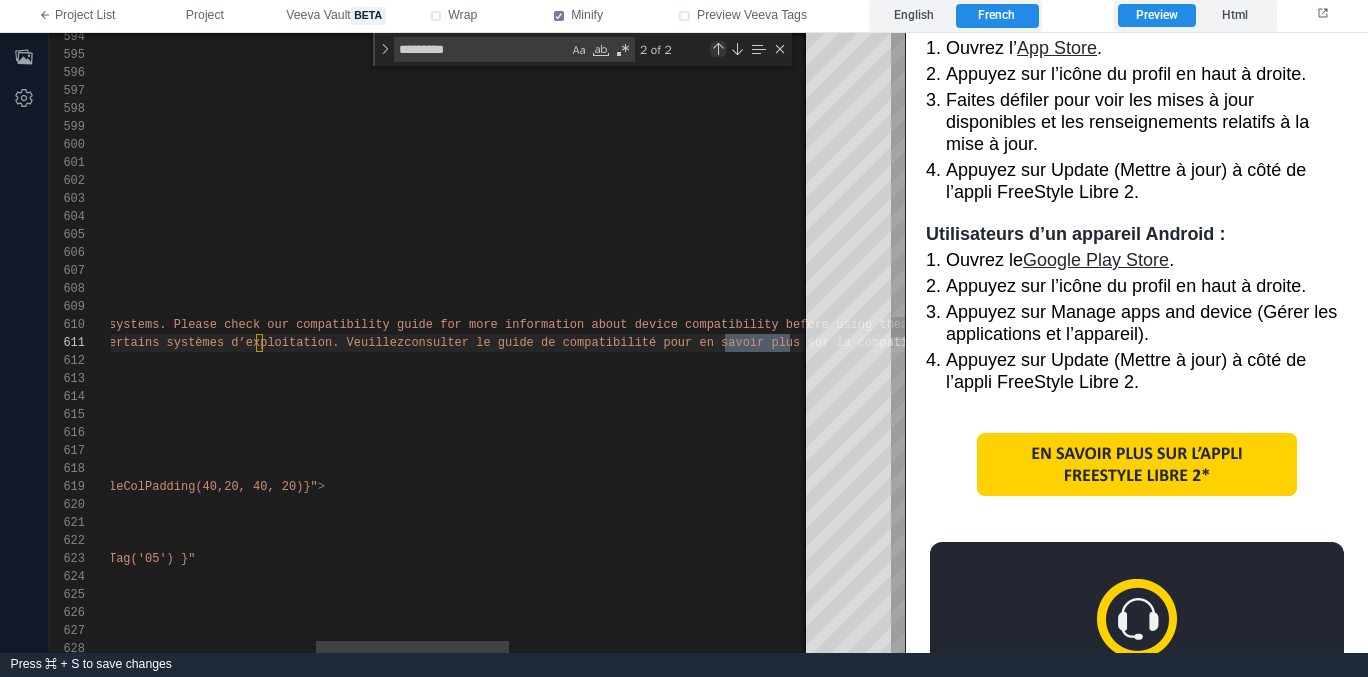 click at bounding box center [718, 49] 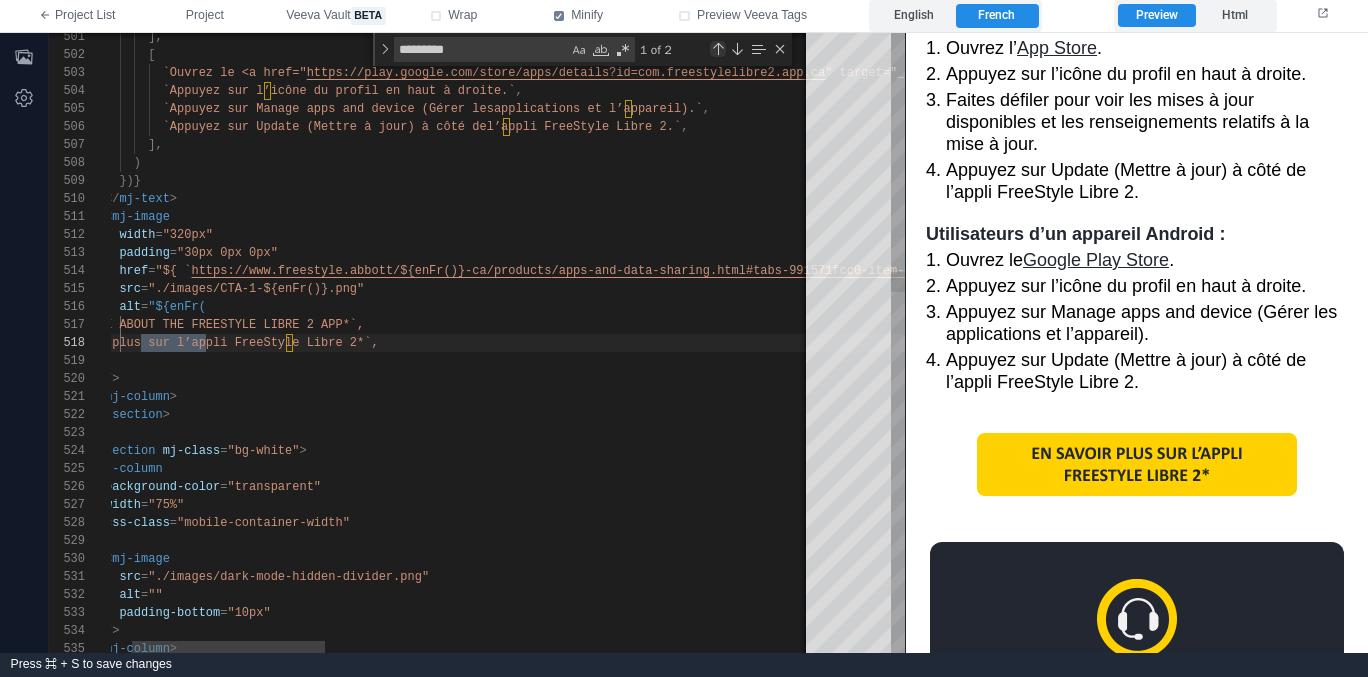 scroll, scrollTop: 0, scrollLeft: 173, axis: horizontal 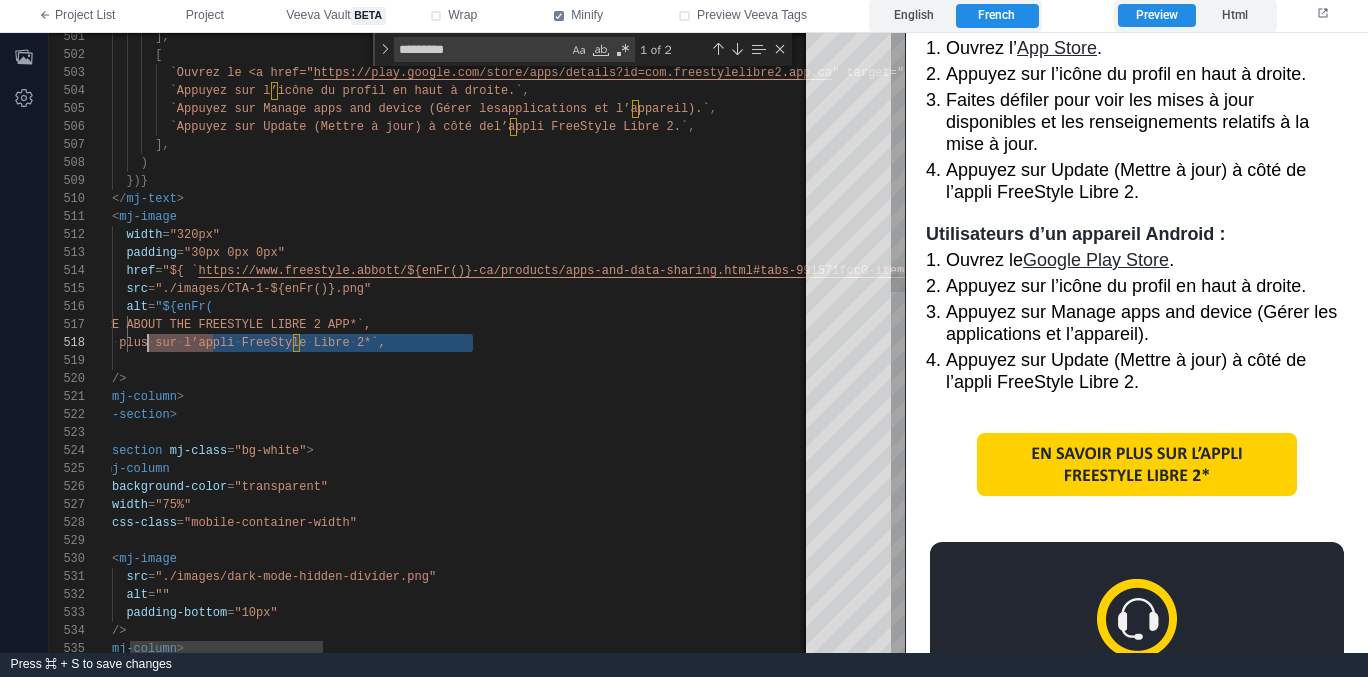 paste 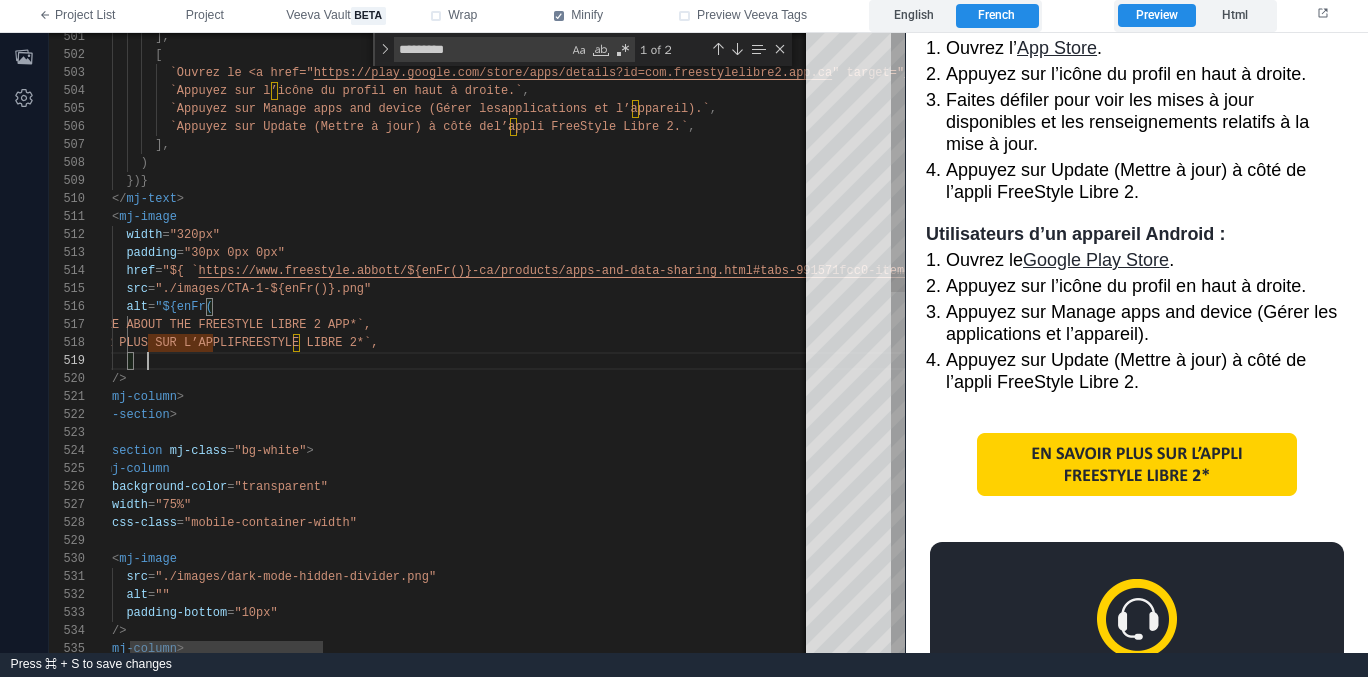 scroll, scrollTop: 144, scrollLeft: 108, axis: both 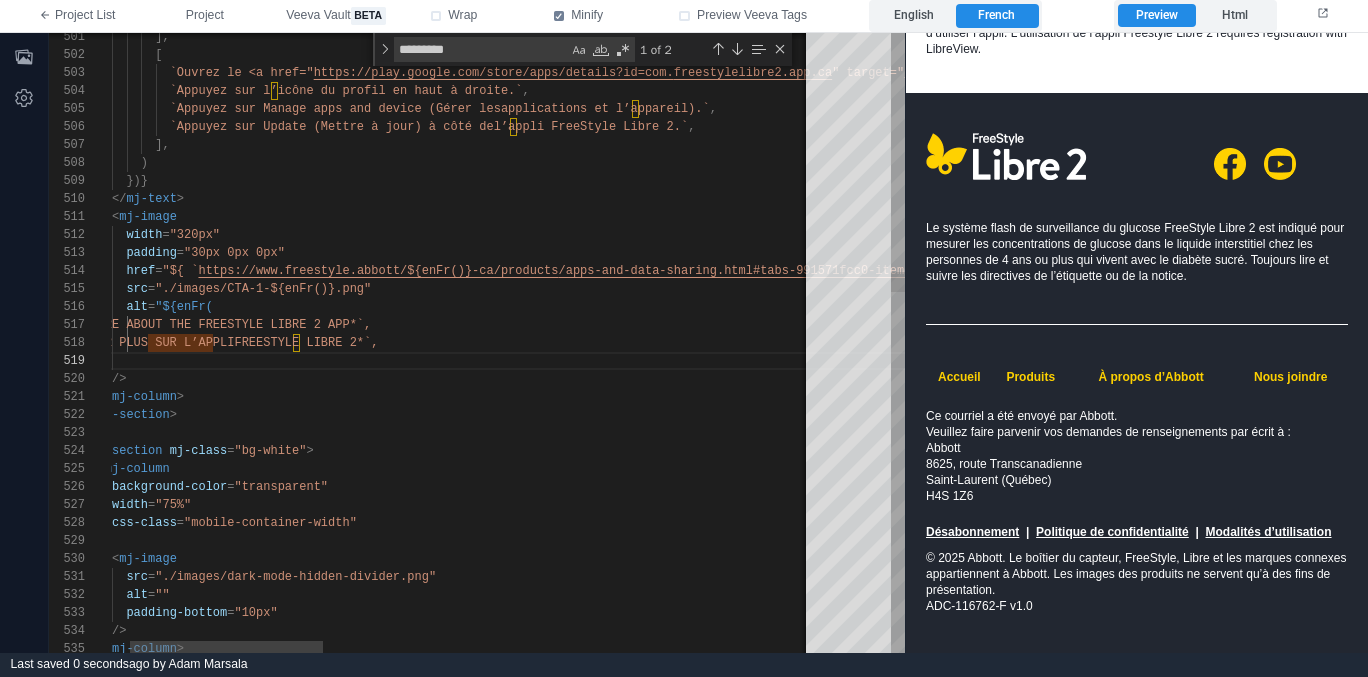click on "</ mj-section >" at bounding box center [1315, 415] 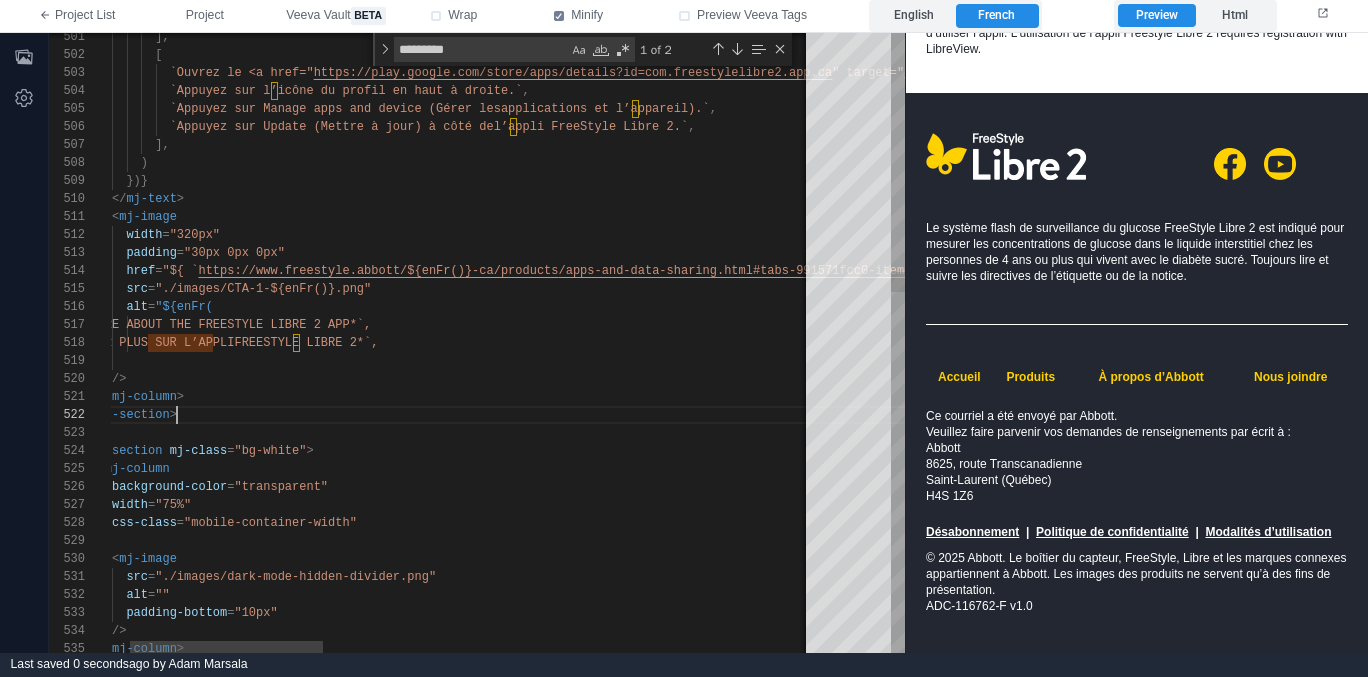 scroll, scrollTop: 18, scrollLeft: 137, axis: both 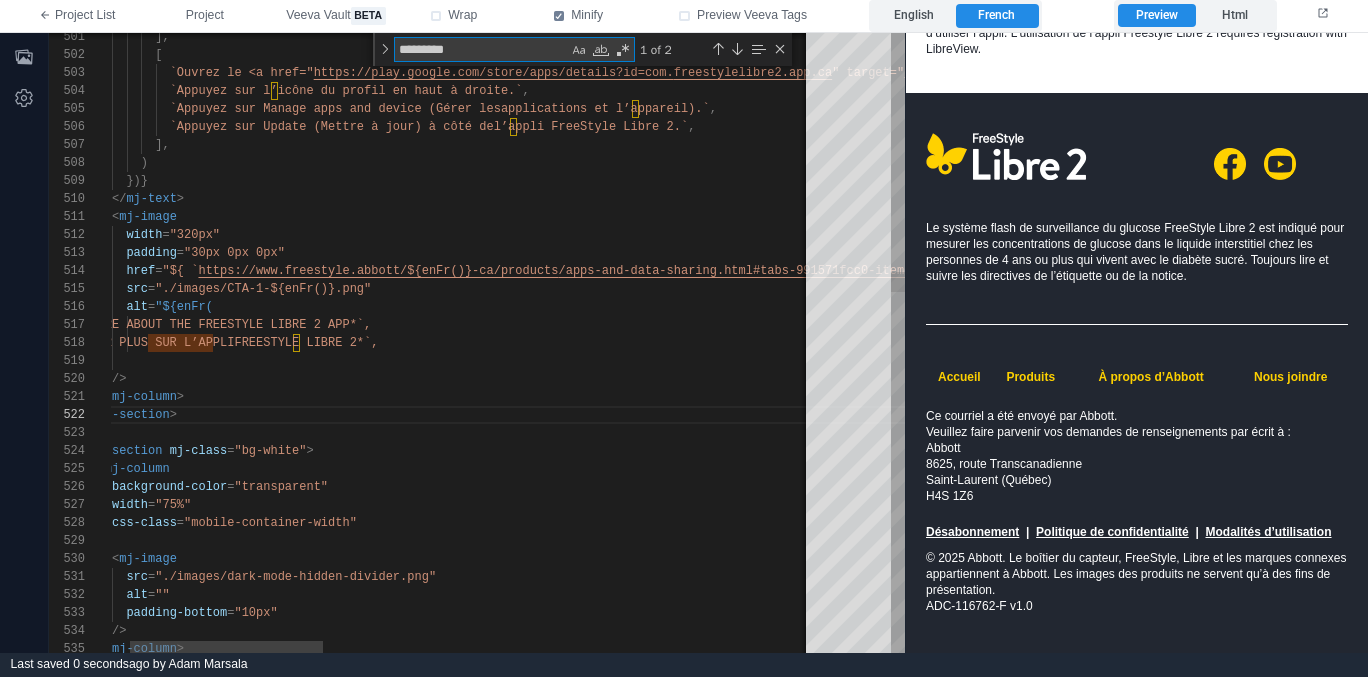 type on "*" 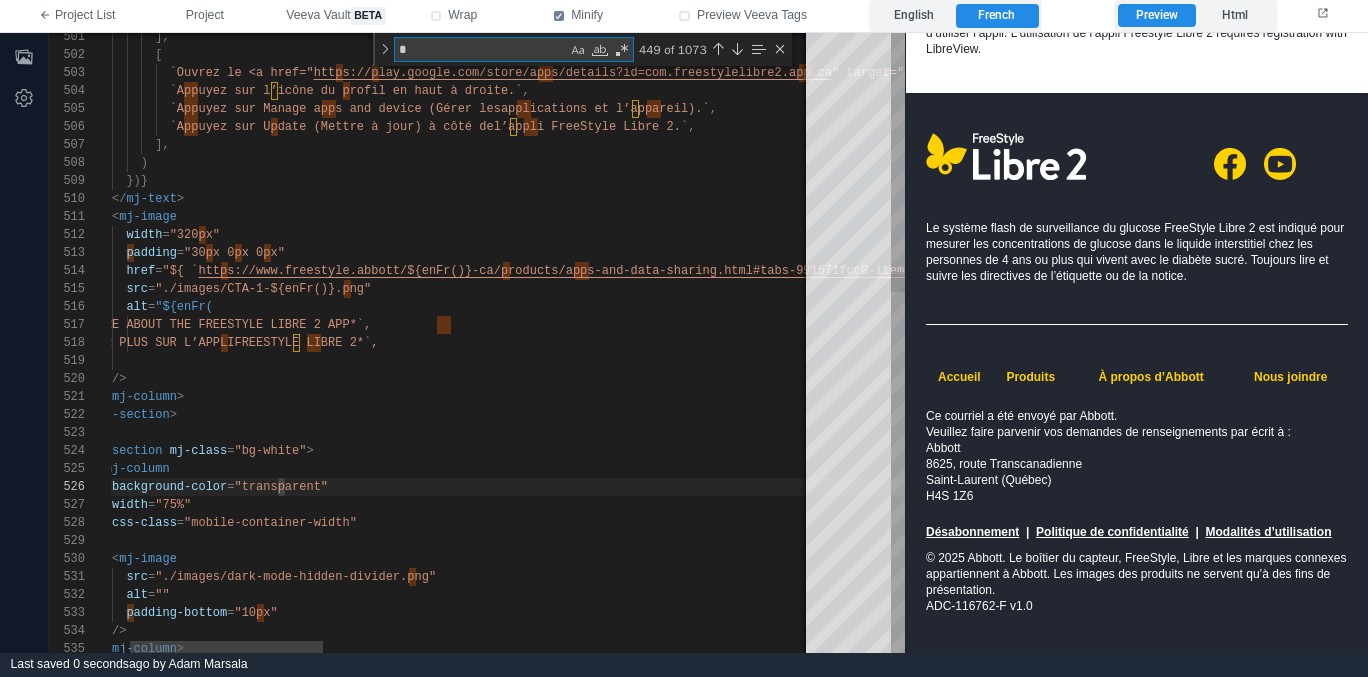 type on "**********" 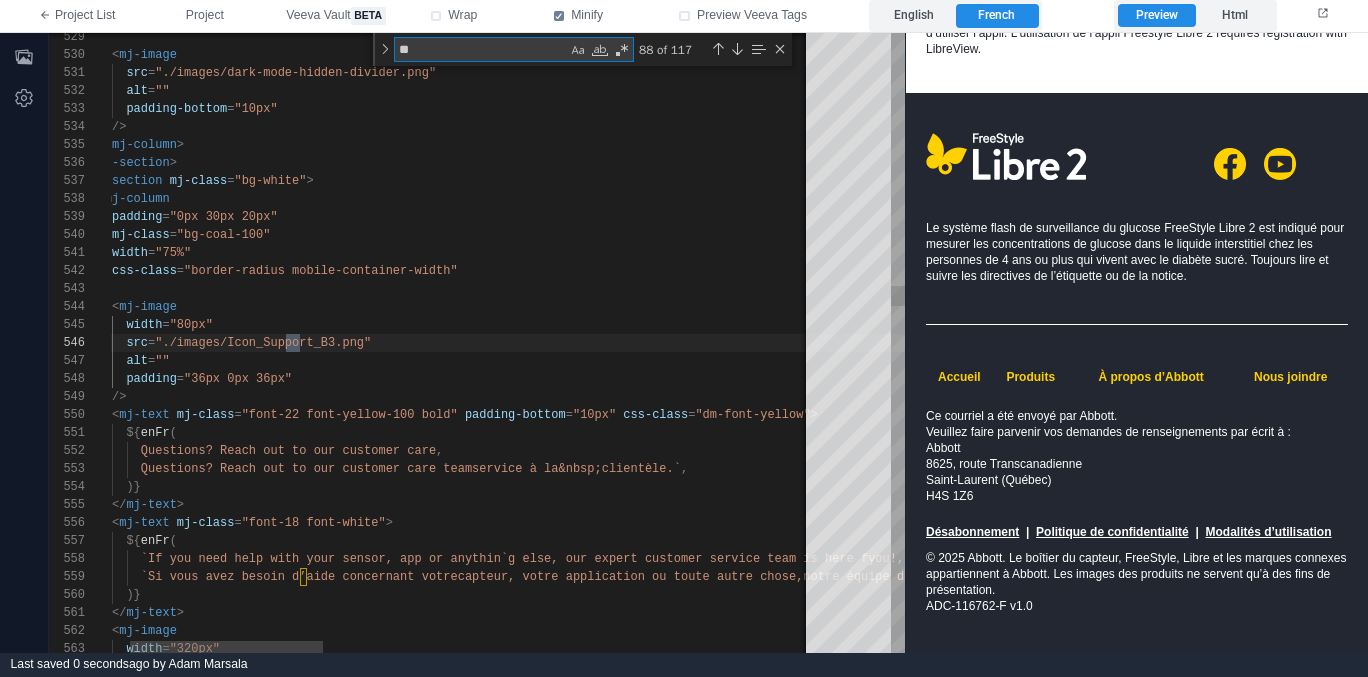 type on "**********" 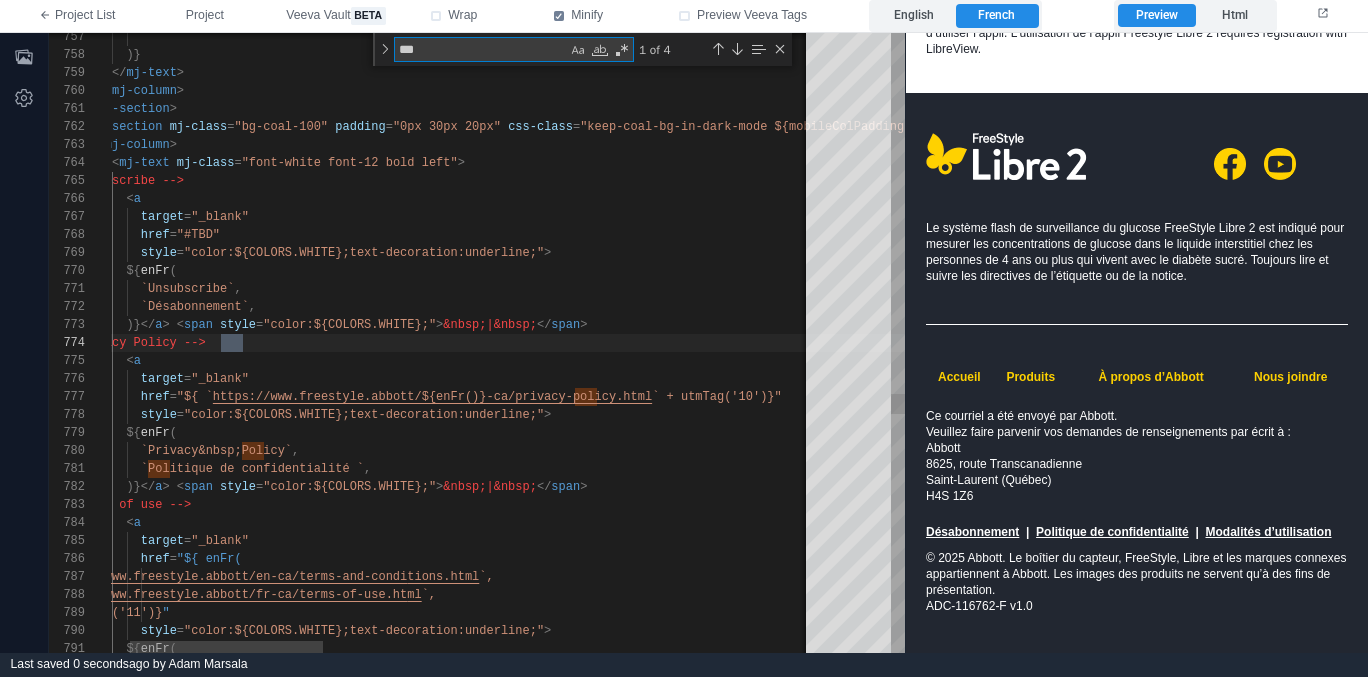 type on "****" 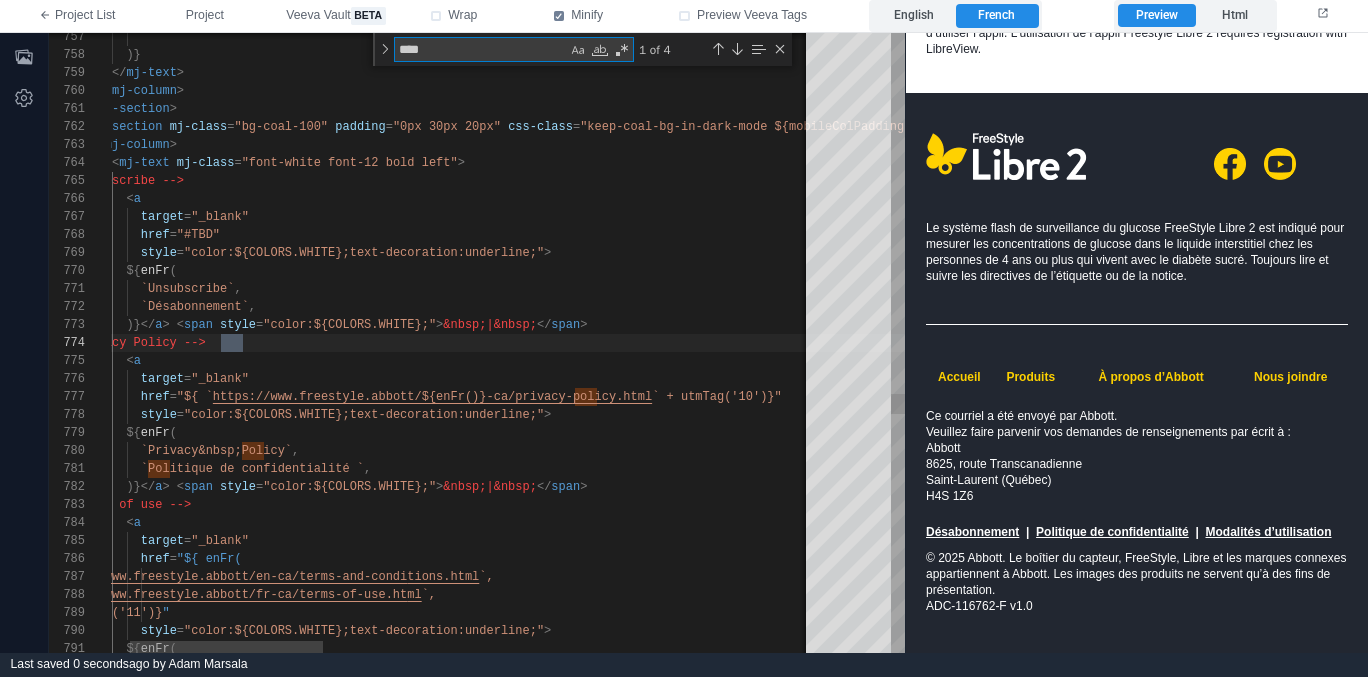 type on "**********" 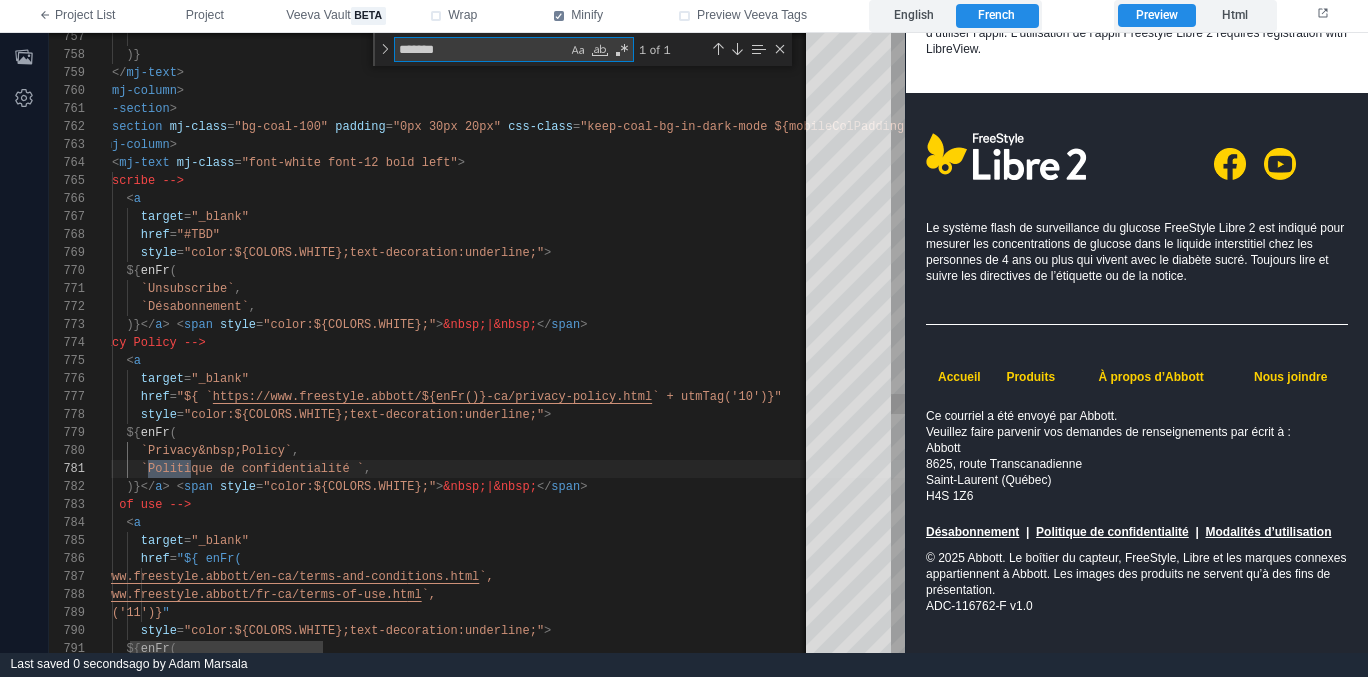 scroll, scrollTop: 180, scrollLeft: 159, axis: both 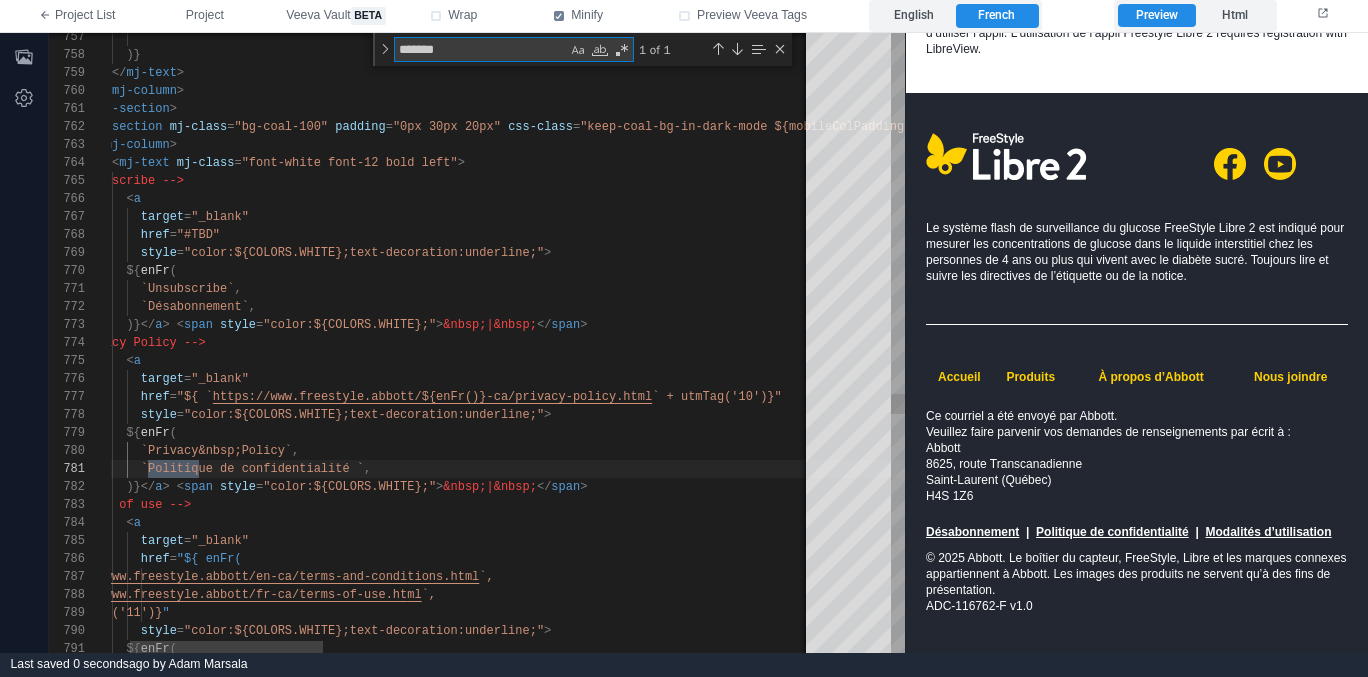 type on "*******" 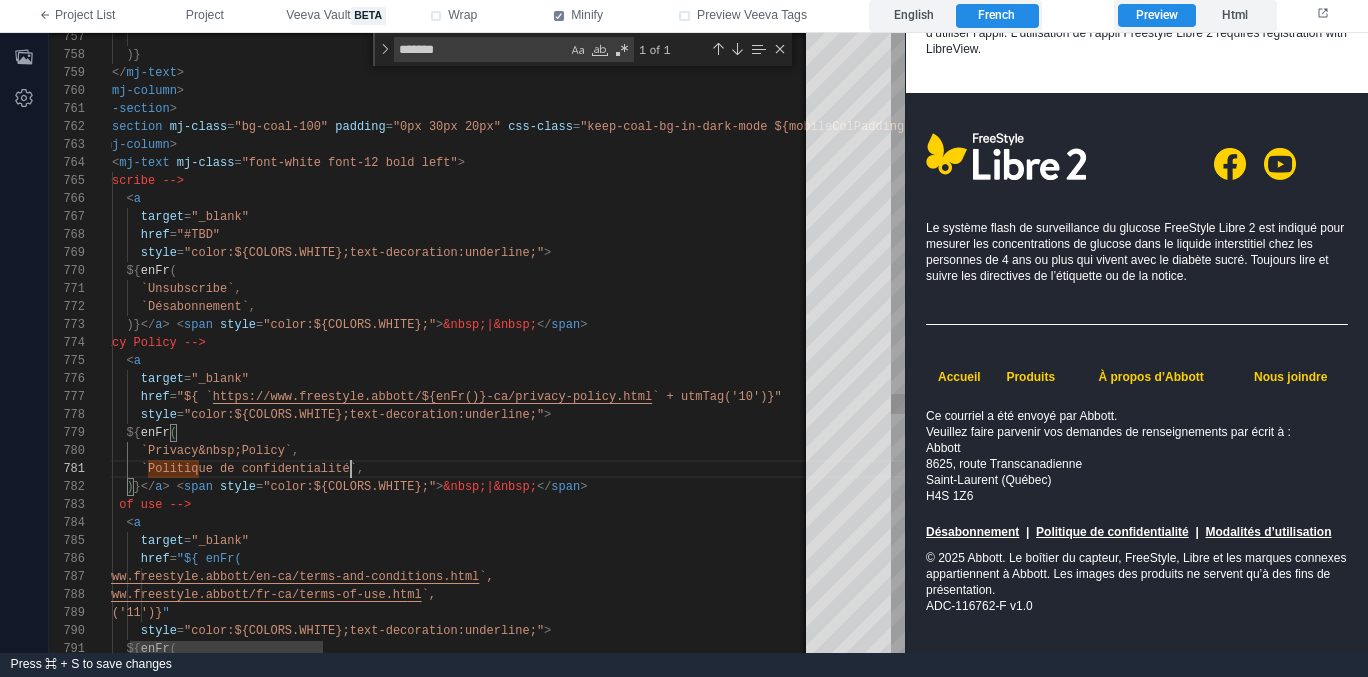 scroll, scrollTop: 0, scrollLeft: 311, axis: horizontal 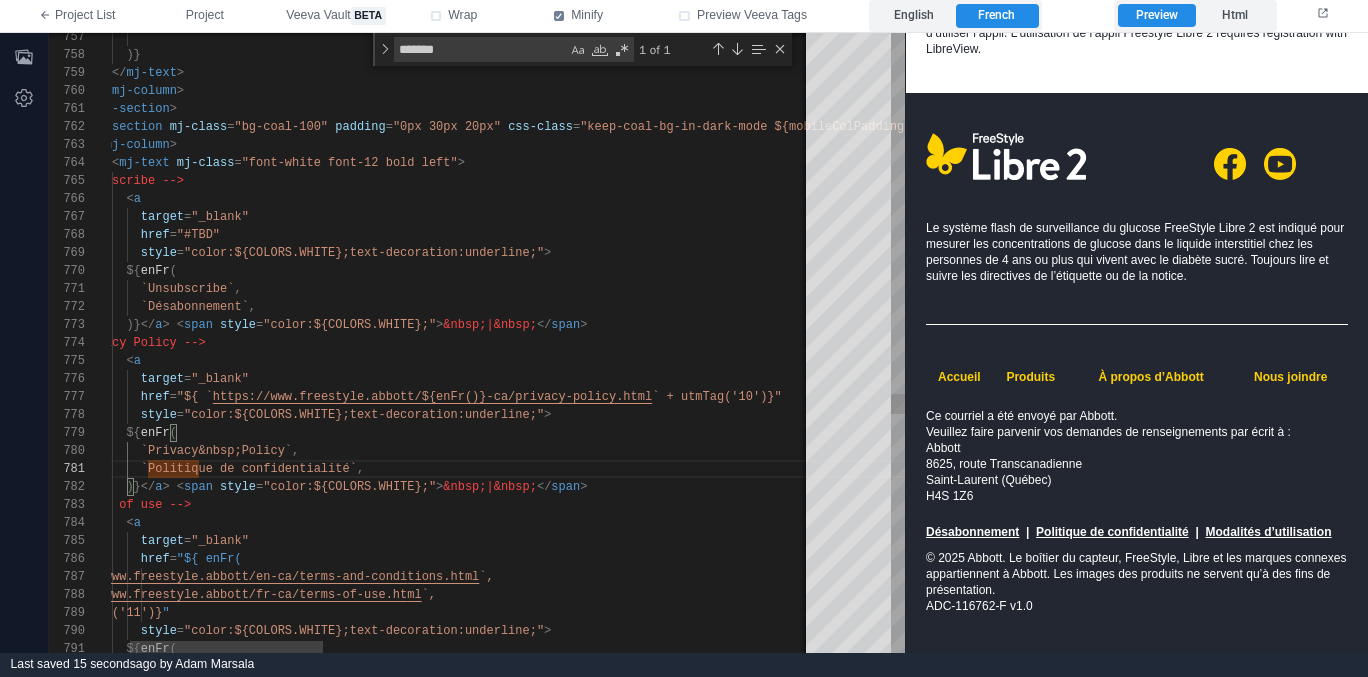 click on "`Privacy&nbsp;Policy` ," at bounding box center [1315, 451] 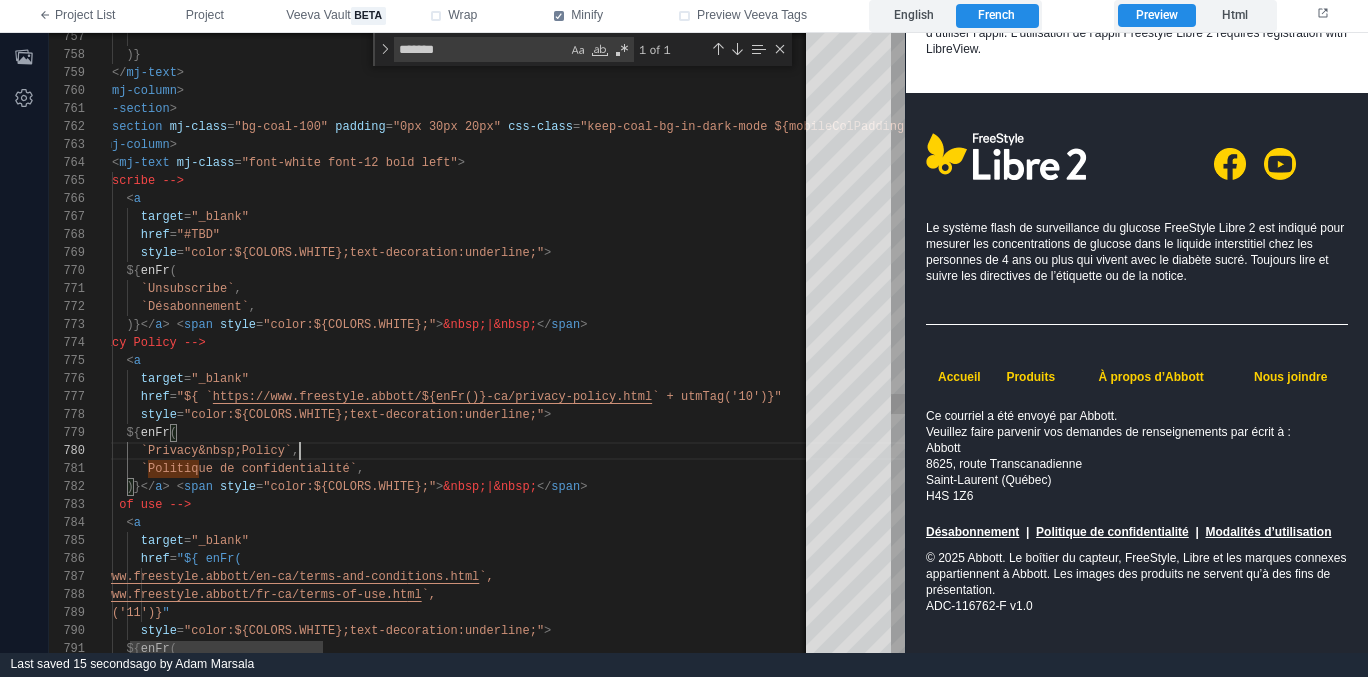 scroll, scrollTop: 162, scrollLeft: 260, axis: both 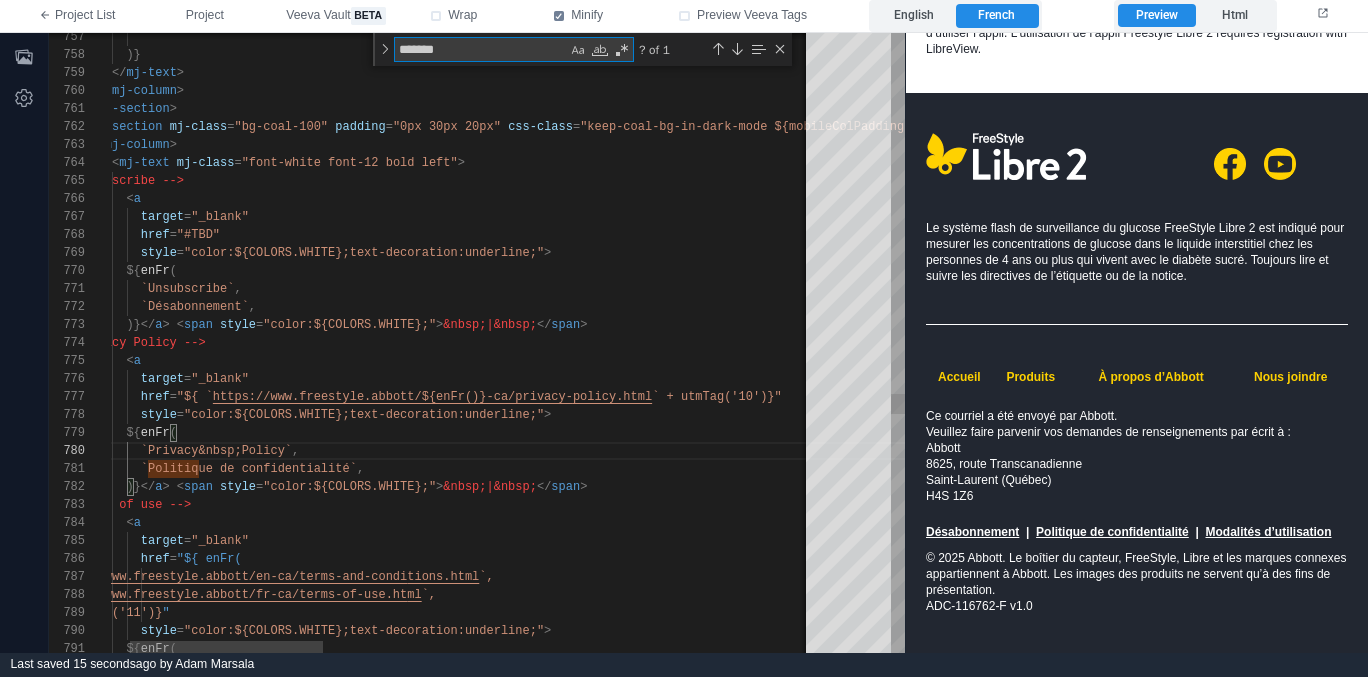 type on "**********" 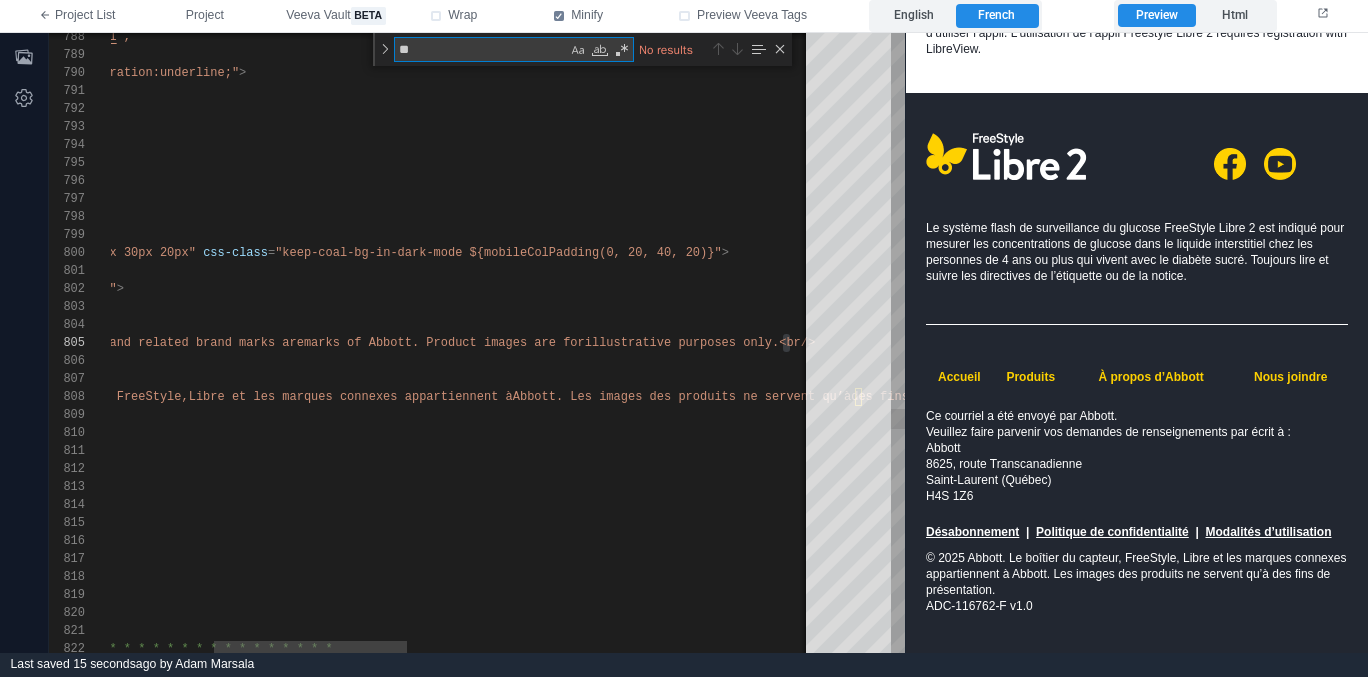 type on "*" 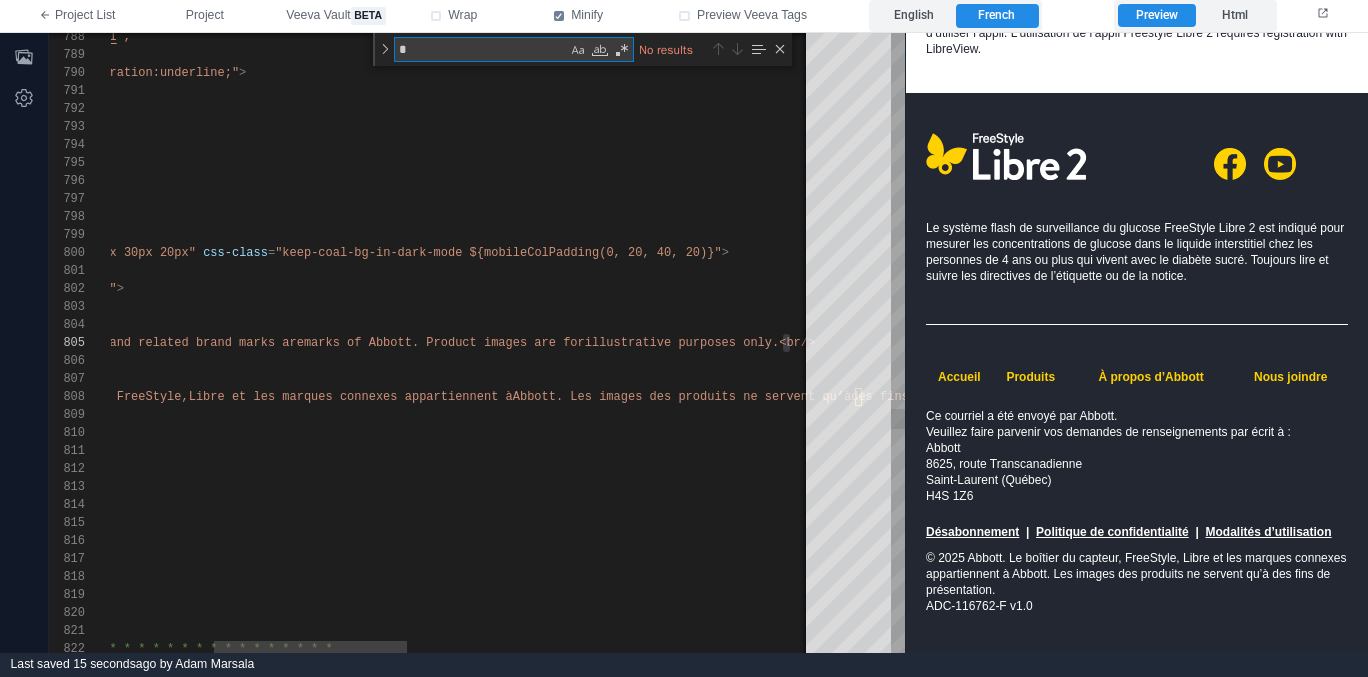 type on "**********" 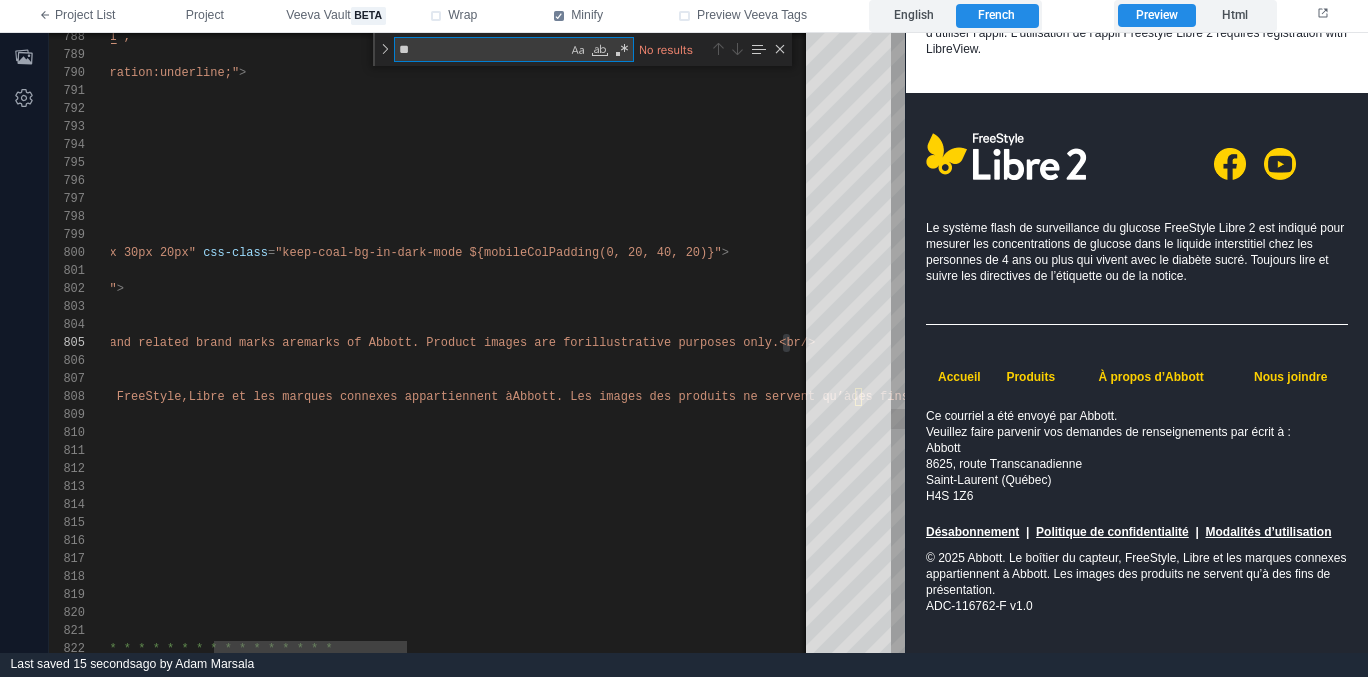 type on "**********" 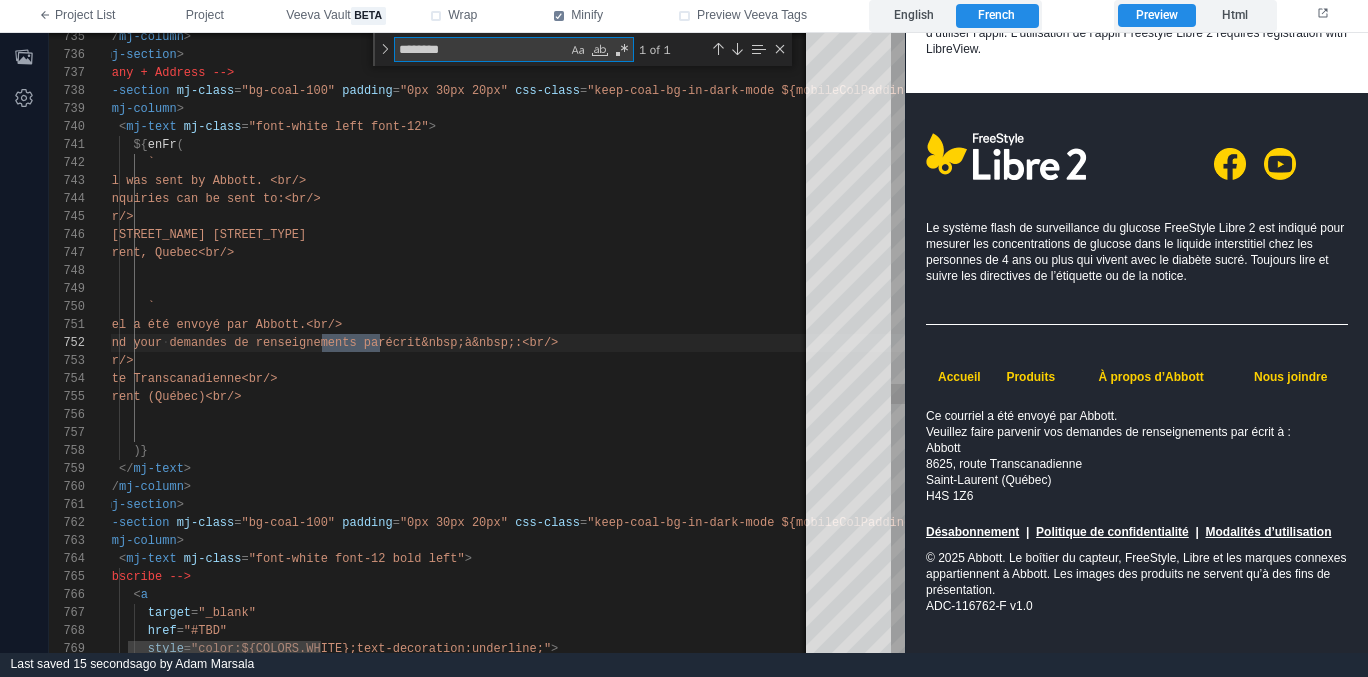 scroll, scrollTop: 180, scrollLeft: 332, axis: both 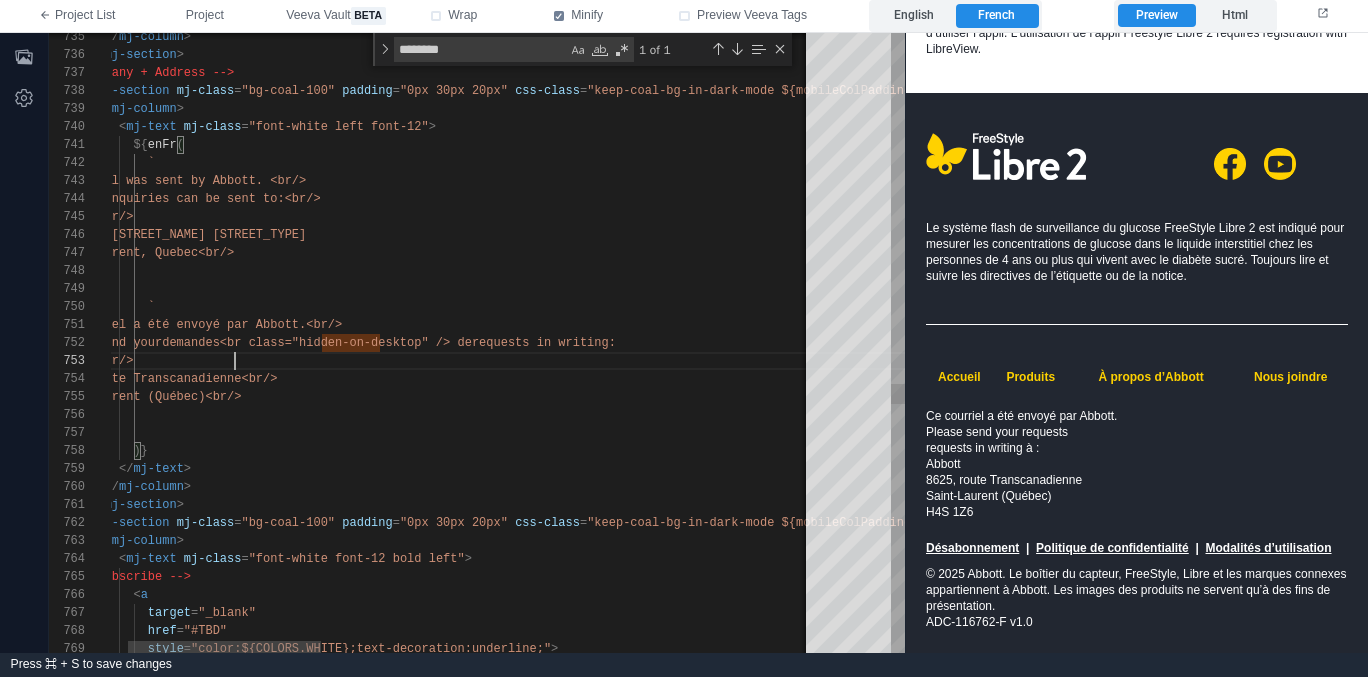 click on "Abbott <br/>" at bounding box center [1322, 361] 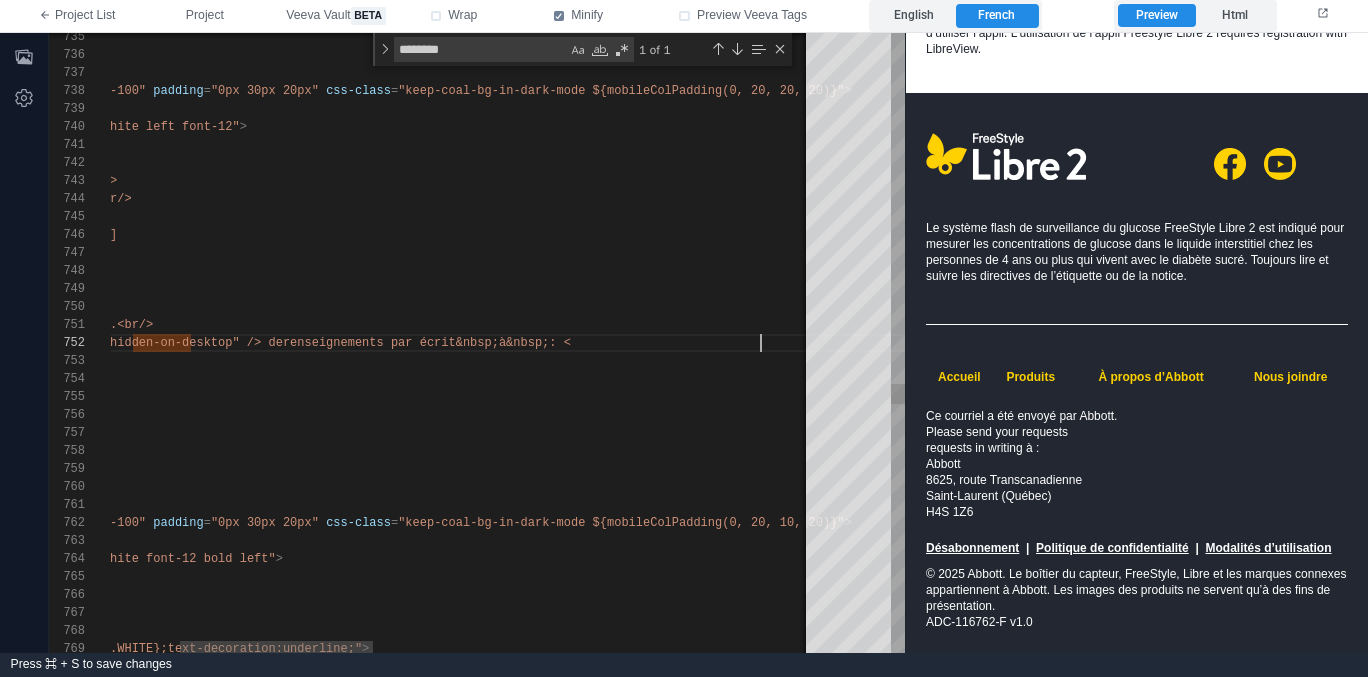 scroll, scrollTop: 18, scrollLeft: 894, axis: both 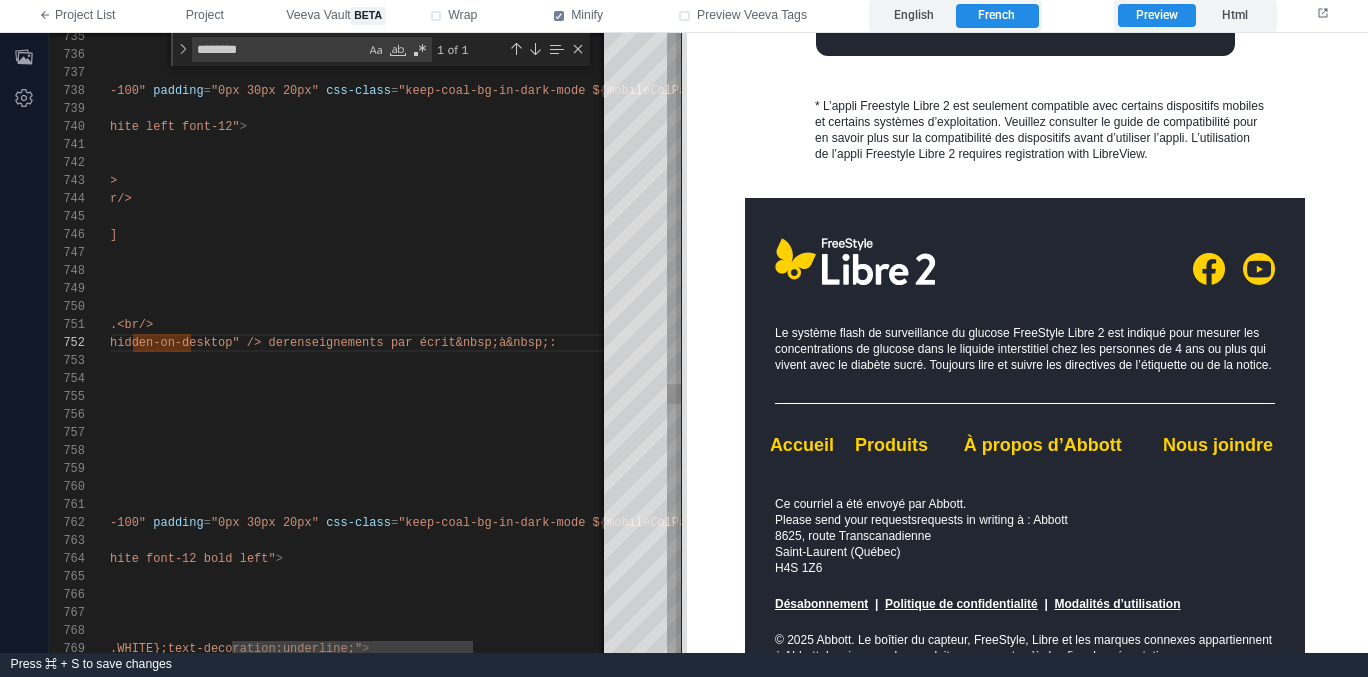 drag, startPoint x: 907, startPoint y: 431, endPoint x: 683, endPoint y: 433, distance: 224.00893 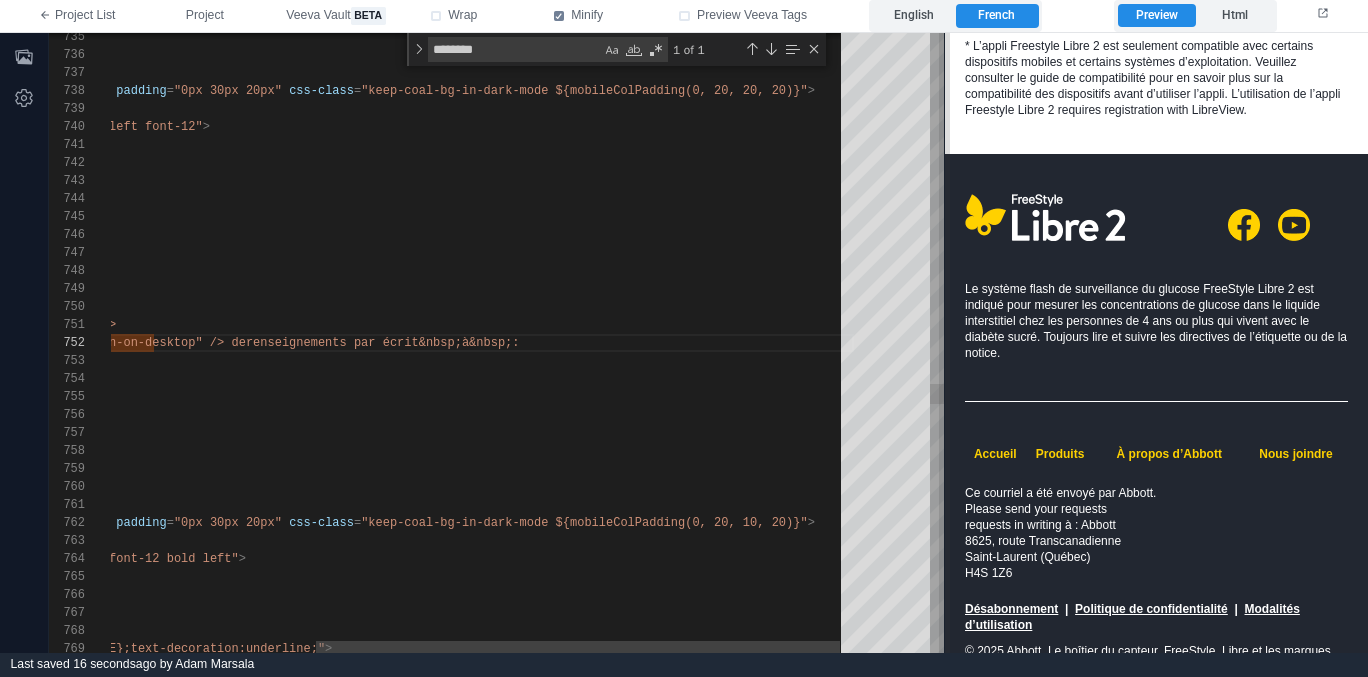 scroll, scrollTop: 1730, scrollLeft: 0, axis: vertical 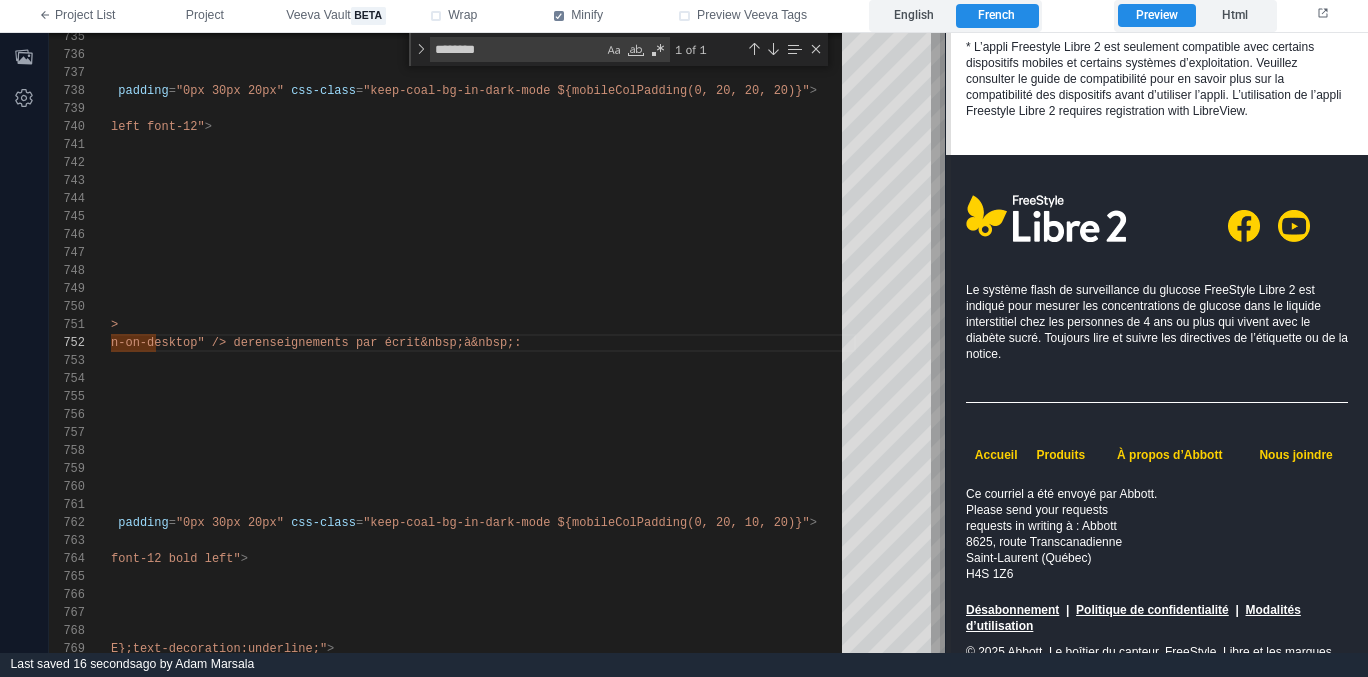 drag, startPoint x: 683, startPoint y: 438, endPoint x: 947, endPoint y: 437, distance: 264.0019 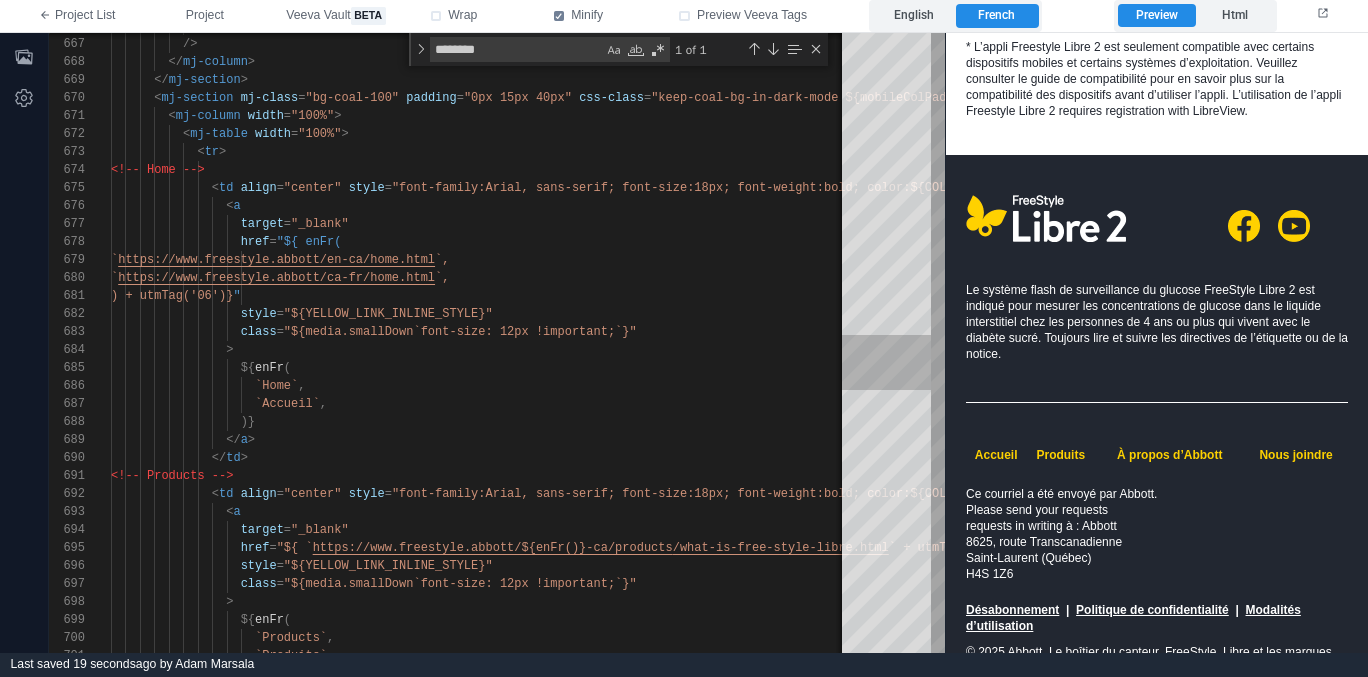 scroll, scrollTop: 1688, scrollLeft: 0, axis: vertical 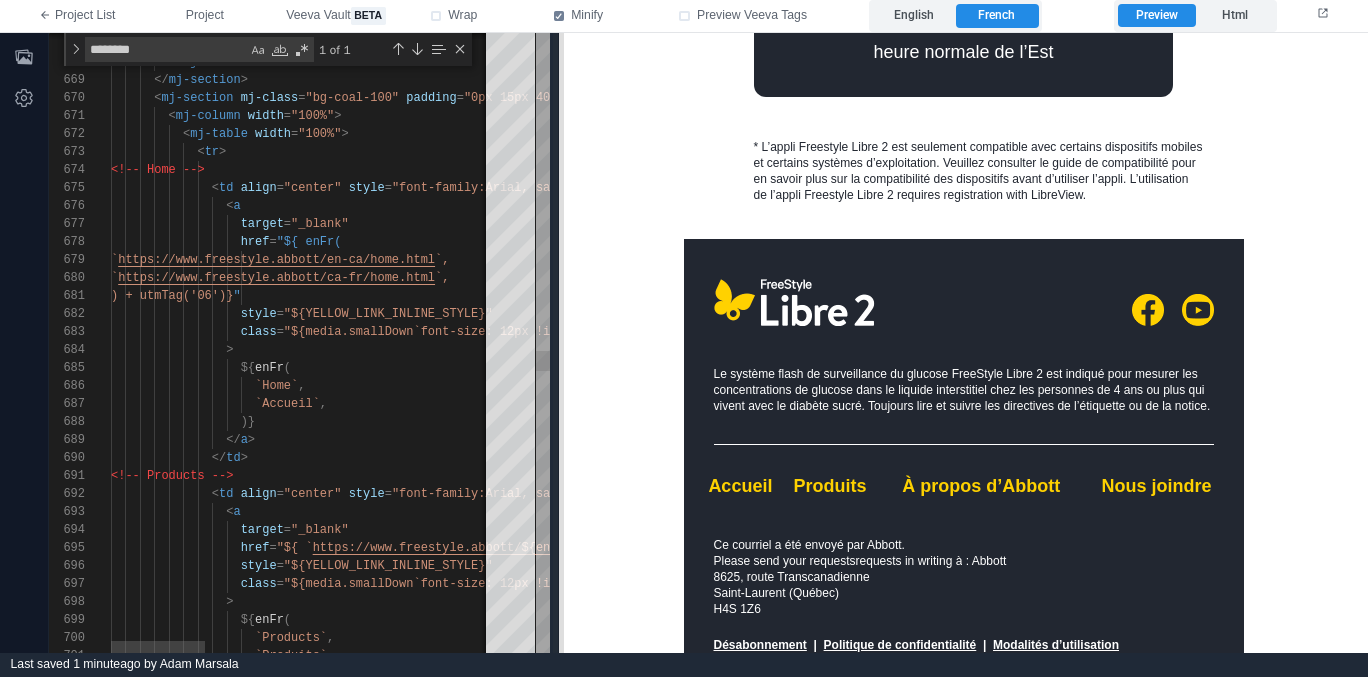drag, startPoint x: 944, startPoint y: 420, endPoint x: 40, endPoint y: 2, distance: 995.96185 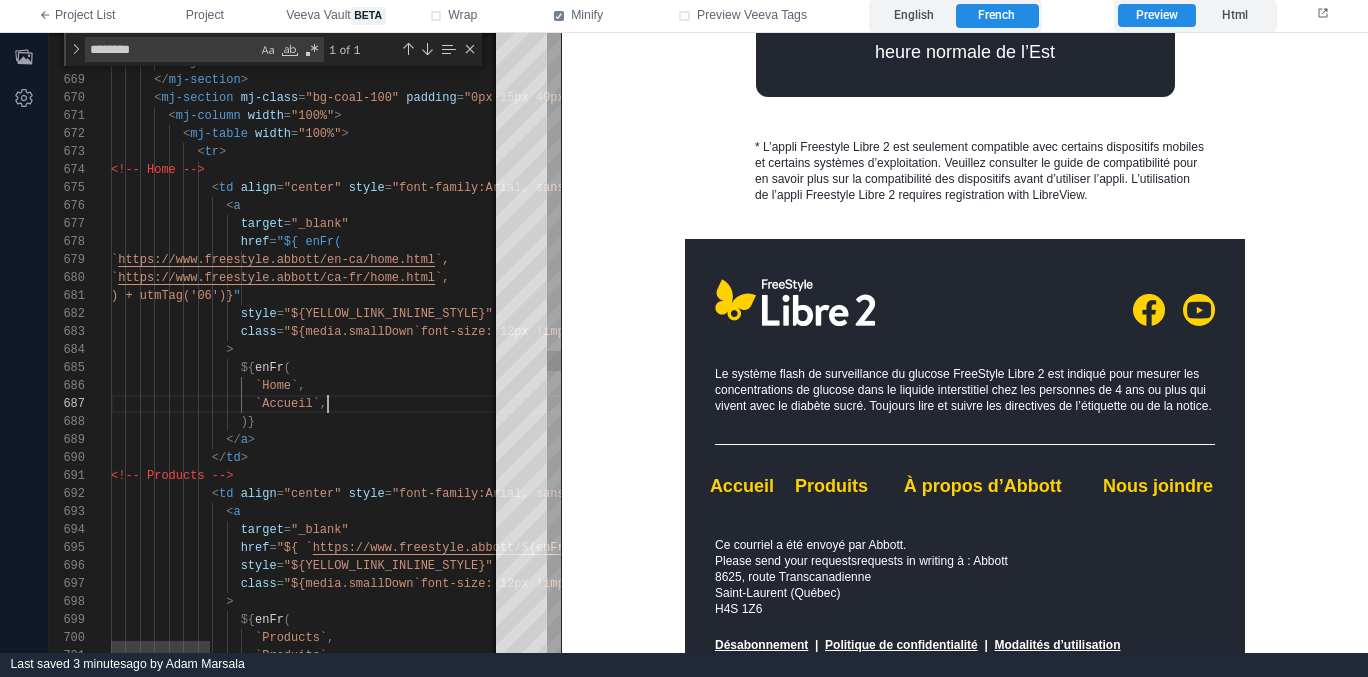 scroll, scrollTop: 108, scrollLeft: 217, axis: both 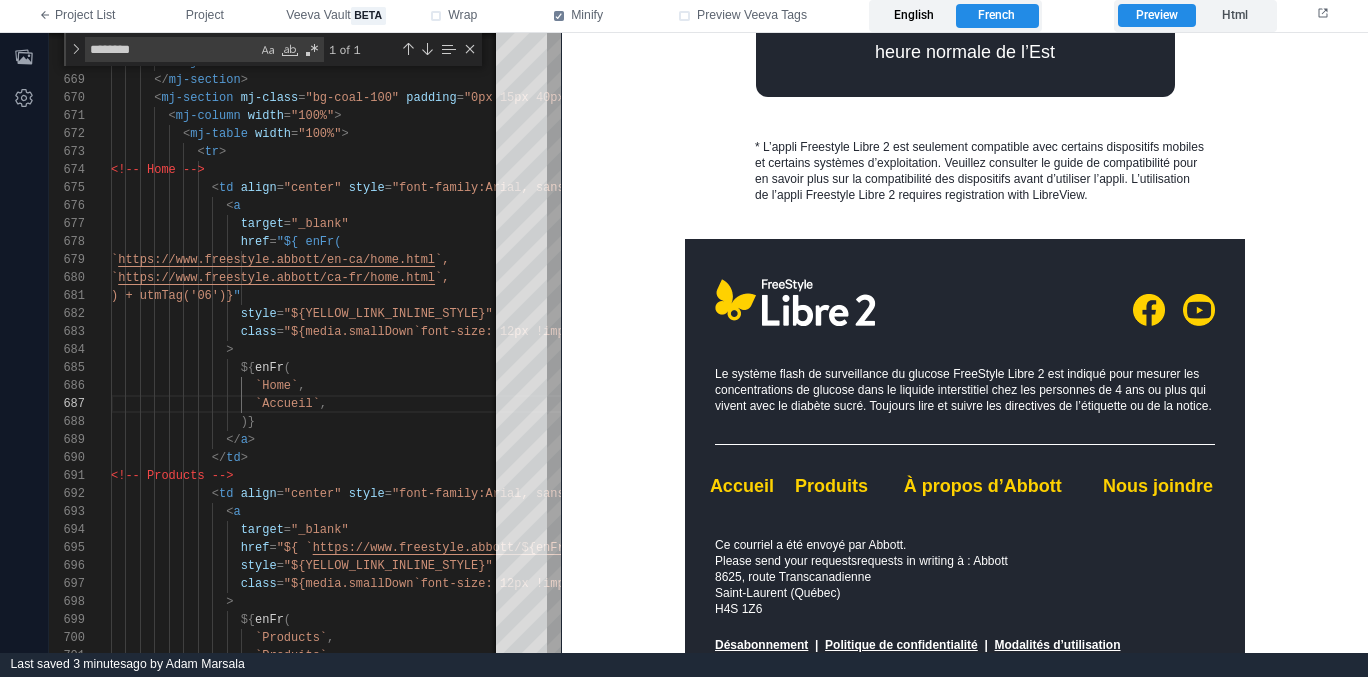 click on "English" at bounding box center (914, 16) 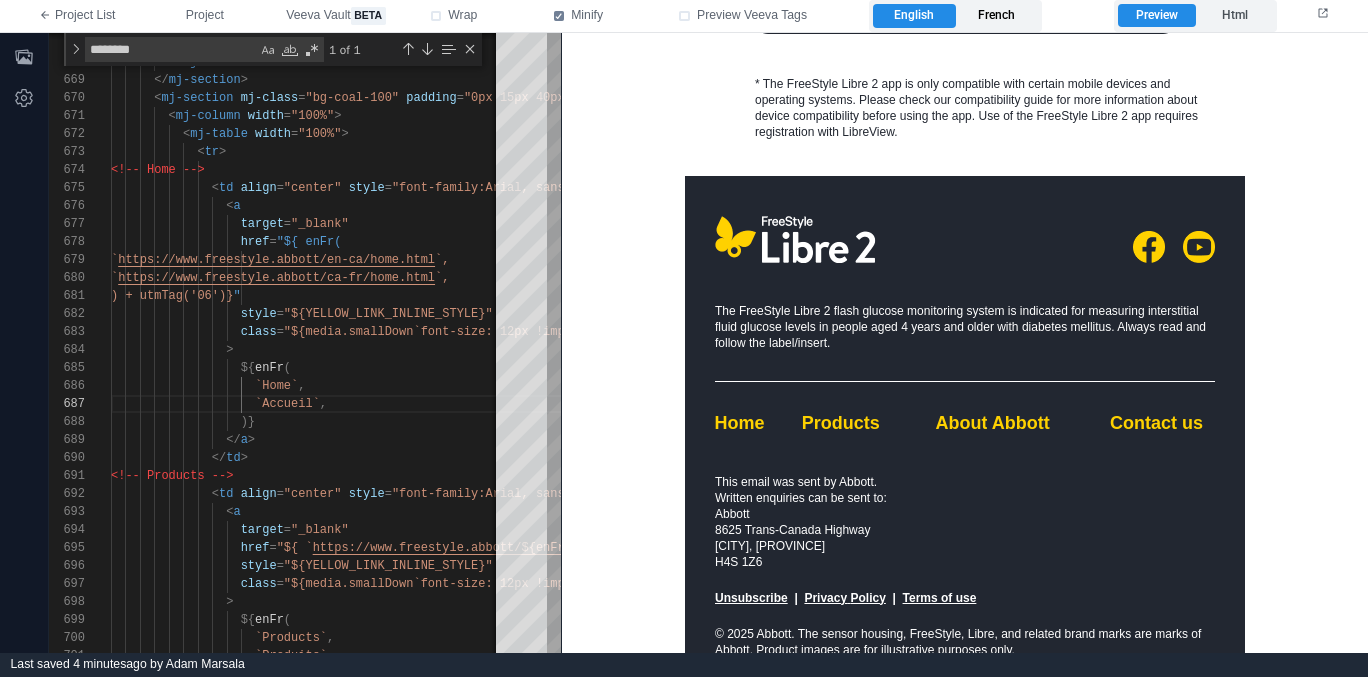 scroll, scrollTop: 1527, scrollLeft: 0, axis: vertical 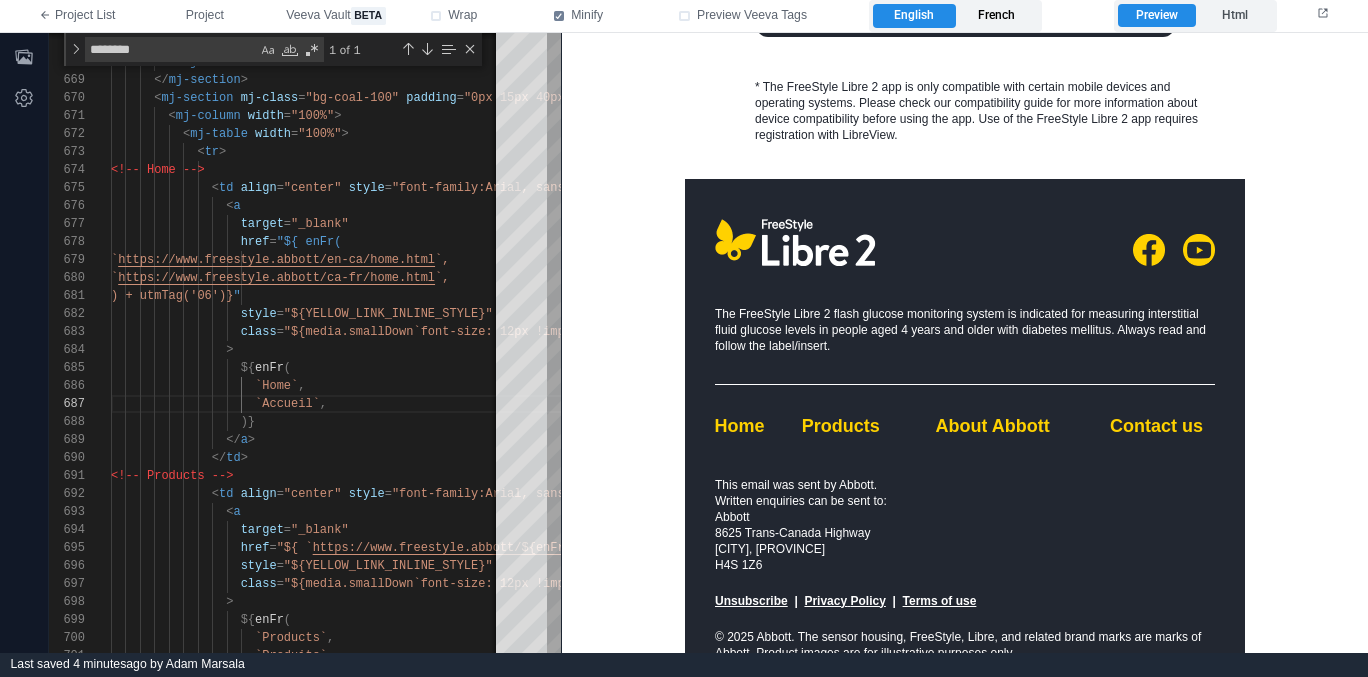 click on "French" at bounding box center [997, 16] 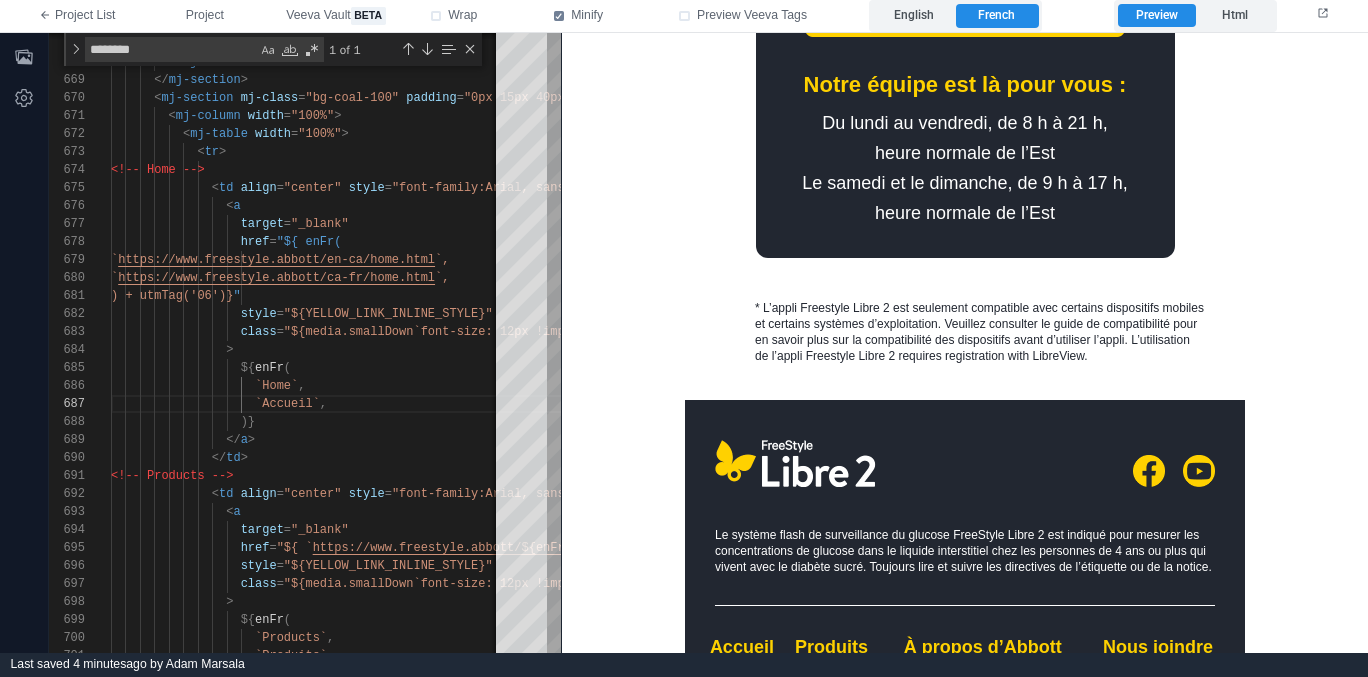 scroll, scrollTop: 1688, scrollLeft: 0, axis: vertical 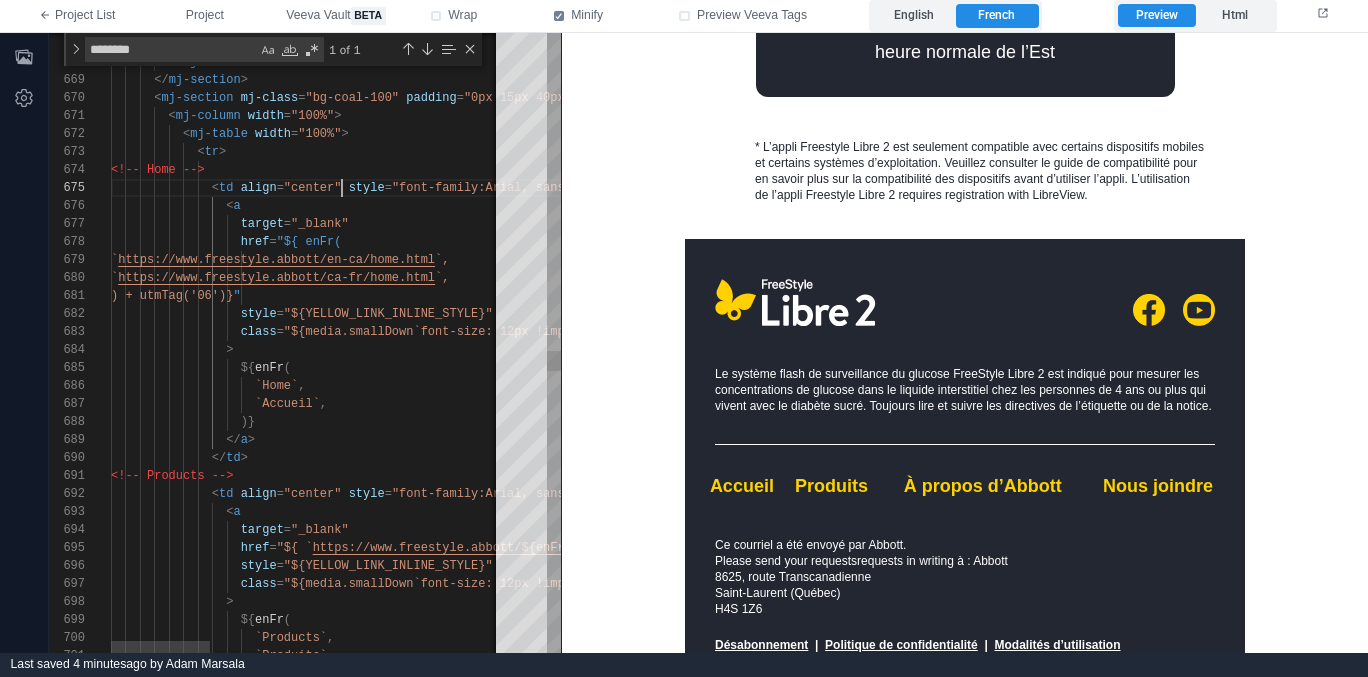 click on "`Produits` ,                      `Products` ,                  >                    ${ enFr (                    style = "${YELLOW_LINK_INLINE_STYLE}"                    class = "${media.smallDown`font-size: 12px !important;`}"                    href = "${ ` https://www.freestyle.abbott/${enFr()}-ca/products /what-is-free-style-libre.html ` + utmTag('07')}"                    target = "_blank"                  < a                 <!-- Products -->                < td   align = "center"   style = "font-family:Arial, sans-serif; font-size:18px; fo nt-weight:bold; color:${COLORS.YELLOW}; text-decor ation:none;"   class = "${media.smallDown`font-size: 14px !important;`}" >                </ td >                  </ a >                    ," at bounding box center (500111, 488014) 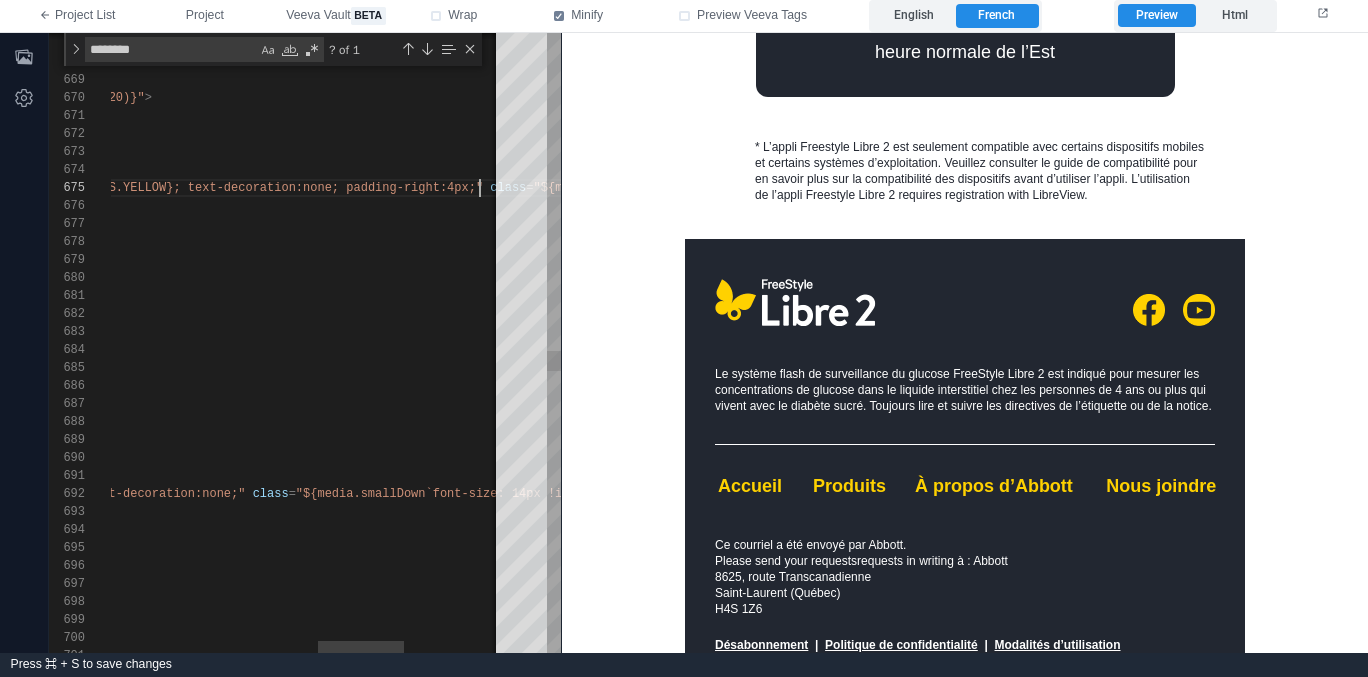 scroll, scrollTop: 72, scrollLeft: 1322, axis: both 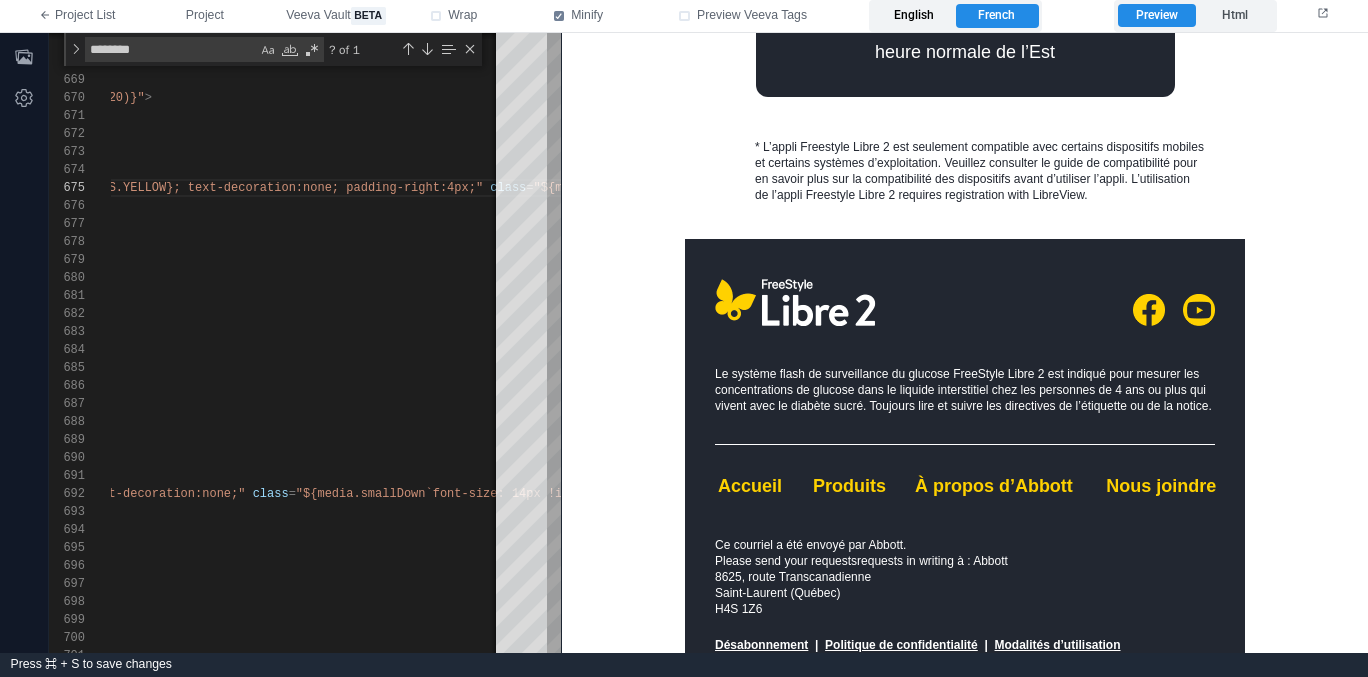click on "English" at bounding box center [914, 16] 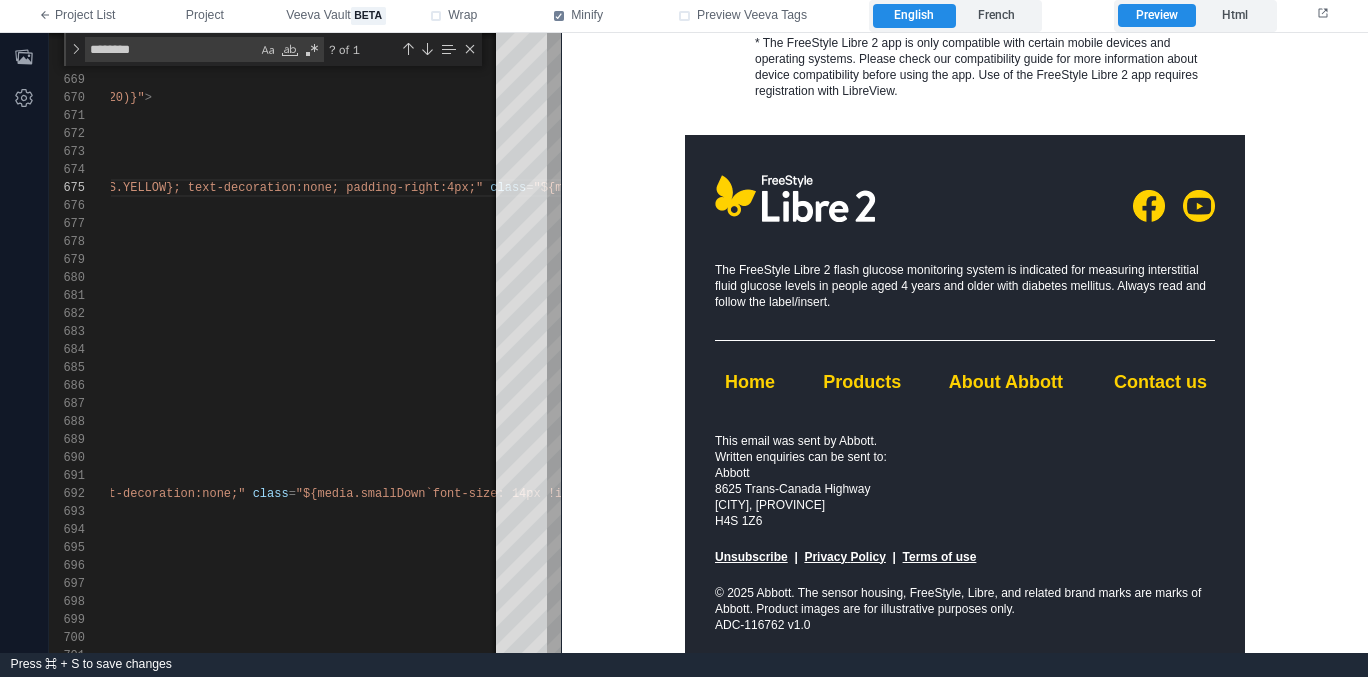 scroll, scrollTop: 1527, scrollLeft: 0, axis: vertical 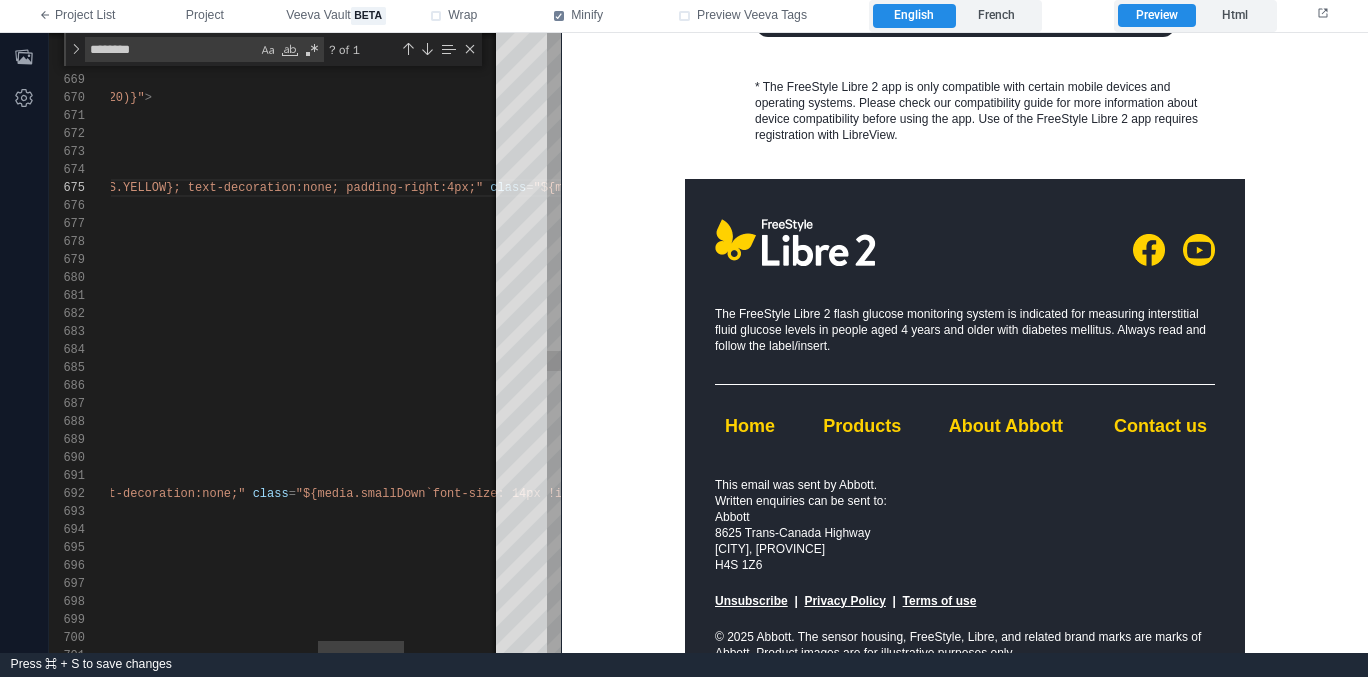 click on "`Produits` ,                      `Products` ,                  >                    ${ enFr (                    style = "${YELLOW_LINK_INLINE_STYLE}"                    class = "${media.smallDown`font-size: 12px !important;`}"                    href = "${ ` https://www.freestyle.abbott/${enFr()}-ca/products /what-is-free-style-libre.html ` + utmTag('07')}"                    target = "_blank"                  < a                 <!-- Products -->                < td   align = "center"   style = "font-family:Arial, sans-serif; font-size:18px; fo nt-weight:bold; color:${COLORS.YELLOW}; text-decor ation:none;"   class = "${media.smallDown`font-size: 14px !important;`}" >                </ td >                  </ a >                    ," at bounding box center (499158, 488014) 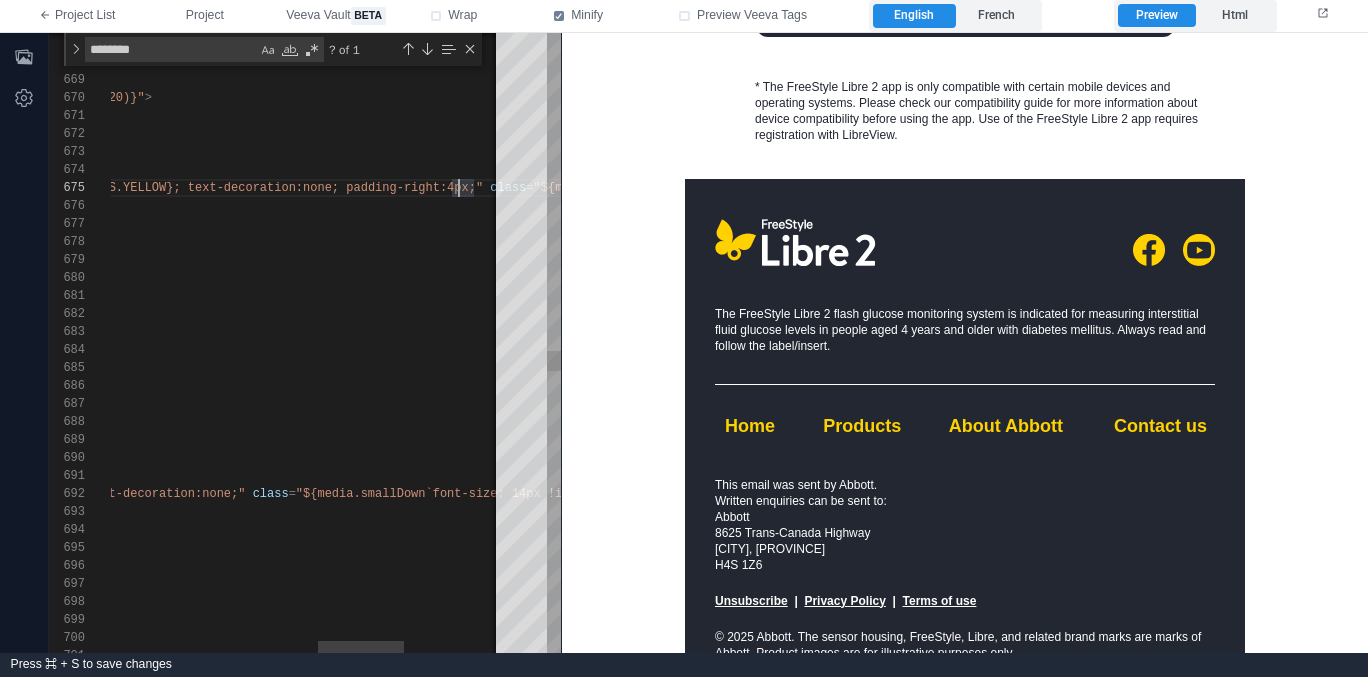 scroll, scrollTop: 72, scrollLeft: 1301, axis: both 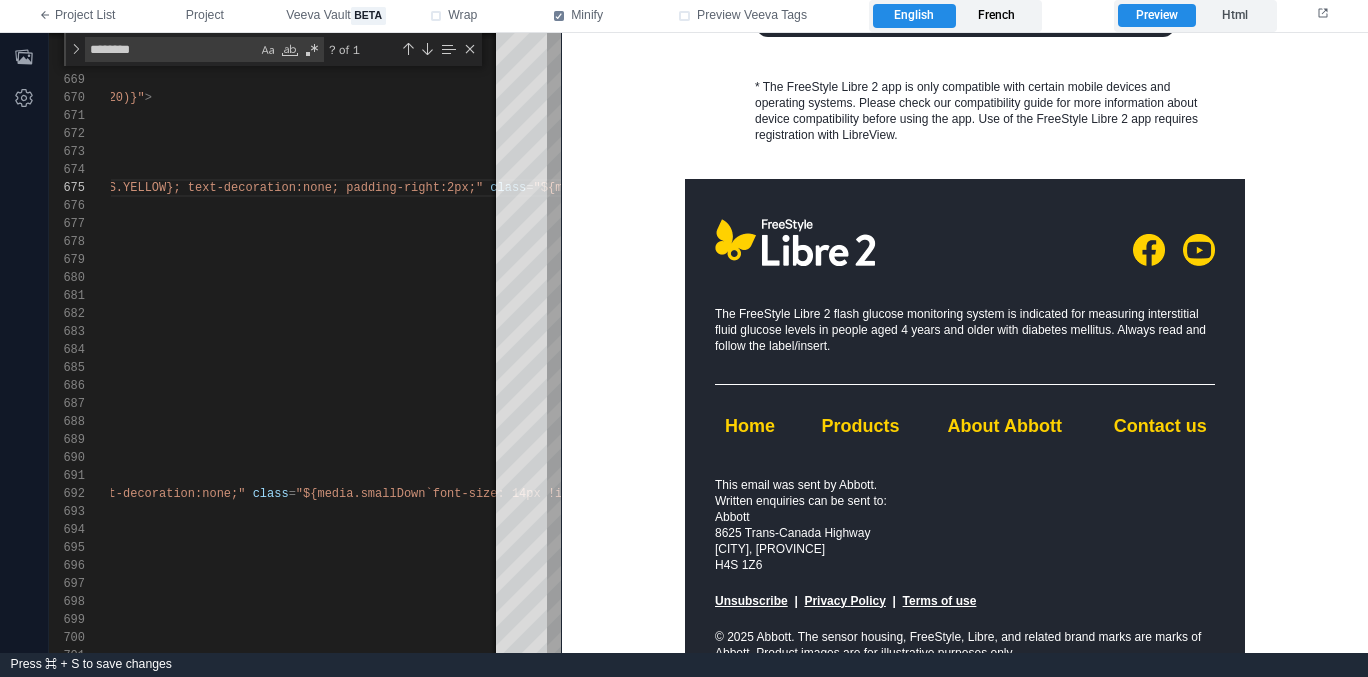 click on "French" at bounding box center [997, 16] 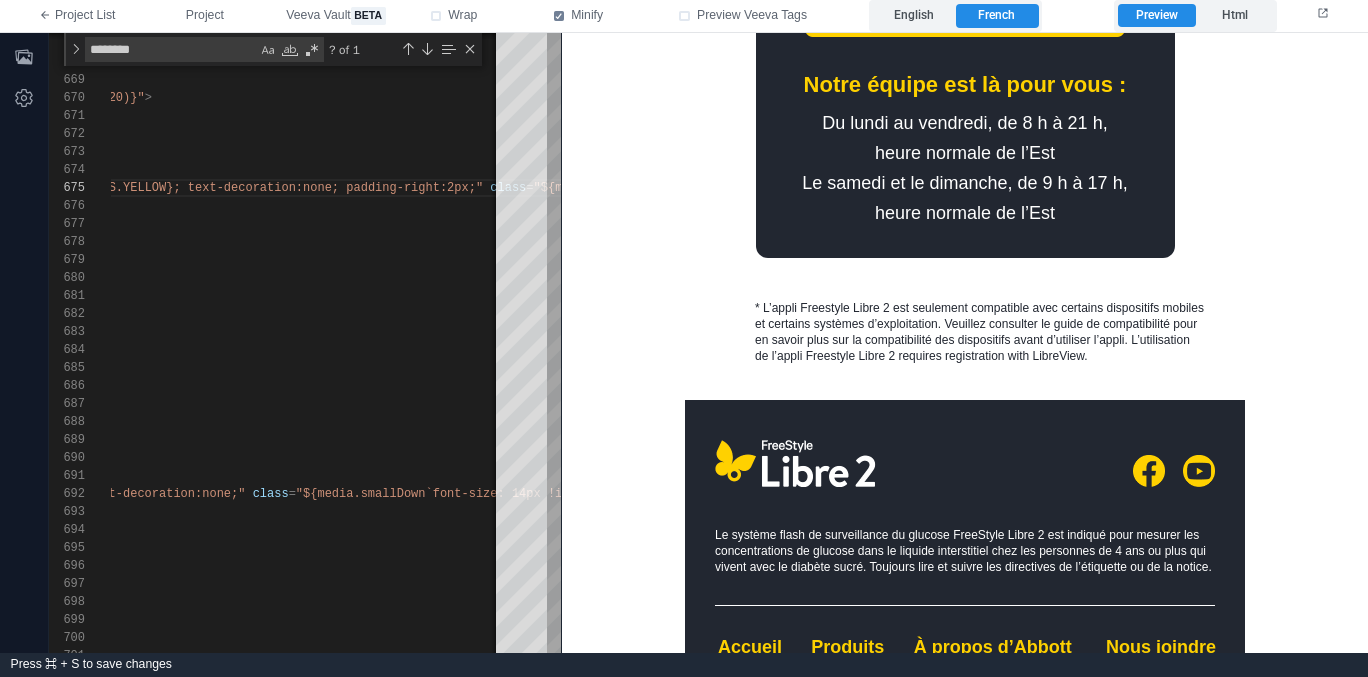 scroll, scrollTop: 1688, scrollLeft: 0, axis: vertical 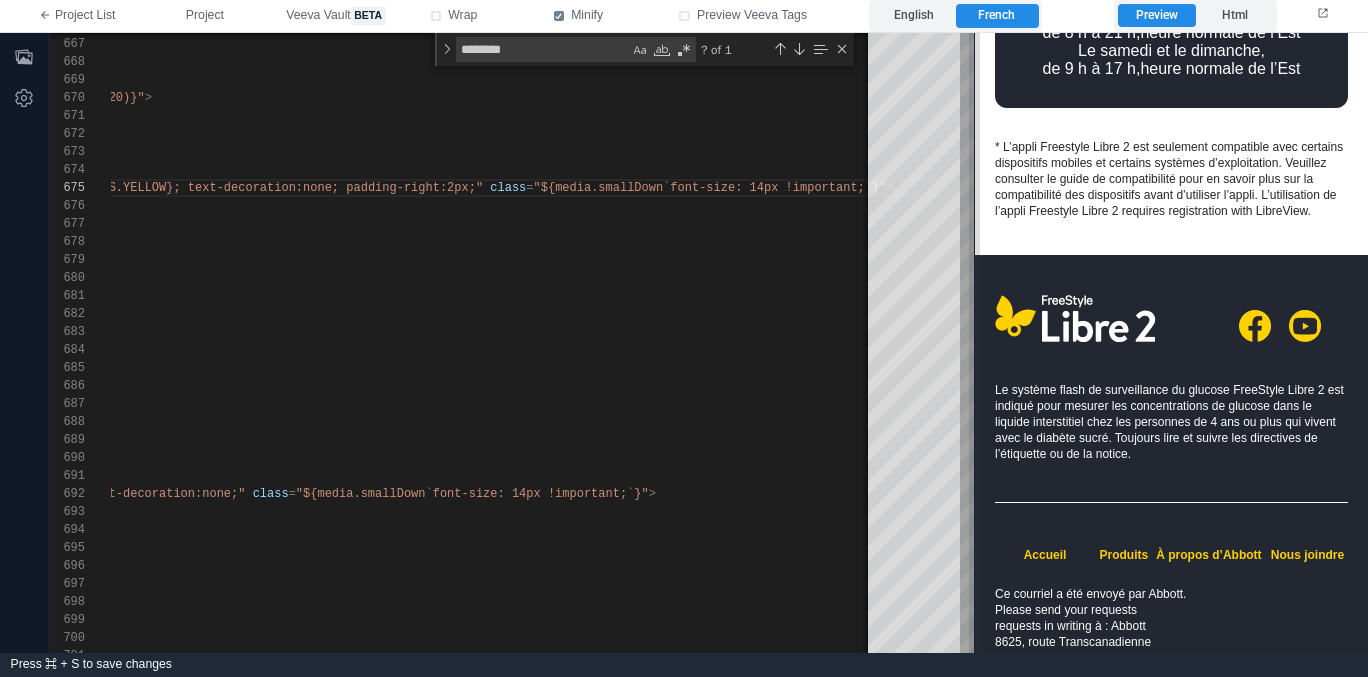 drag, startPoint x: 557, startPoint y: 346, endPoint x: 970, endPoint y: 374, distance: 413.94806 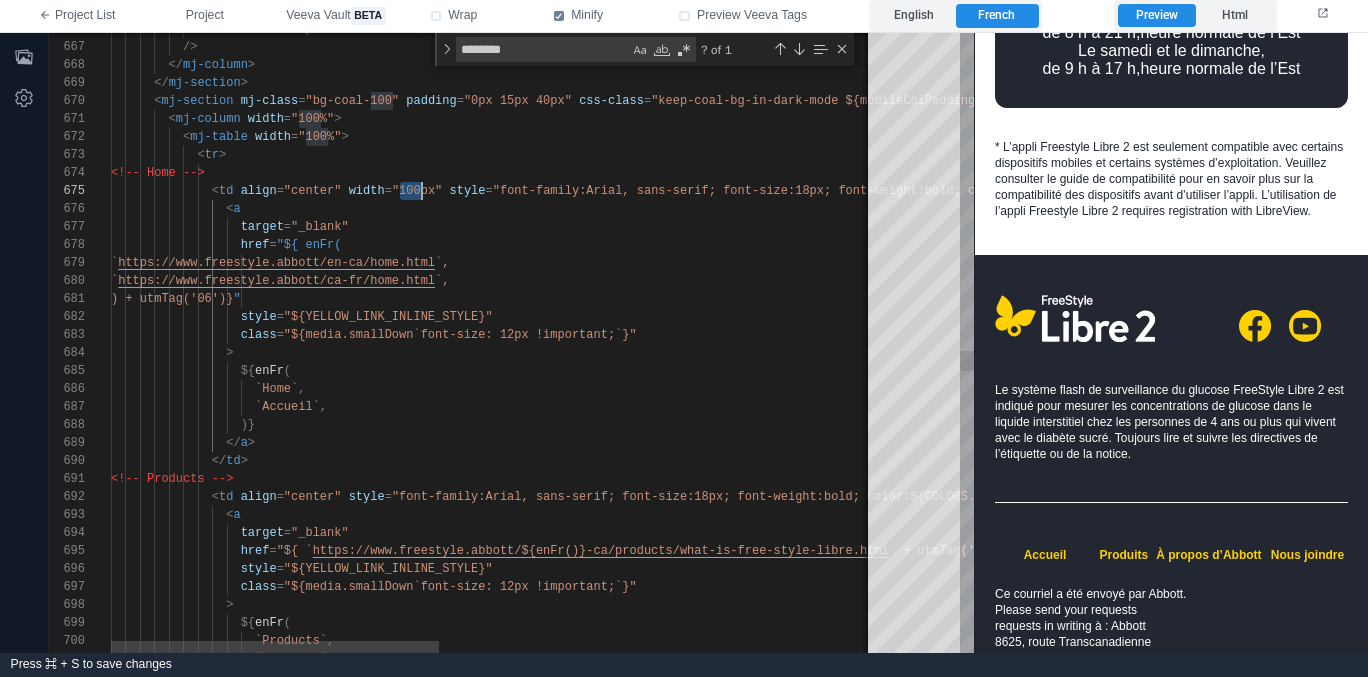 scroll, scrollTop: 72, scrollLeft: 325, axis: both 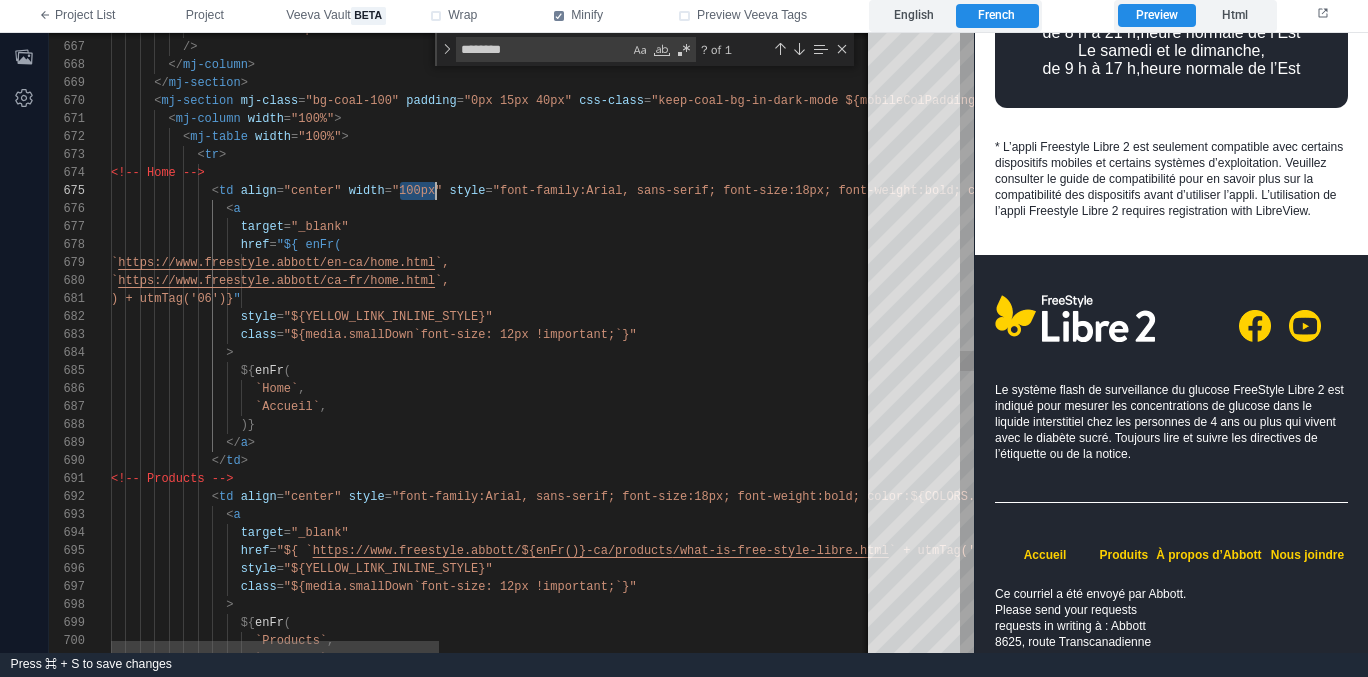 drag, startPoint x: 401, startPoint y: 194, endPoint x: 439, endPoint y: 187, distance: 38.63936 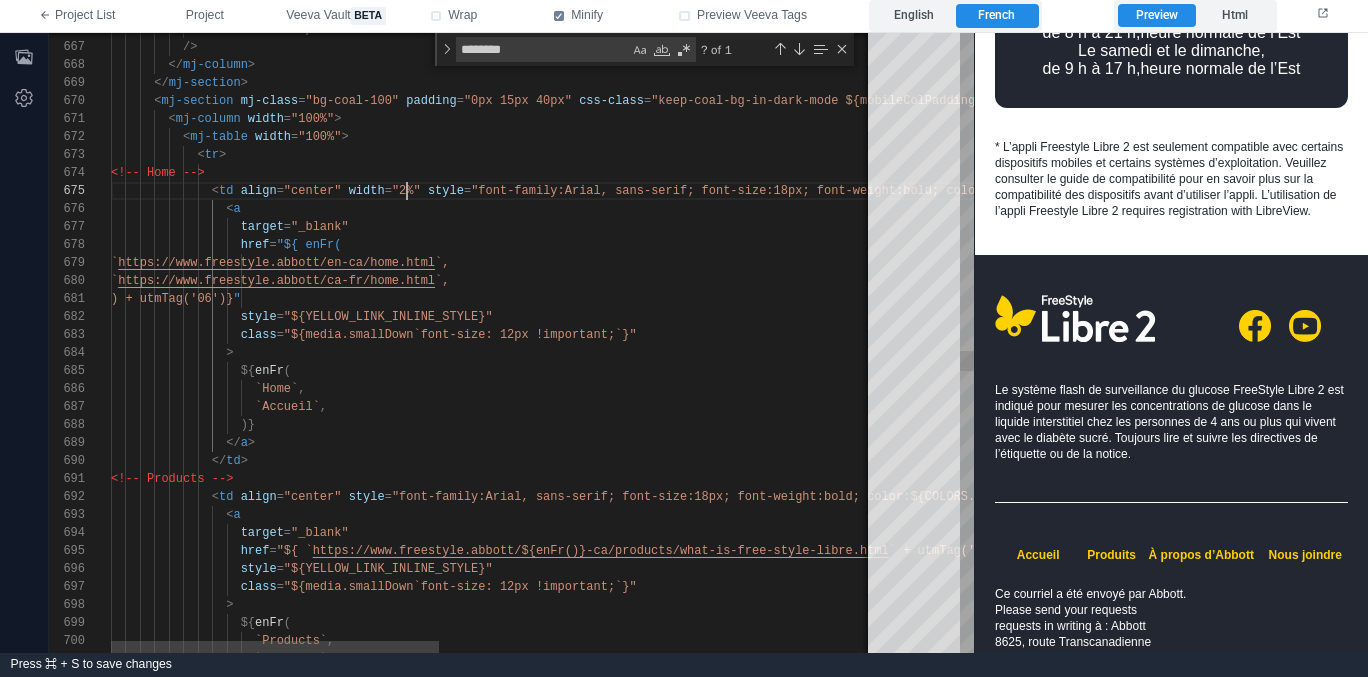 scroll, scrollTop: 72, scrollLeft: 304, axis: both 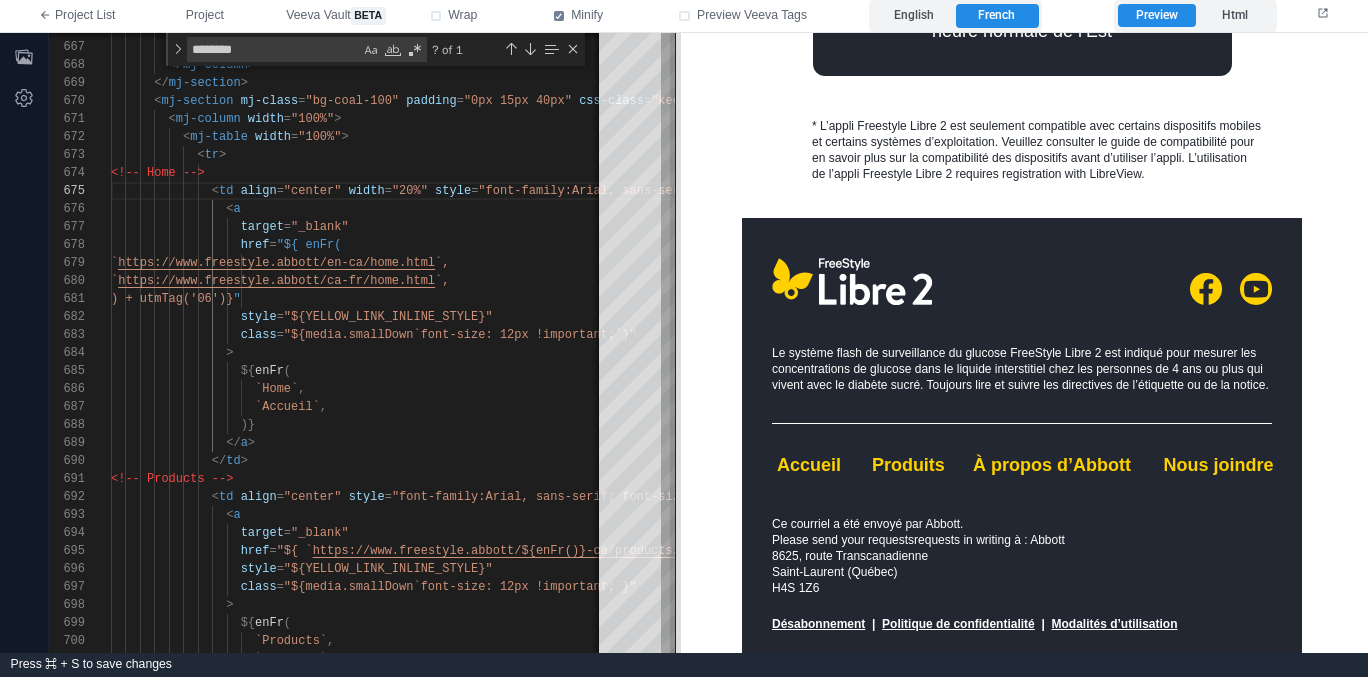 drag, startPoint x: 977, startPoint y: 412, endPoint x: 678, endPoint y: 414, distance: 299.00668 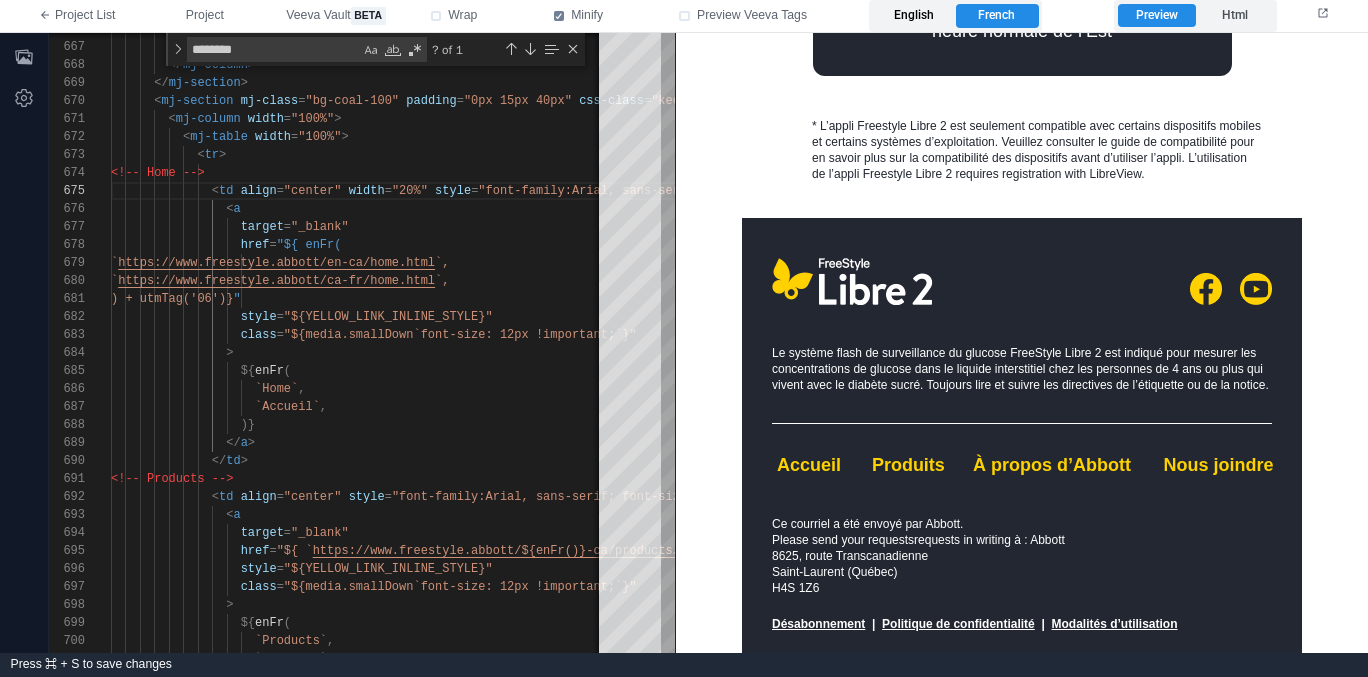 click on "English" at bounding box center (914, 16) 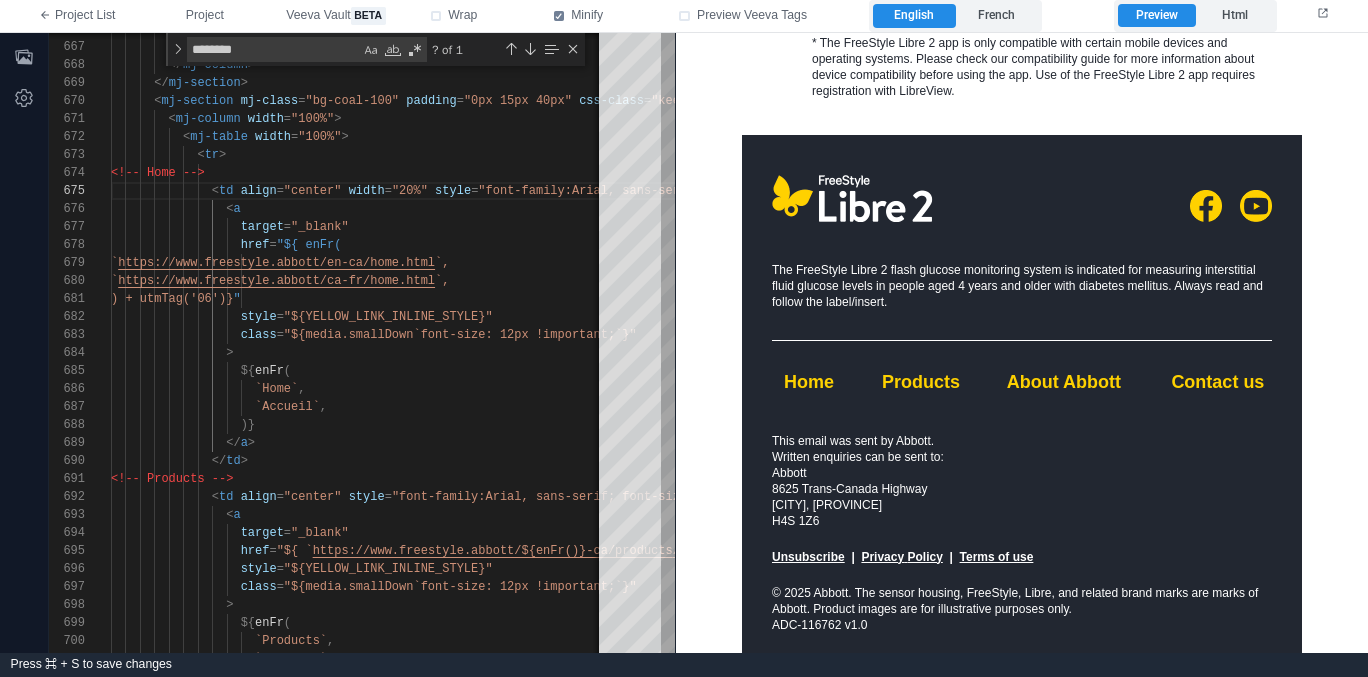 scroll, scrollTop: 1548, scrollLeft: 0, axis: vertical 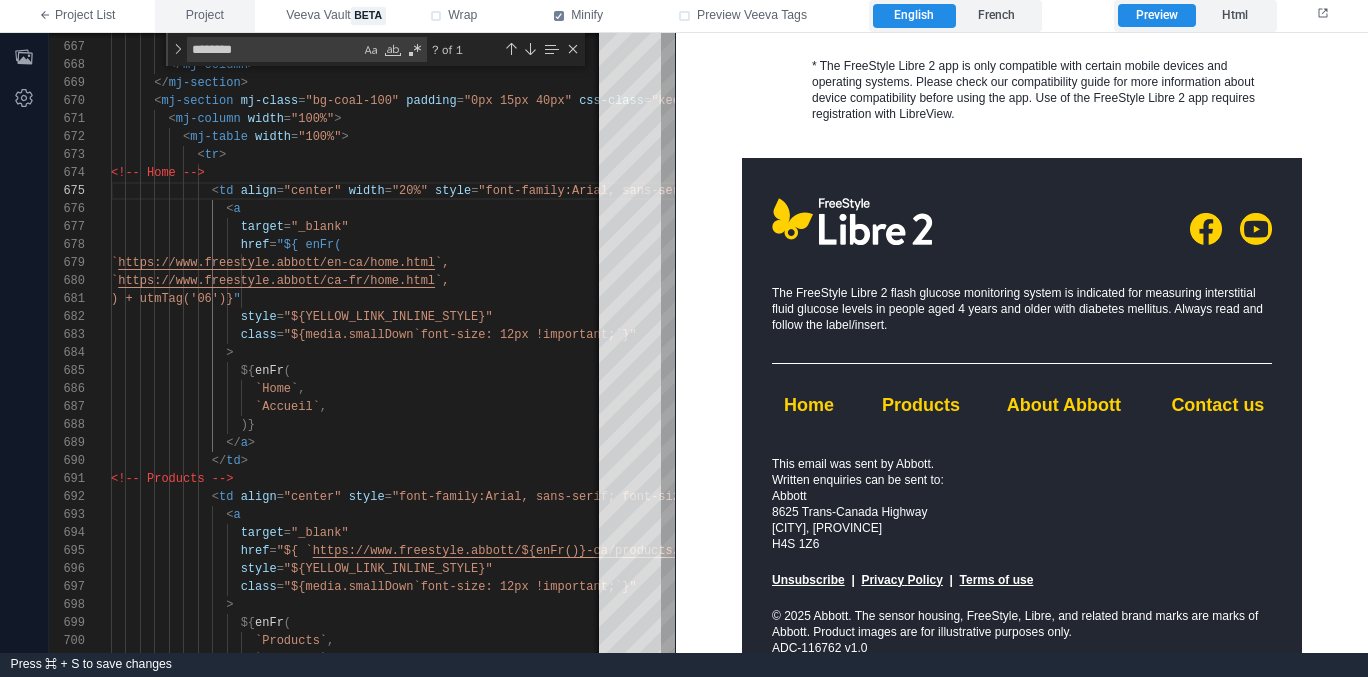 click on "Project" at bounding box center (205, 16) 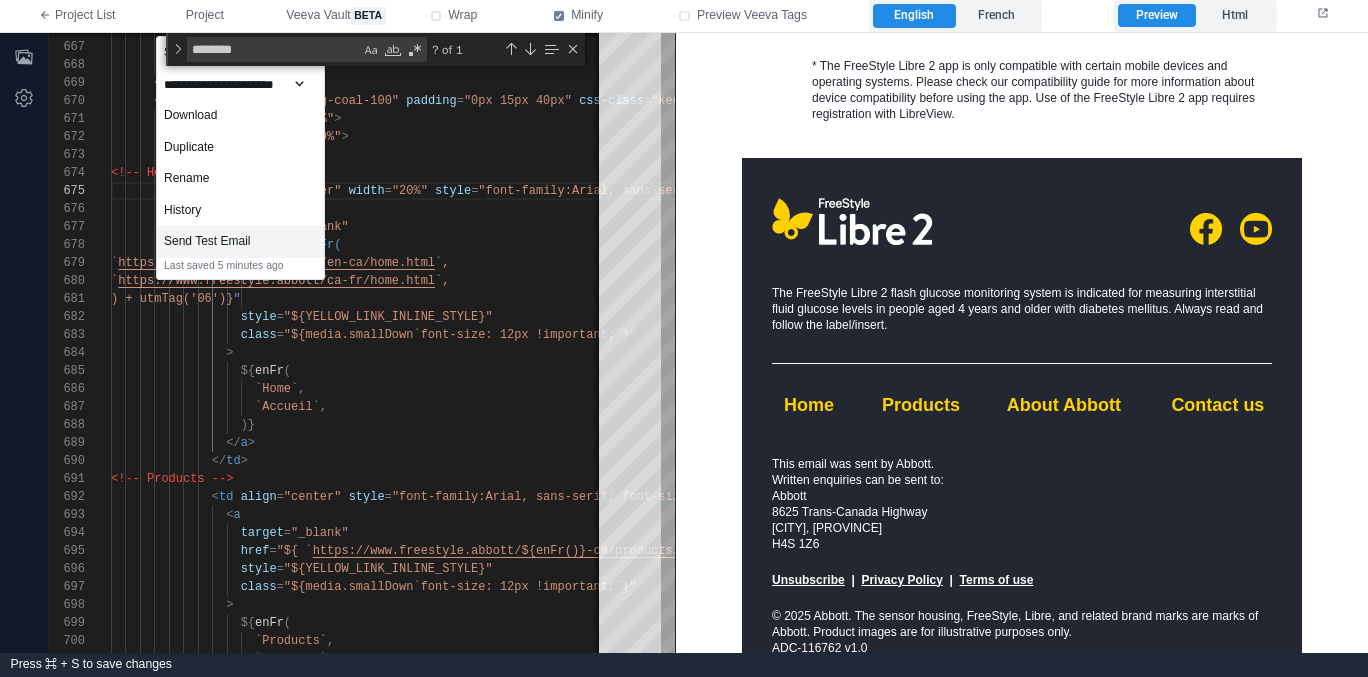 click on "Send Test Email" at bounding box center [240, 242] 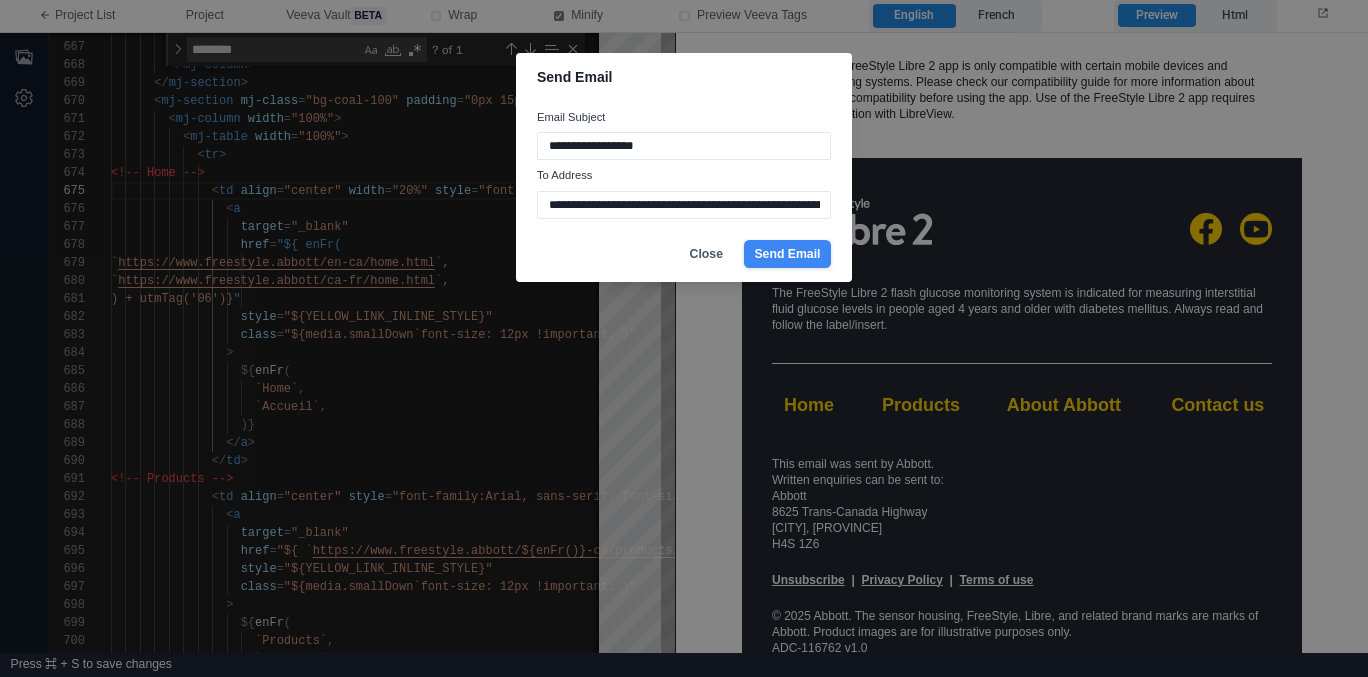 click on "Send Email" at bounding box center [787, 254] 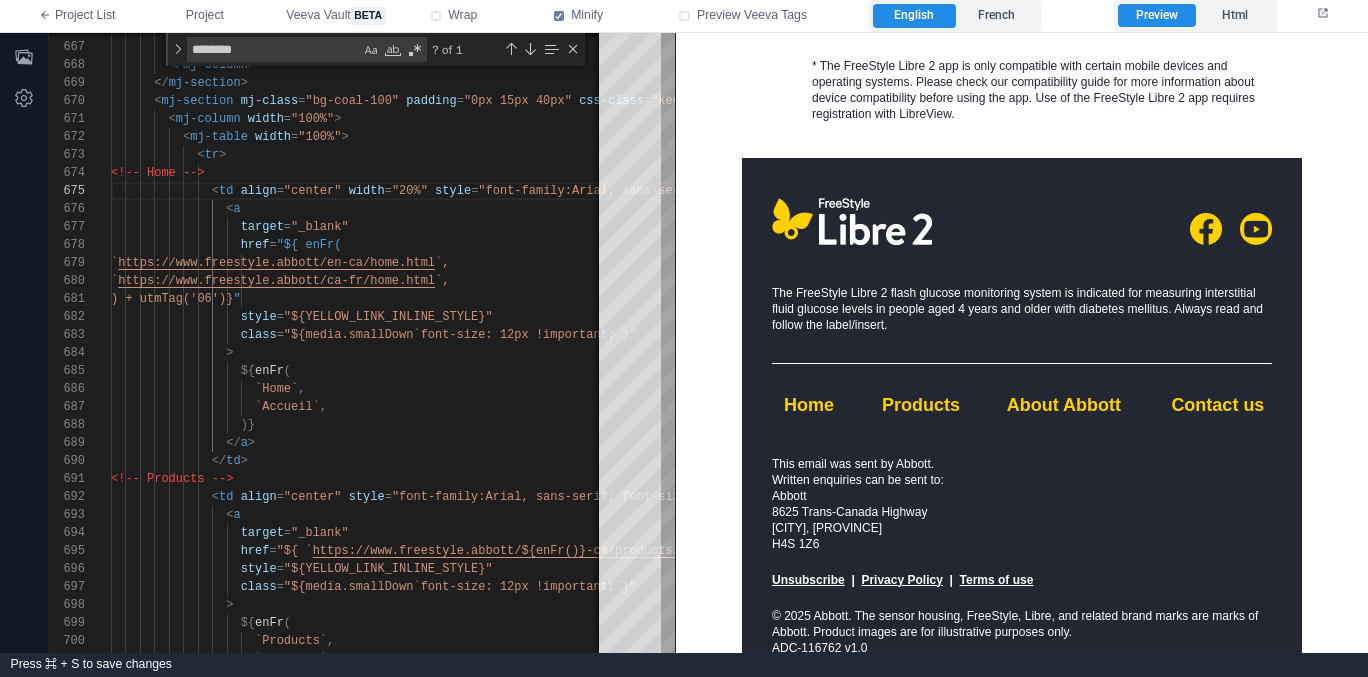 click on "French" at bounding box center (997, 16) 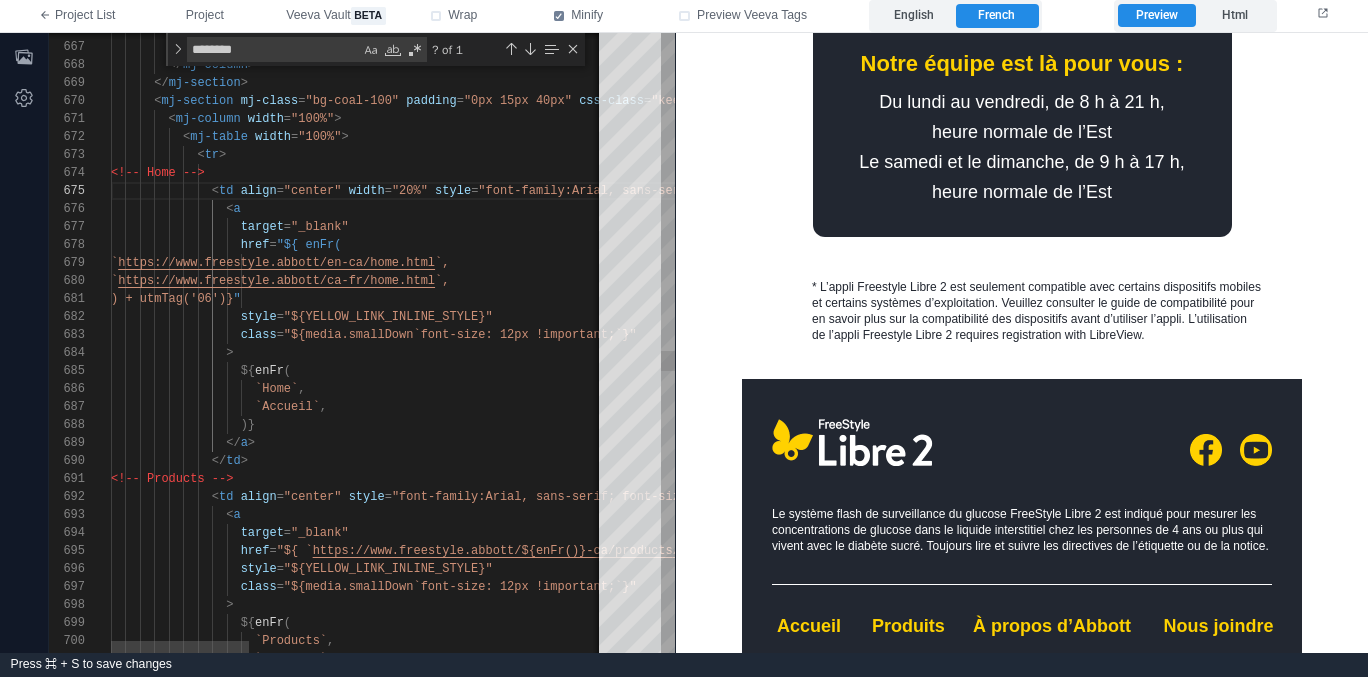 scroll, scrollTop: 1709, scrollLeft: 0, axis: vertical 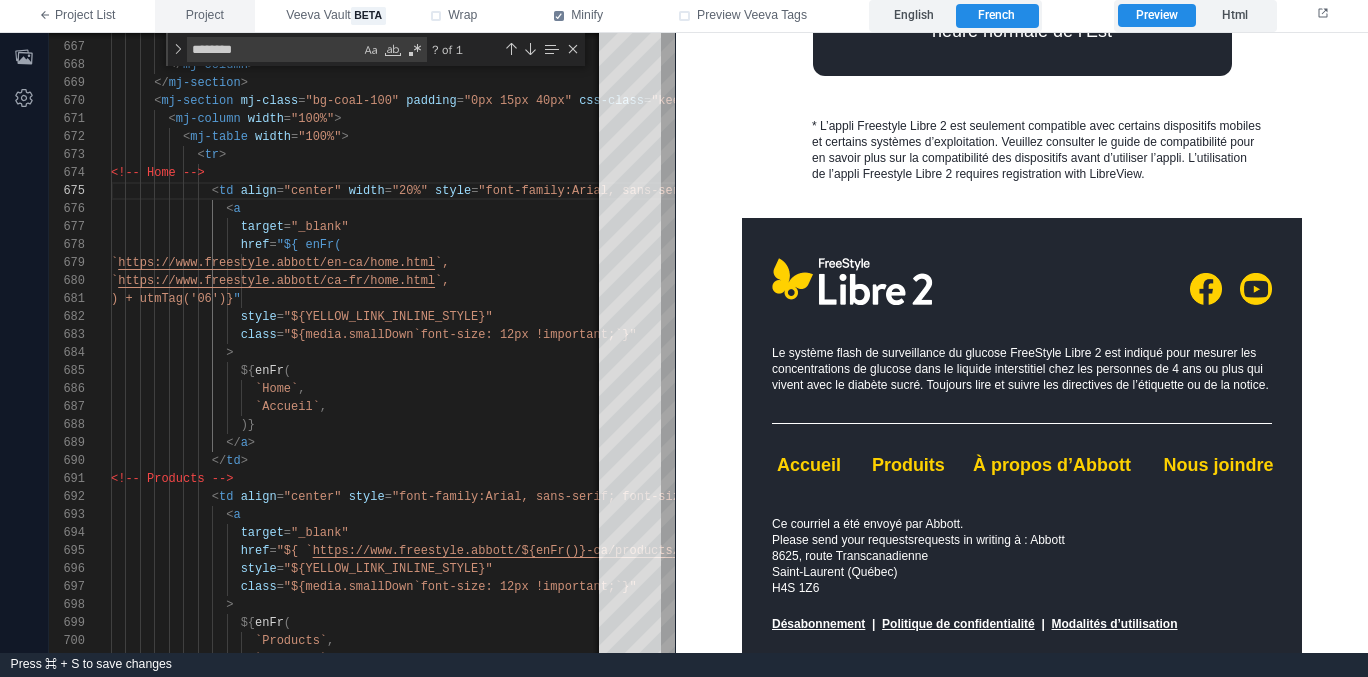 click on "Project" at bounding box center (205, 16) 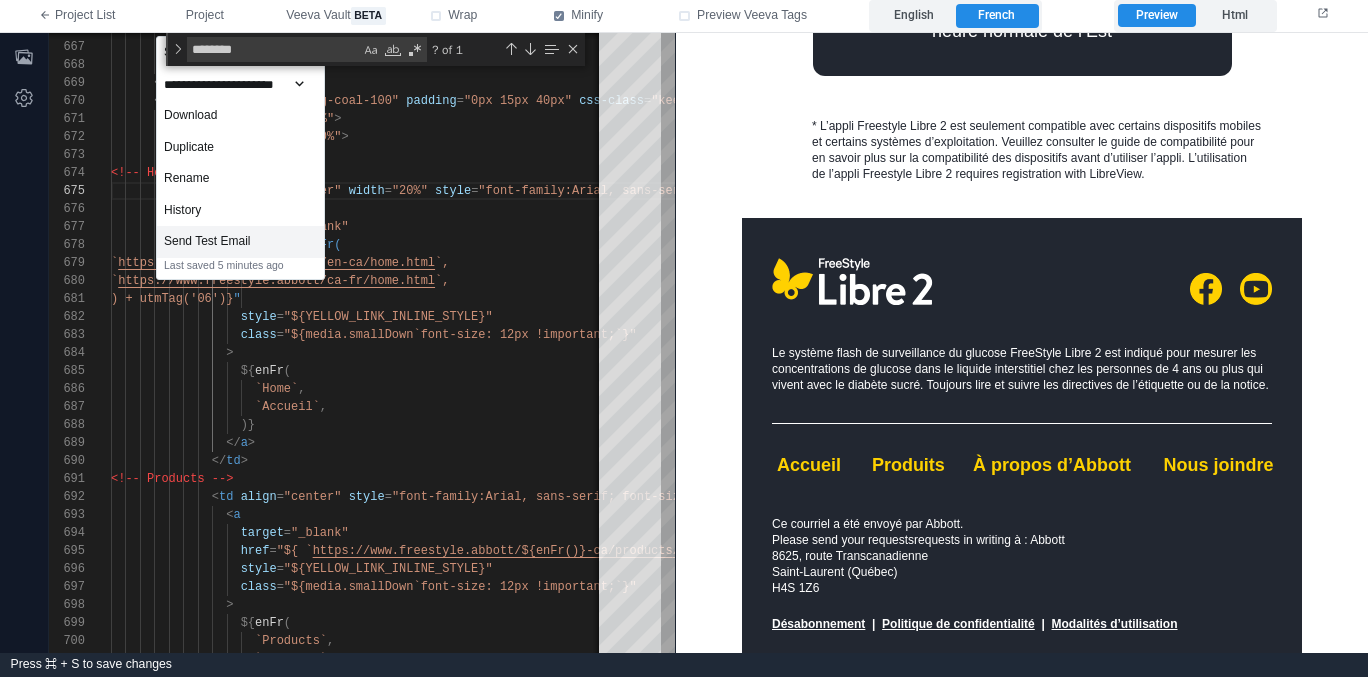 click on "Send Test Email" at bounding box center [240, 242] 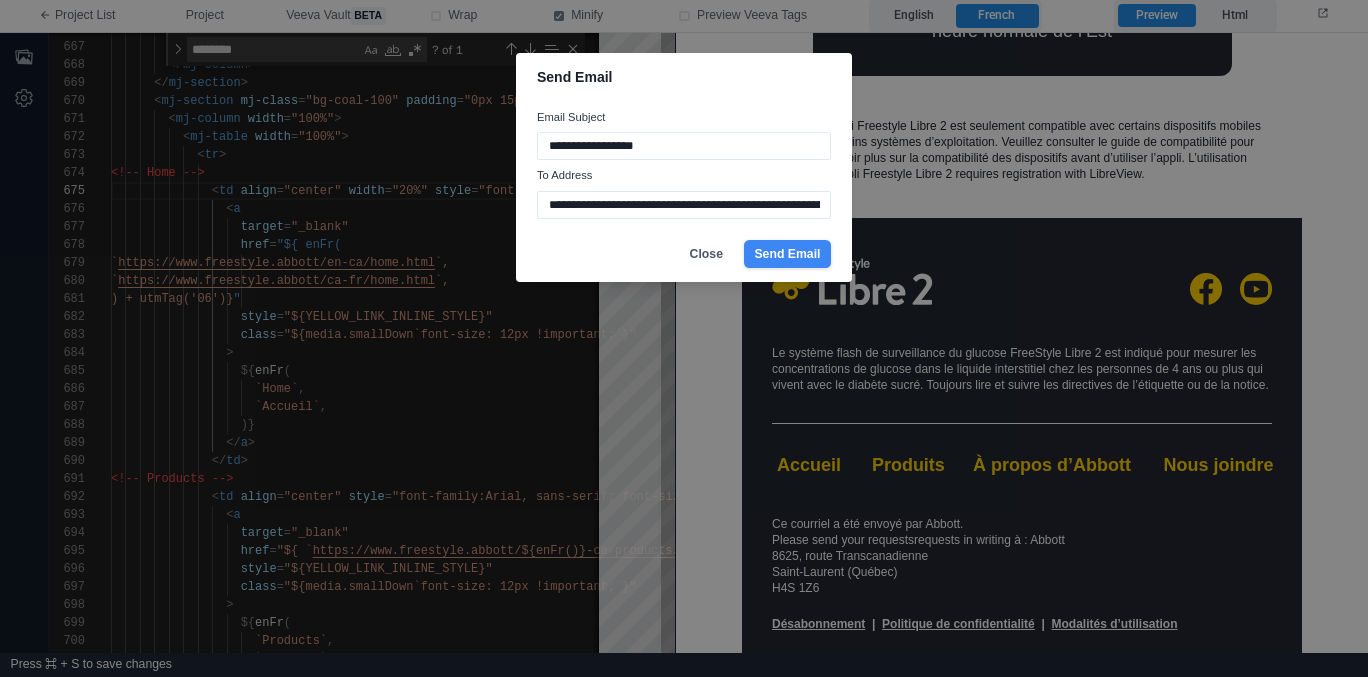 click on "Send Email" at bounding box center [787, 254] 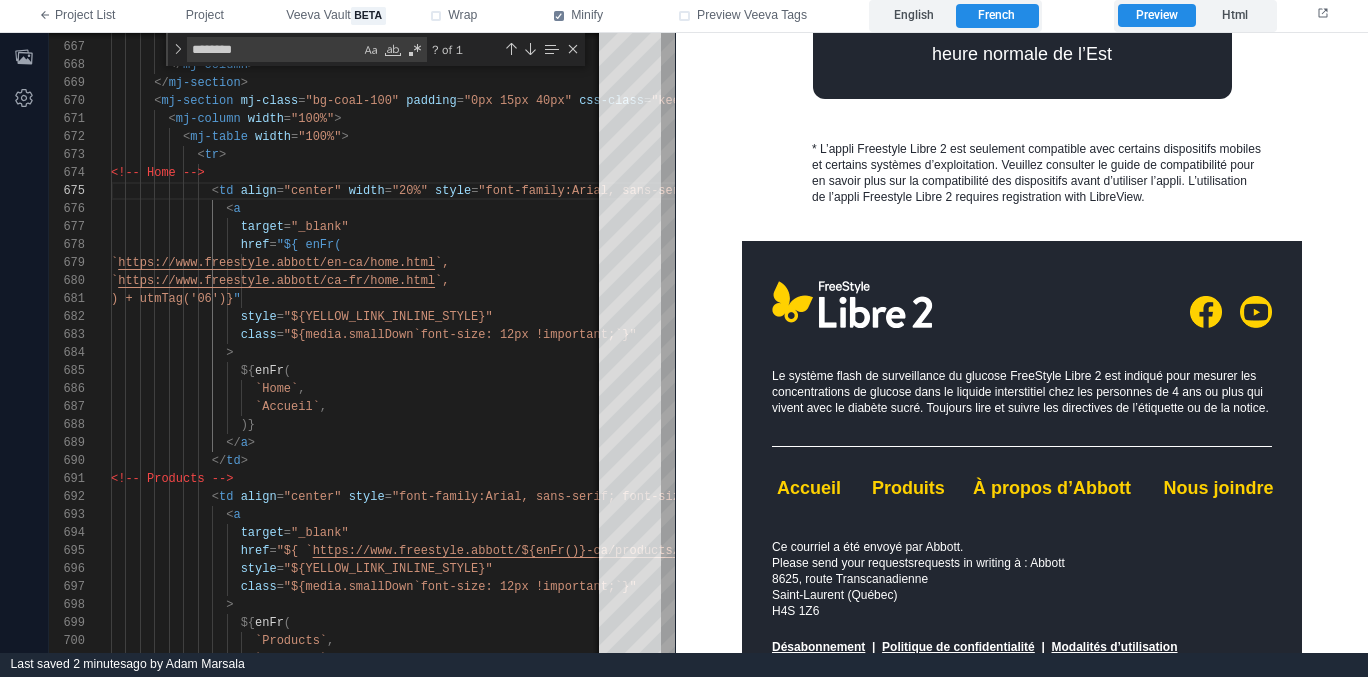 scroll, scrollTop: 1514, scrollLeft: 0, axis: vertical 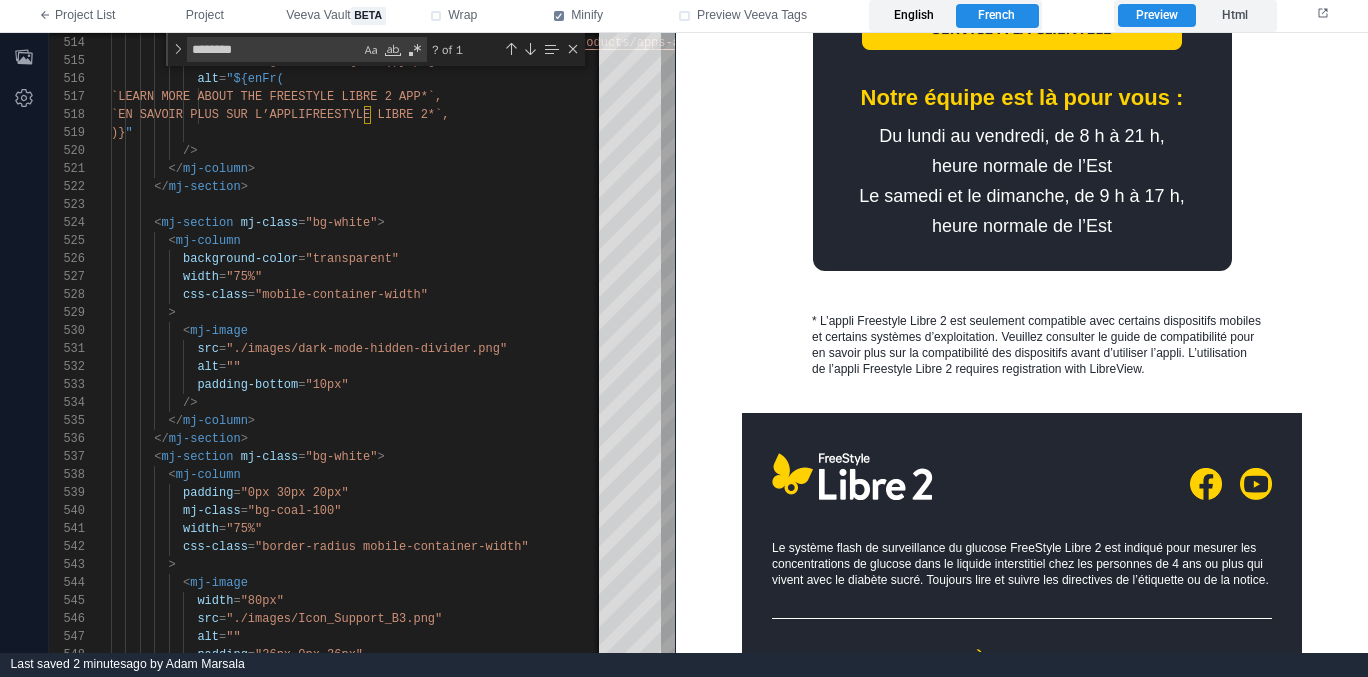 click on "English" at bounding box center (914, 16) 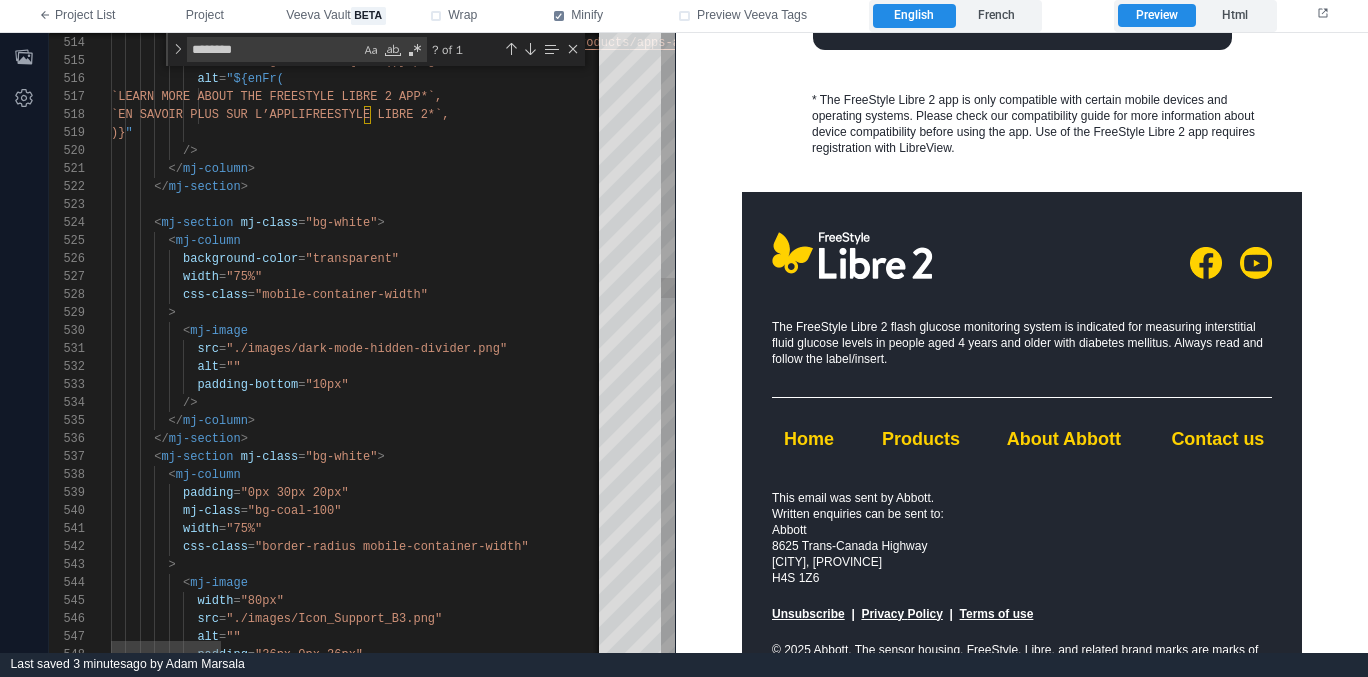 scroll, scrollTop: 1356, scrollLeft: 0, axis: vertical 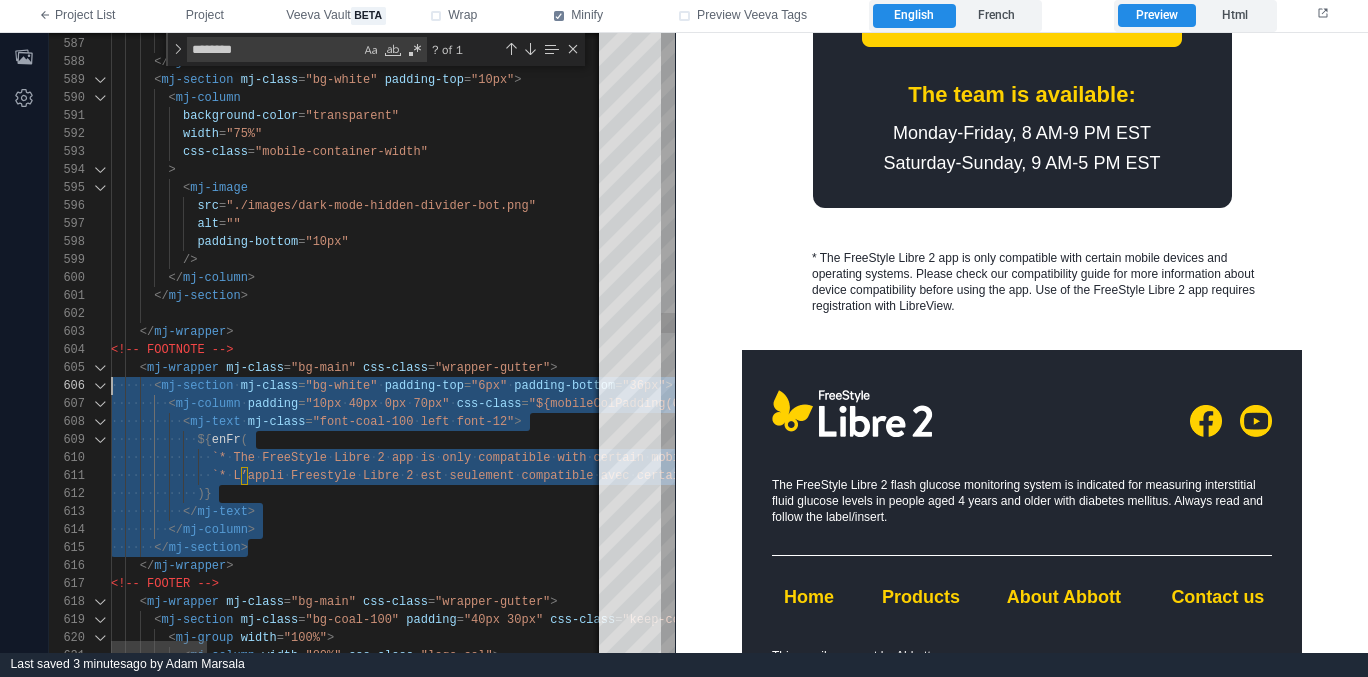 drag, startPoint x: 268, startPoint y: 547, endPoint x: 66, endPoint y: 394, distance: 253.40285 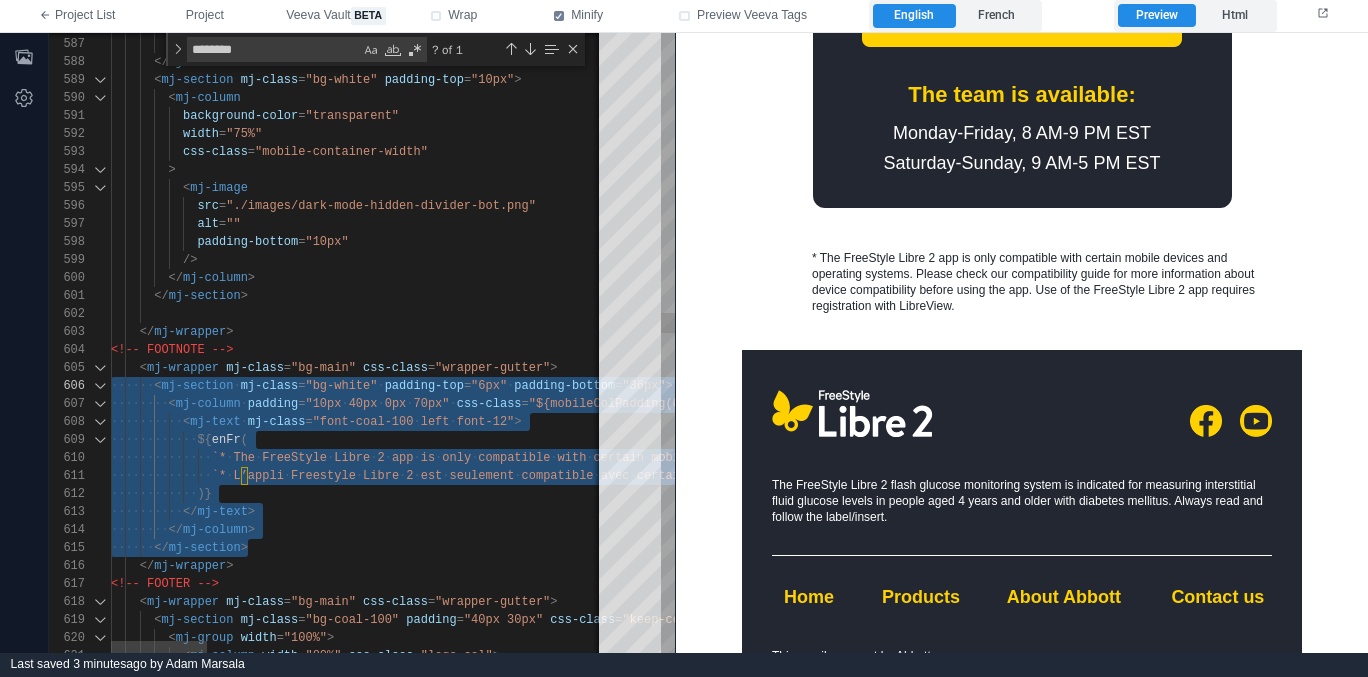 scroll, scrollTop: 0, scrollLeft: 137, axis: horizontal 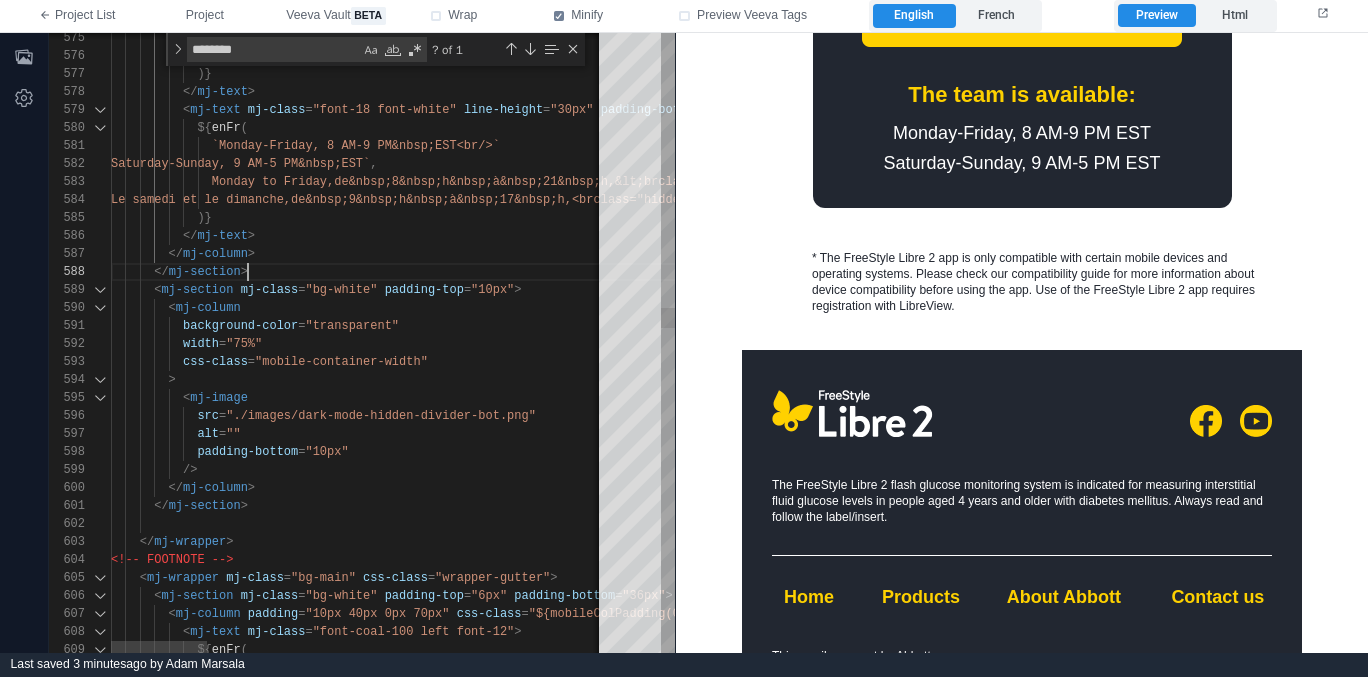 click on "</ mj-section >" at bounding box center [1386, 272] 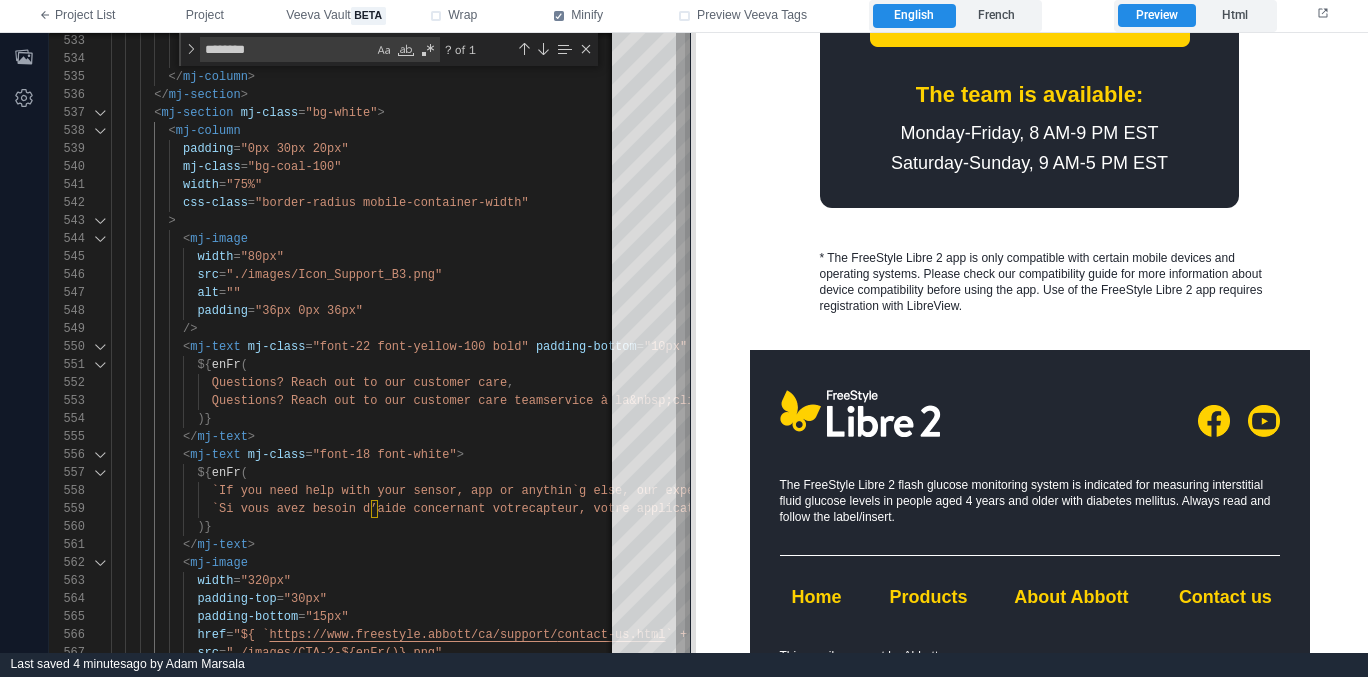 drag, startPoint x: 671, startPoint y: 306, endPoint x: 686, endPoint y: 303, distance: 15.297058 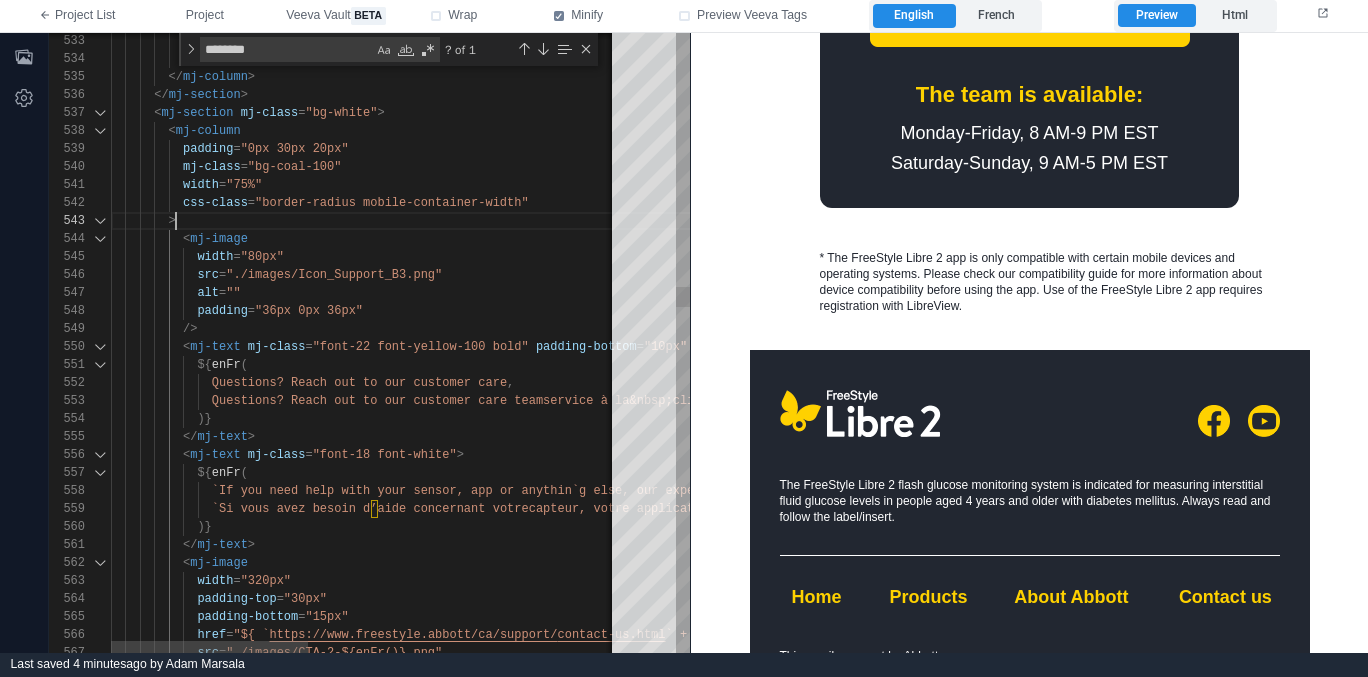 scroll, scrollTop: 36, scrollLeft: 65, axis: both 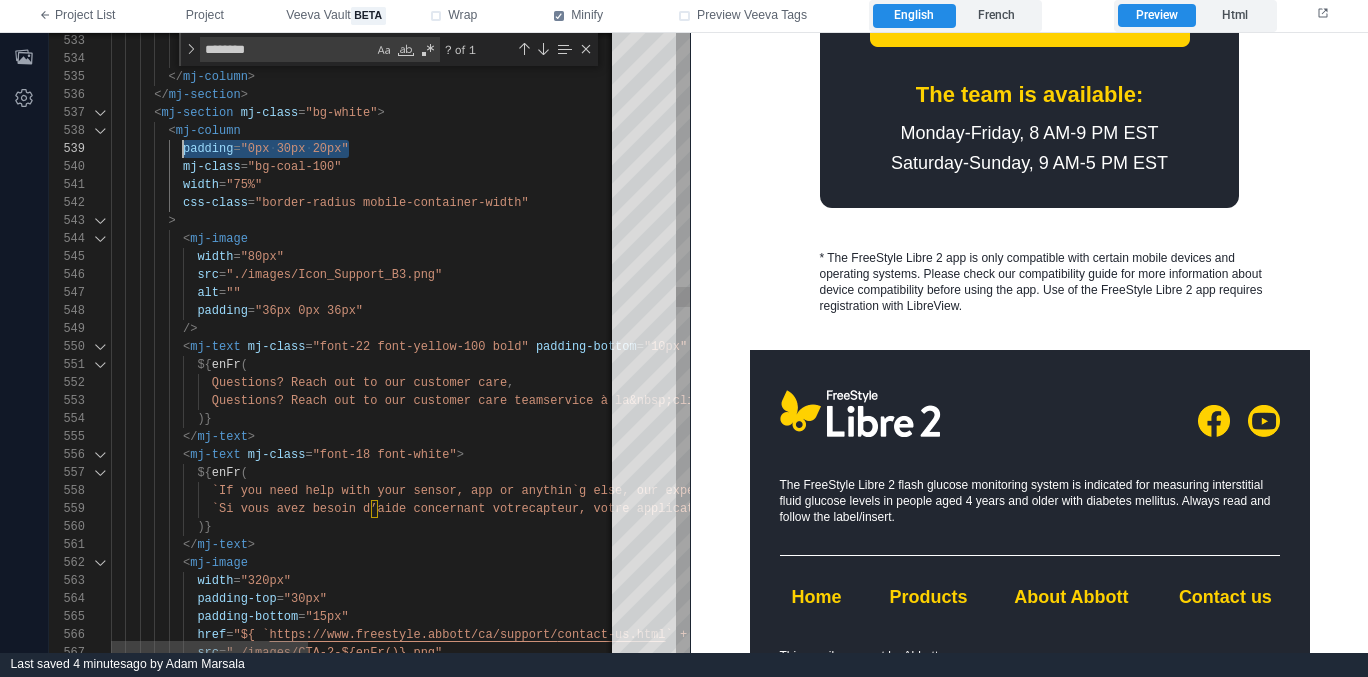 drag, startPoint x: 383, startPoint y: 148, endPoint x: 182, endPoint y: 151, distance: 201.02238 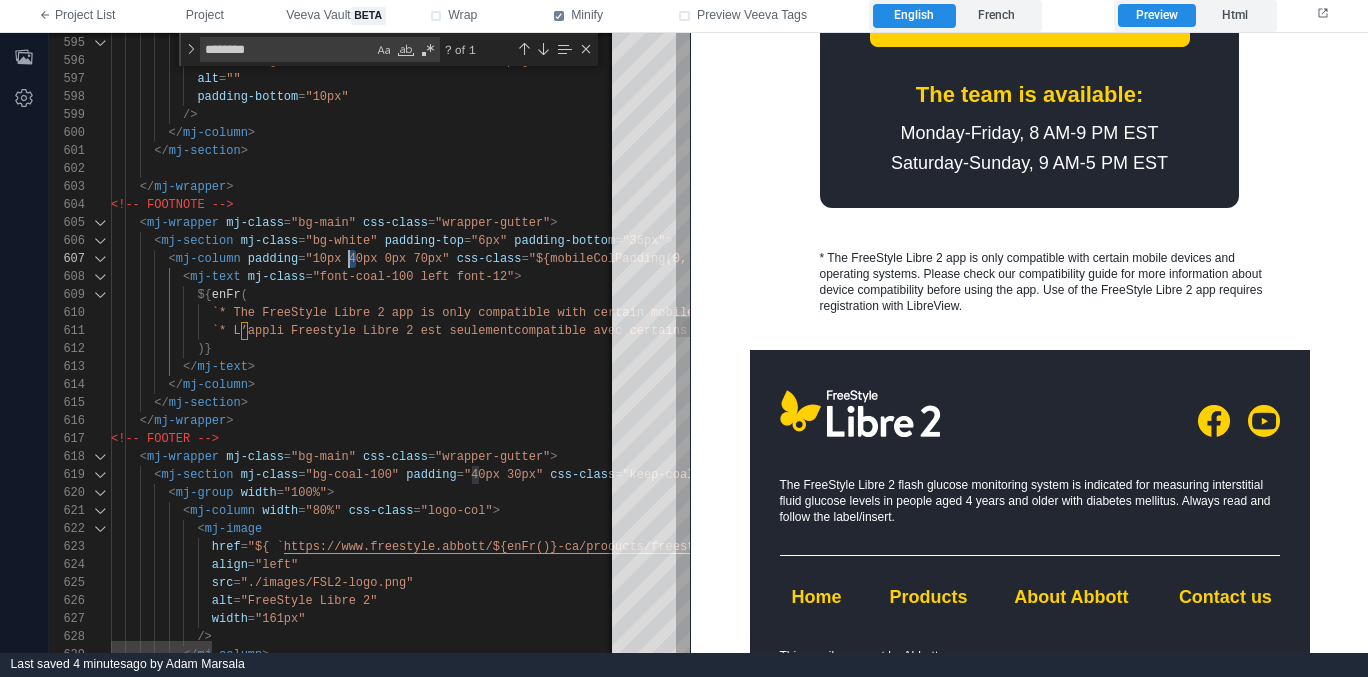 scroll, scrollTop: 108, scrollLeft: 238, axis: both 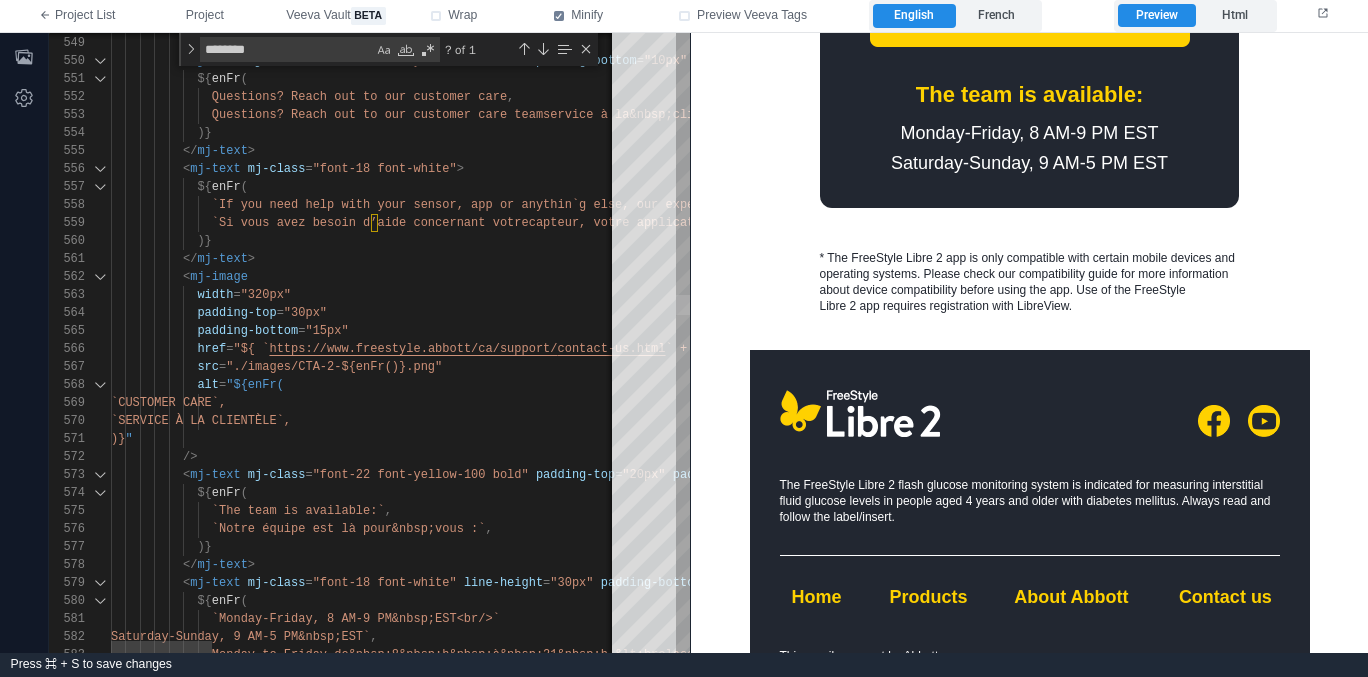 click at bounding box center [683, 343] 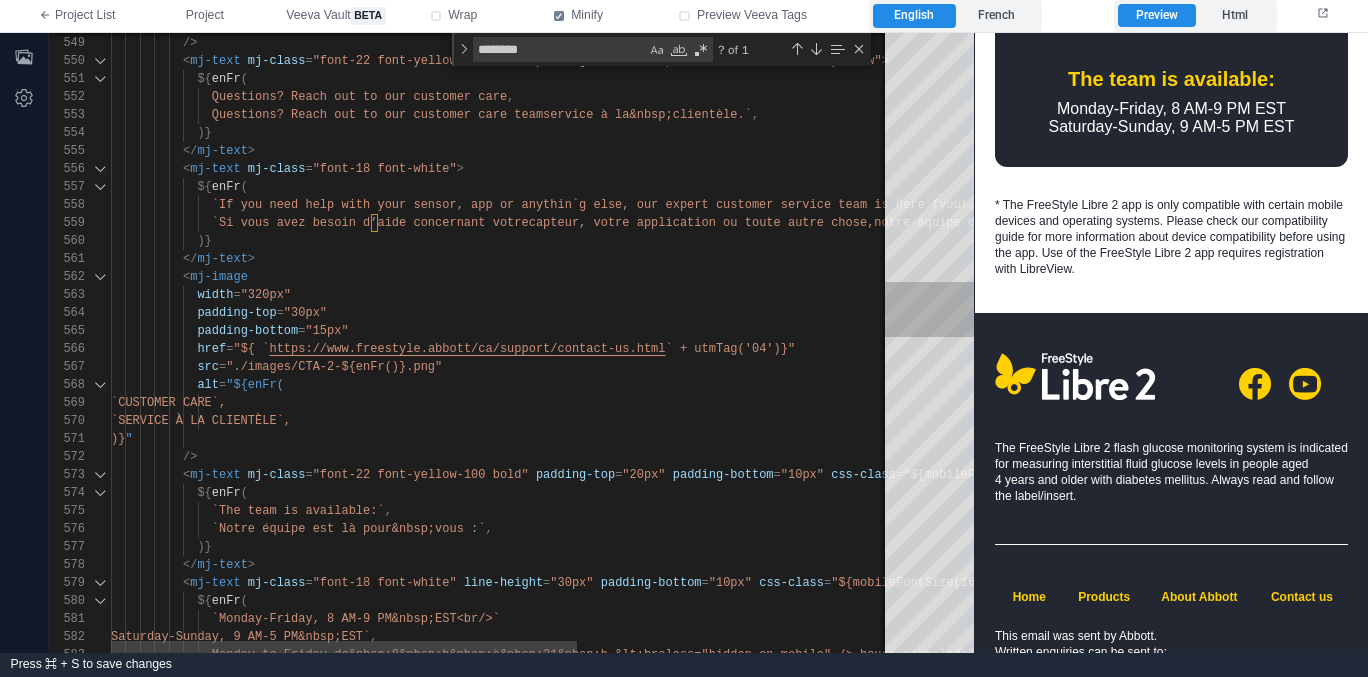 scroll, scrollTop: 1356, scrollLeft: 0, axis: vertical 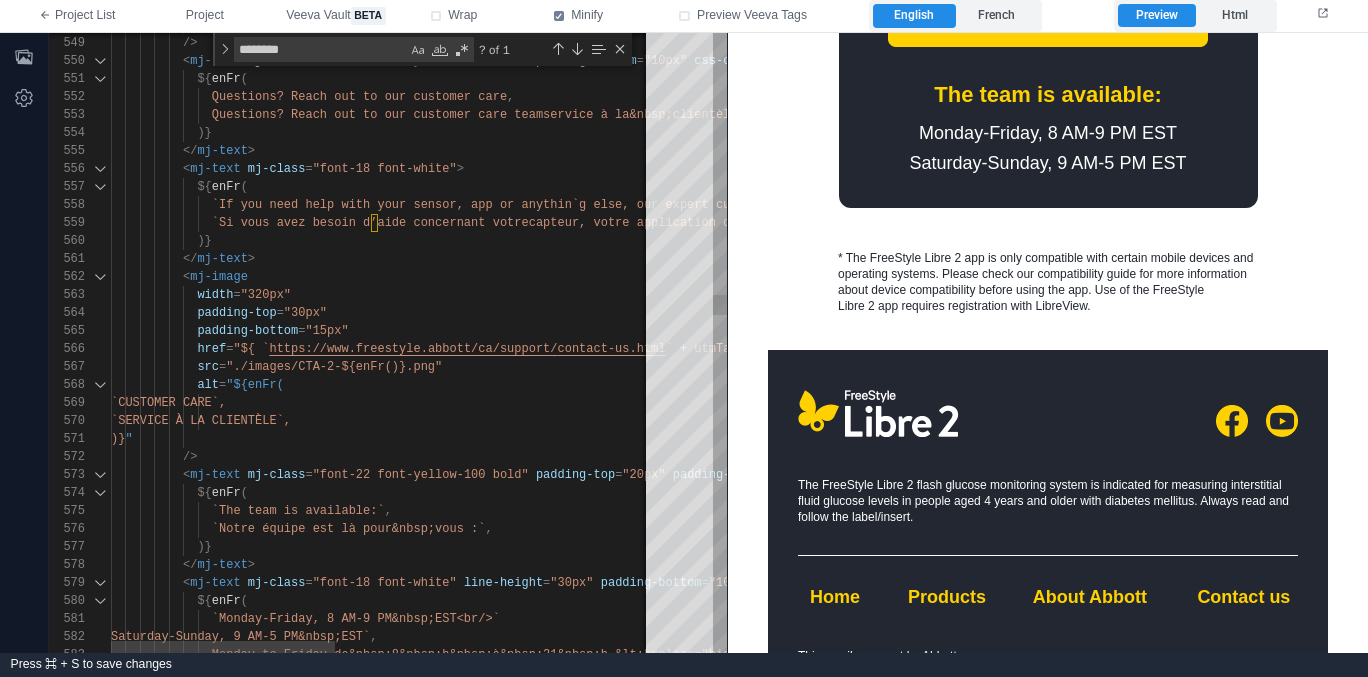 drag, startPoint x: 689, startPoint y: 300, endPoint x: 521, endPoint y: 291, distance: 168.2409 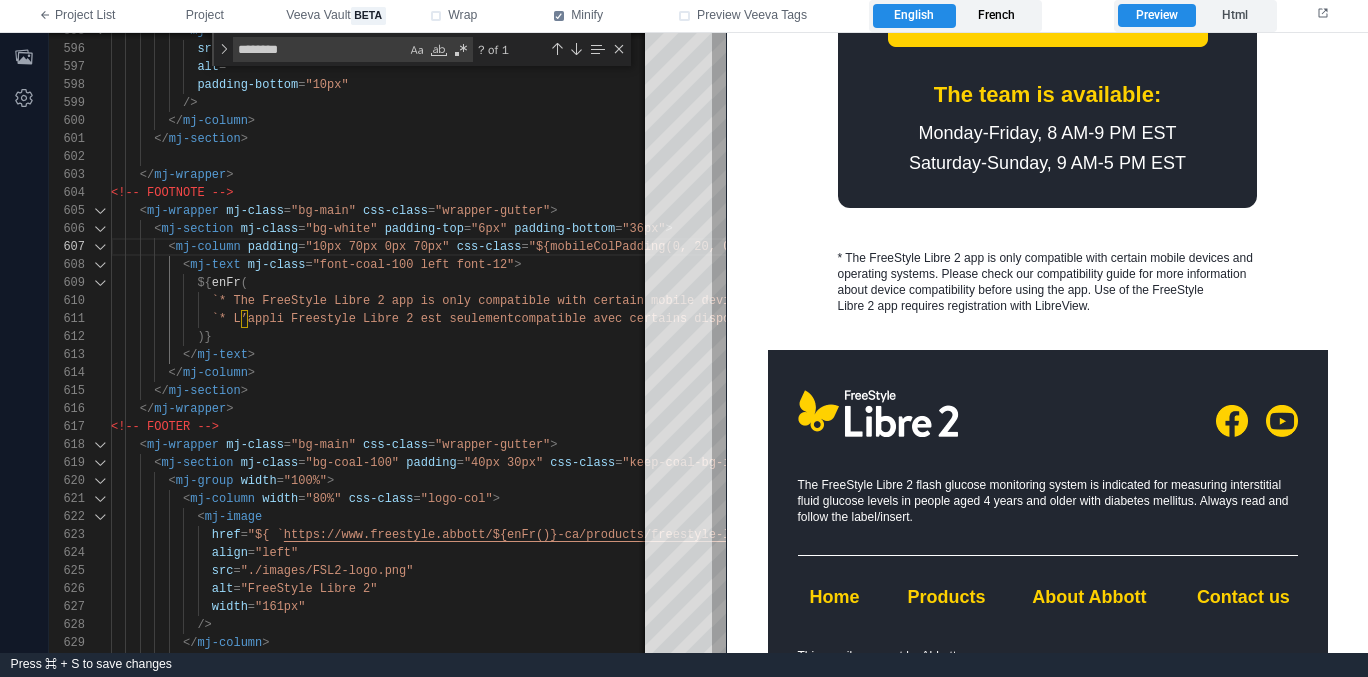 click on "French" at bounding box center (997, 16) 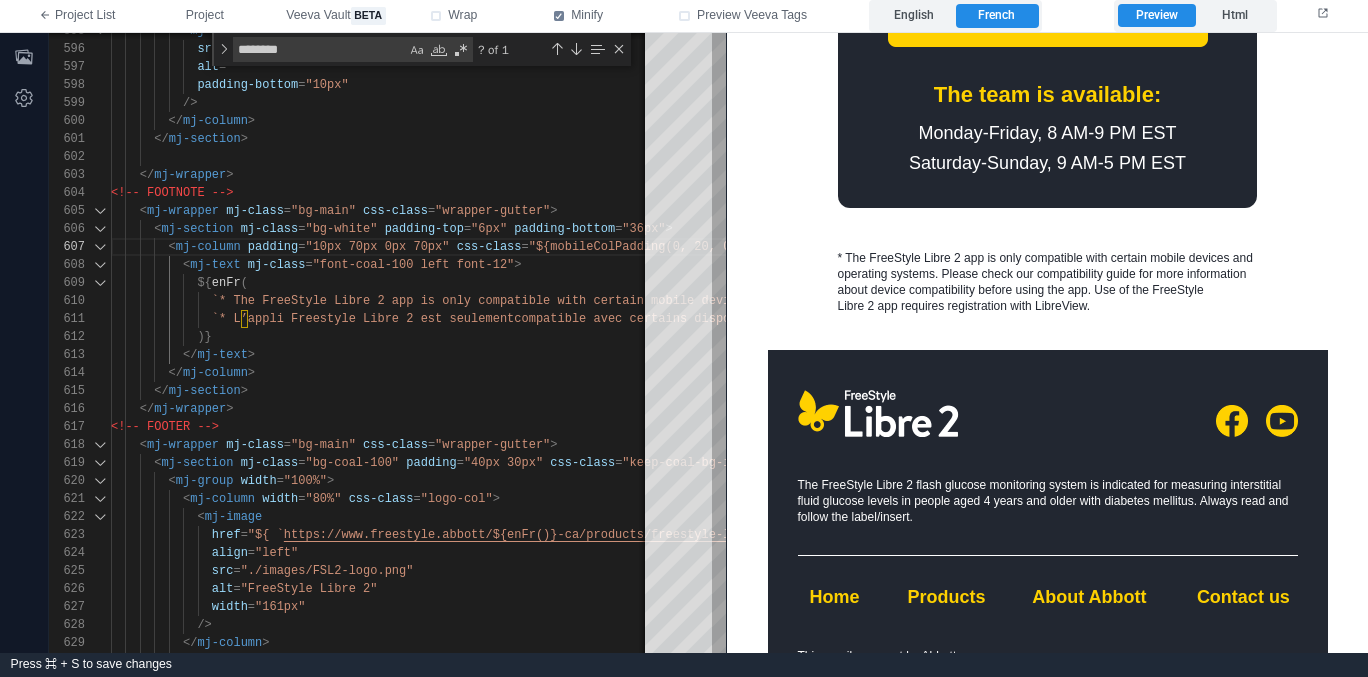 scroll, scrollTop: 1514, scrollLeft: 0, axis: vertical 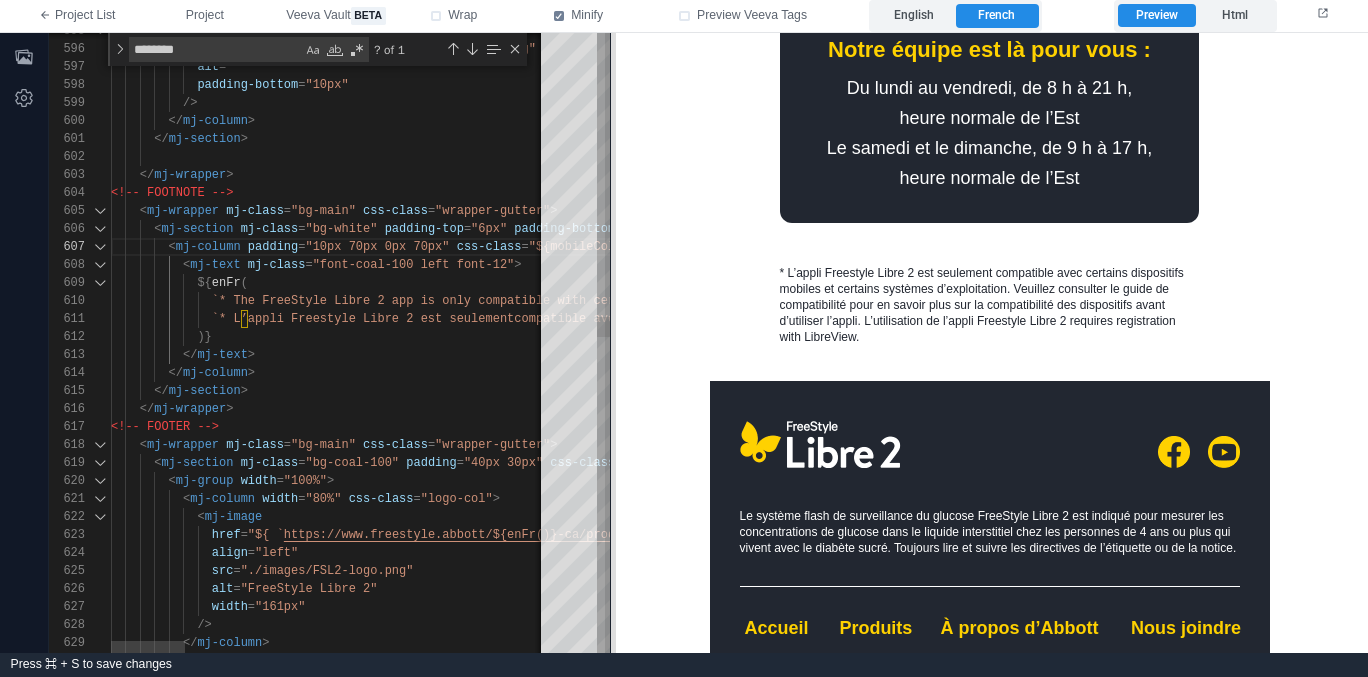 drag, startPoint x: 726, startPoint y: 360, endPoint x: 616, endPoint y: 343, distance: 111.305885 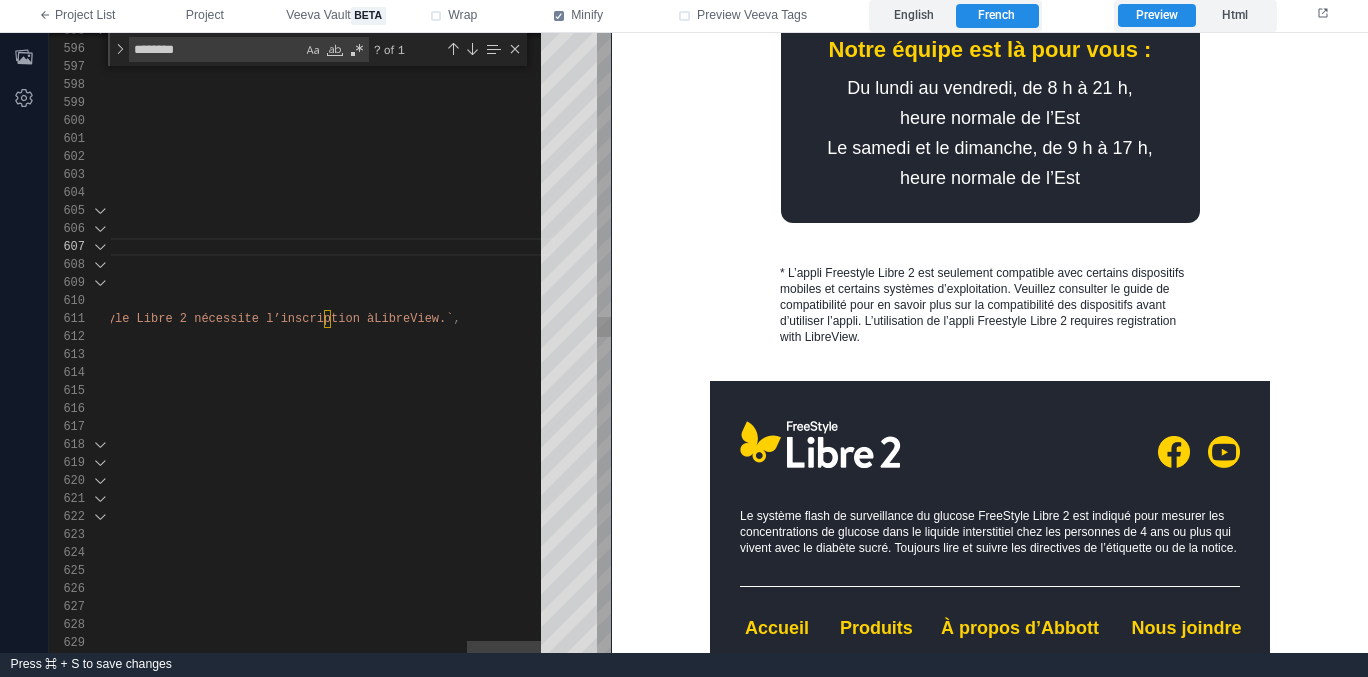 scroll, scrollTop: 0, scrollLeft: 2427, axis: horizontal 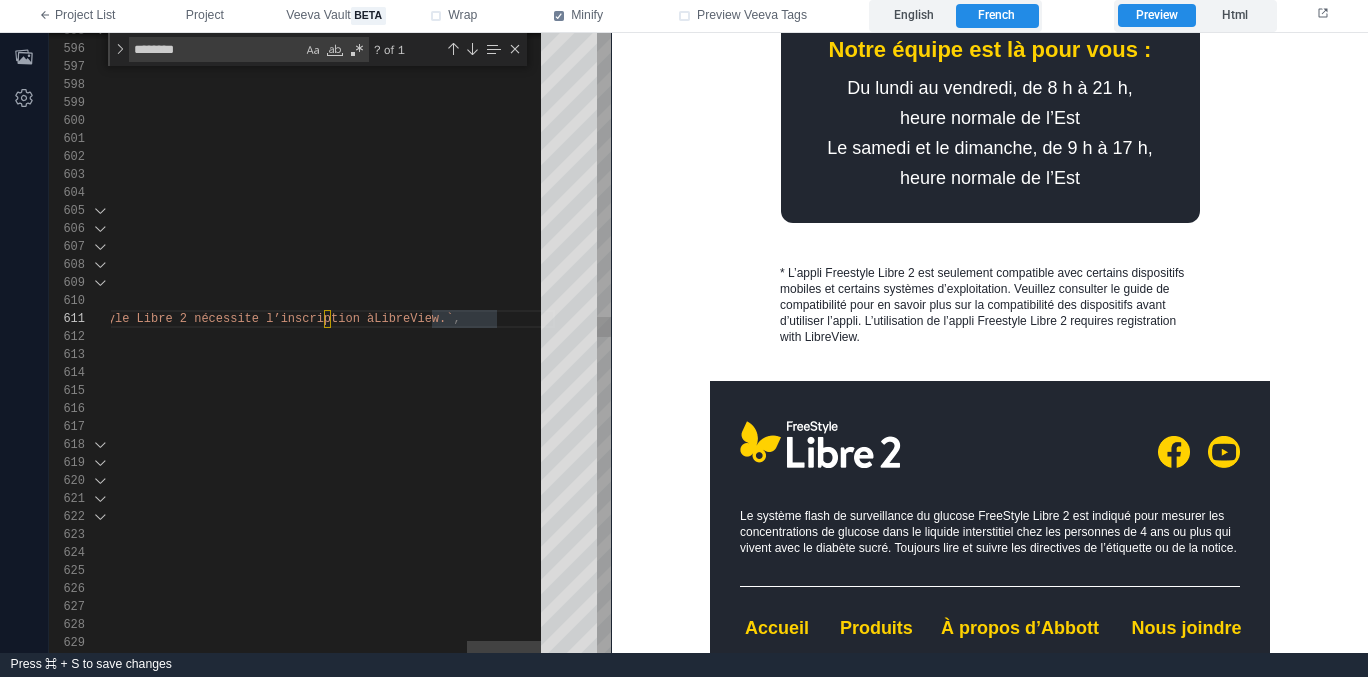 click on "Freestyle Libre 2 nécessite l’inscription à" at bounding box center [220, 319] 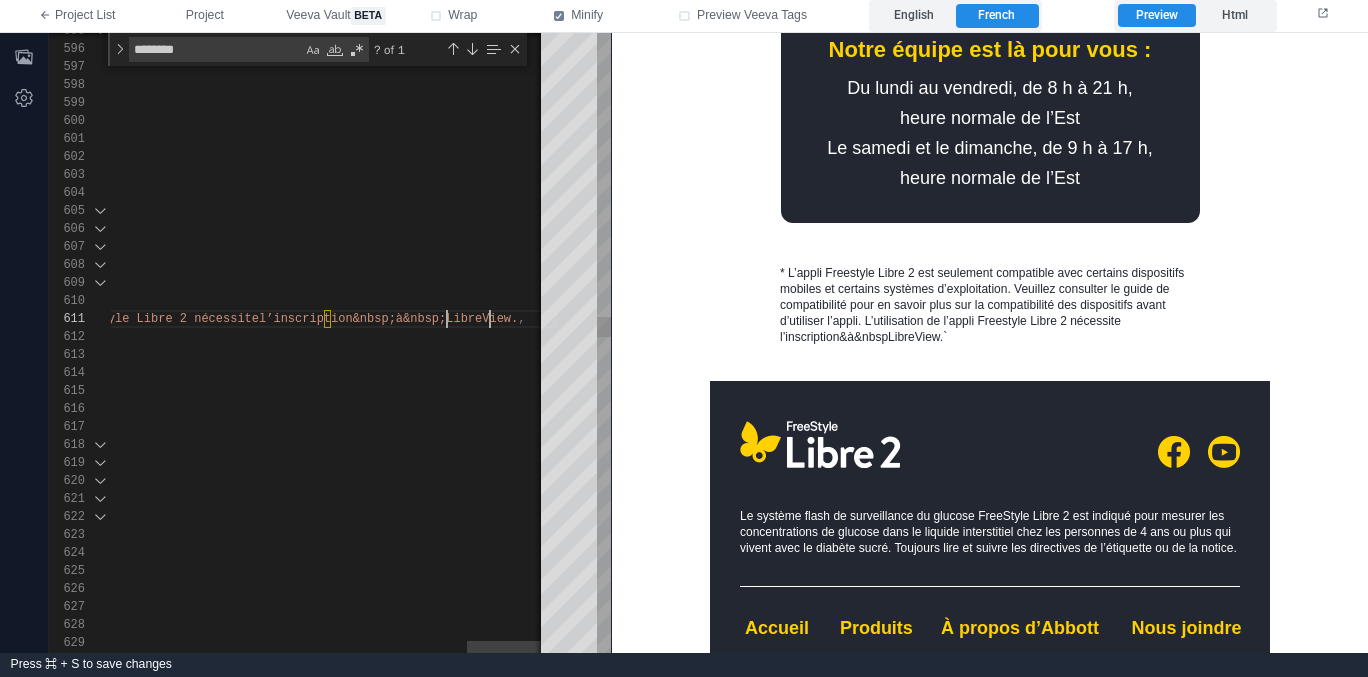 scroll, scrollTop: 0, scrollLeft: 2500, axis: horizontal 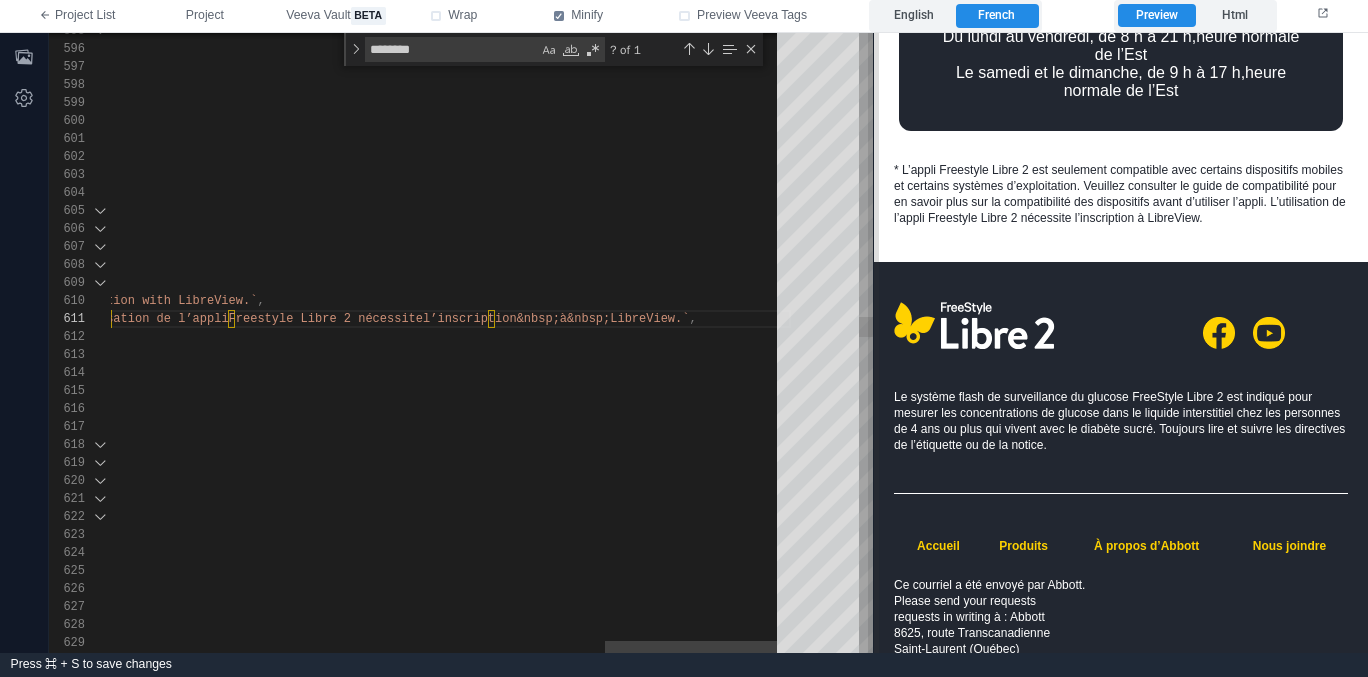 drag, startPoint x: 613, startPoint y: 293, endPoint x: 875, endPoint y: 293, distance: 262 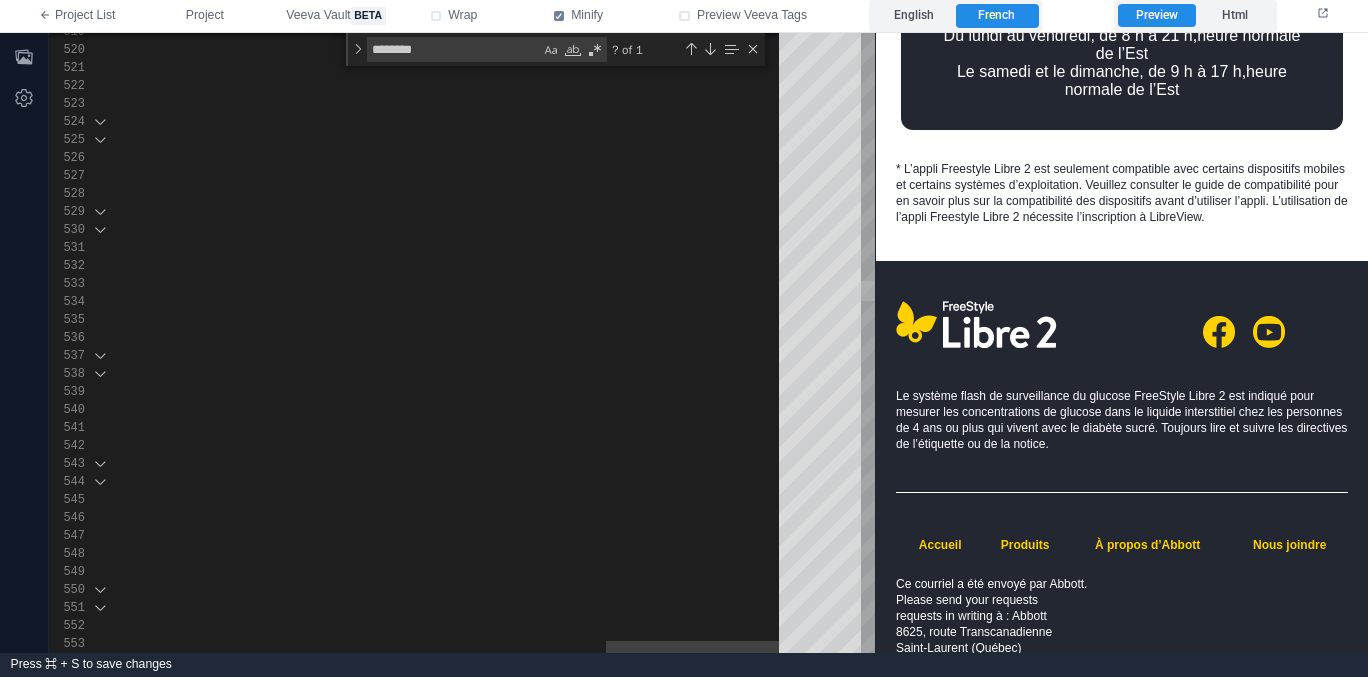 click at bounding box center (868, 343) 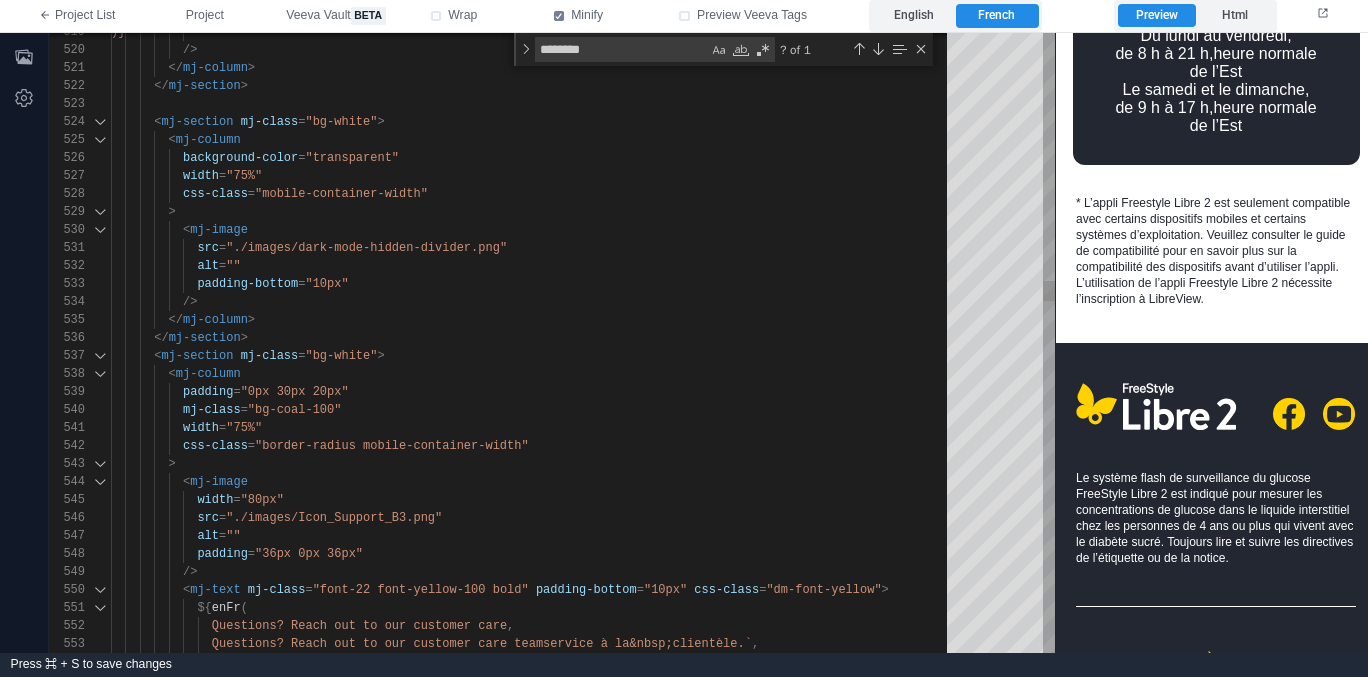 scroll, scrollTop: 1569, scrollLeft: 0, axis: vertical 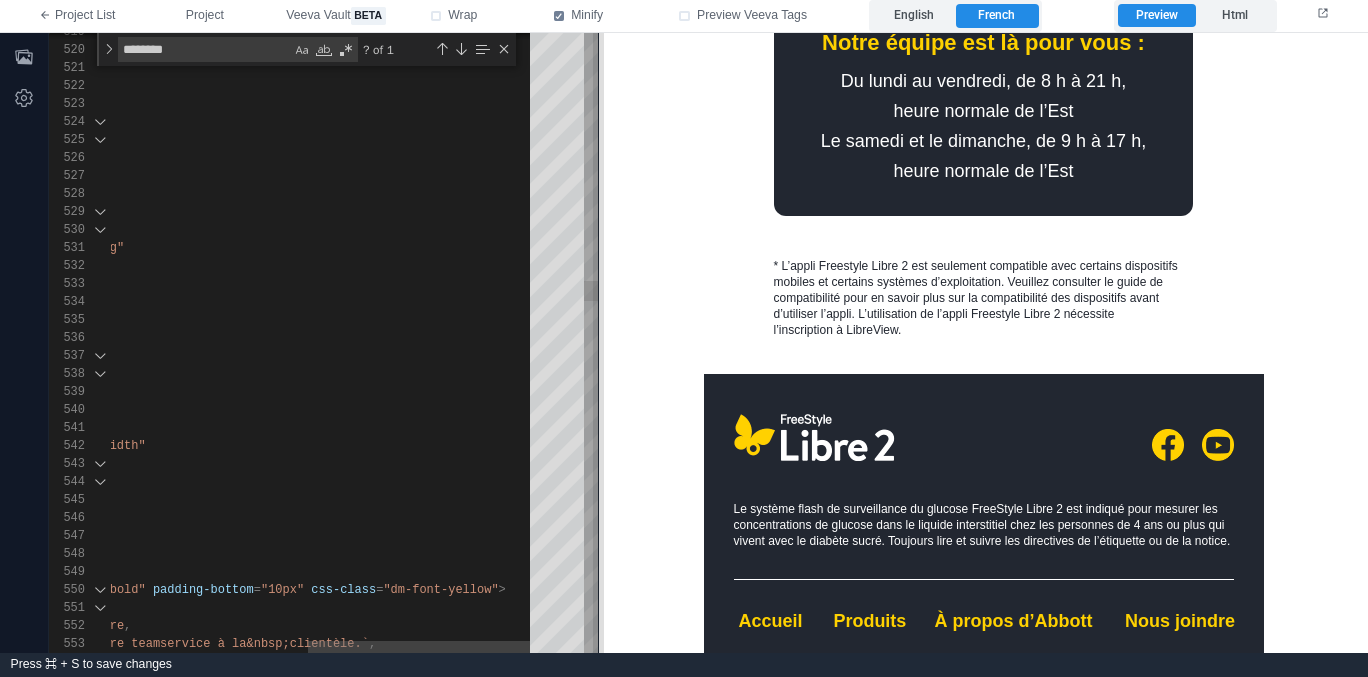 drag, startPoint x: 875, startPoint y: 290, endPoint x: 598, endPoint y: 309, distance: 277.65085 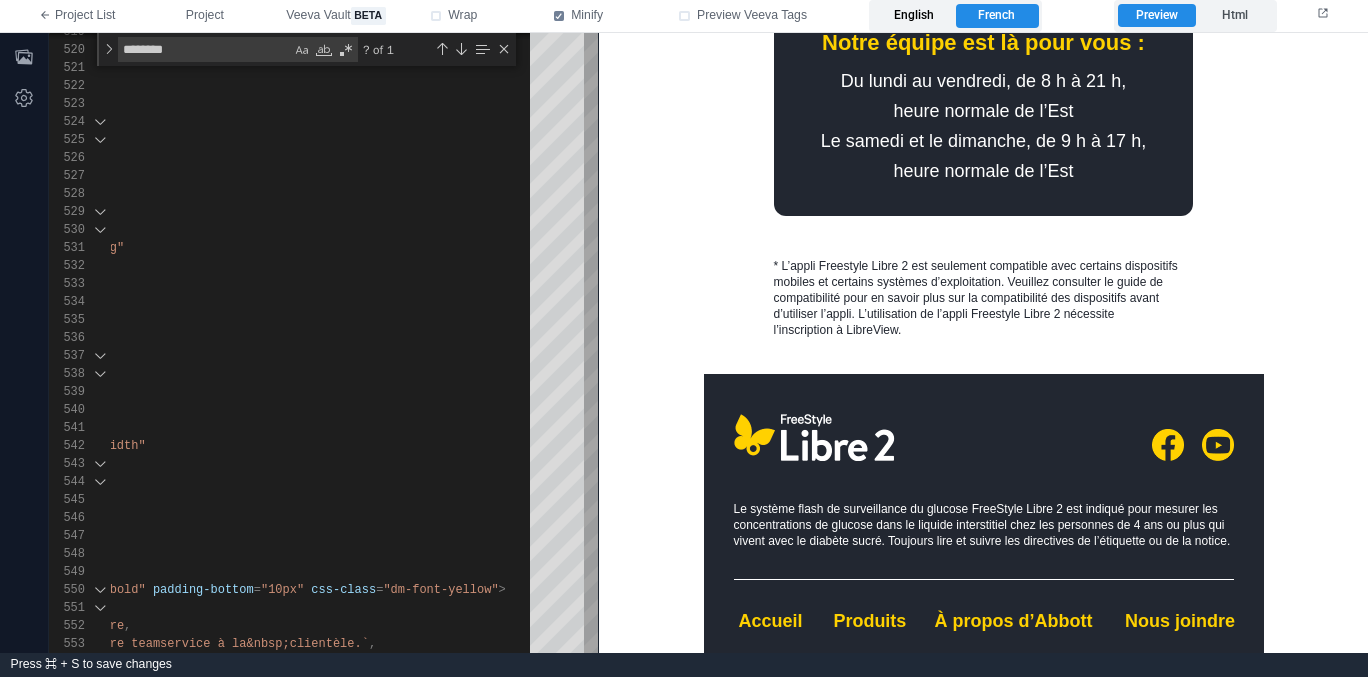 click on "English" at bounding box center [914, 16] 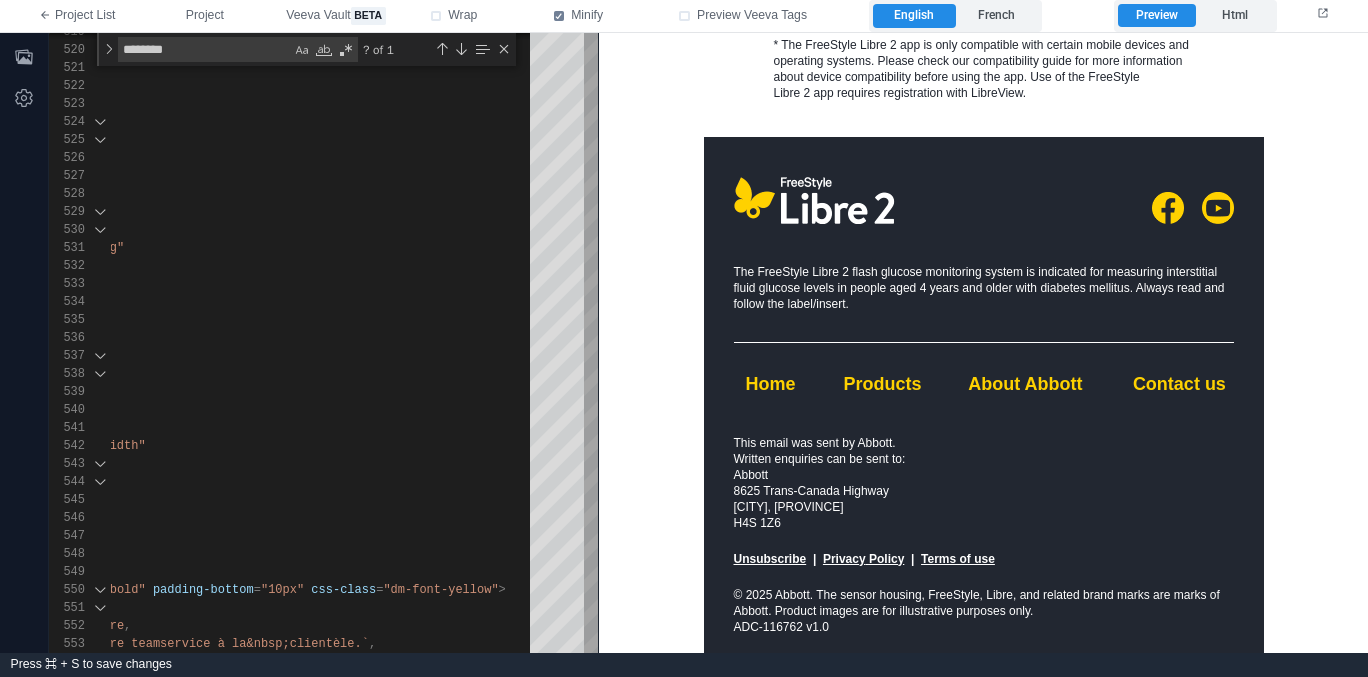 scroll, scrollTop: 1408, scrollLeft: 0, axis: vertical 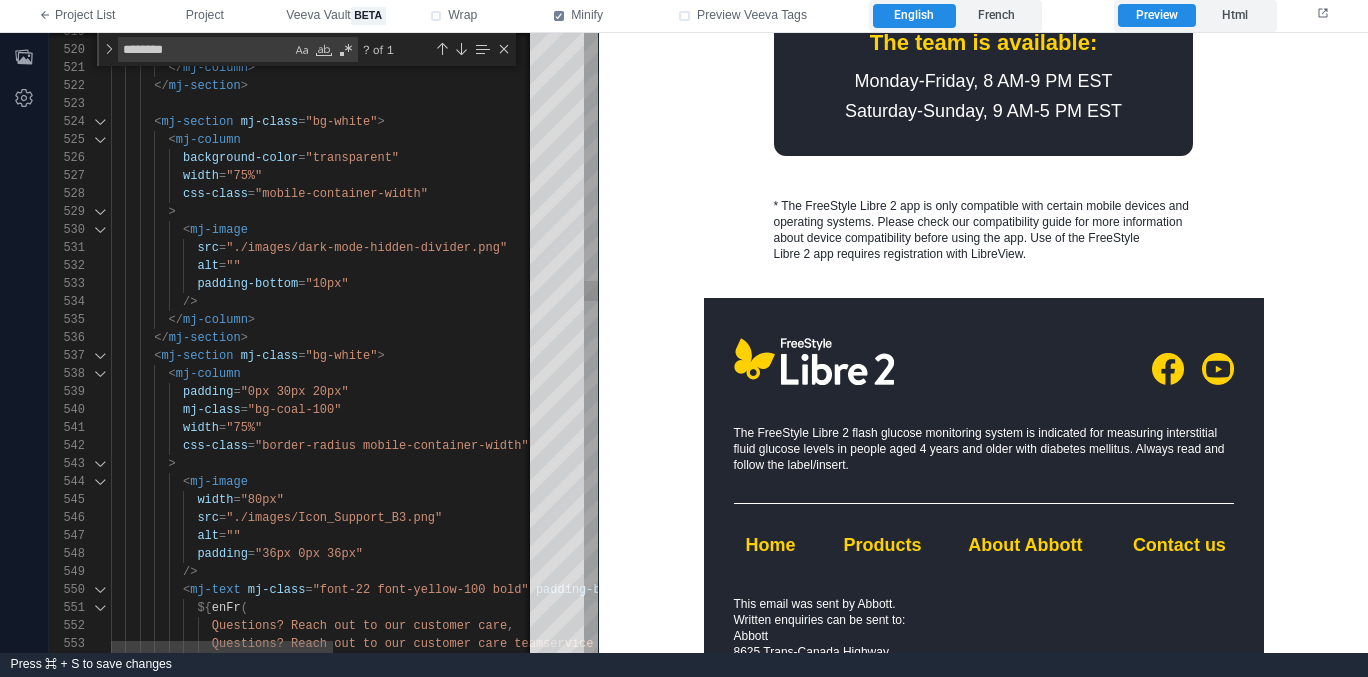 type on "**********" 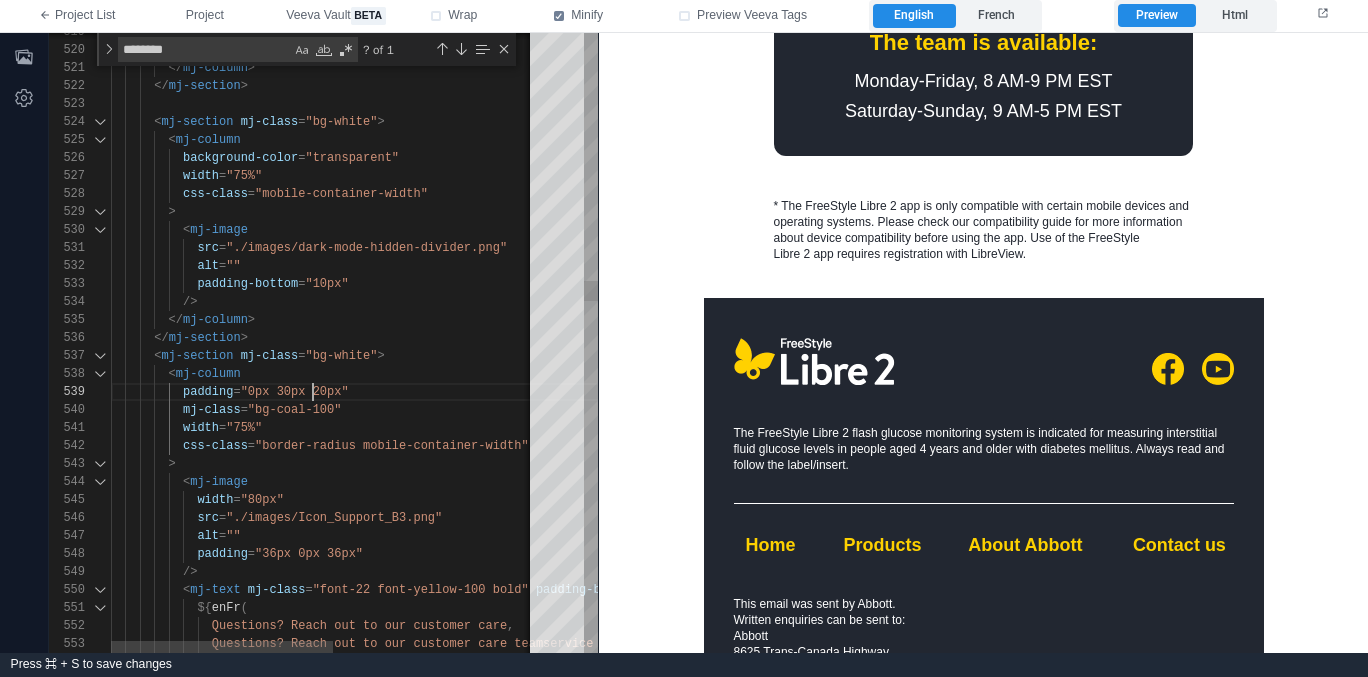 type on "****" 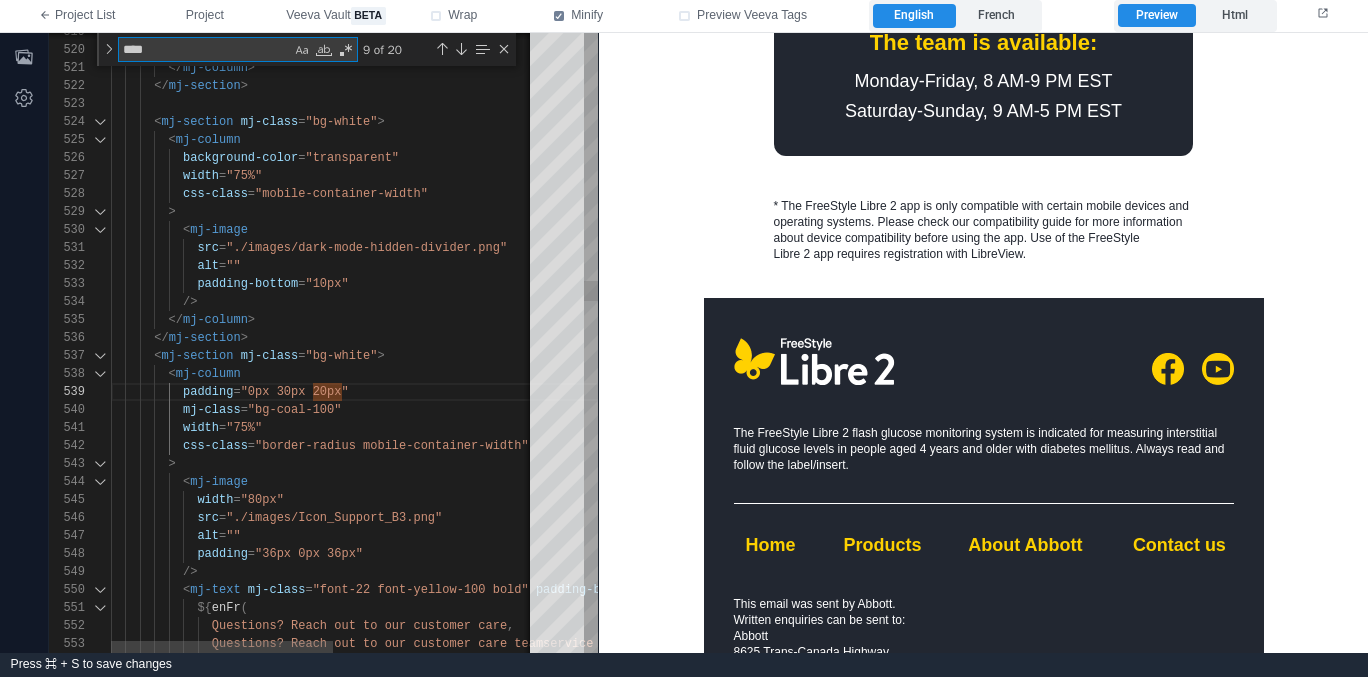 type on "**********" 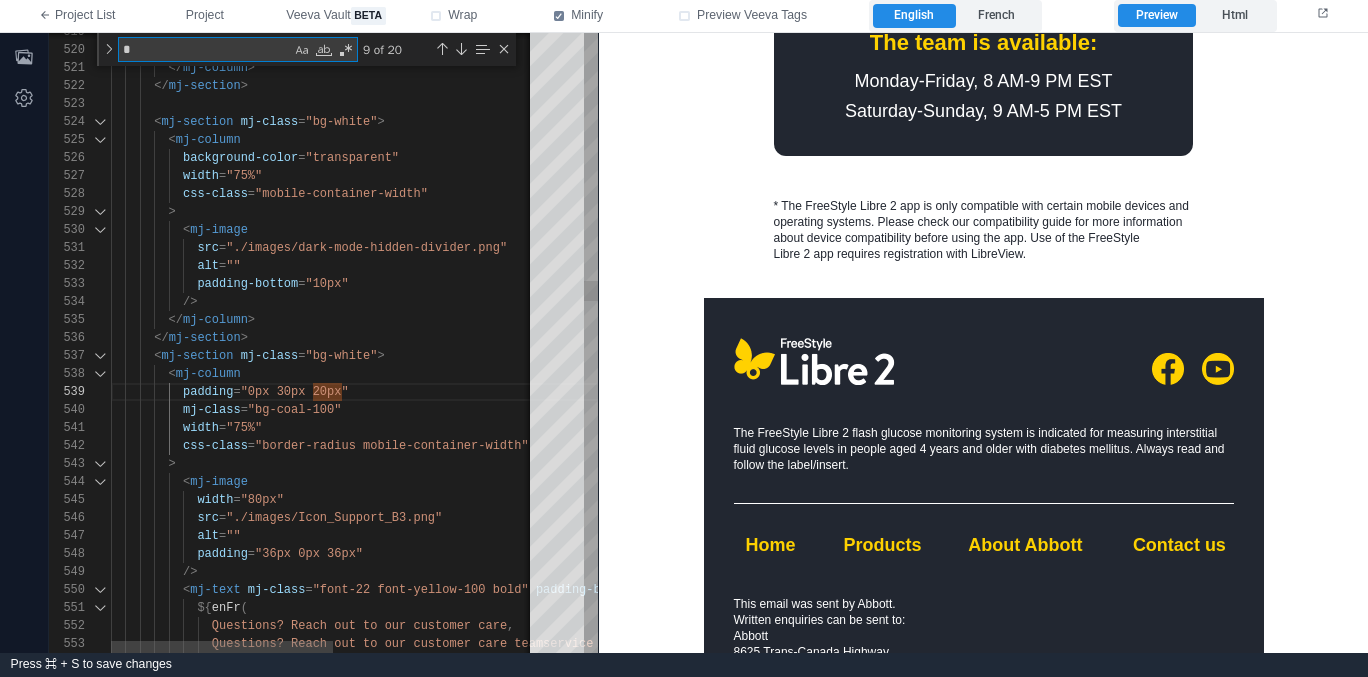 type on "**" 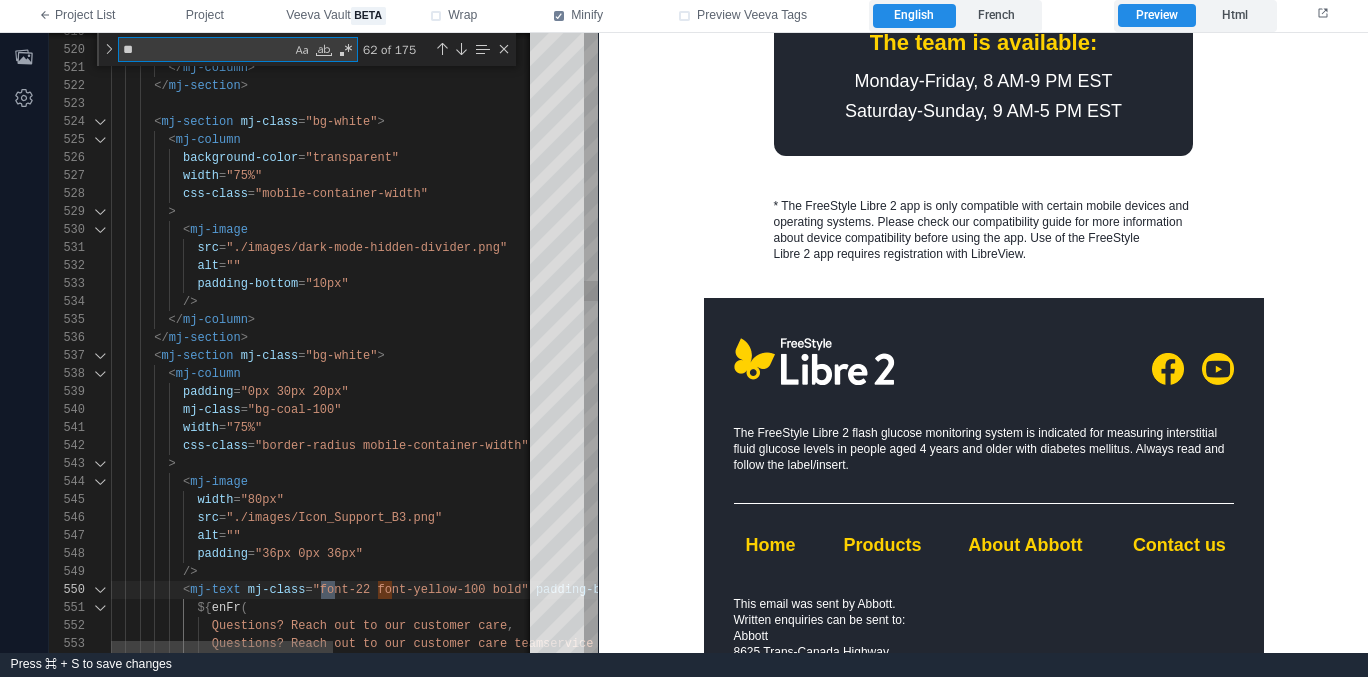 type on "**********" 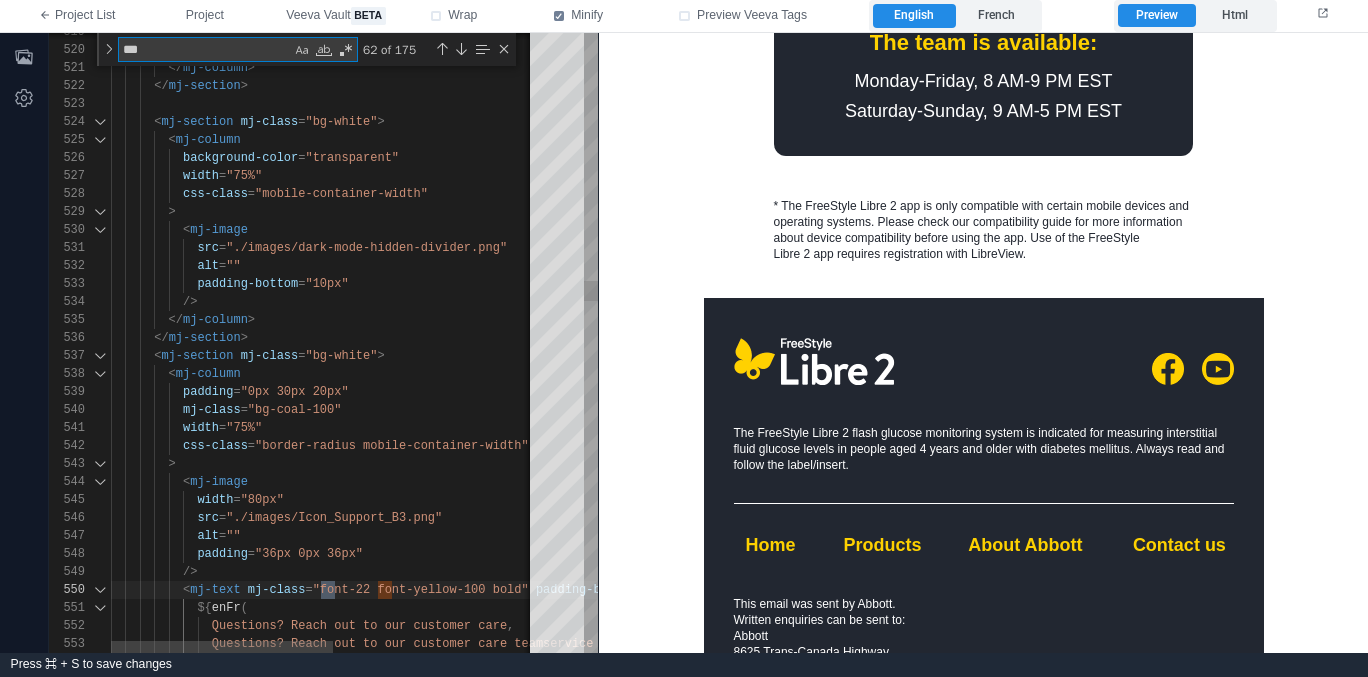 type on "**********" 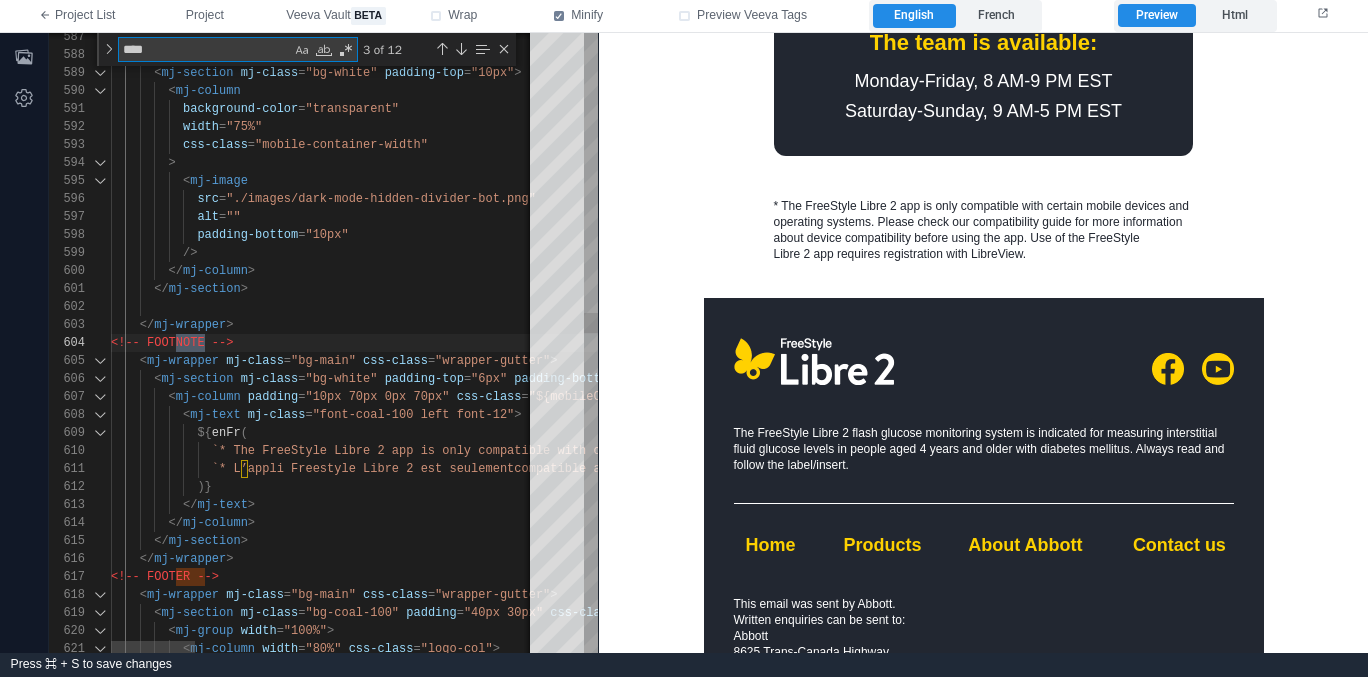 type on "**********" 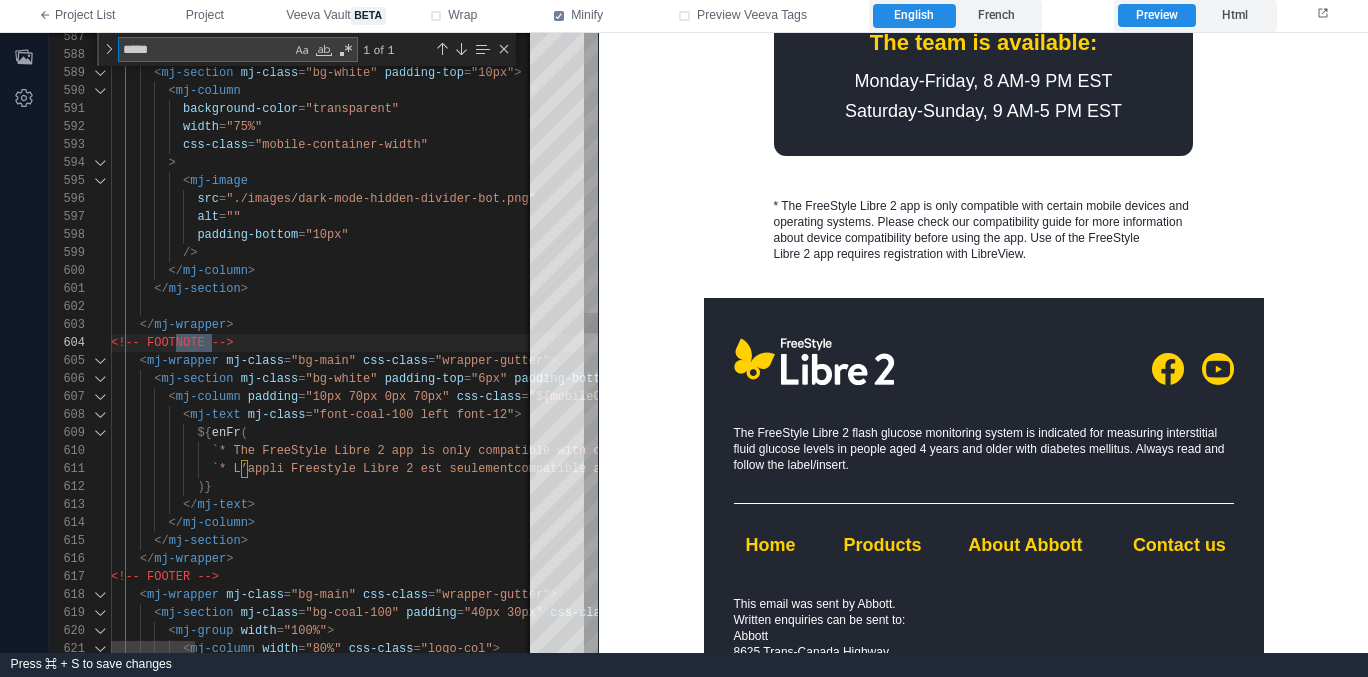 type on "**********" 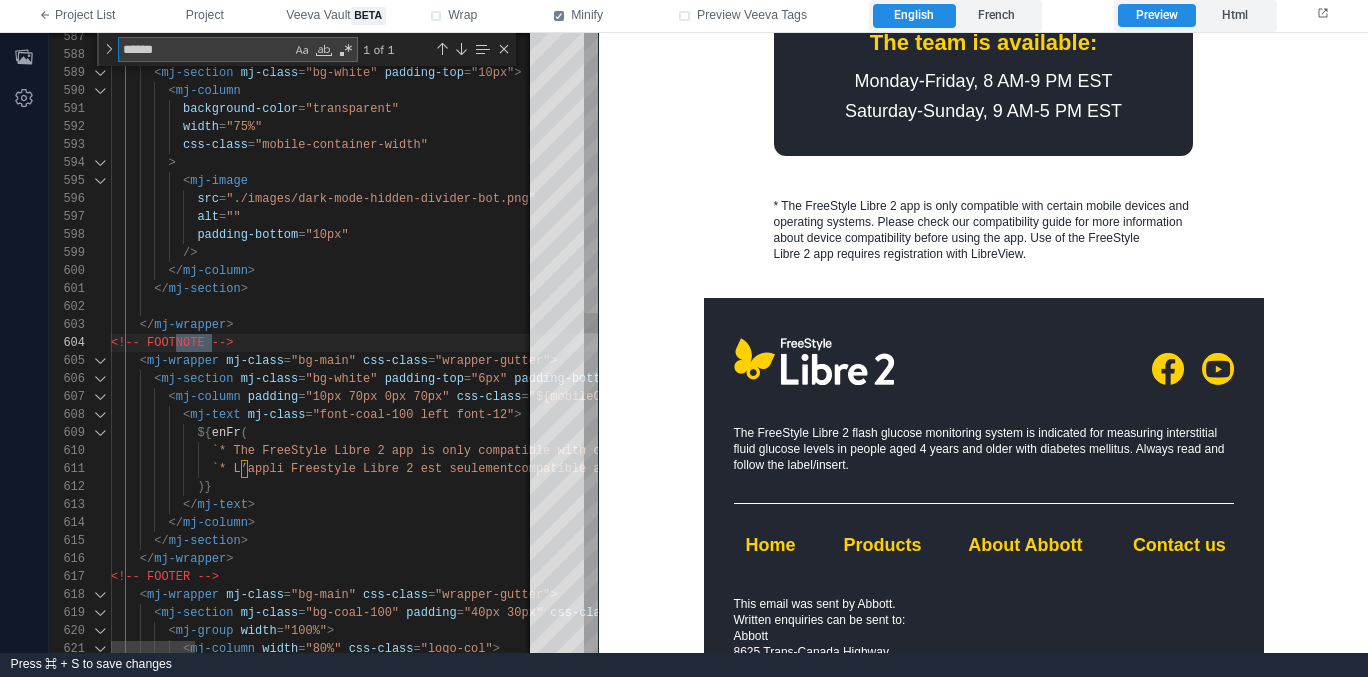 type on "**********" 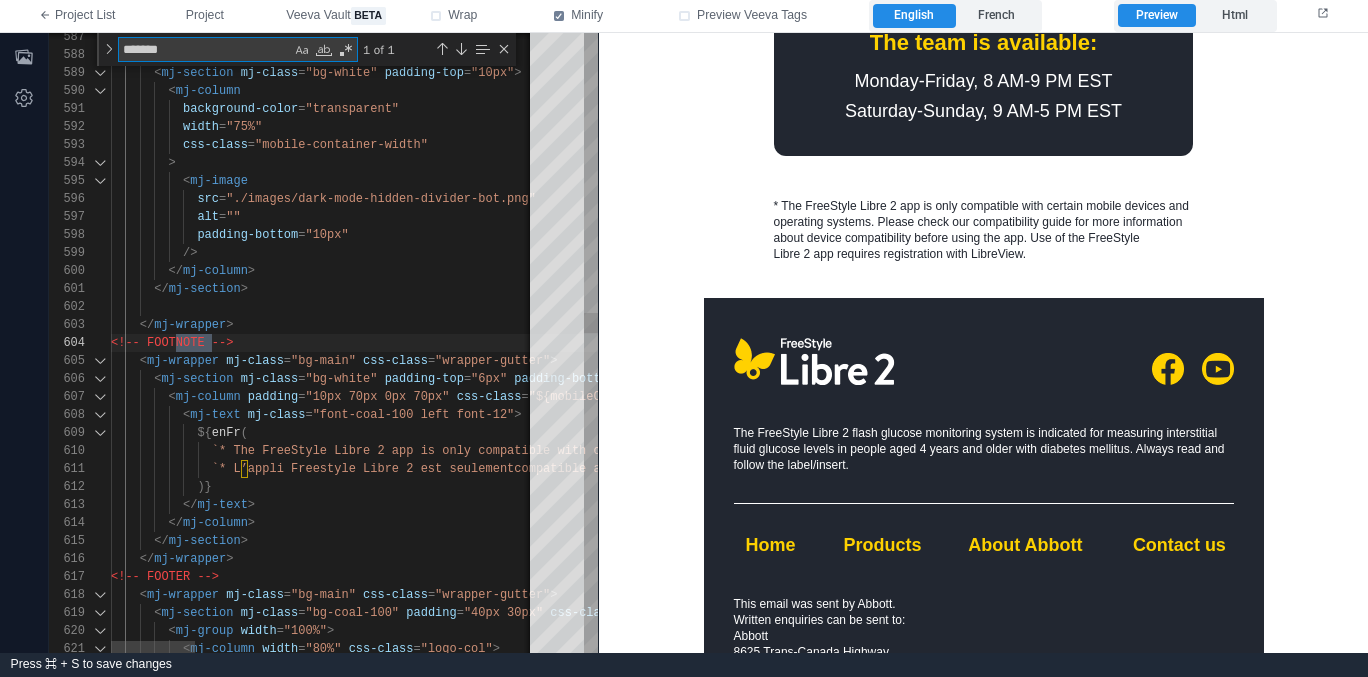 type on "**********" 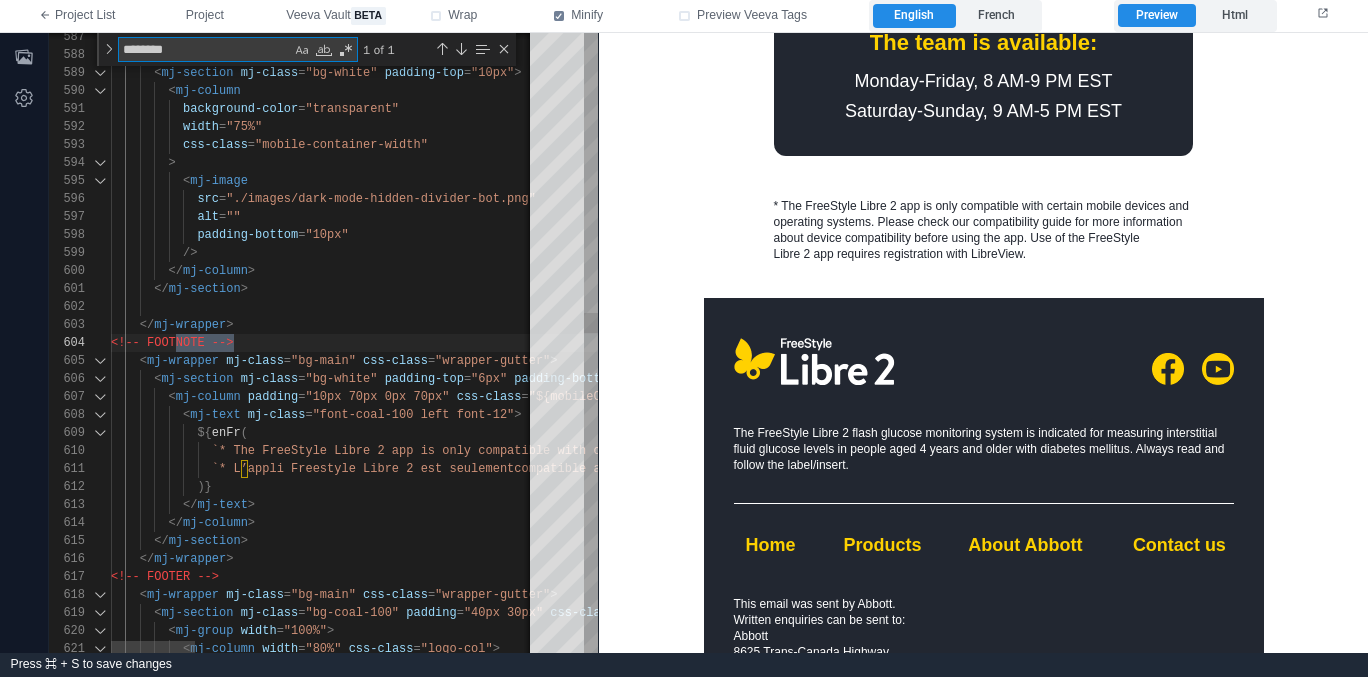 scroll, scrollTop: 162, scrollLeft: 123, axis: both 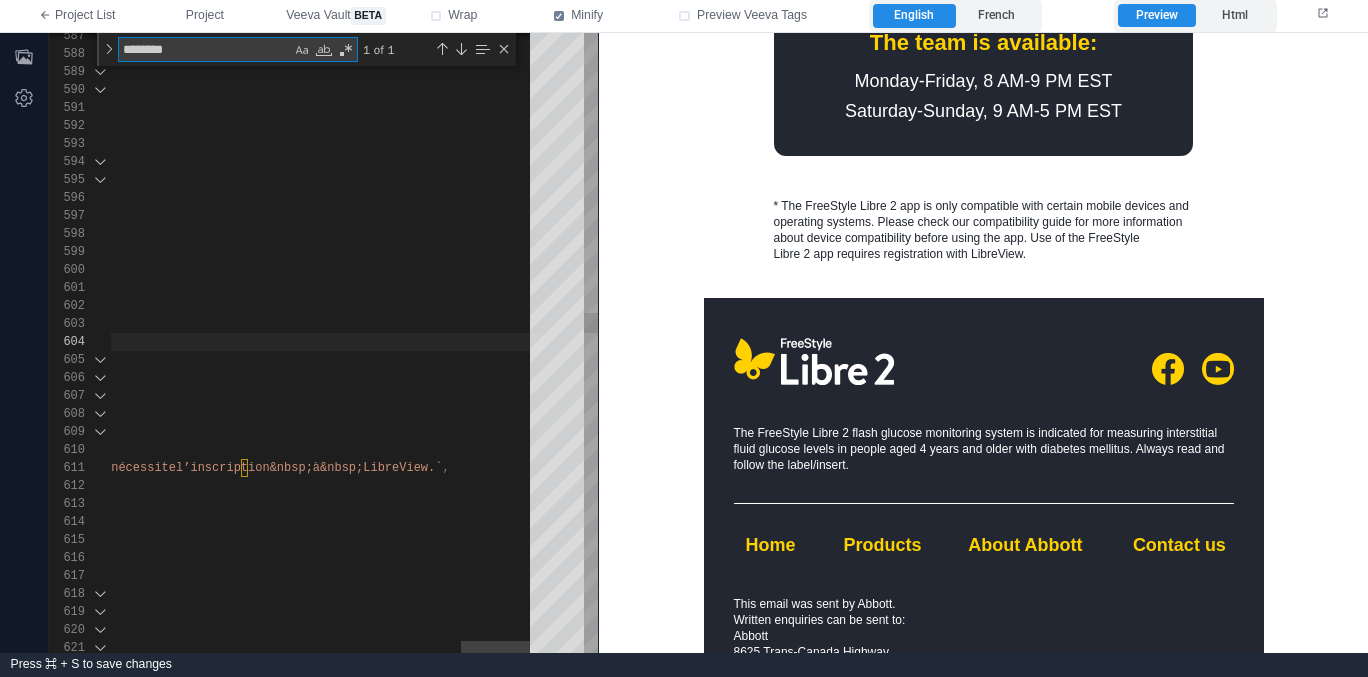 type on "********" 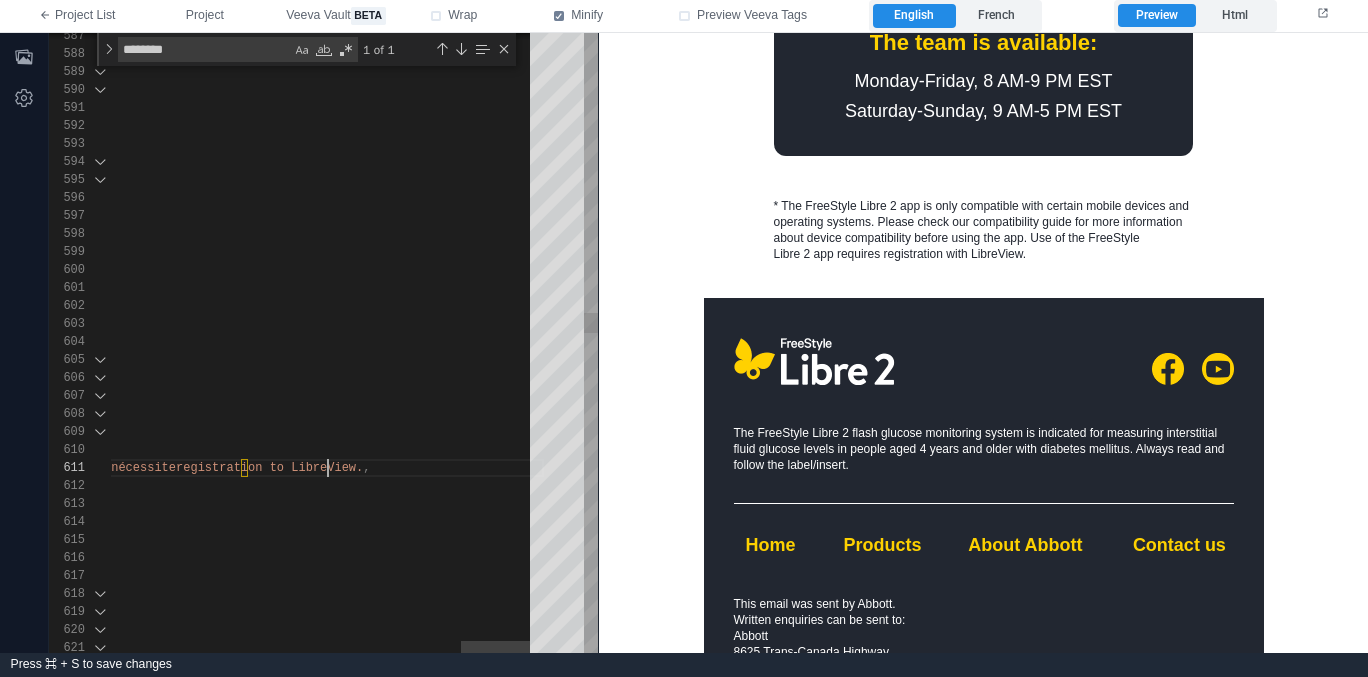 scroll, scrollTop: 0, scrollLeft: 2413, axis: horizontal 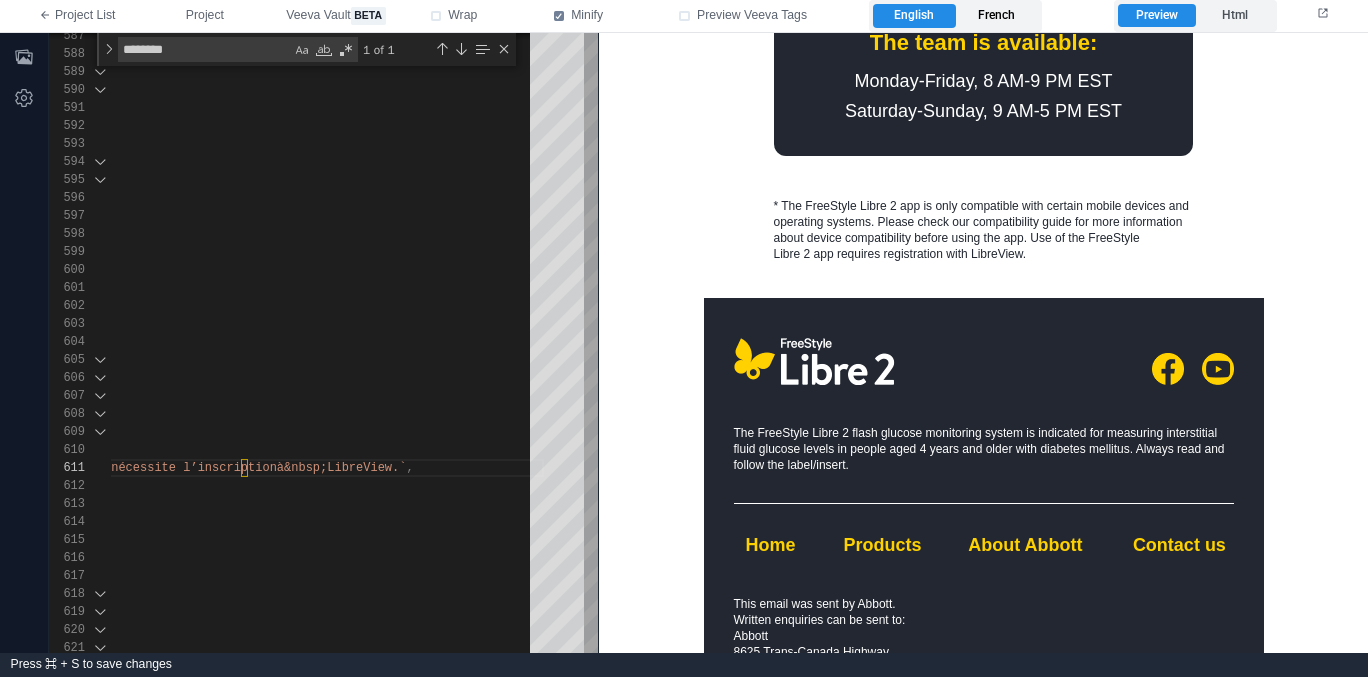 click on "French" at bounding box center [997, 16] 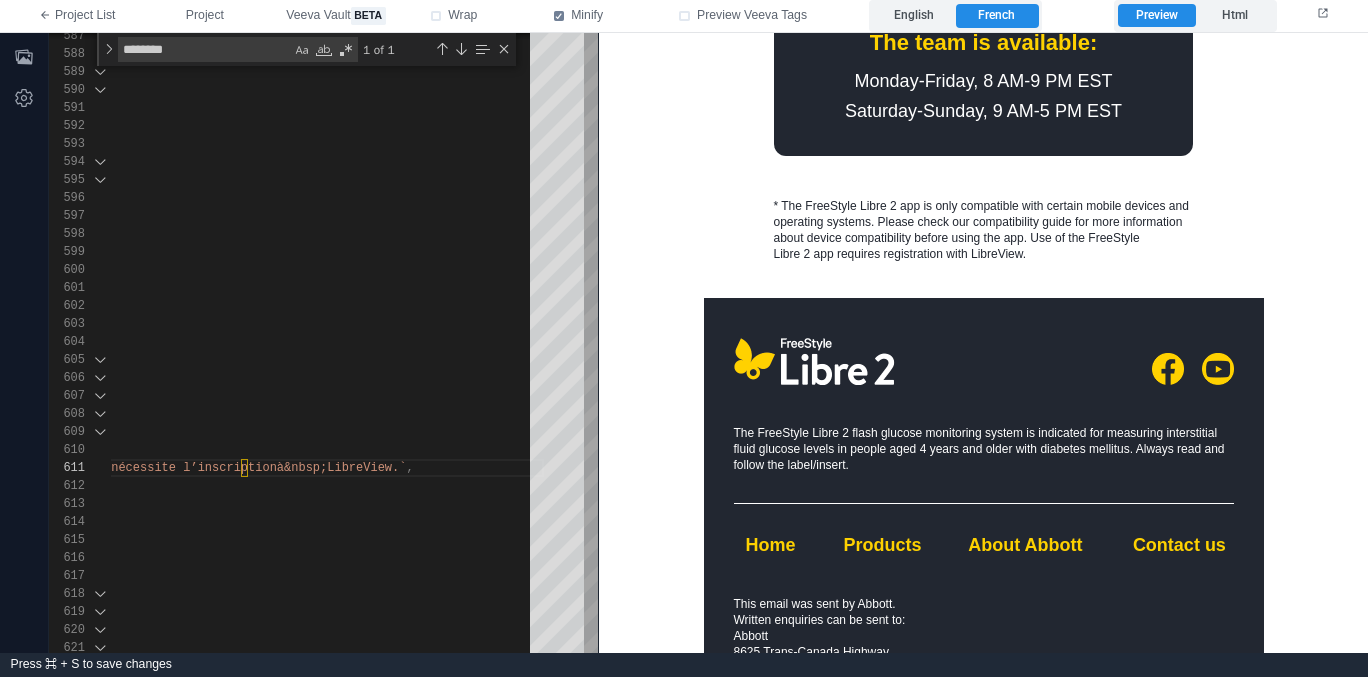 scroll, scrollTop: 1569, scrollLeft: 0, axis: vertical 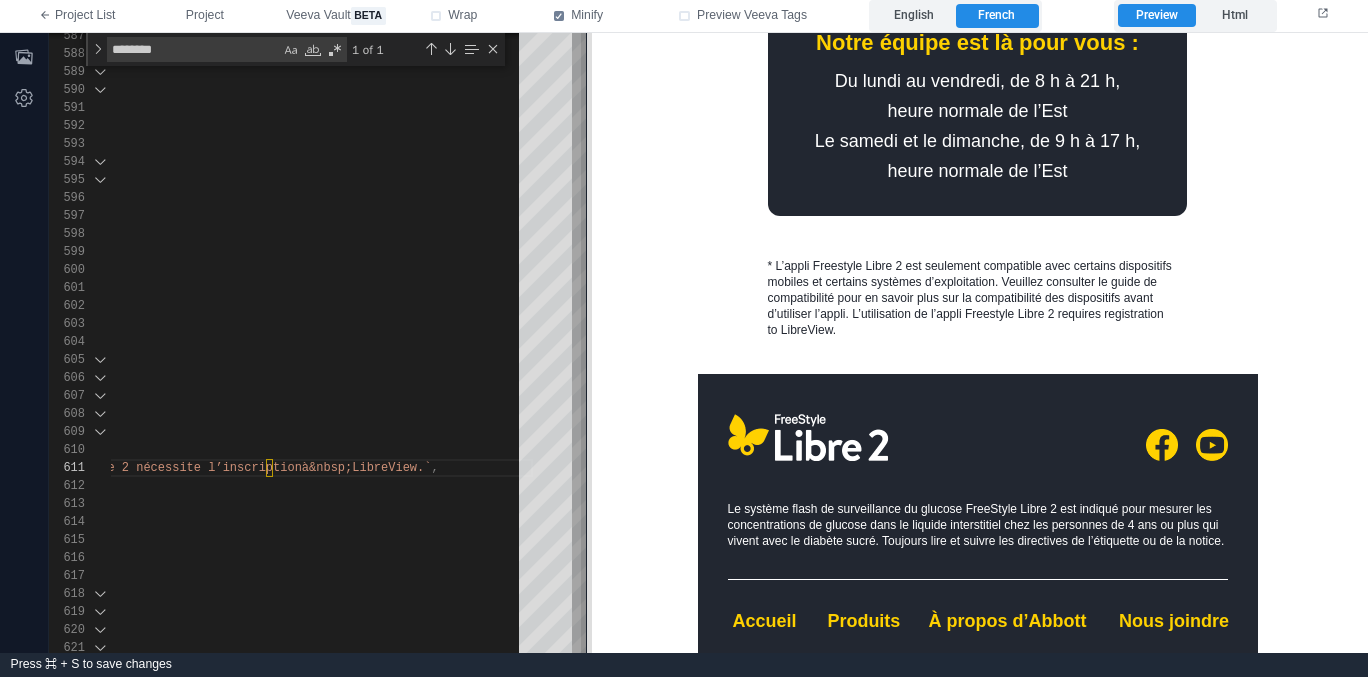 drag, startPoint x: 599, startPoint y: 406, endPoint x: 587, endPoint y: 408, distance: 12.165525 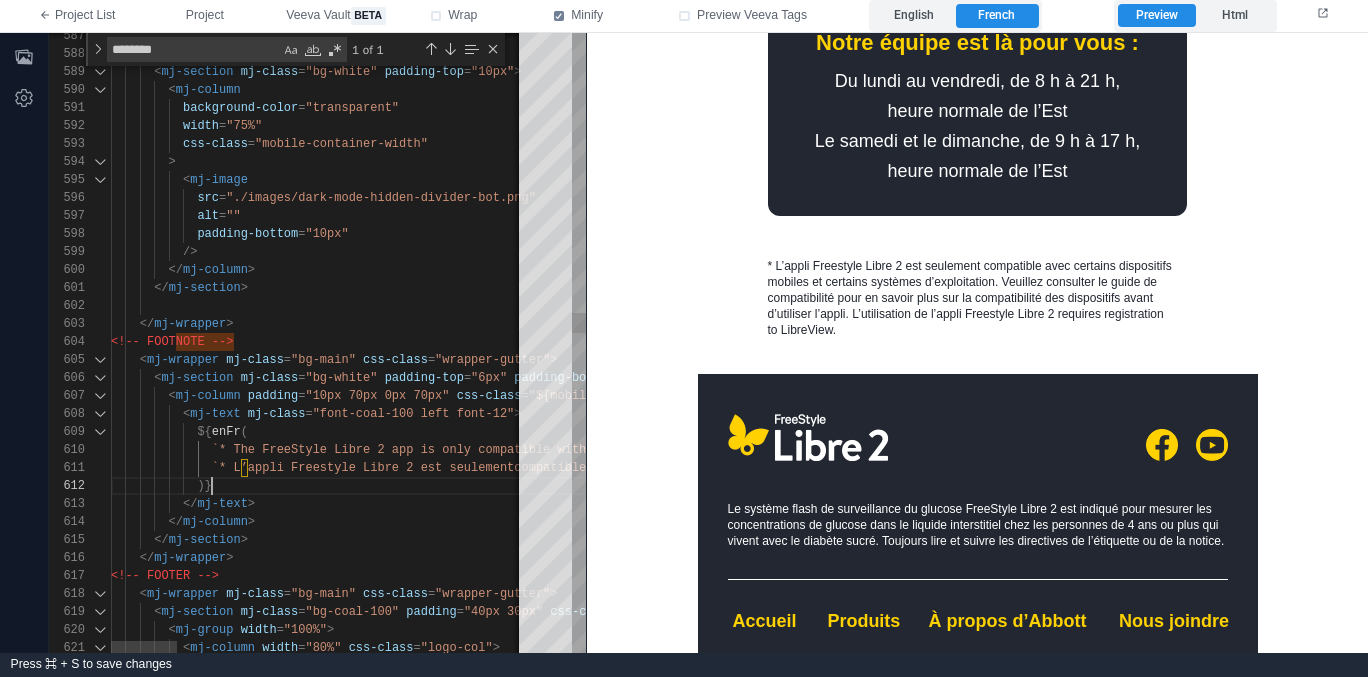 scroll, scrollTop: 18, scrollLeft: 101, axis: both 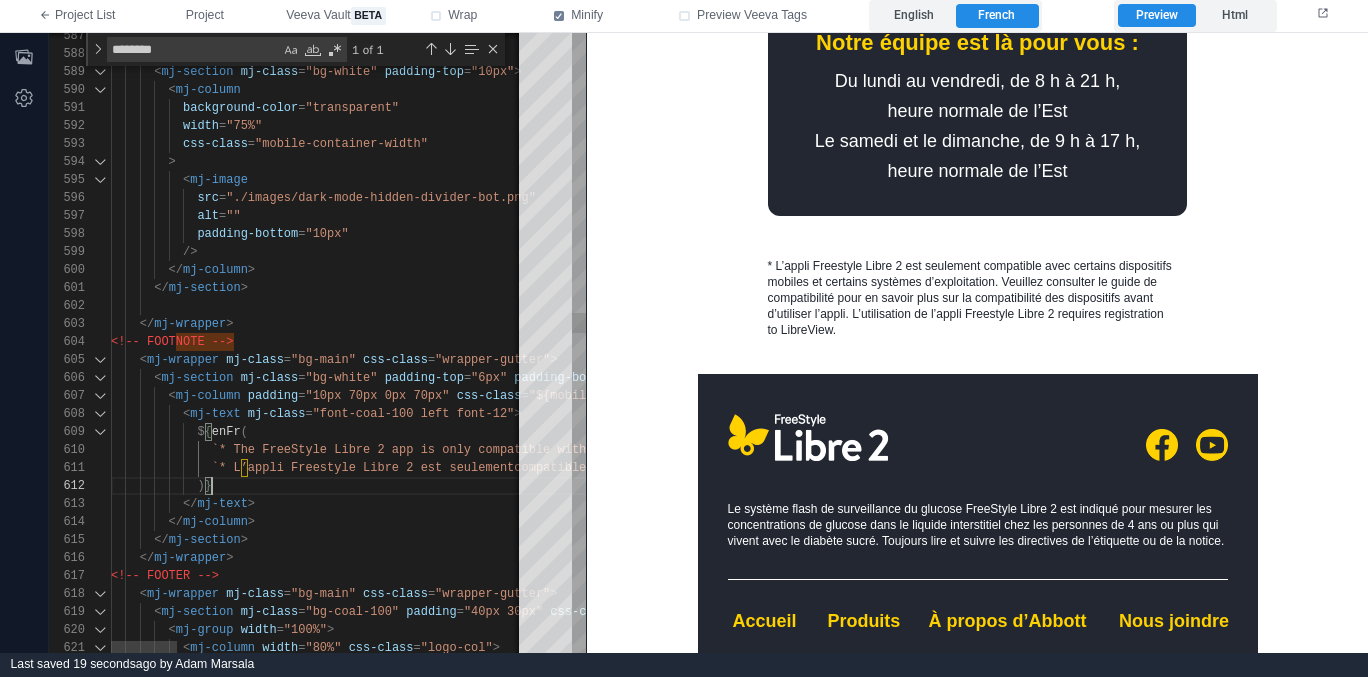 click on "</ mj-wrapper >" at bounding box center [1404, 324] 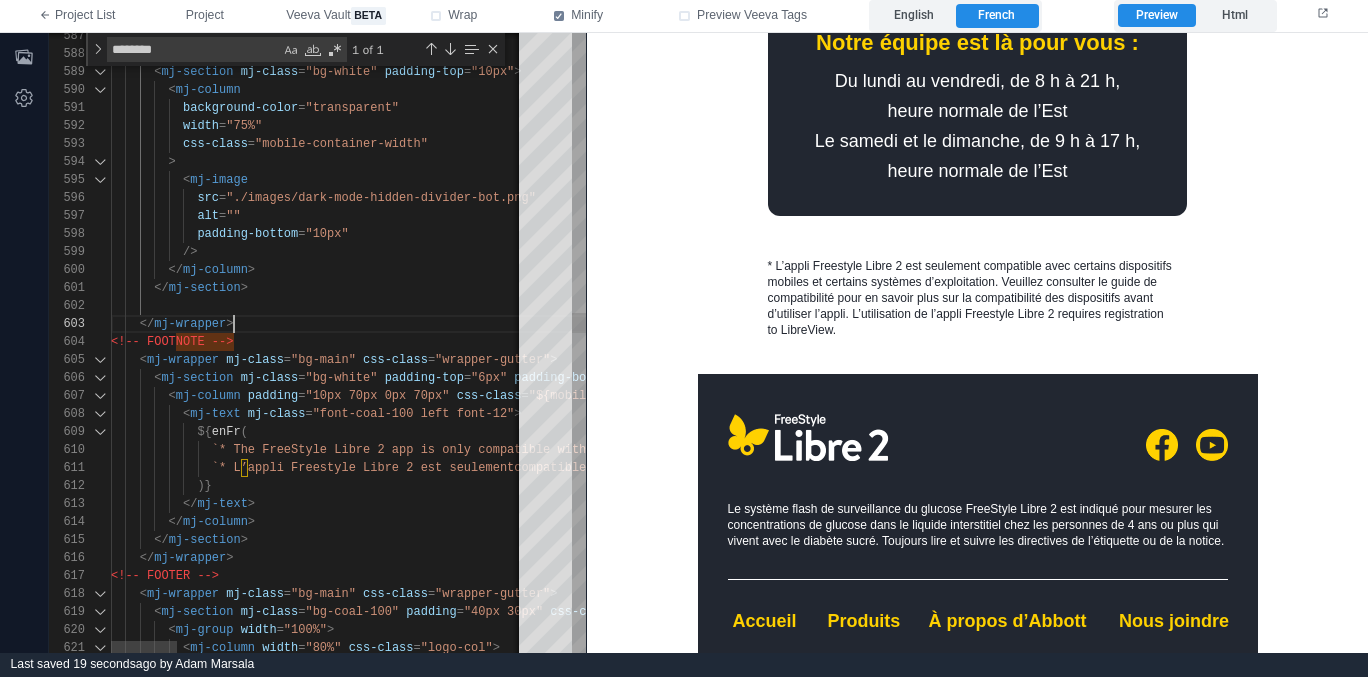 scroll, scrollTop: 36, scrollLeft: 123, axis: both 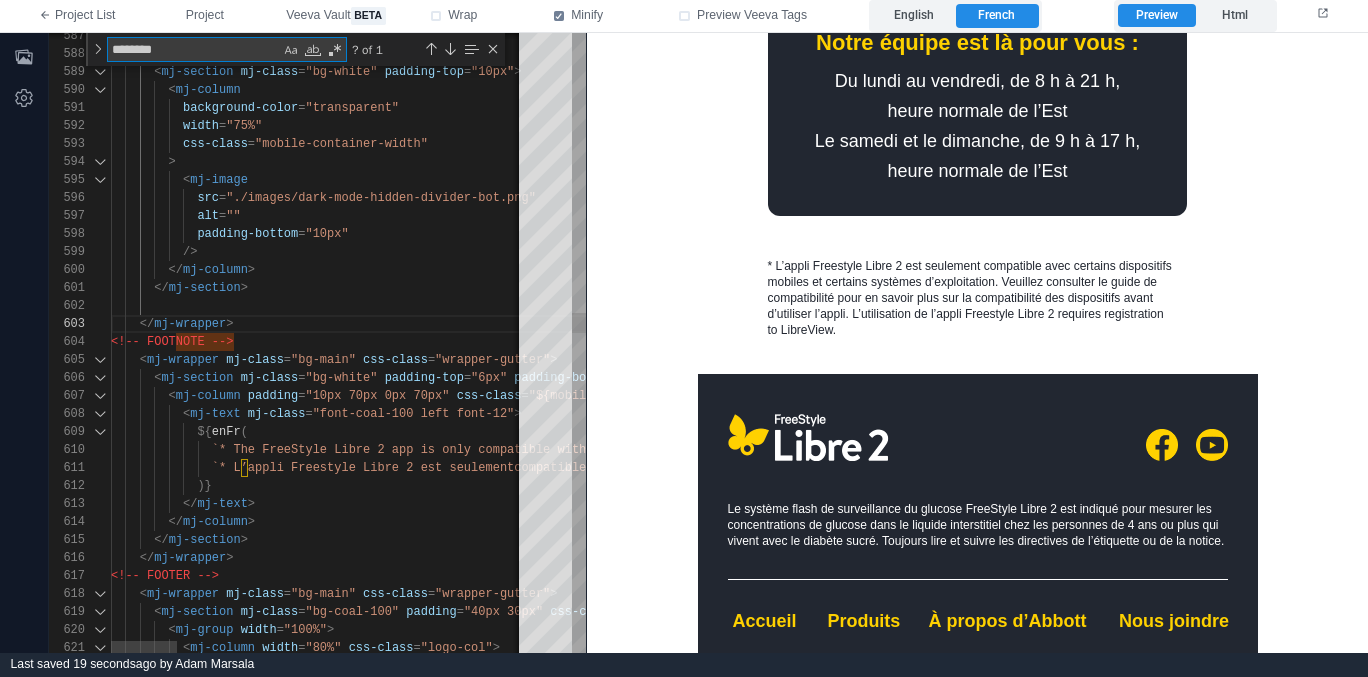 type on "**********" 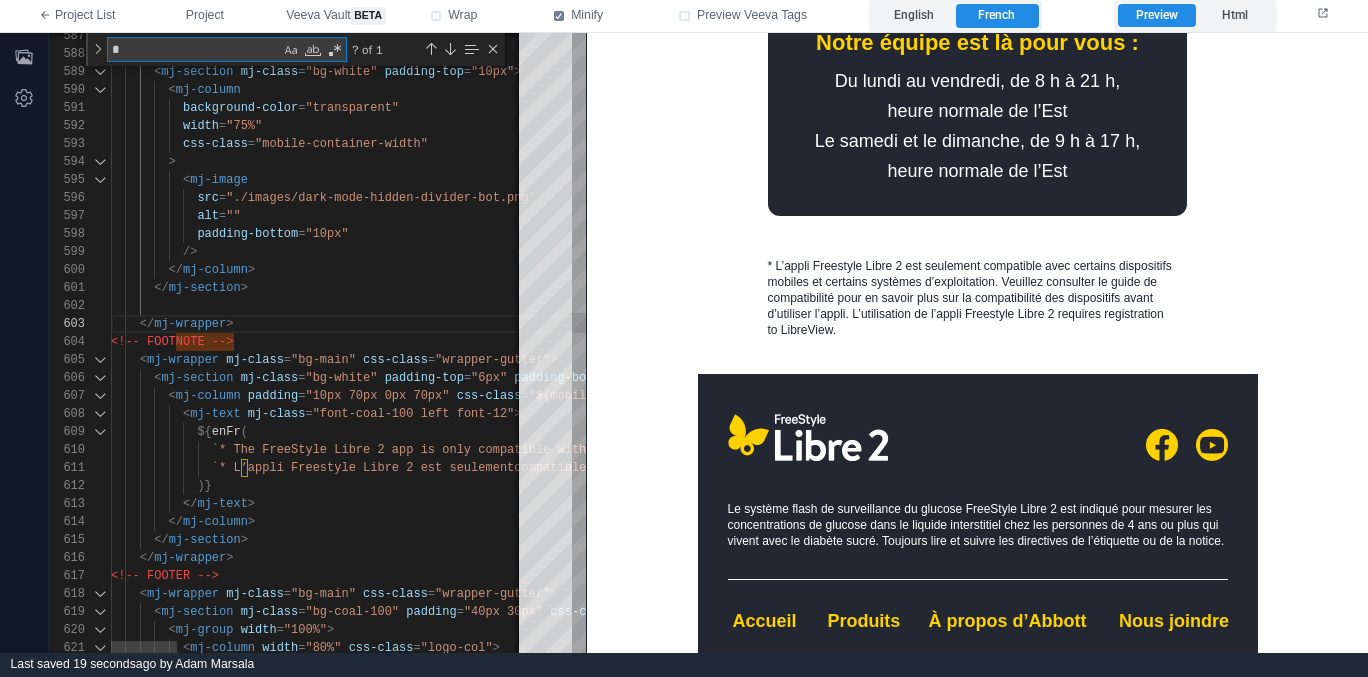 type on "**********" 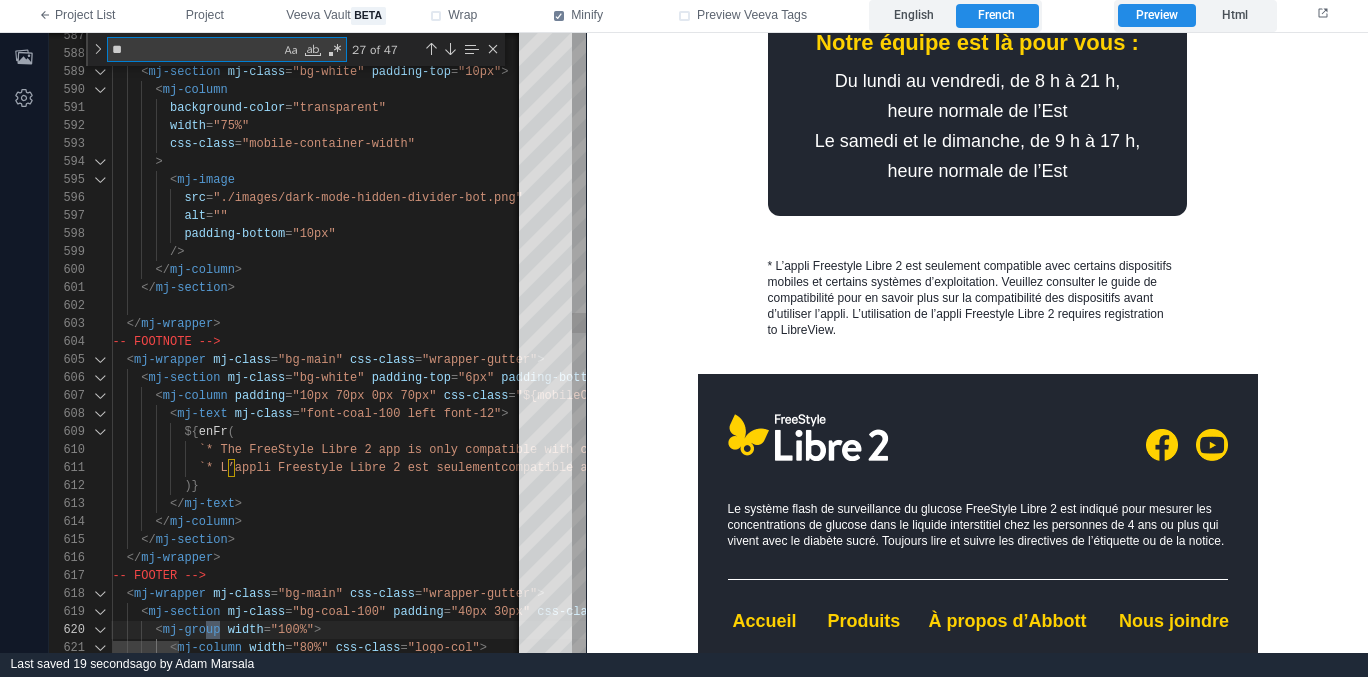 type on "**********" 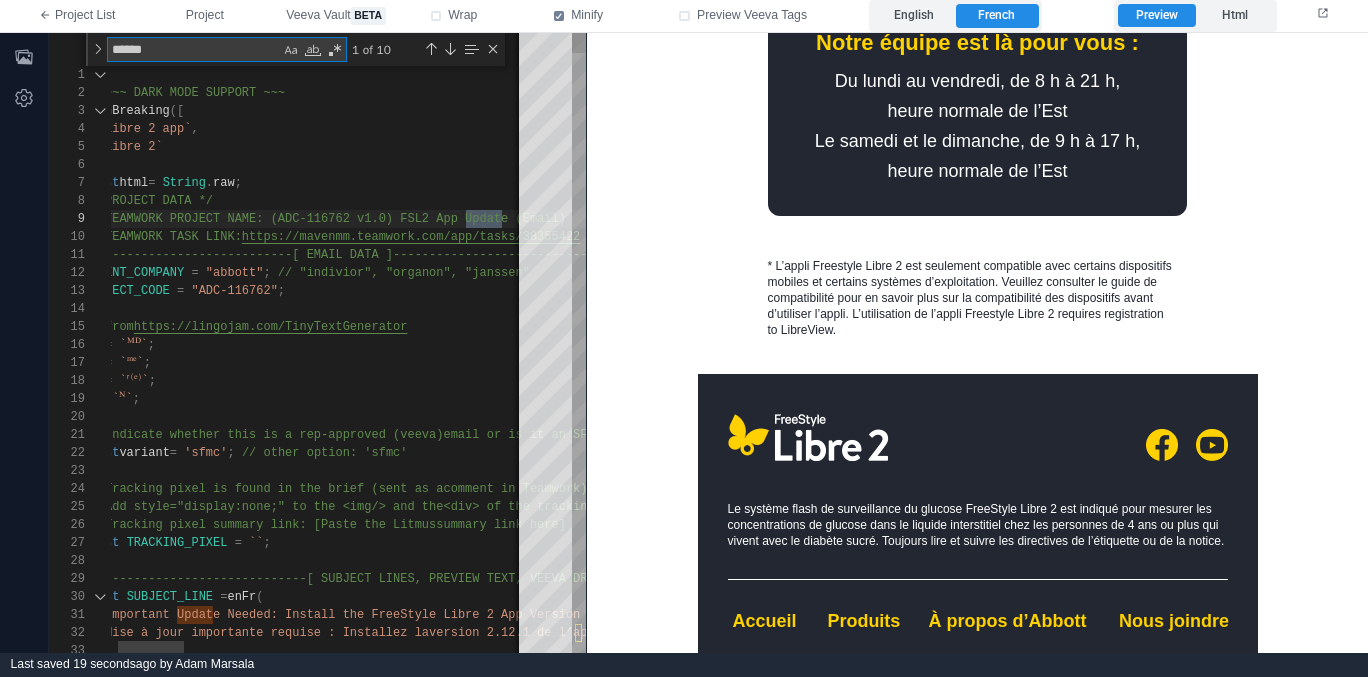 scroll, scrollTop: 180, scrollLeft: 441, axis: both 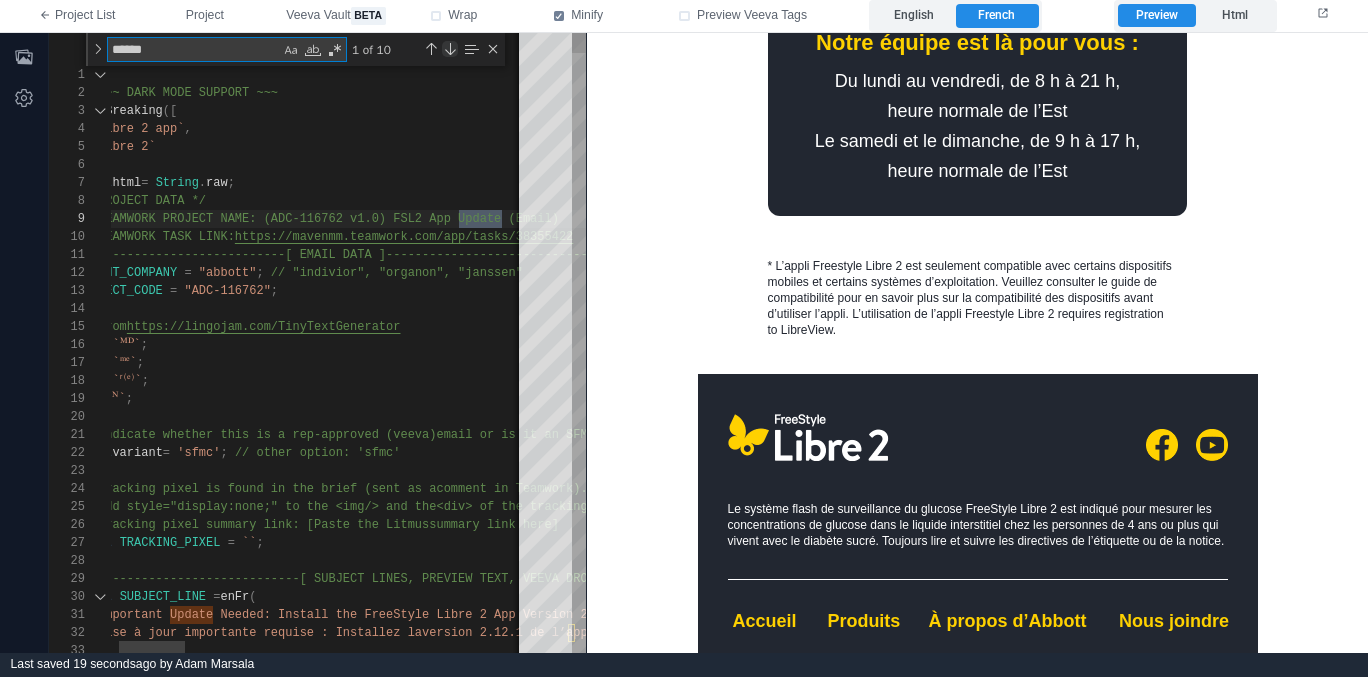 type on "******" 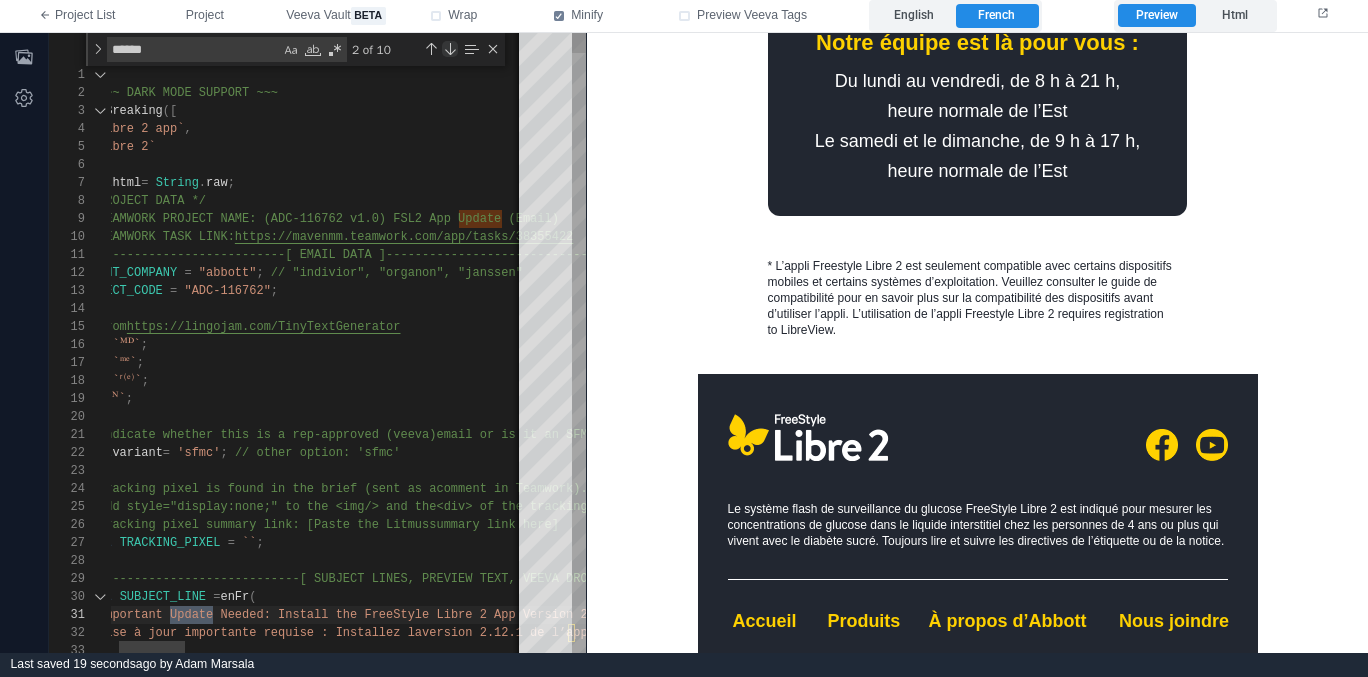 click at bounding box center [450, 49] 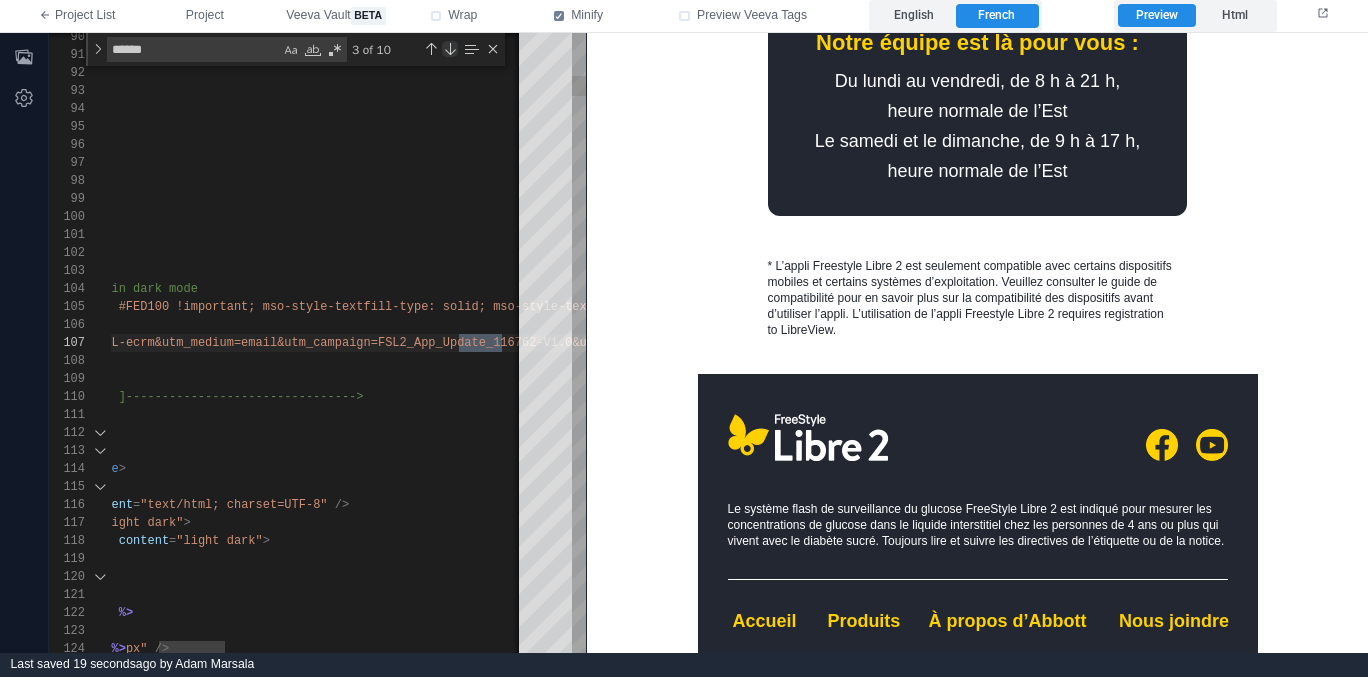 click at bounding box center (450, 49) 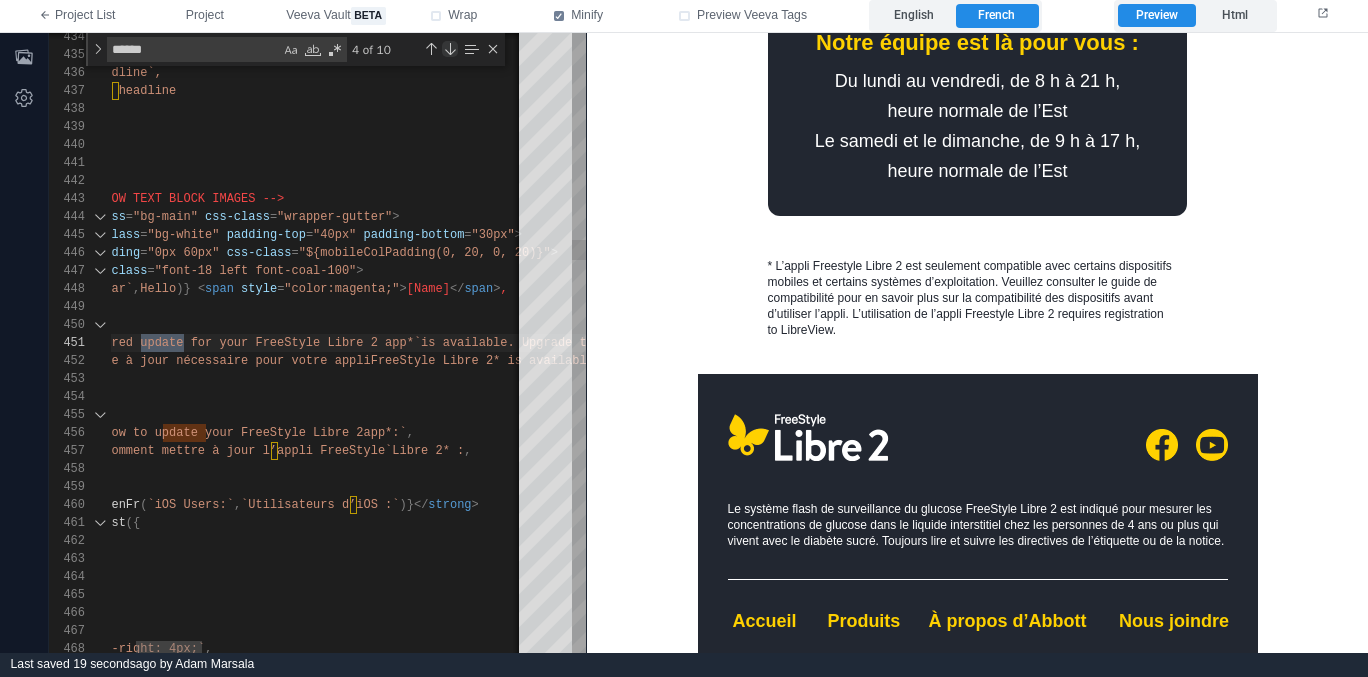 click at bounding box center [450, 49] 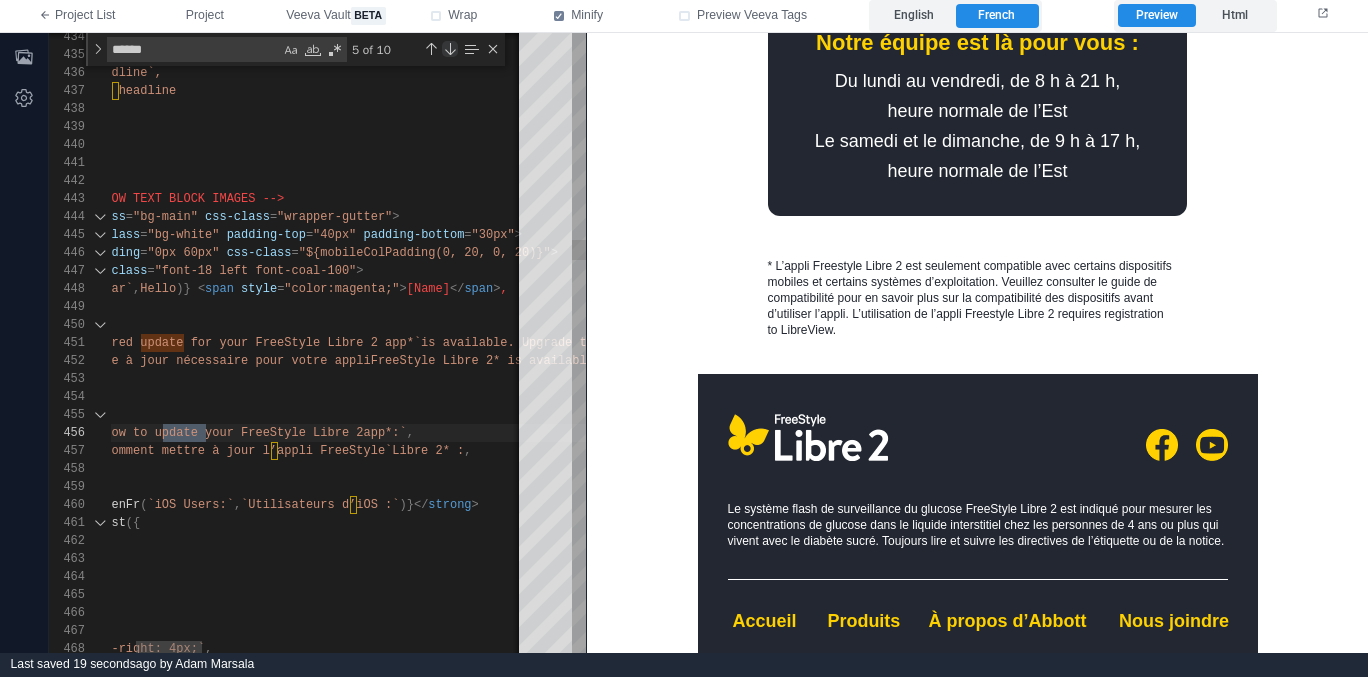 click at bounding box center [450, 49] 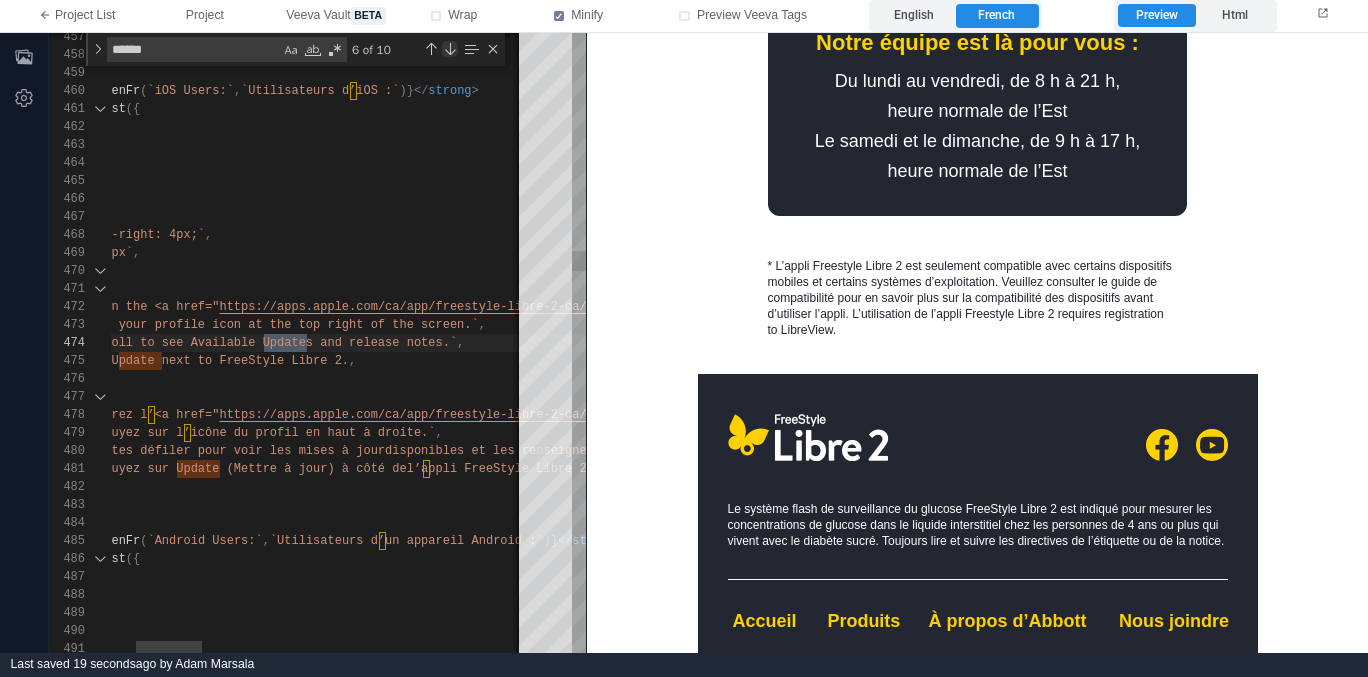 scroll, scrollTop: 180, scrollLeft: 354, axis: both 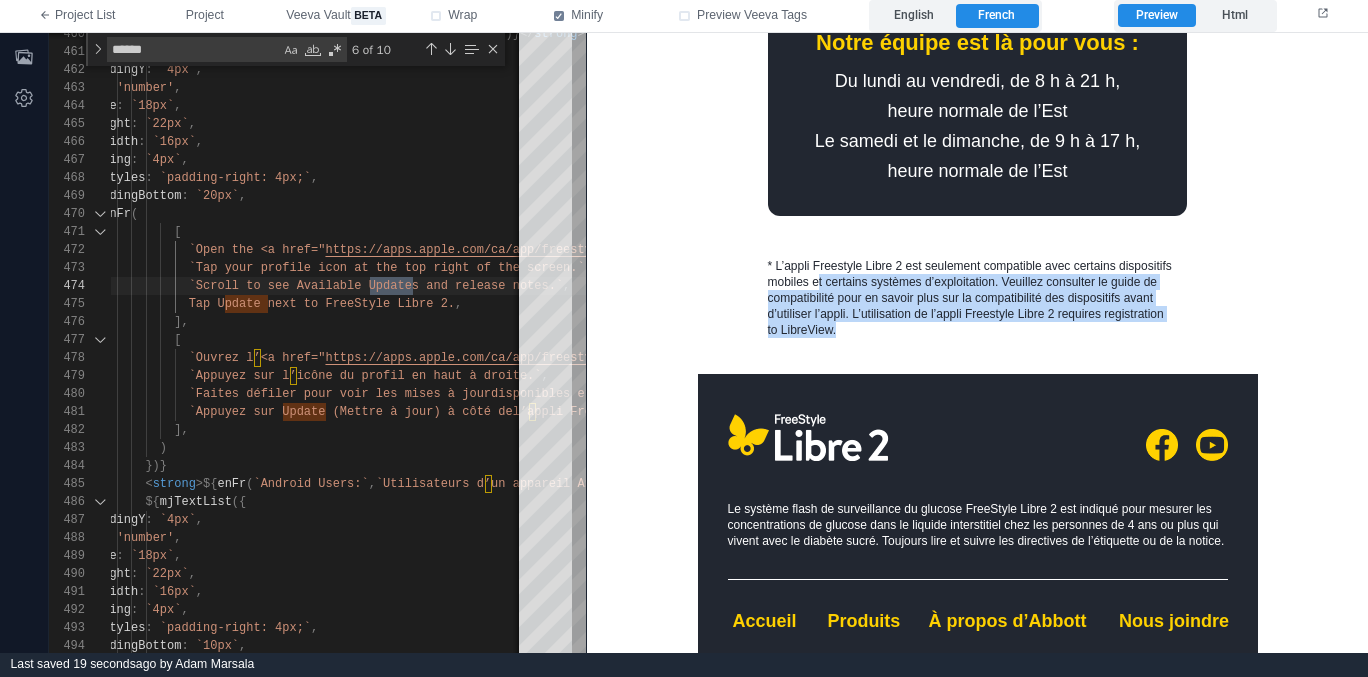 drag, startPoint x: 909, startPoint y: 324, endPoint x: 817, endPoint y: 277, distance: 103.31021 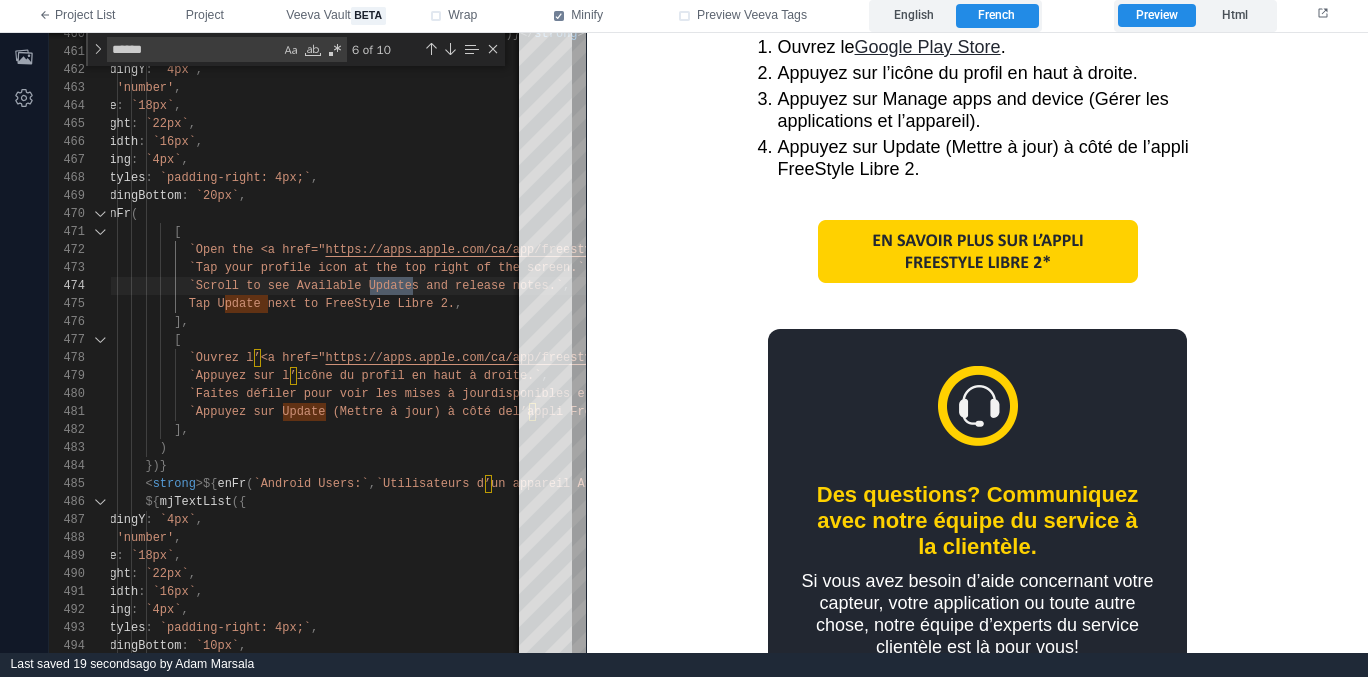 scroll, scrollTop: 407, scrollLeft: 0, axis: vertical 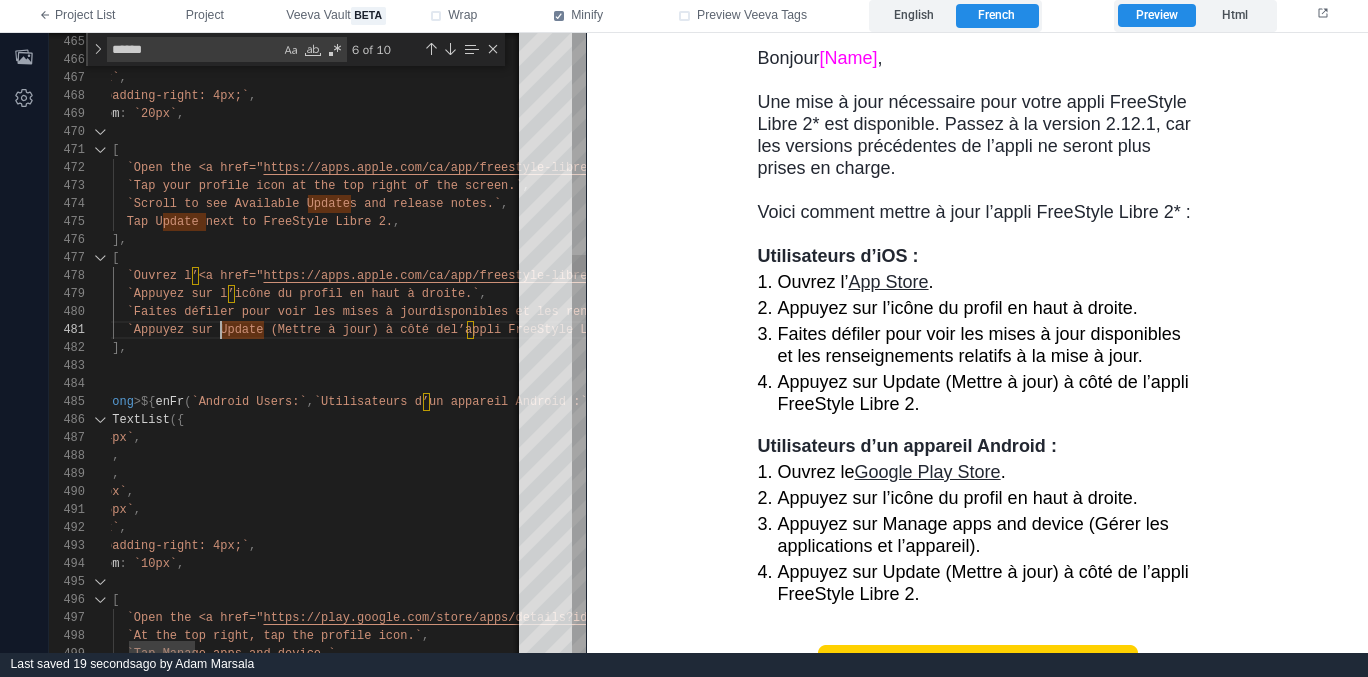 click on "`Appuyez sur Update (Mettre à jour) à côté de" at bounding box center [289, 330] 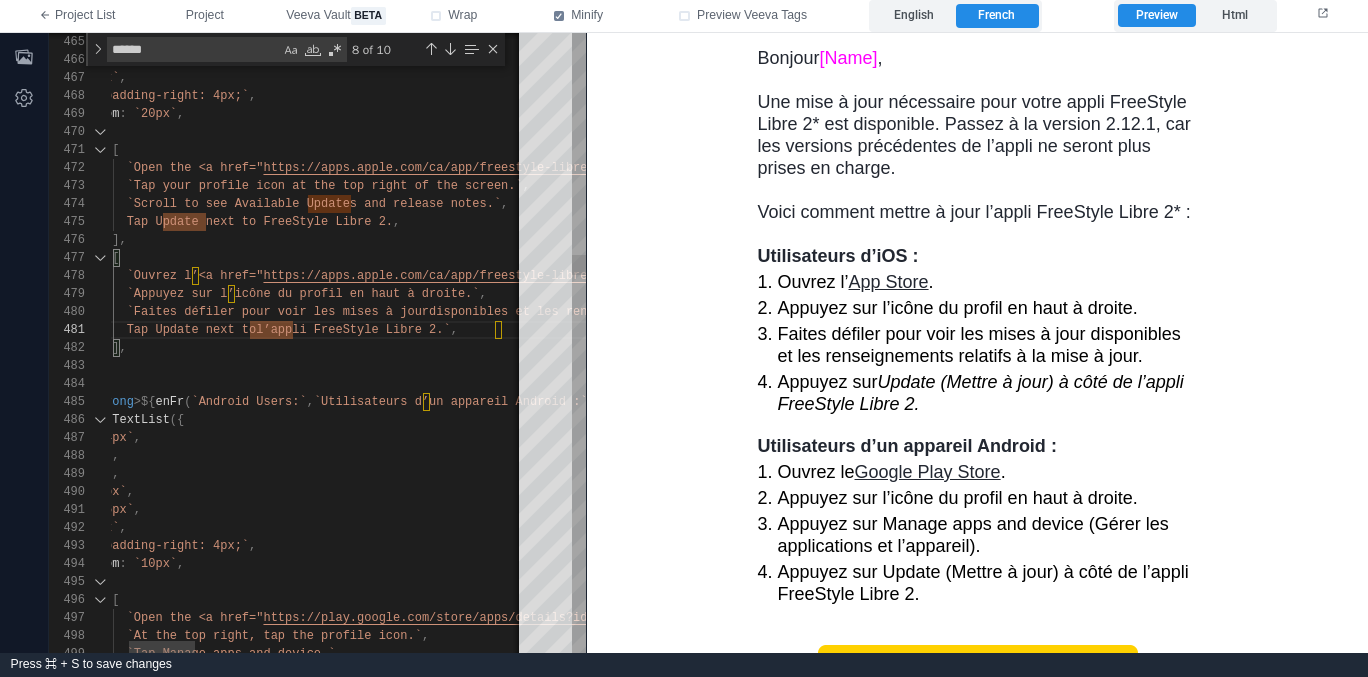 paste on "****" 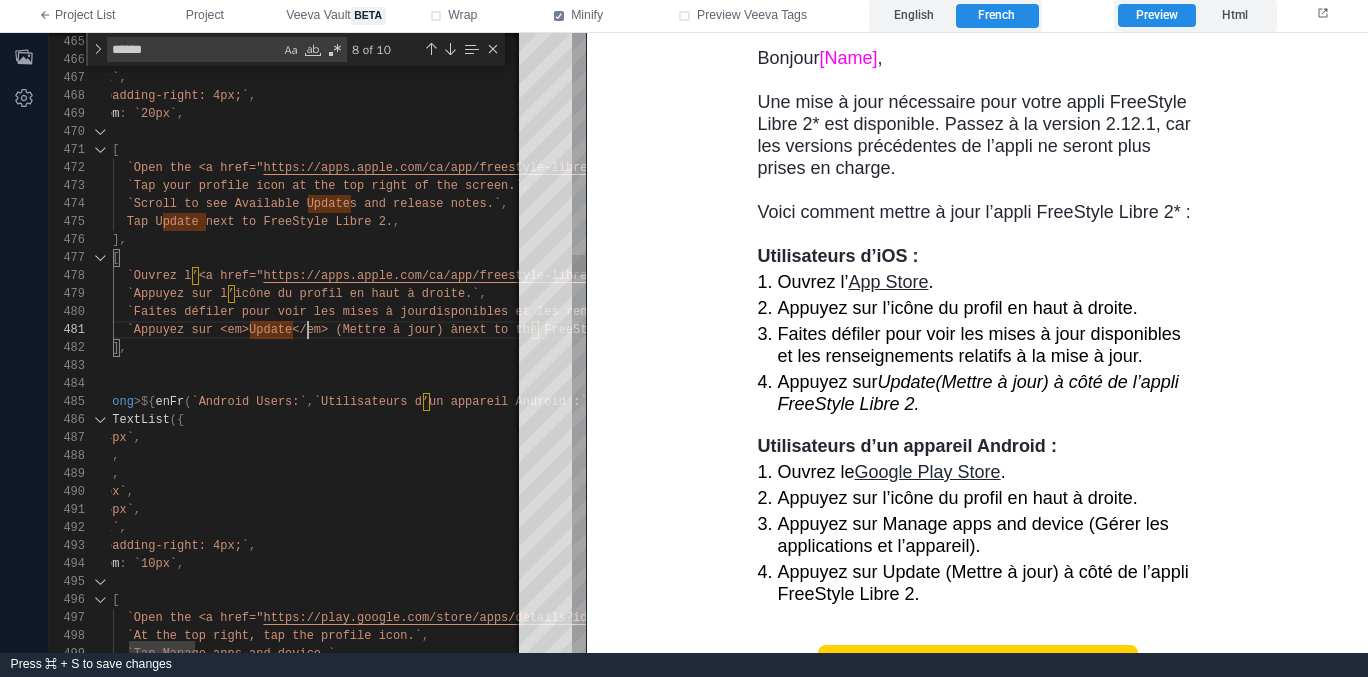 scroll, scrollTop: 0, scrollLeft: 311, axis: horizontal 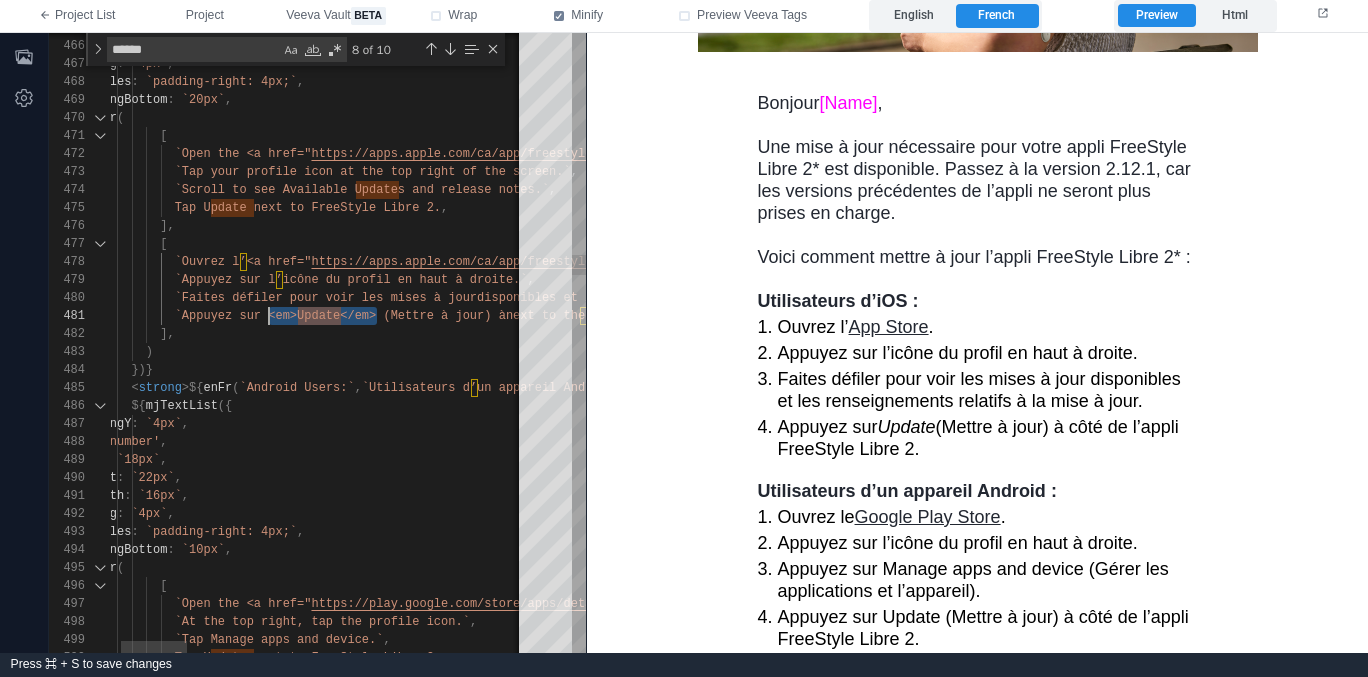 drag, startPoint x: 377, startPoint y: 312, endPoint x: 269, endPoint y: 313, distance: 108.00463 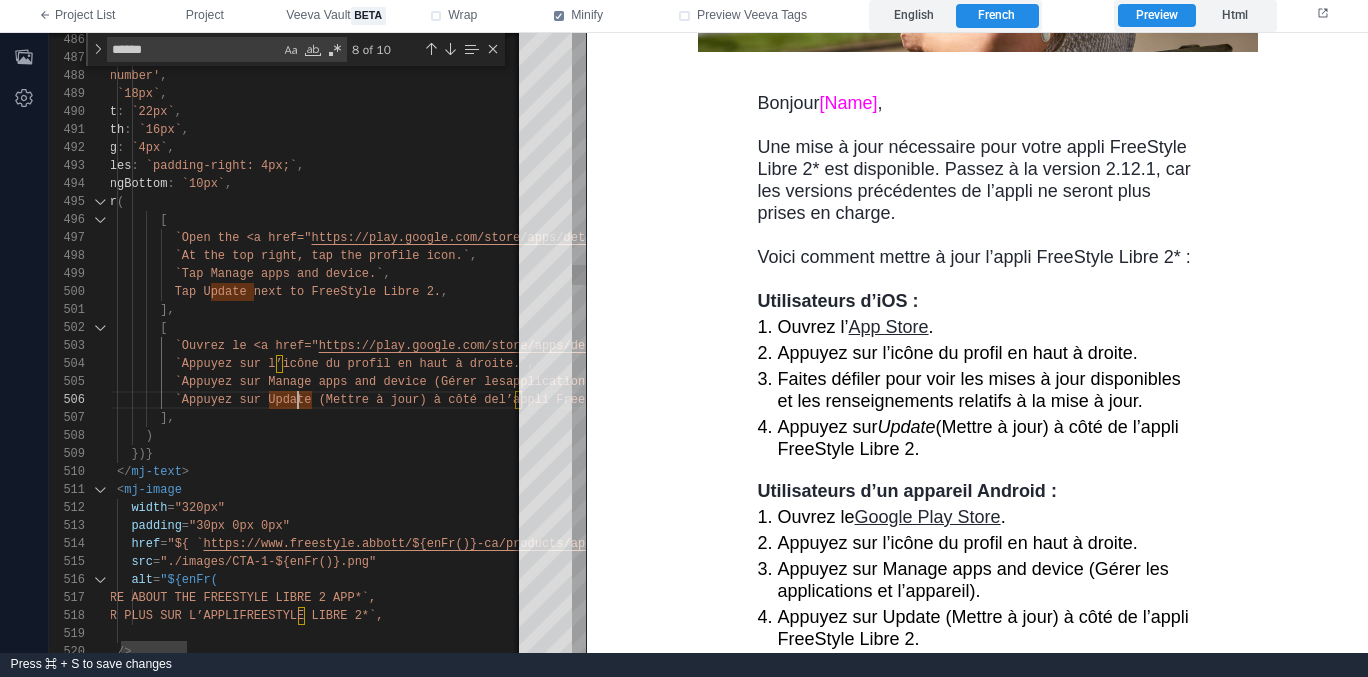 click on "Open the Google Play Store." at bounding box center [500045, 491268] 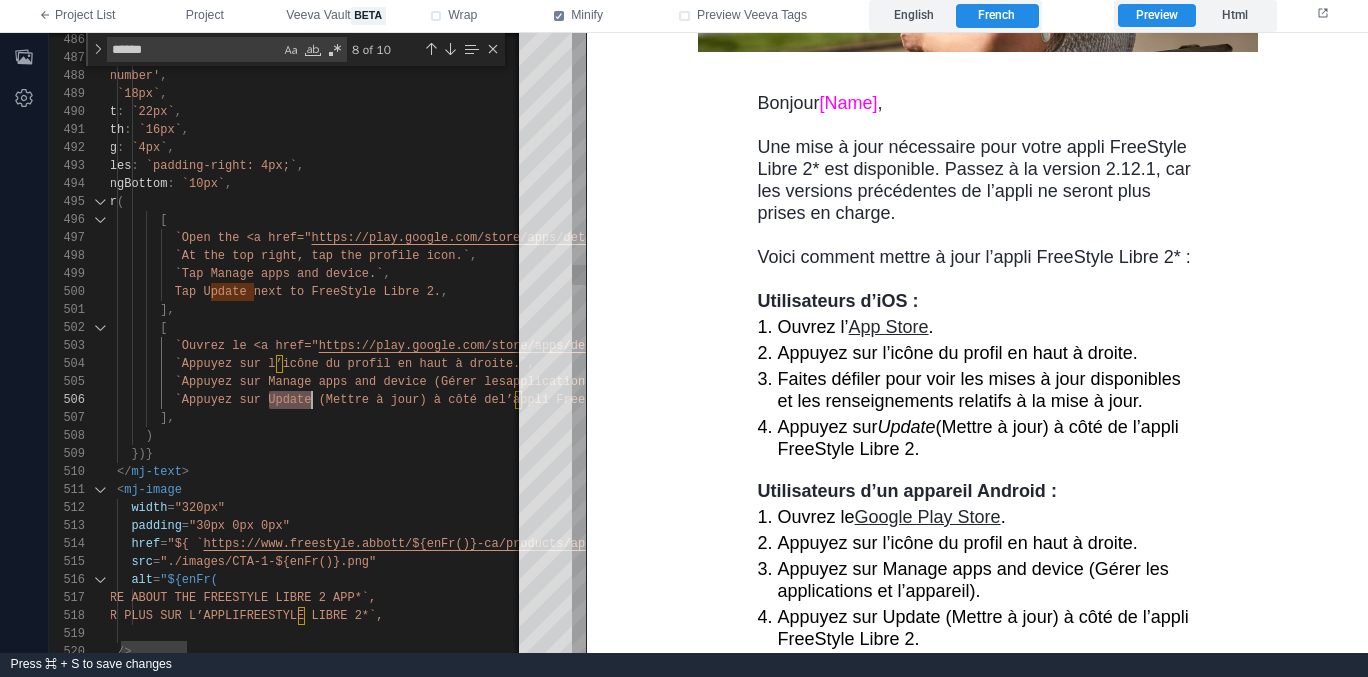 click on "Open the Google Play Store." at bounding box center [500045, 491268] 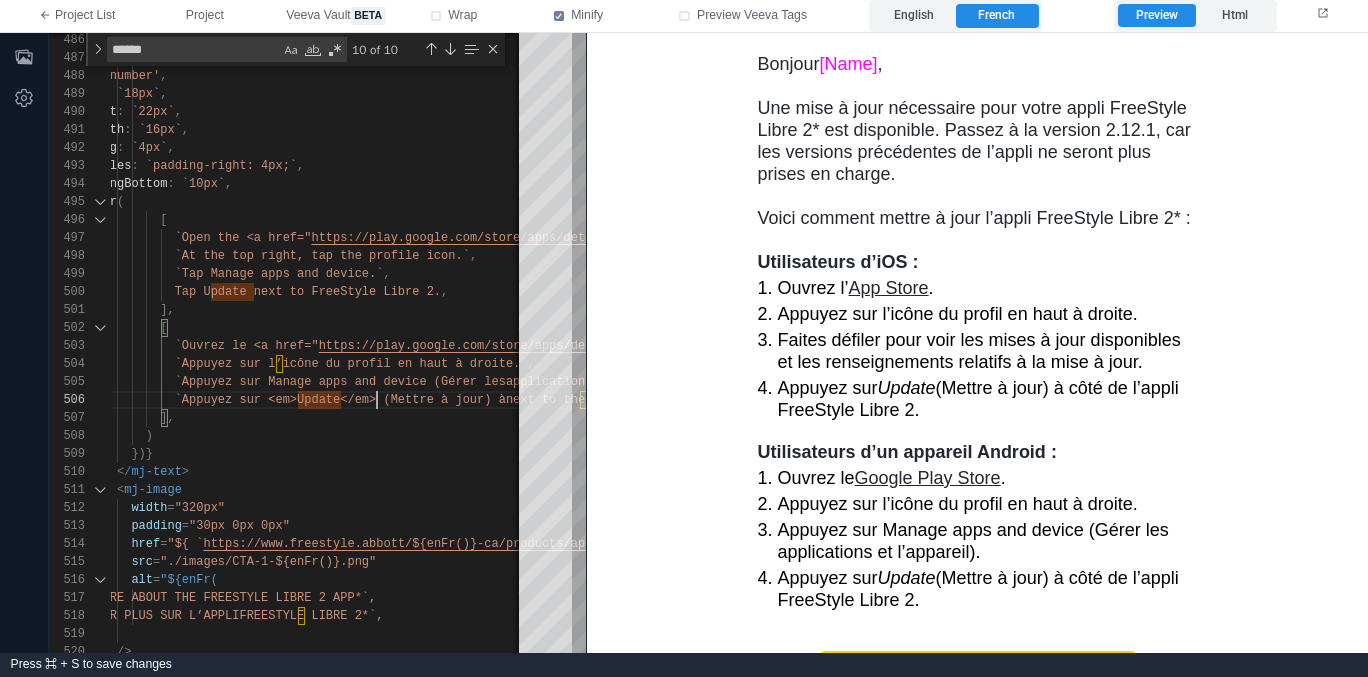 scroll, scrollTop: 403, scrollLeft: 0, axis: vertical 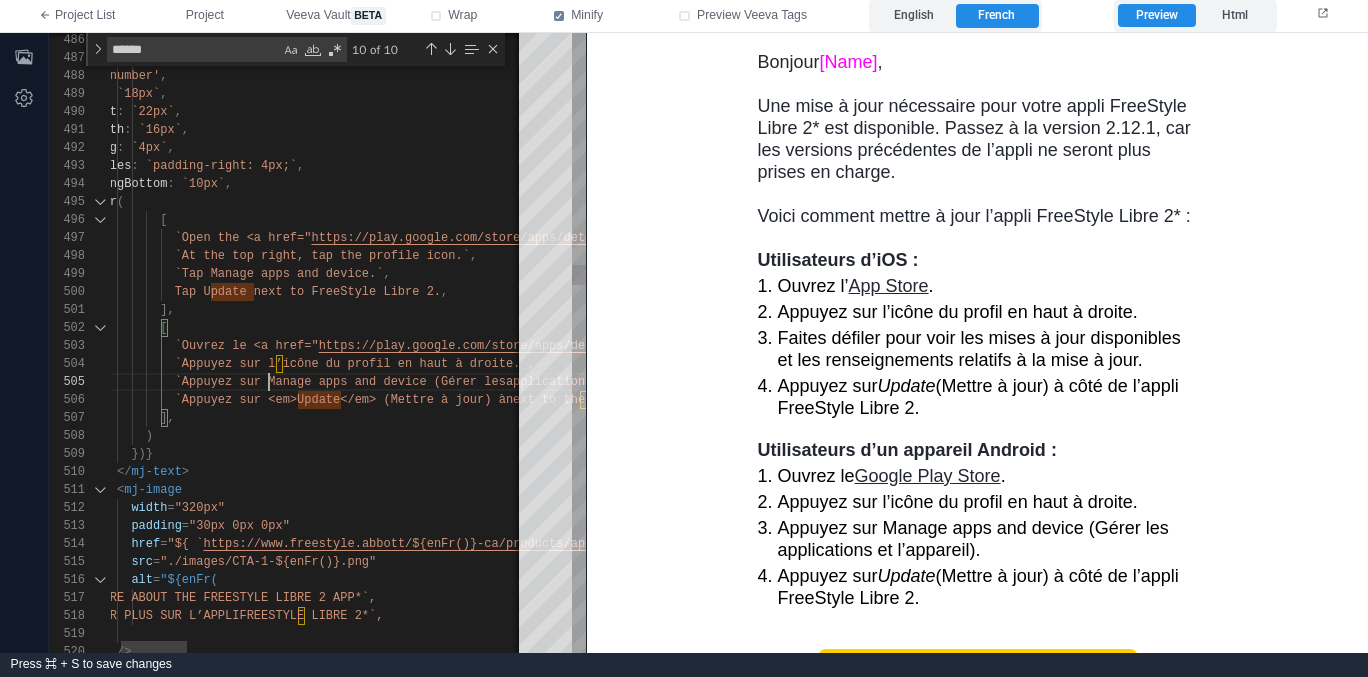 click on "Open the Google Play Store." at bounding box center [500045, 491268] 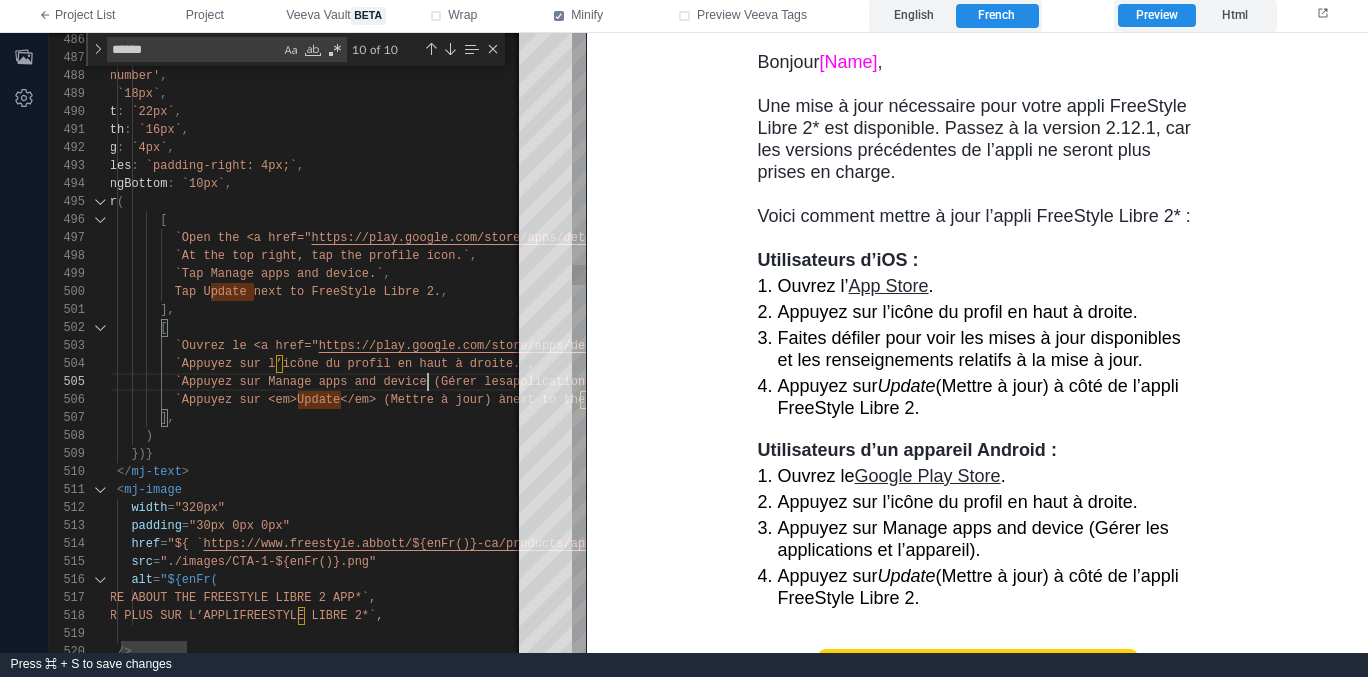 click on "`Appuyez sur Manage apps and device (Gérer les" at bounding box center (340, 382) 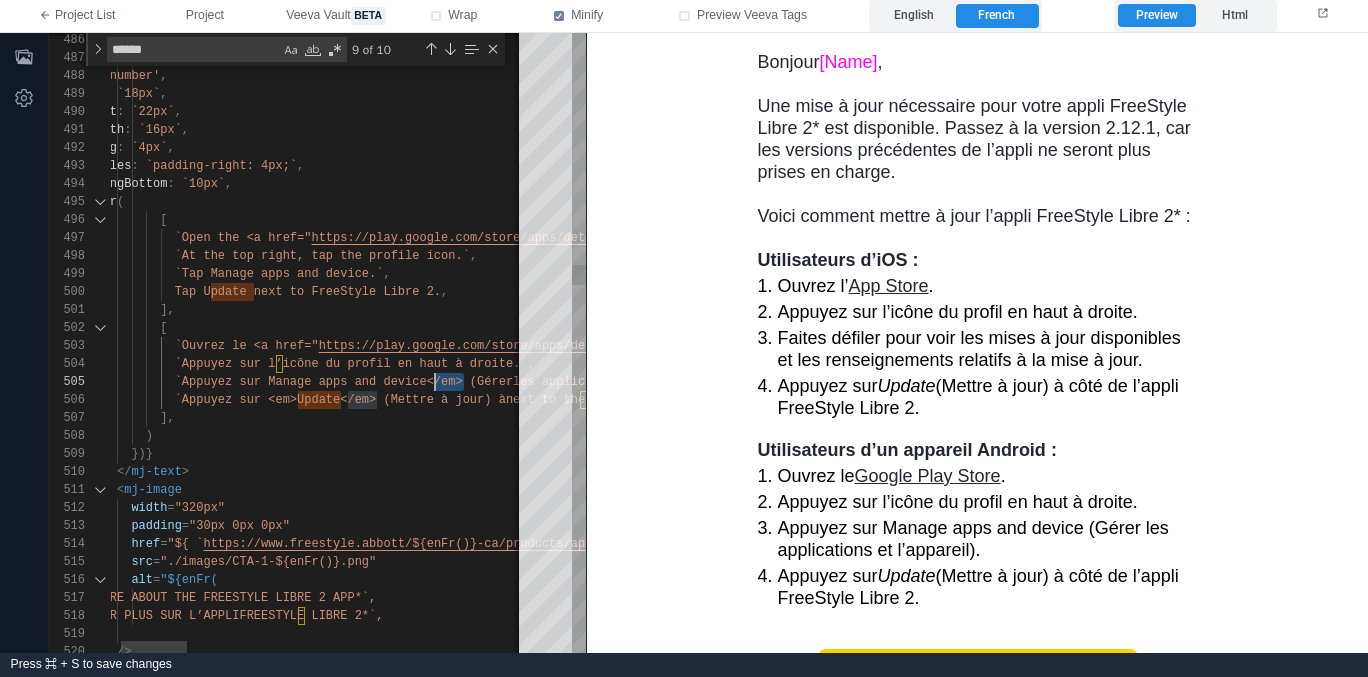 scroll, scrollTop: 72, scrollLeft: 383, axis: both 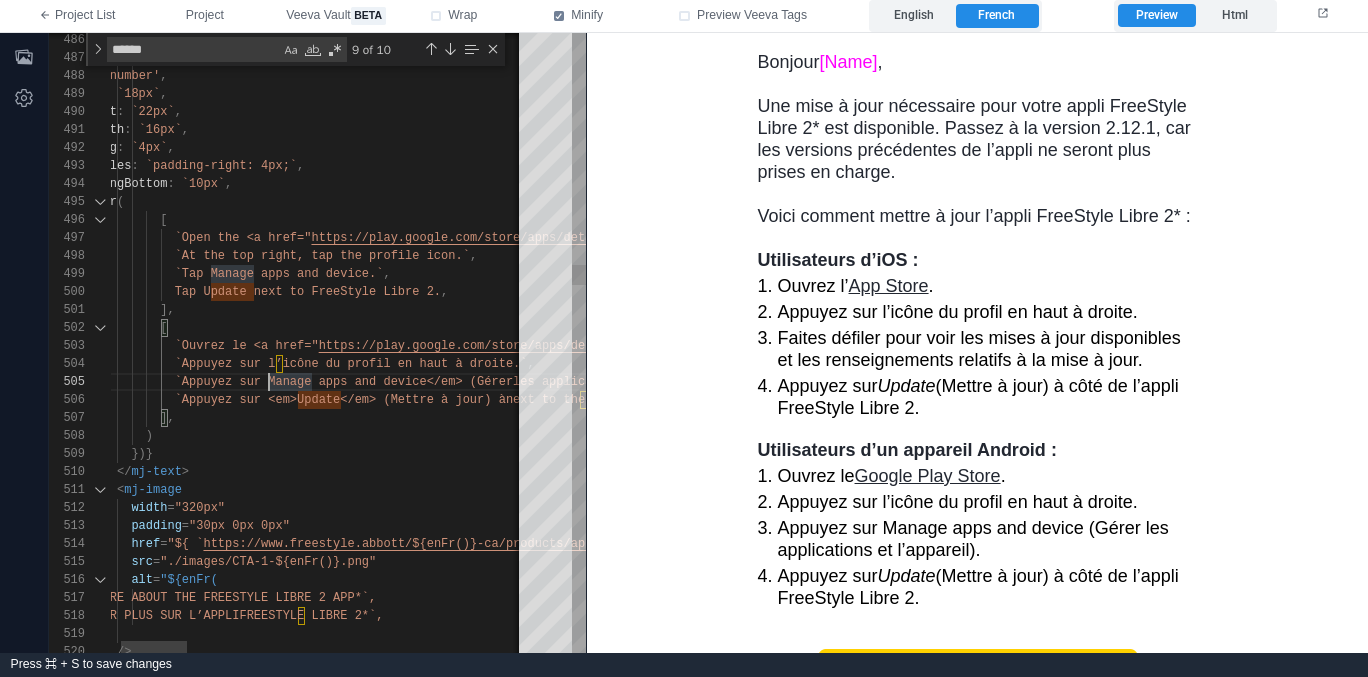 paste on "*****" 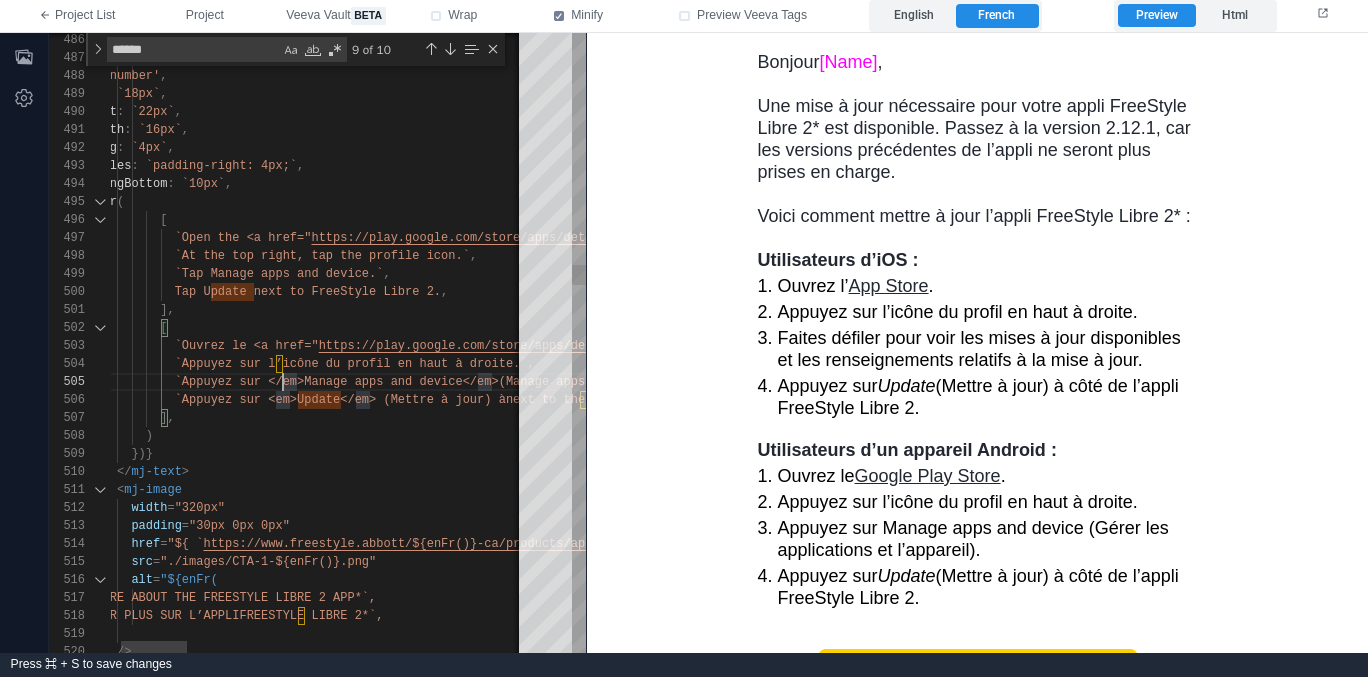scroll, scrollTop: 72, scrollLeft: 231, axis: both 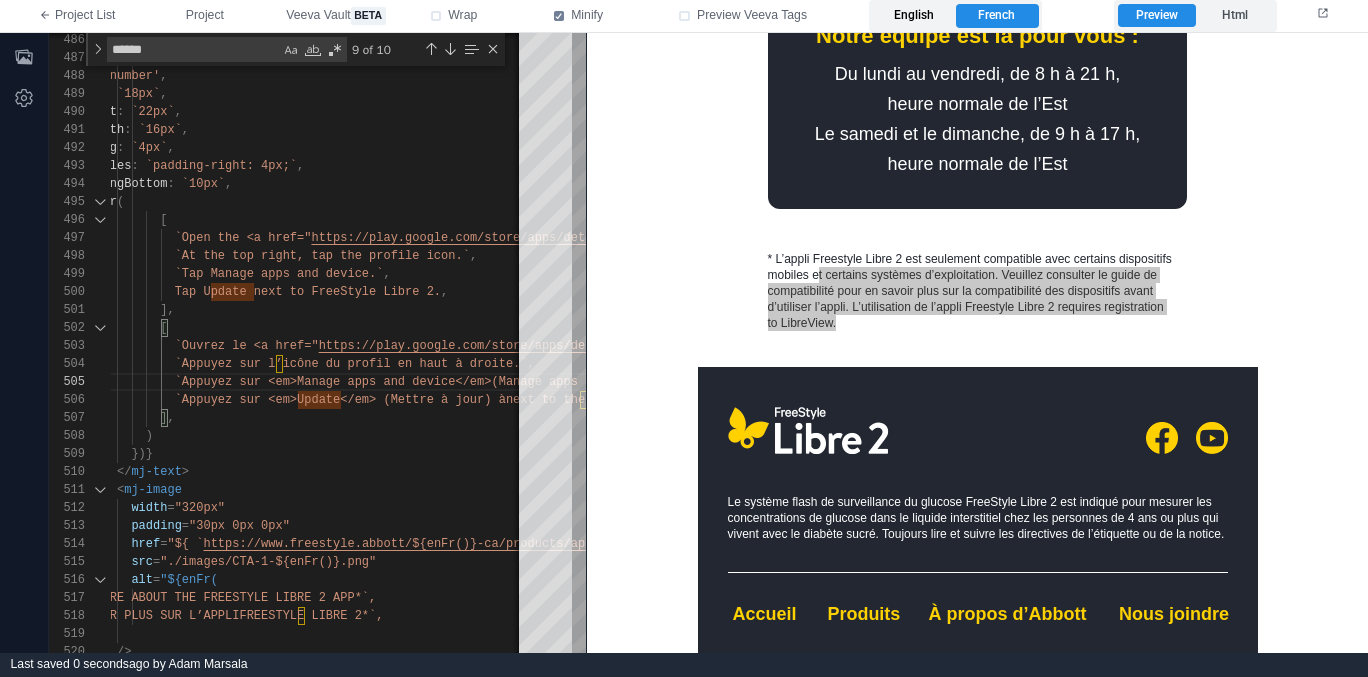 click on "English" at bounding box center (914, 16) 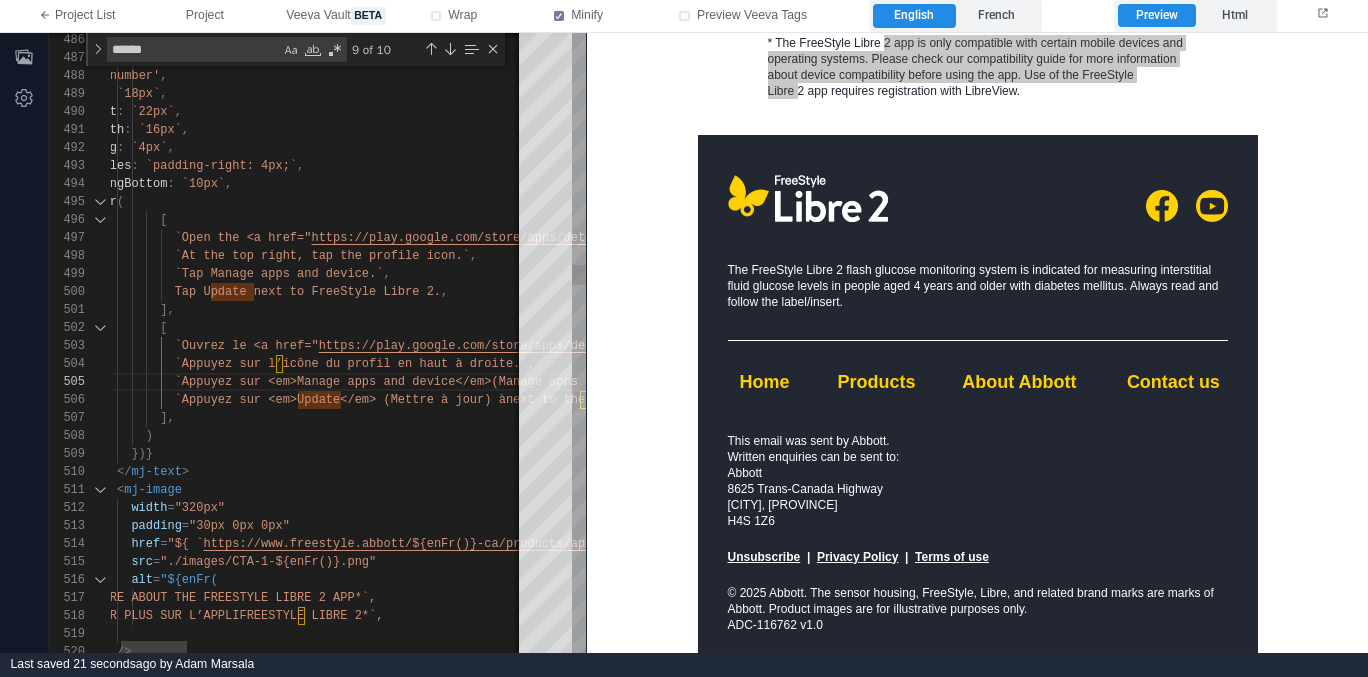 scroll, scrollTop: 1415, scrollLeft: 0, axis: vertical 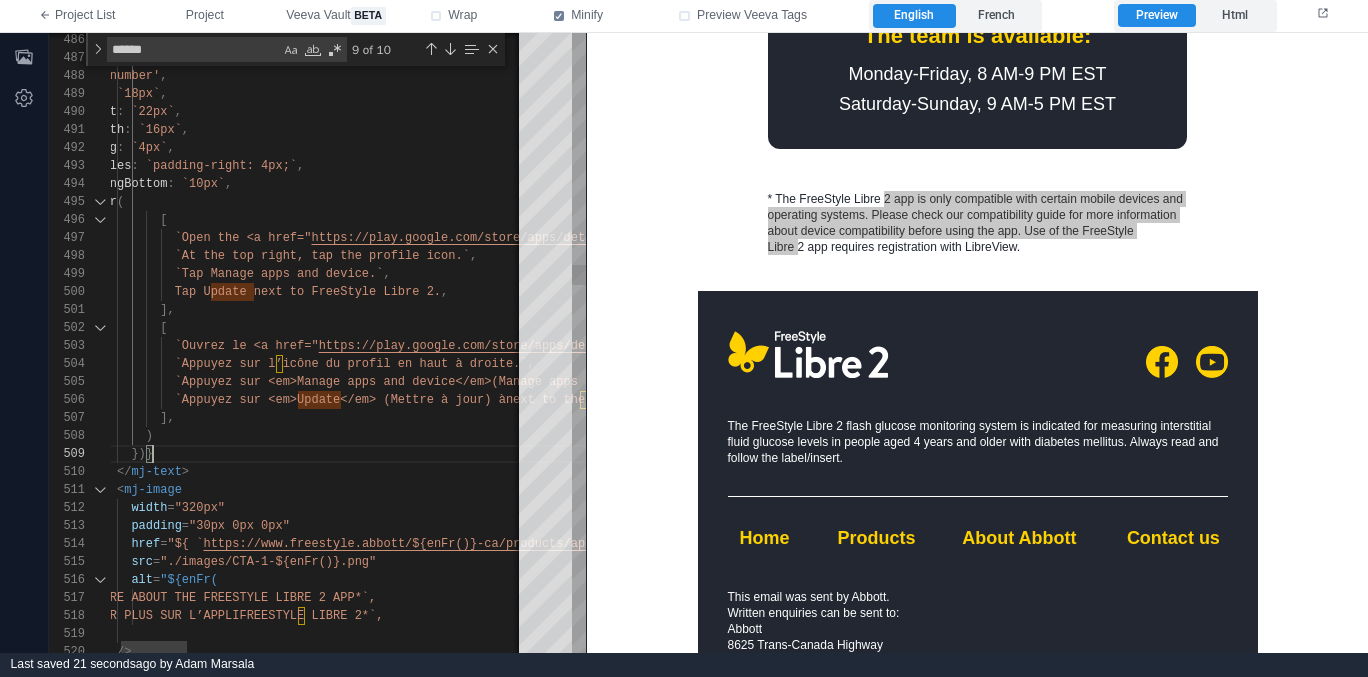 click on "})}" at bounding box center [1338, 454] 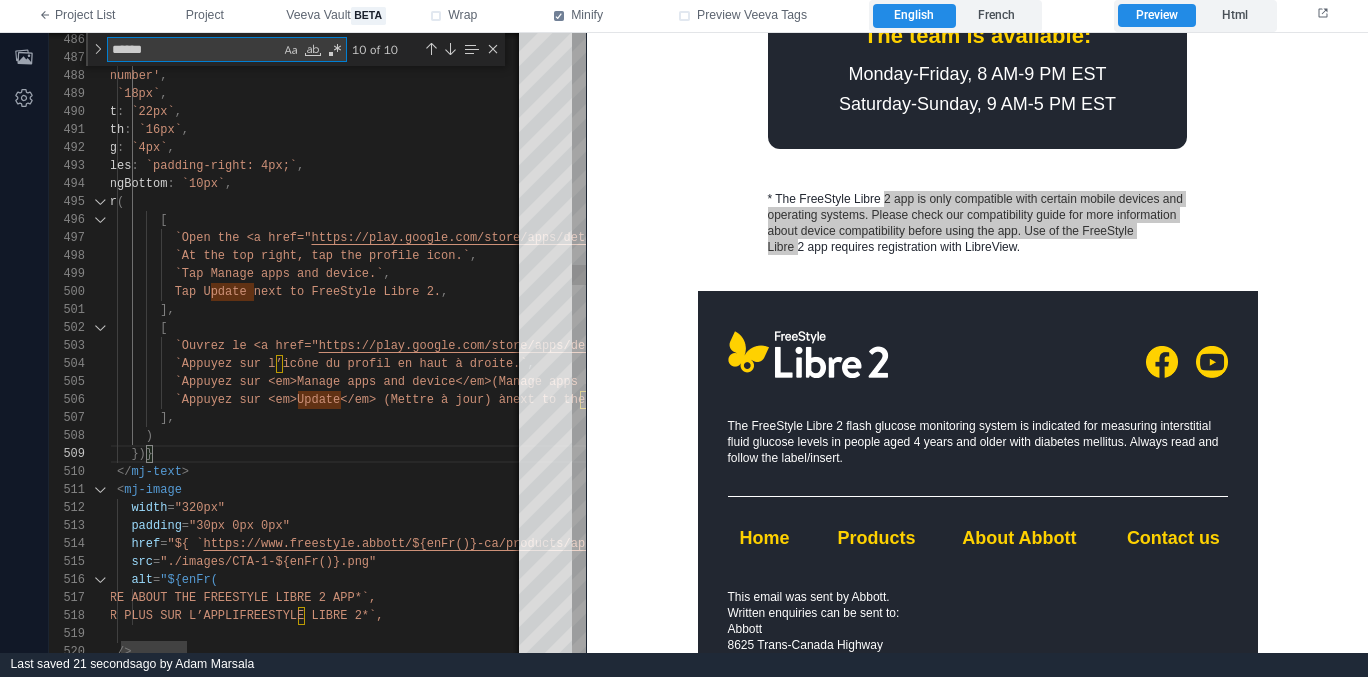 type on "**********" 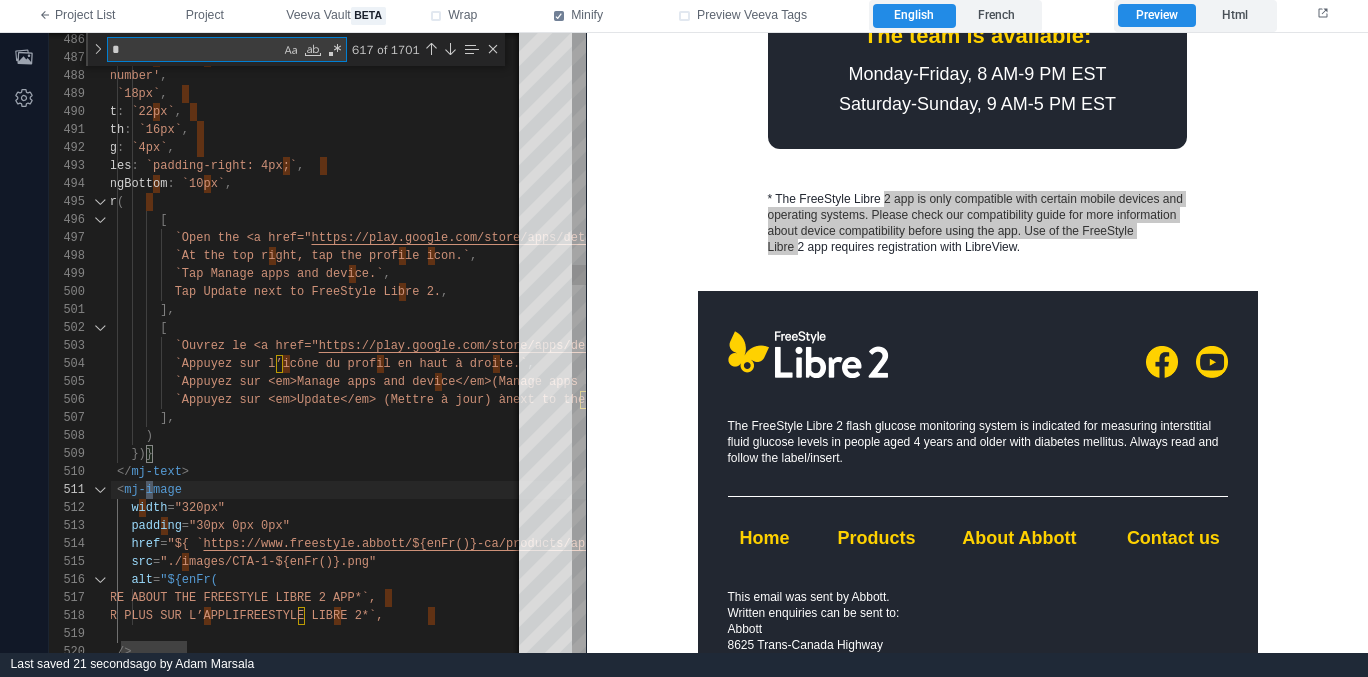 type on "**********" 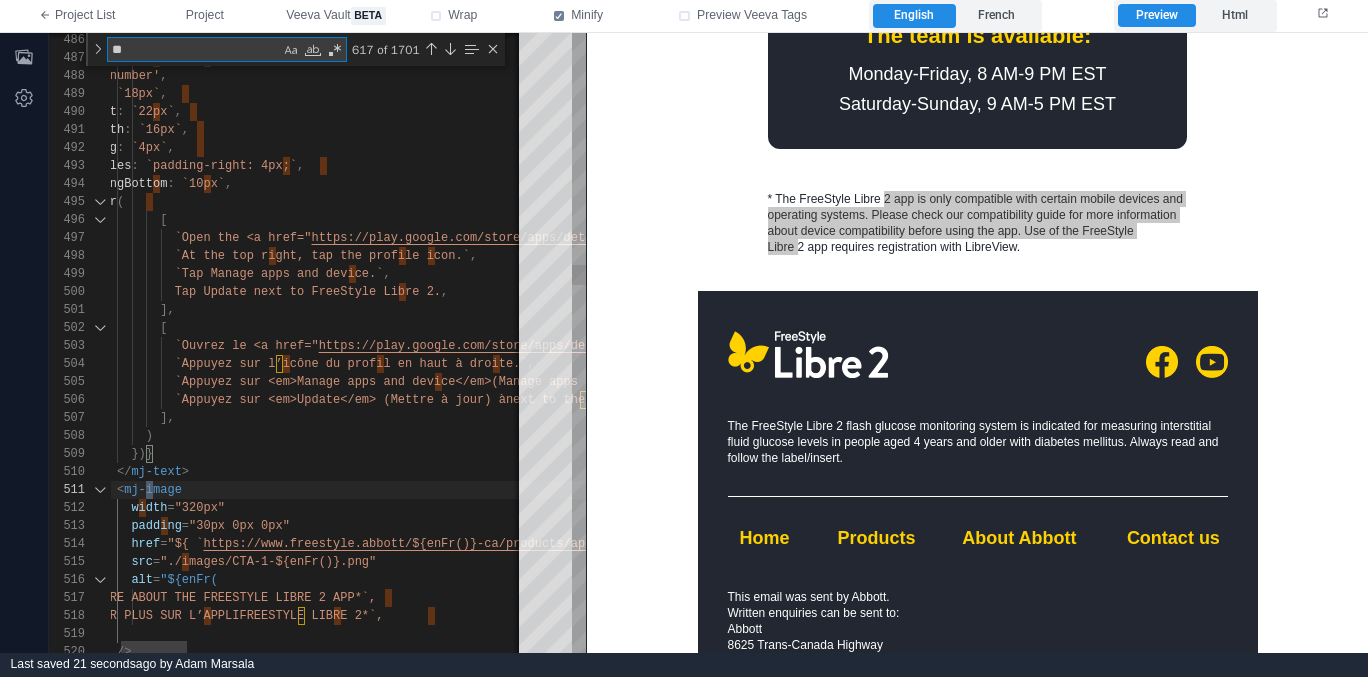 type on "**" 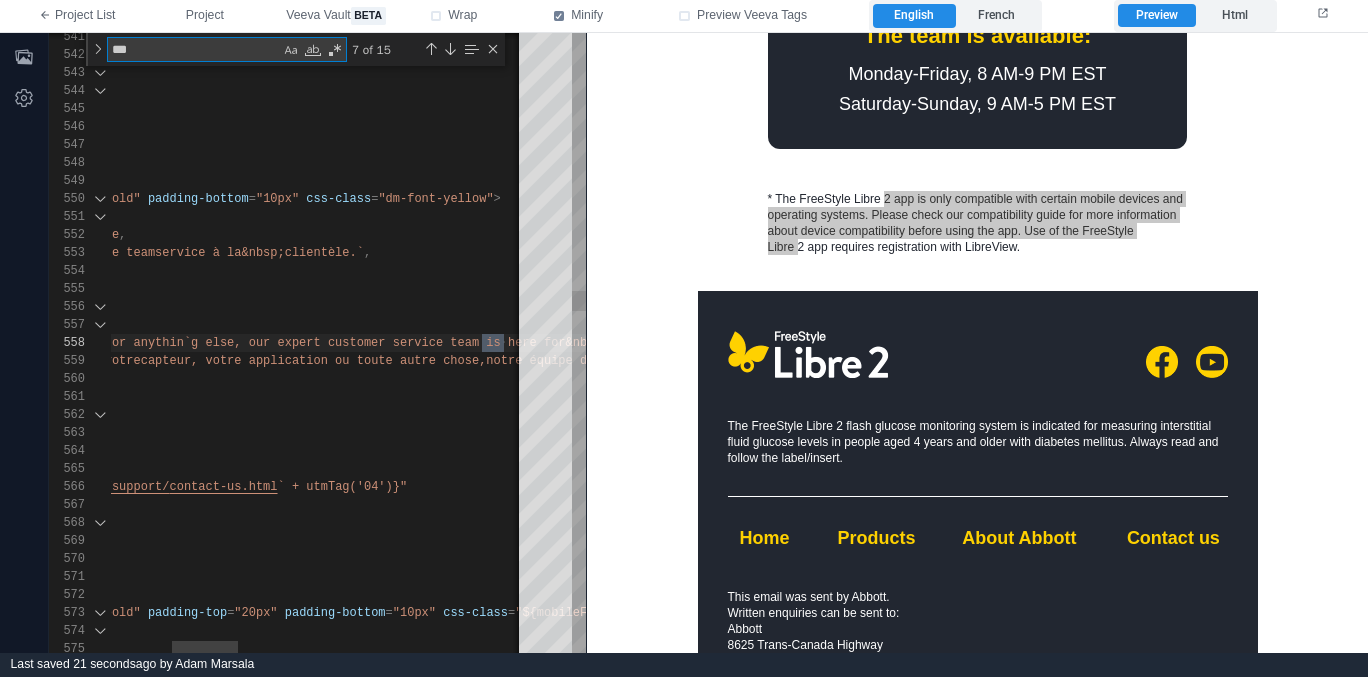type on "**********" 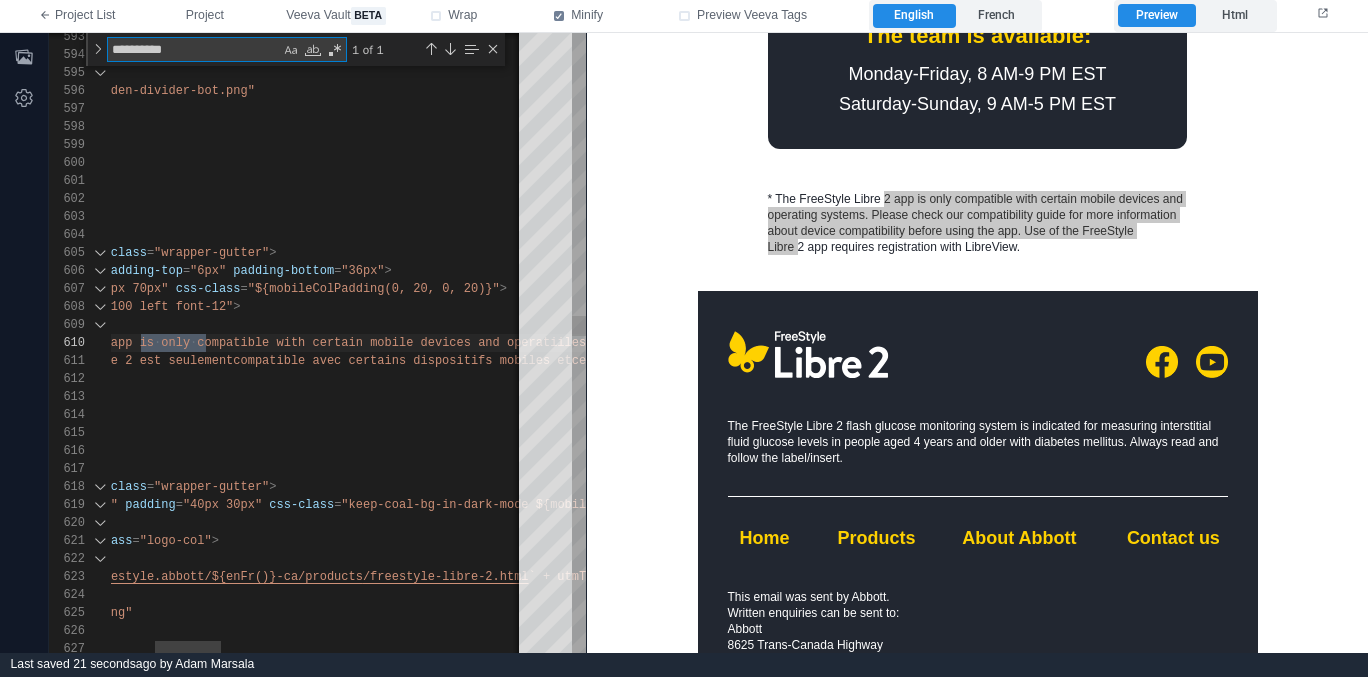 scroll, scrollTop: 180, scrollLeft: 383, axis: both 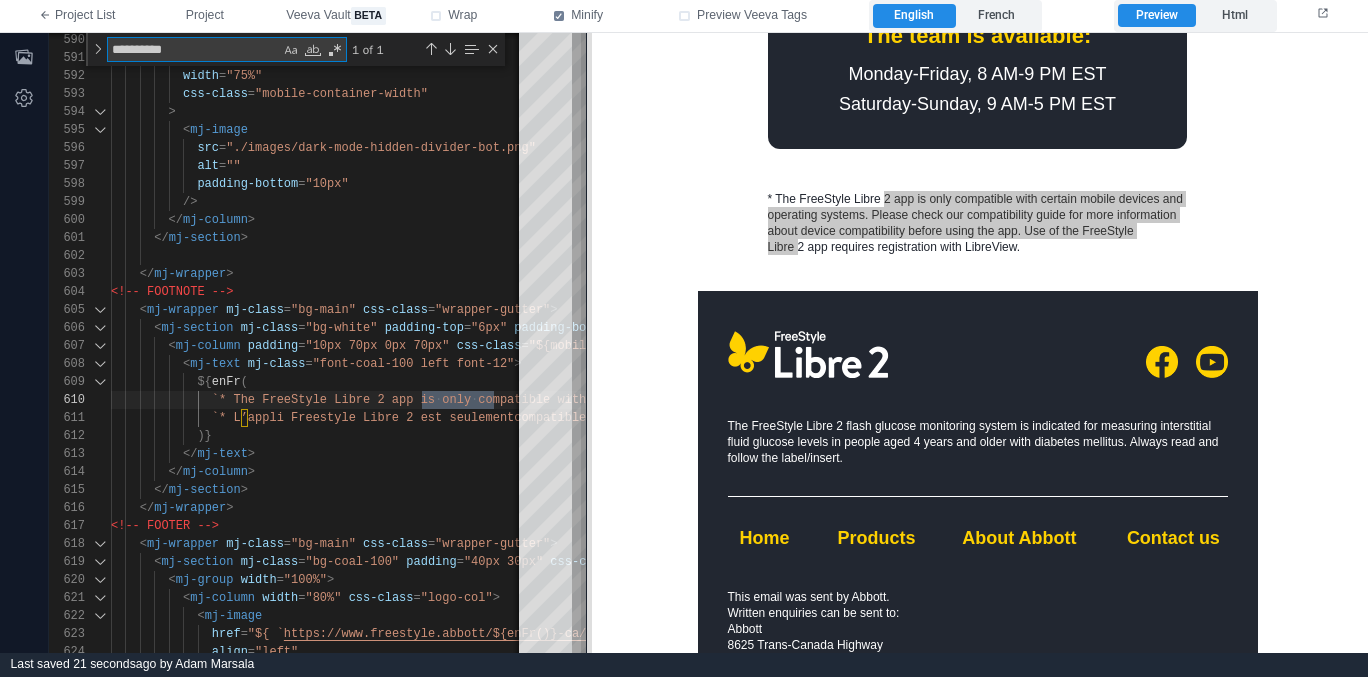 type on "**********" 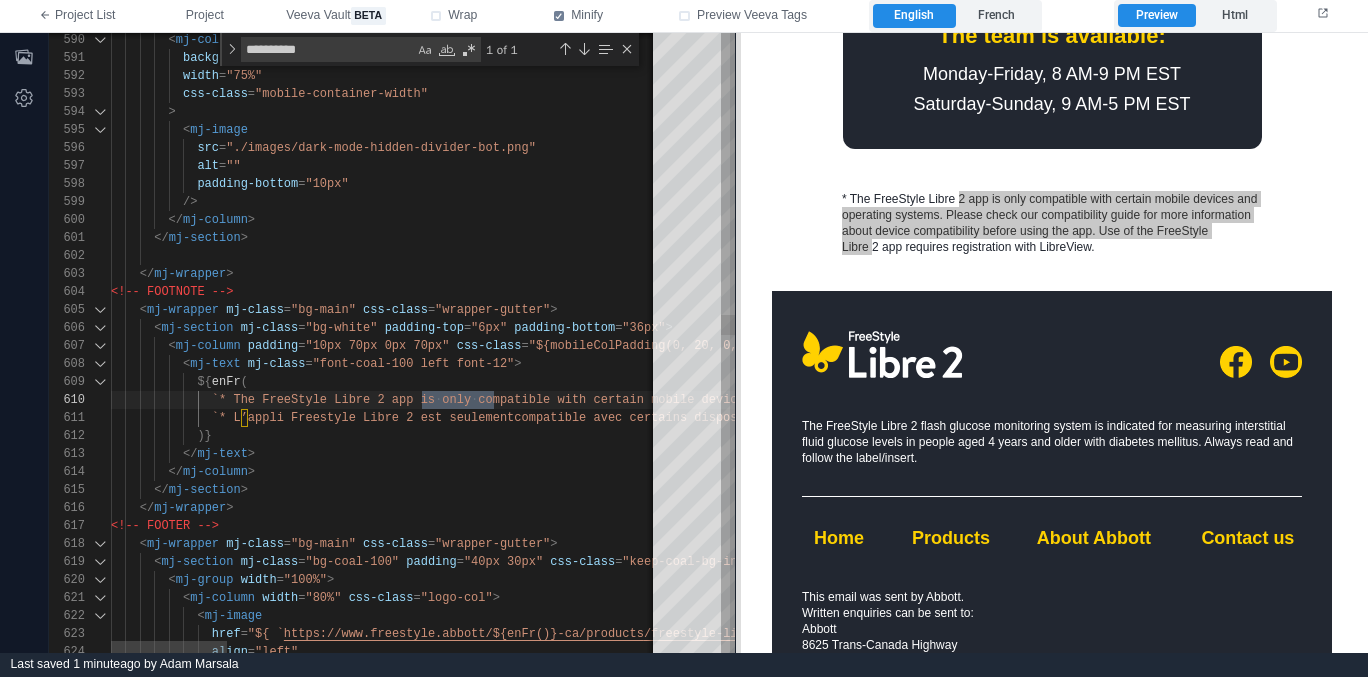 drag, startPoint x: 587, startPoint y: 411, endPoint x: 736, endPoint y: 405, distance: 149.12076 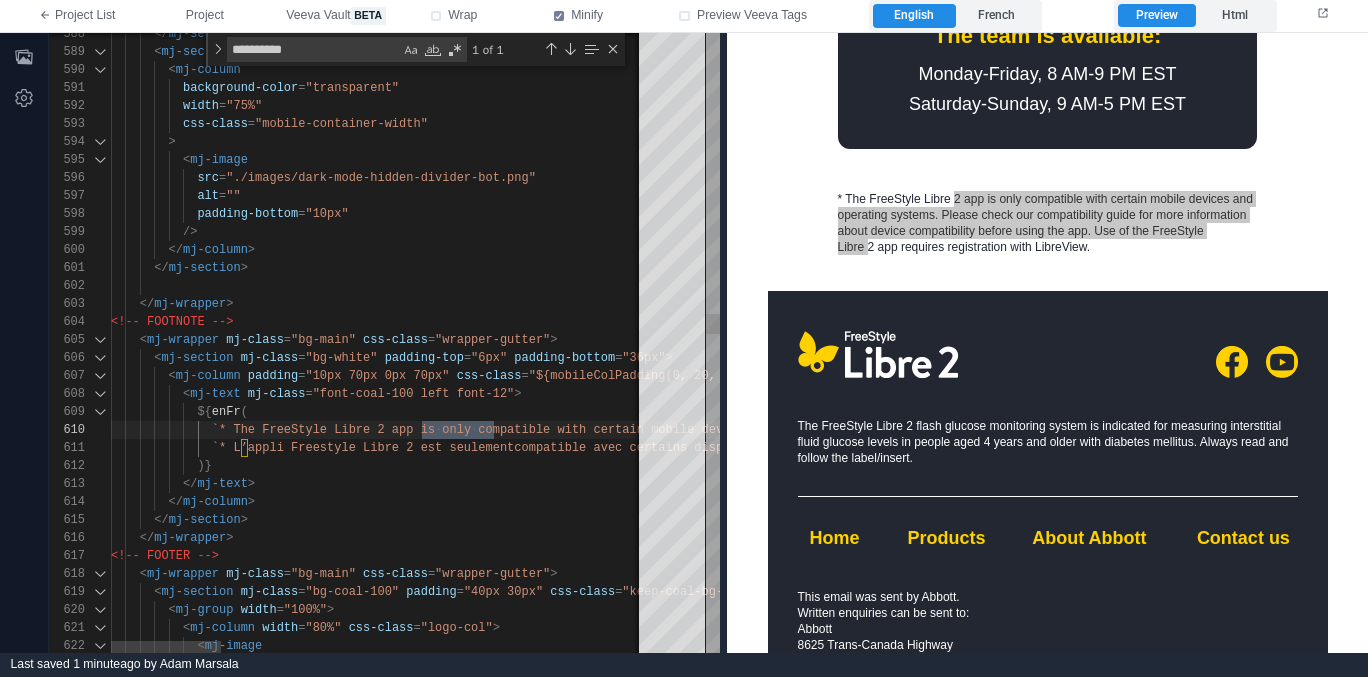 drag, startPoint x: 735, startPoint y: 416, endPoint x: 608, endPoint y: 421, distance: 127.09839 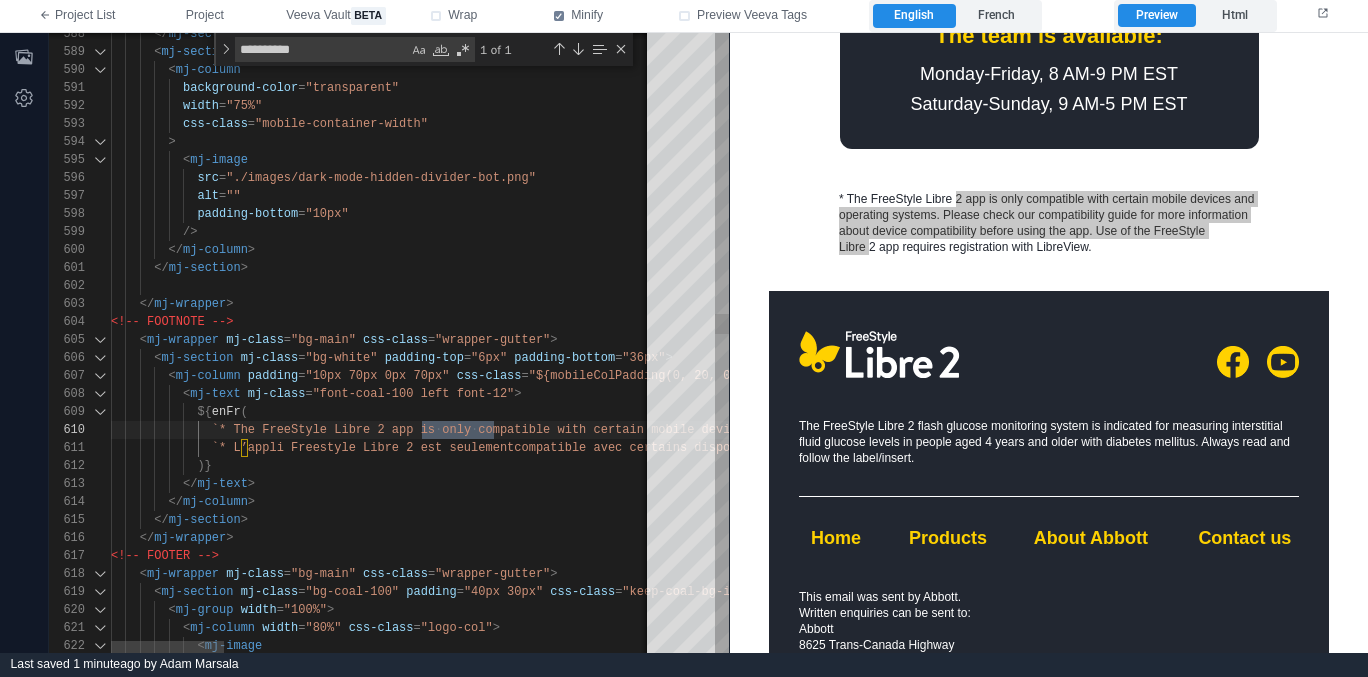 click on "* The FreeStyle Libre 2 app is only compatible with certain mobile devices and operating systems. Please check our compatibility guide for more information about device compatibility before using the app. Use of the FreeStyle Libre 2 app requires registration with LibreView." at bounding box center [500111, 489426] 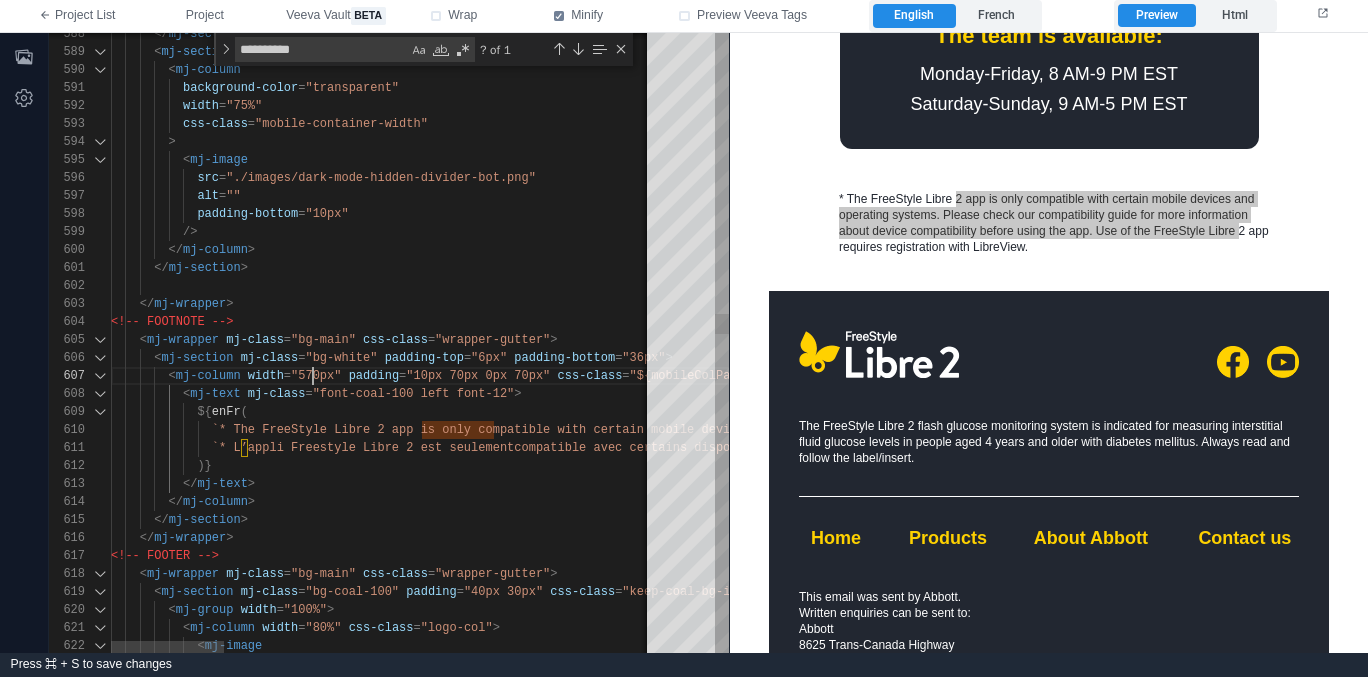 scroll, scrollTop: 108, scrollLeft: 202, axis: both 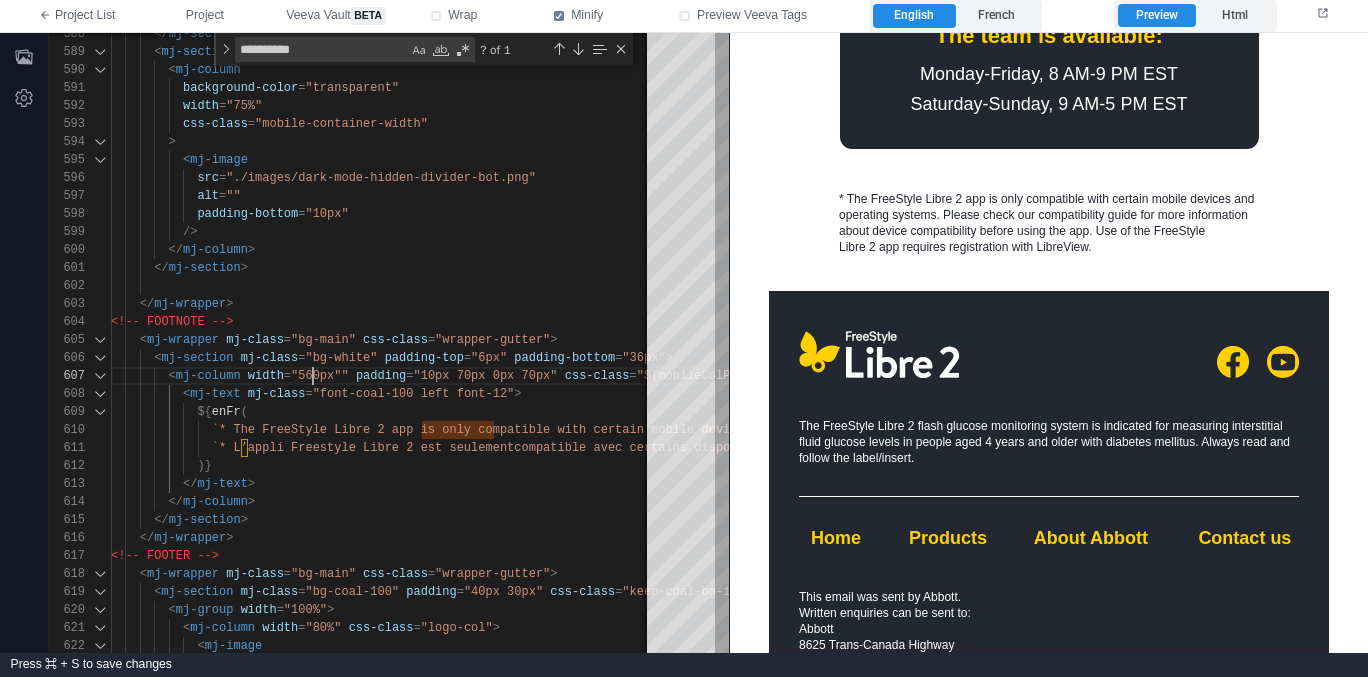 click on "* The FreeStyle Libre   2   app is only compatible with certain mobile devices and operating systems. Please check our compatibility guide for more information about device compatibility before using the app. Use of the FreeStyle Libre   2   app requires registration with LibreView." at bounding box center [1049, 222] 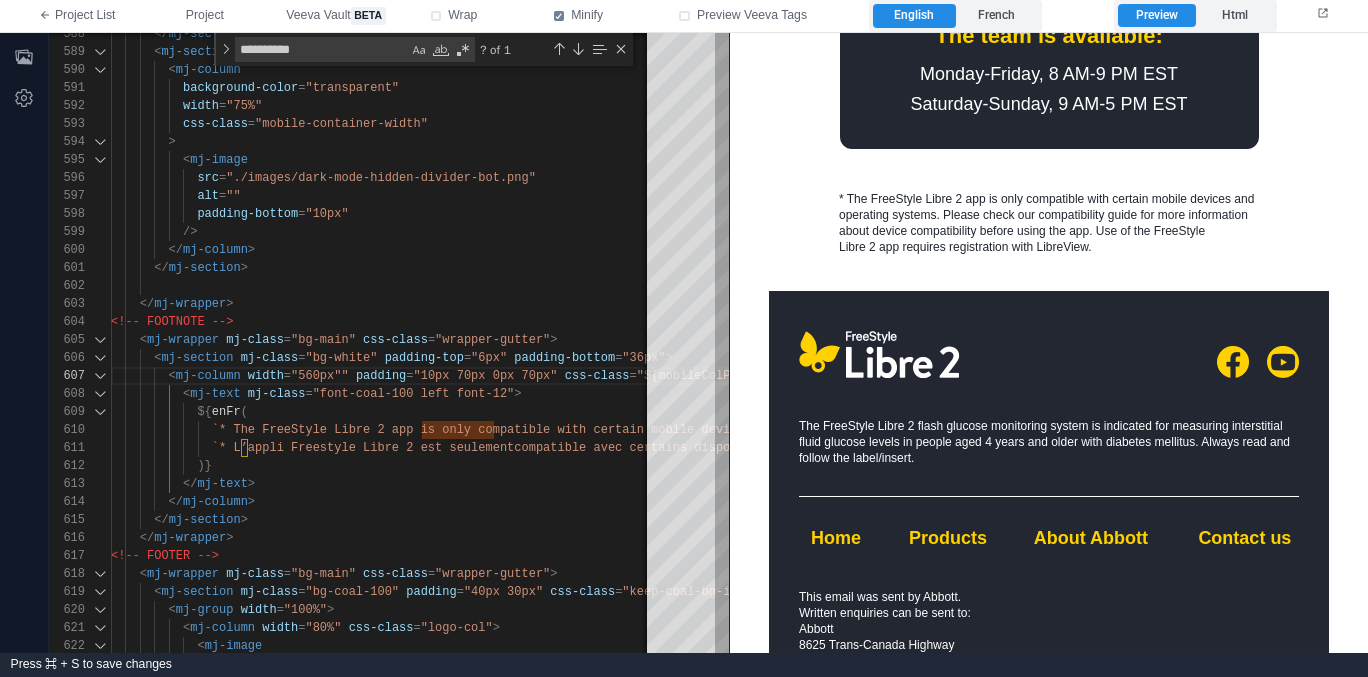 drag, startPoint x: 831, startPoint y: 194, endPoint x: 1074, endPoint y: 244, distance: 248.09071 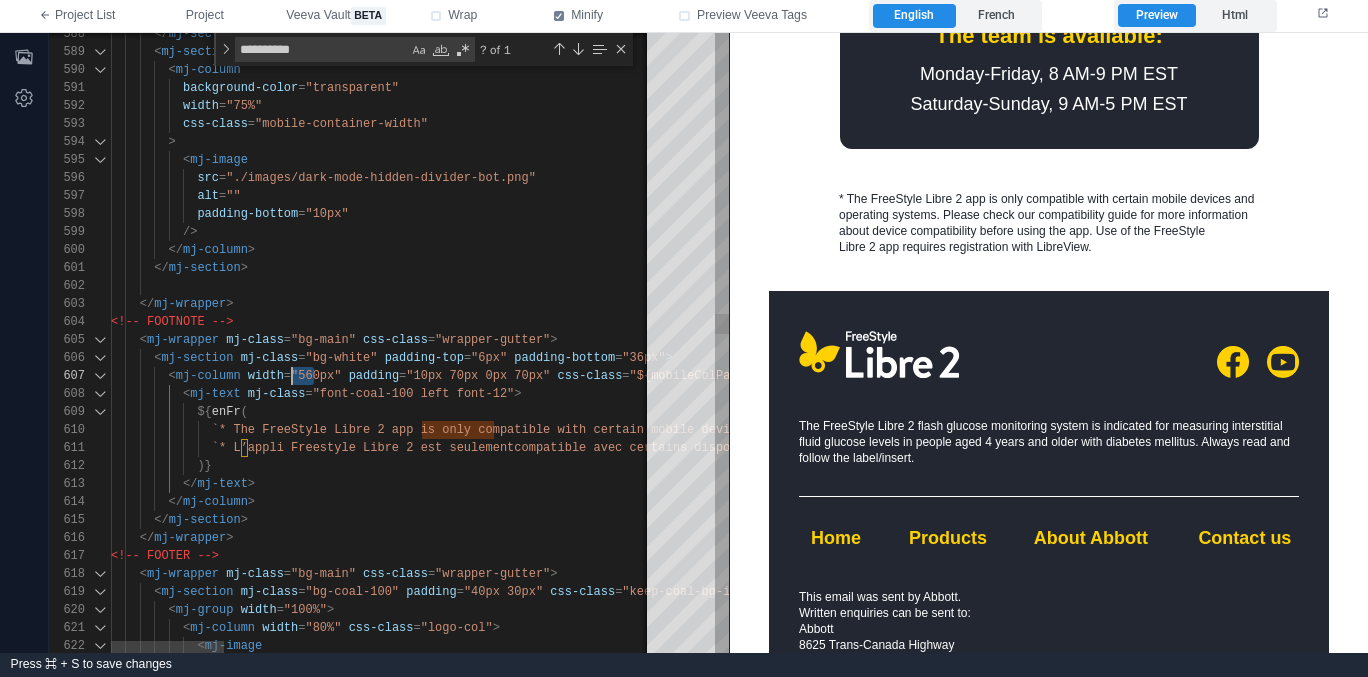 scroll, scrollTop: 108, scrollLeft: 188, axis: both 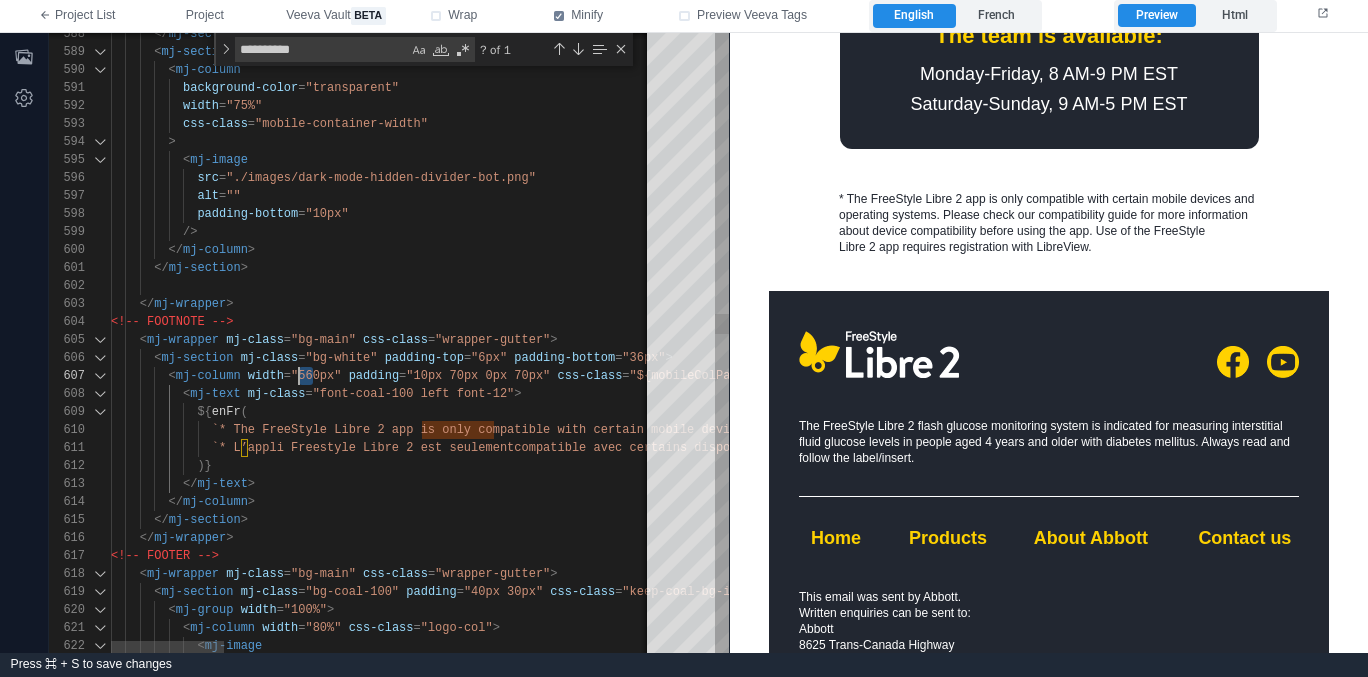 drag, startPoint x: 315, startPoint y: 371, endPoint x: 301, endPoint y: 368, distance: 14.3178215 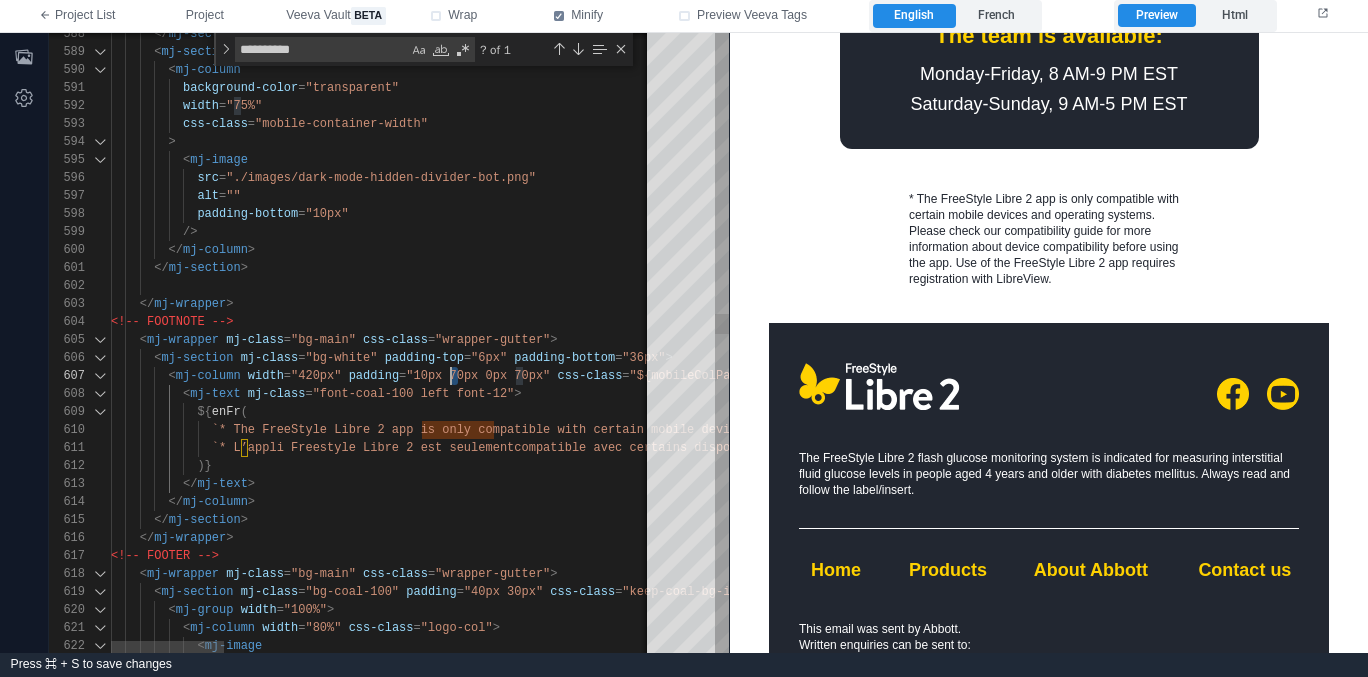 scroll, scrollTop: 108, scrollLeft: 340, axis: both 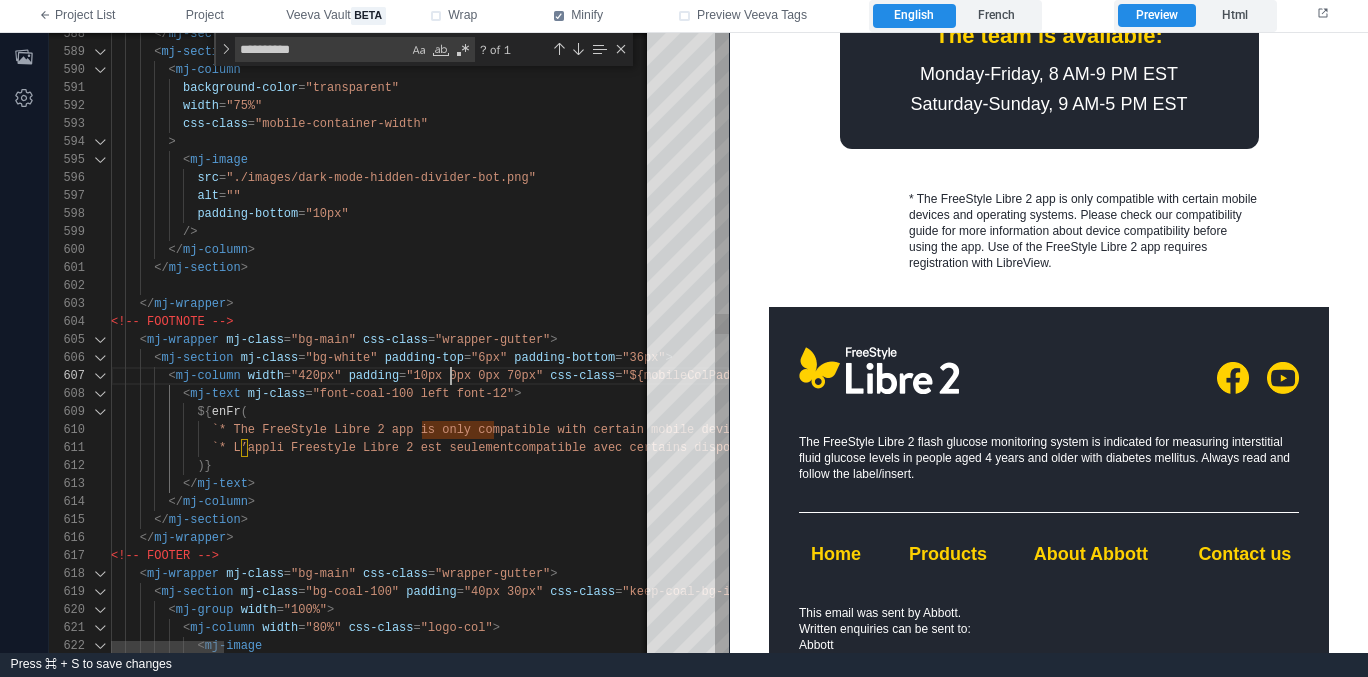 click on ""10px 0px 0px 70px"" at bounding box center (474, 376) 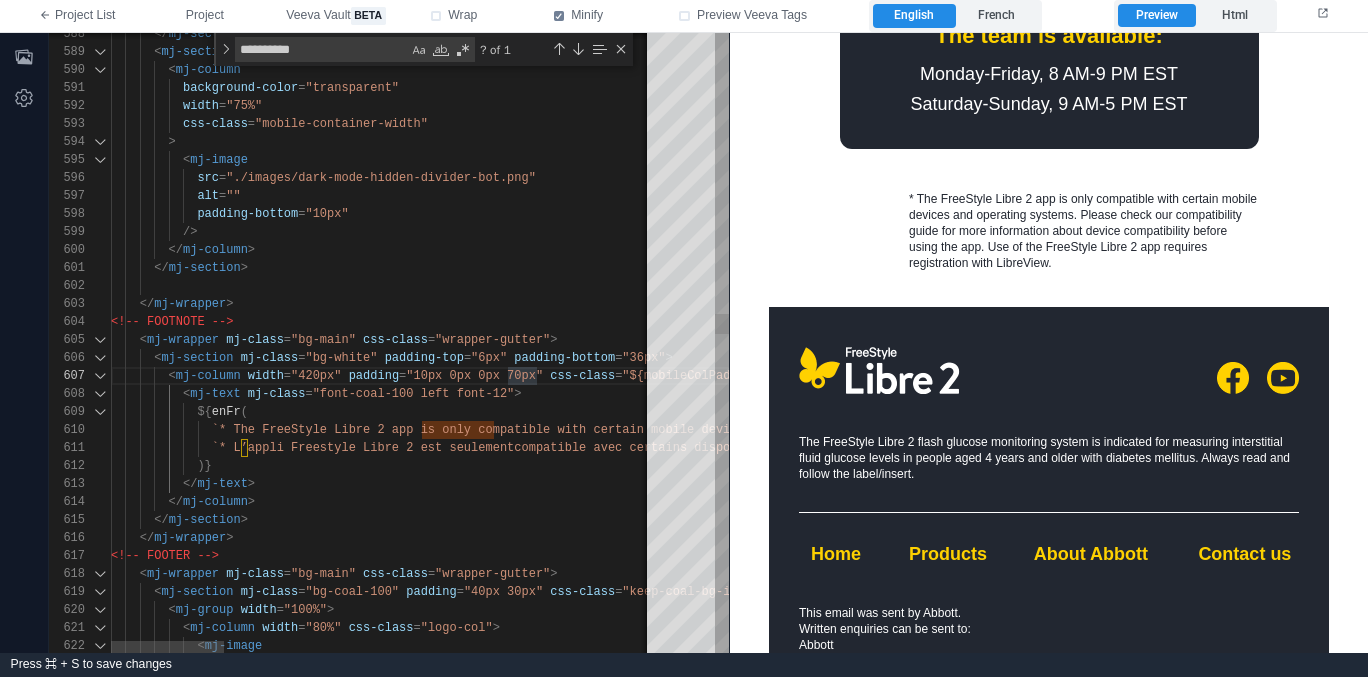 scroll, scrollTop: 108, scrollLeft: 397, axis: both 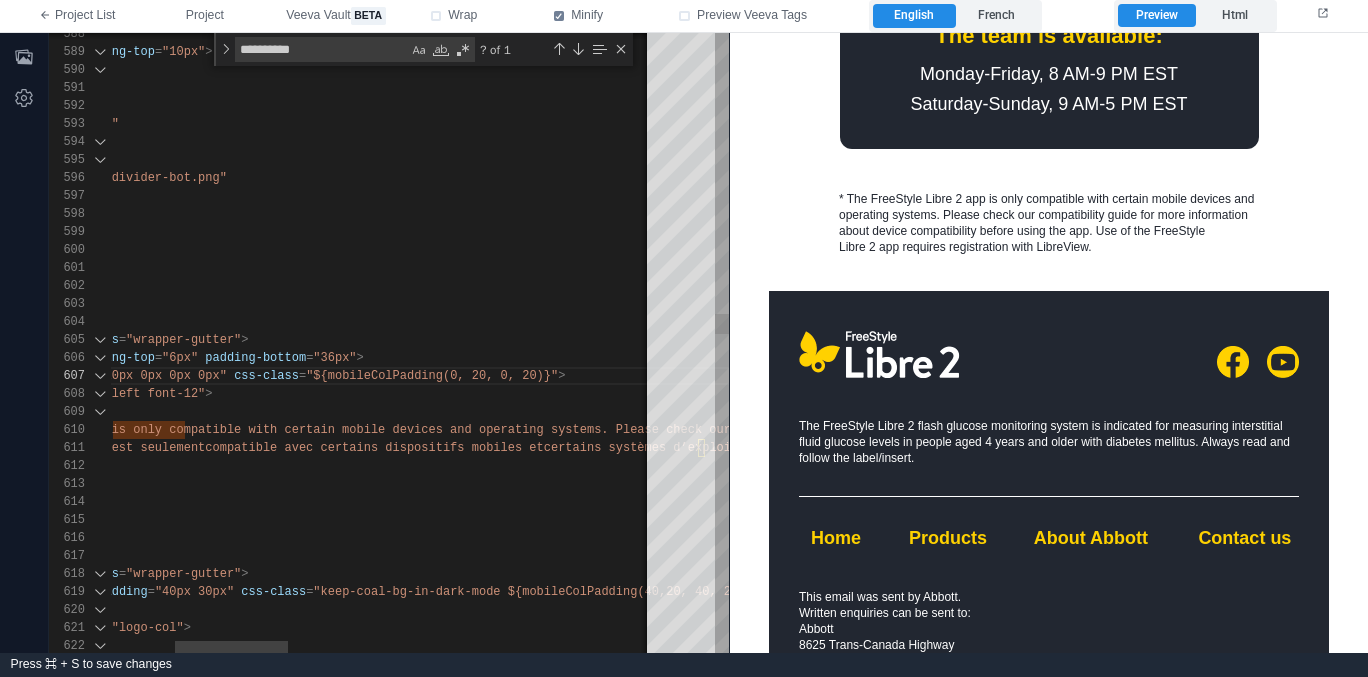 click on "* The FreeStyle Libre 2 app is only compatible with certain mobile devices and operating systems. Please check our compatibility guide for more information about device compatibility before using the app. Use of the FreeStyle Libre 2 app requires registration with LibreView." at bounding box center (389, 343) 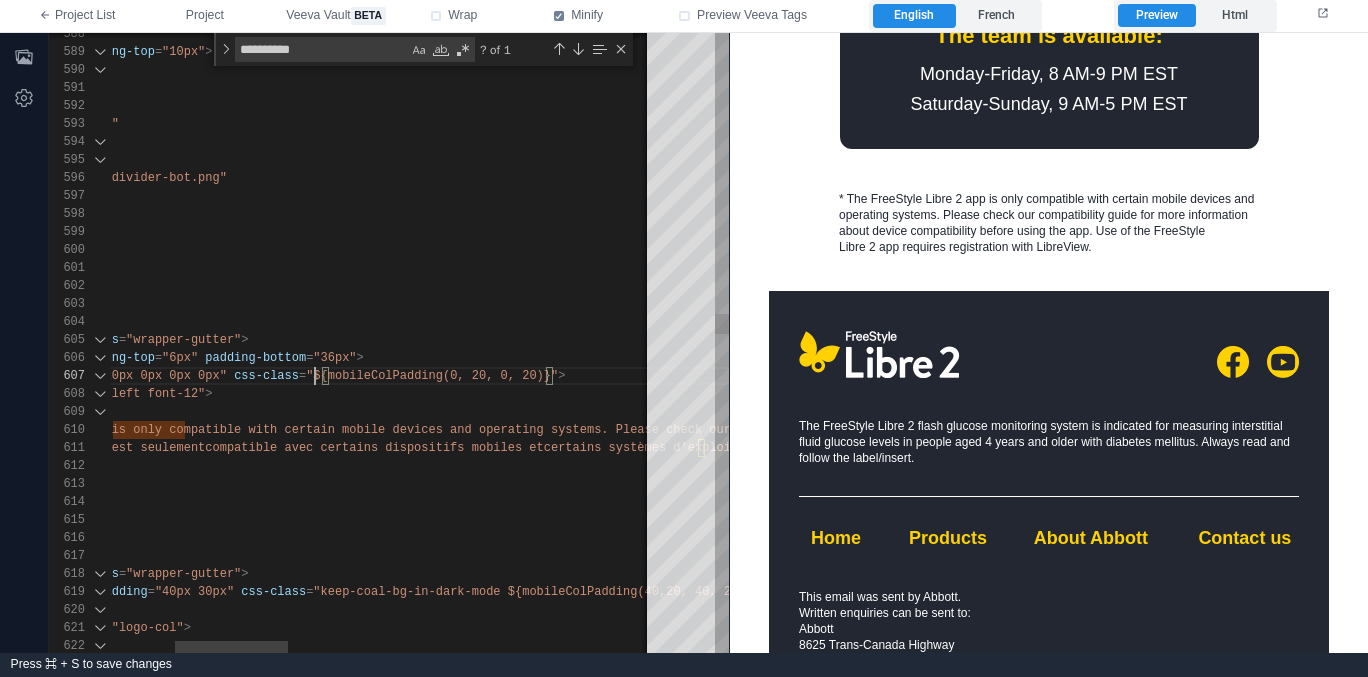click on "* The FreeStyle Libre 2 app is only compatible with certain mobile devices and operating systems. Please check our compatibility guide for more information about device compatibility before using the app. Use of the FreeStyle Libre 2 app requires registration with LibreView." at bounding box center [389, 343] 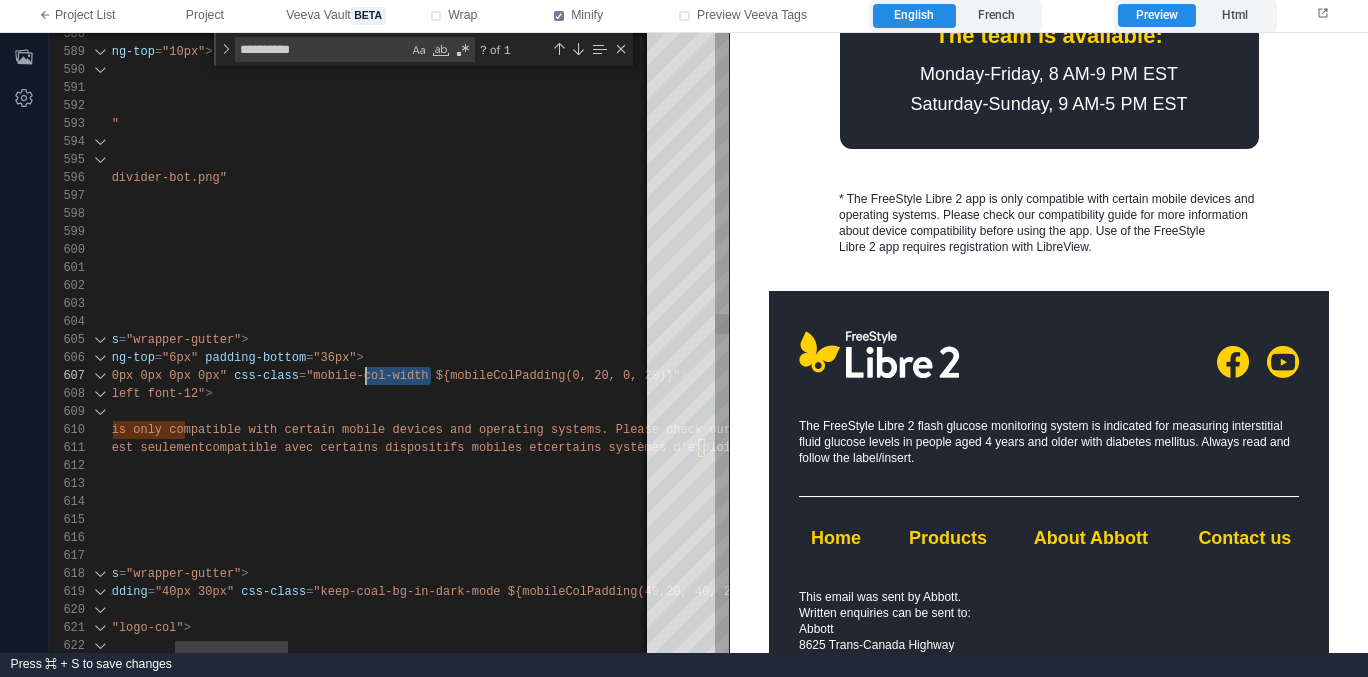 scroll, scrollTop: 108, scrollLeft: 513, axis: both 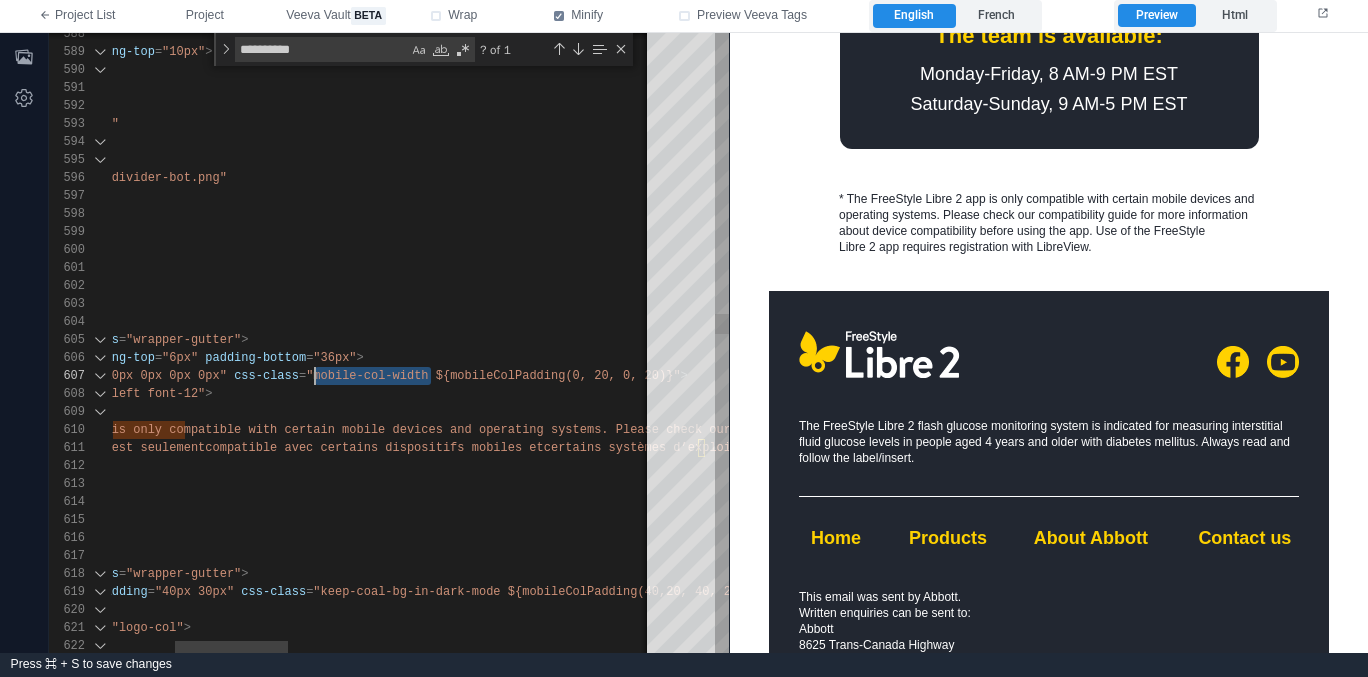 type on "**********" 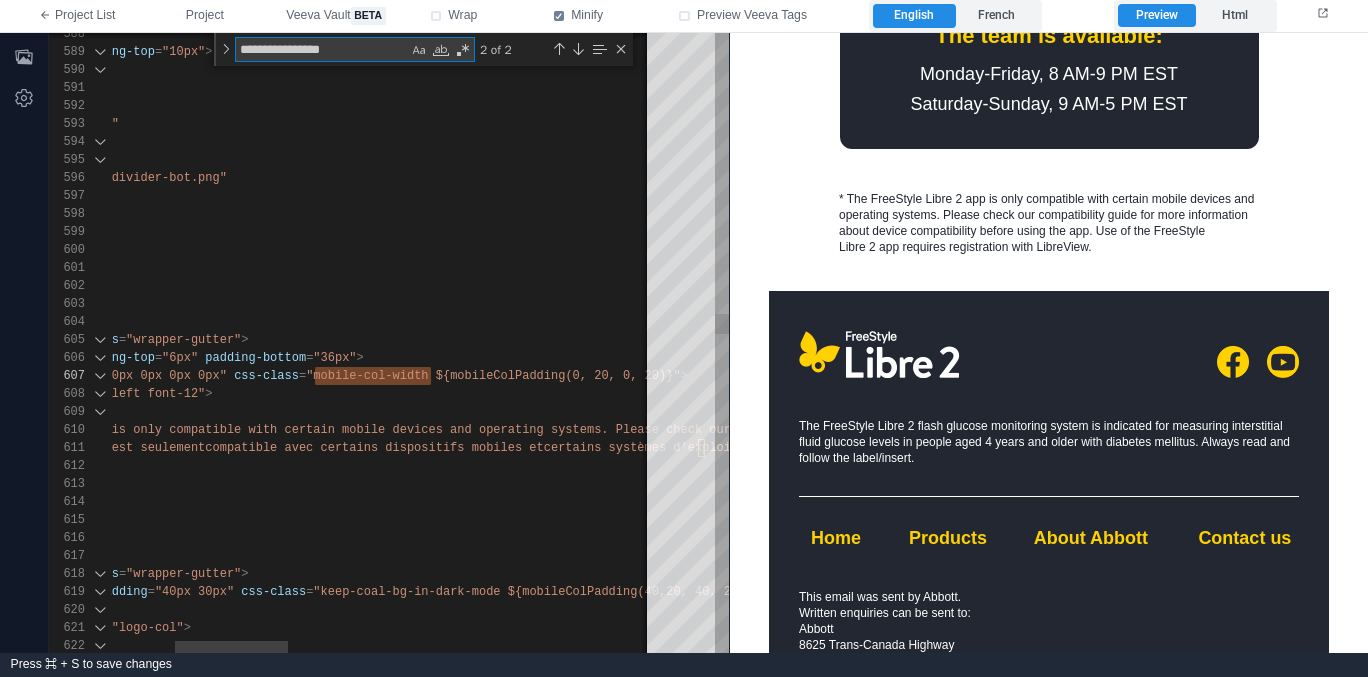 type on "**********" 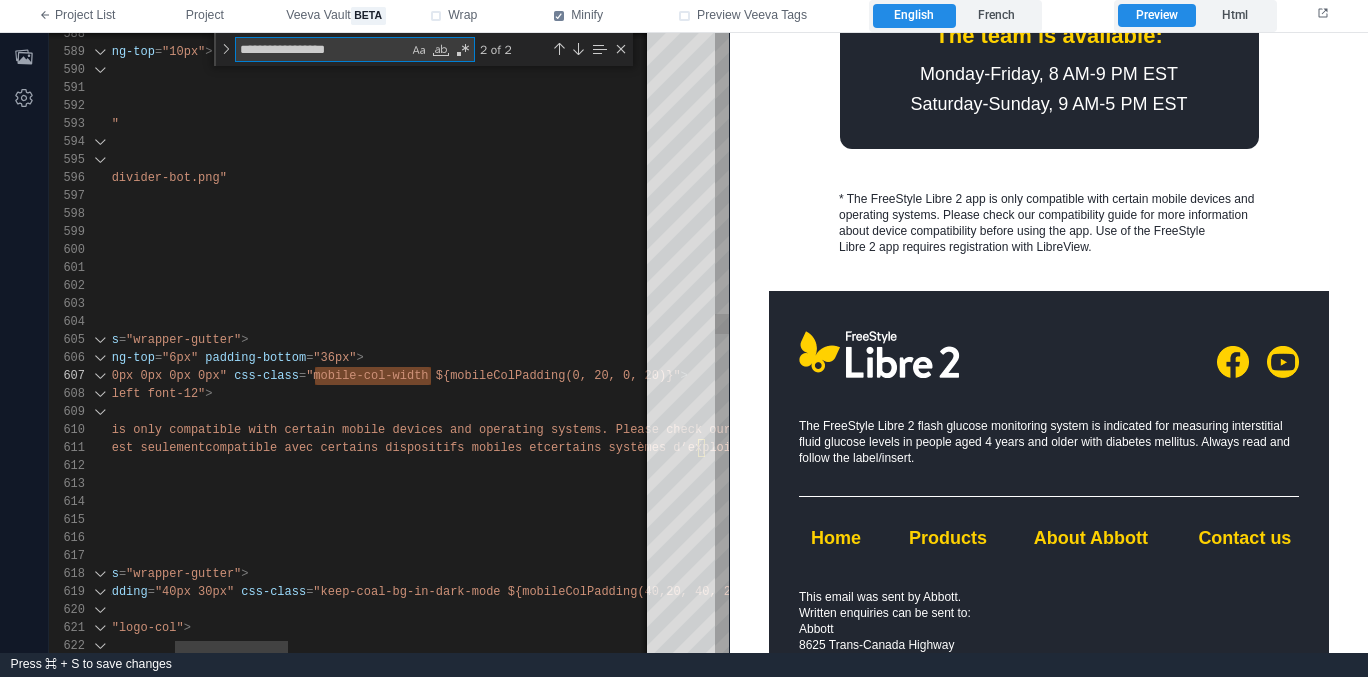 scroll, scrollTop: 180, scrollLeft: 181, axis: both 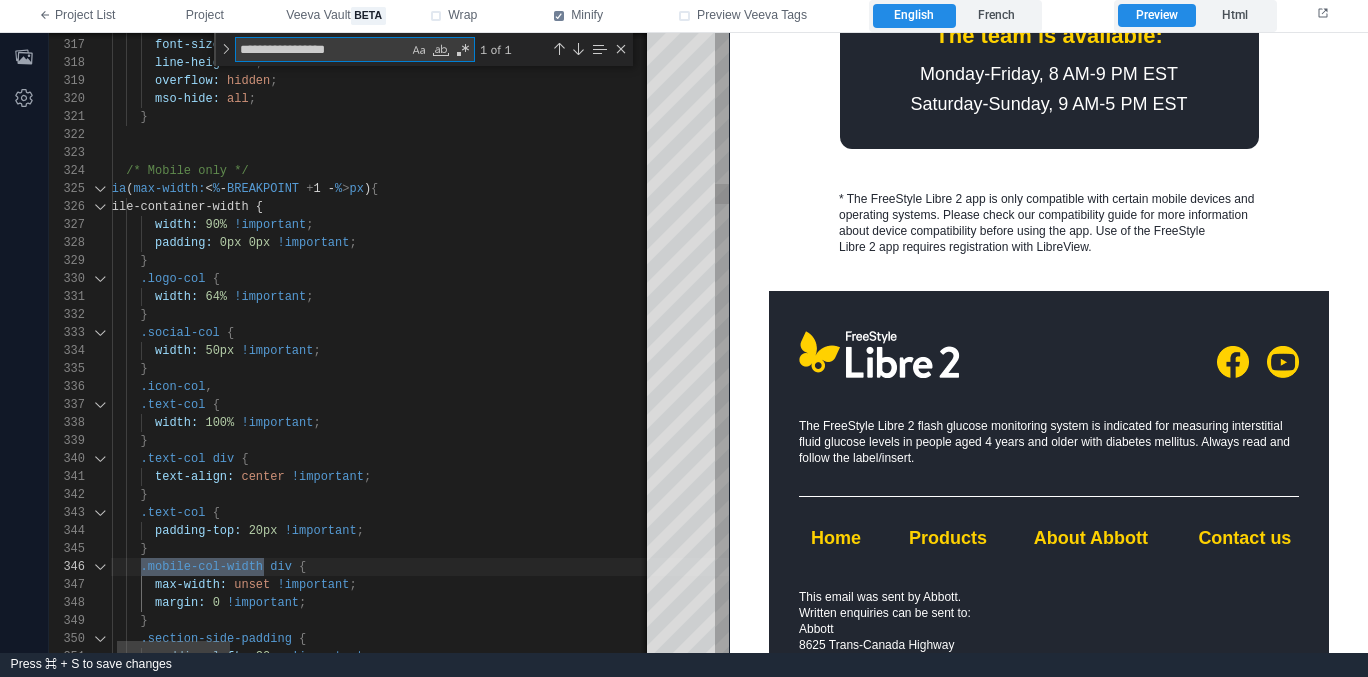 type on "**********" 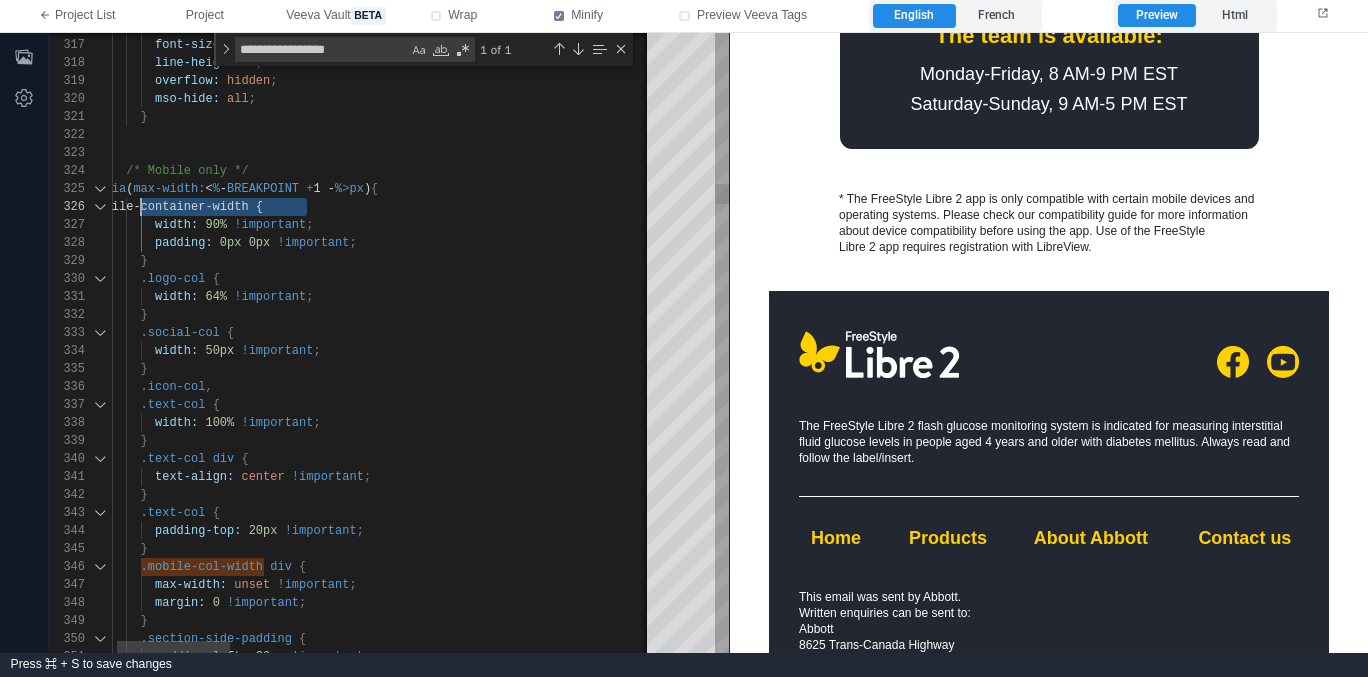 scroll, scrollTop: 90, scrollLeft: 65, axis: both 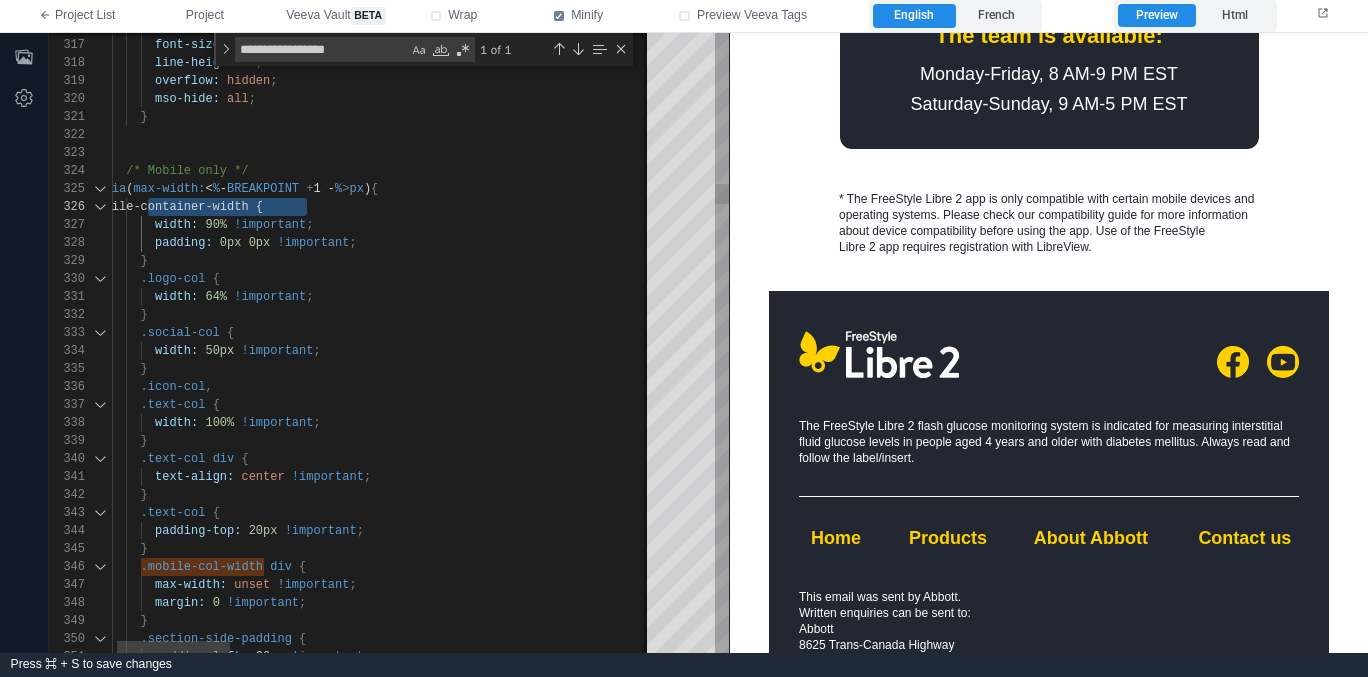 click on "**********" at bounding box center (322, 49) 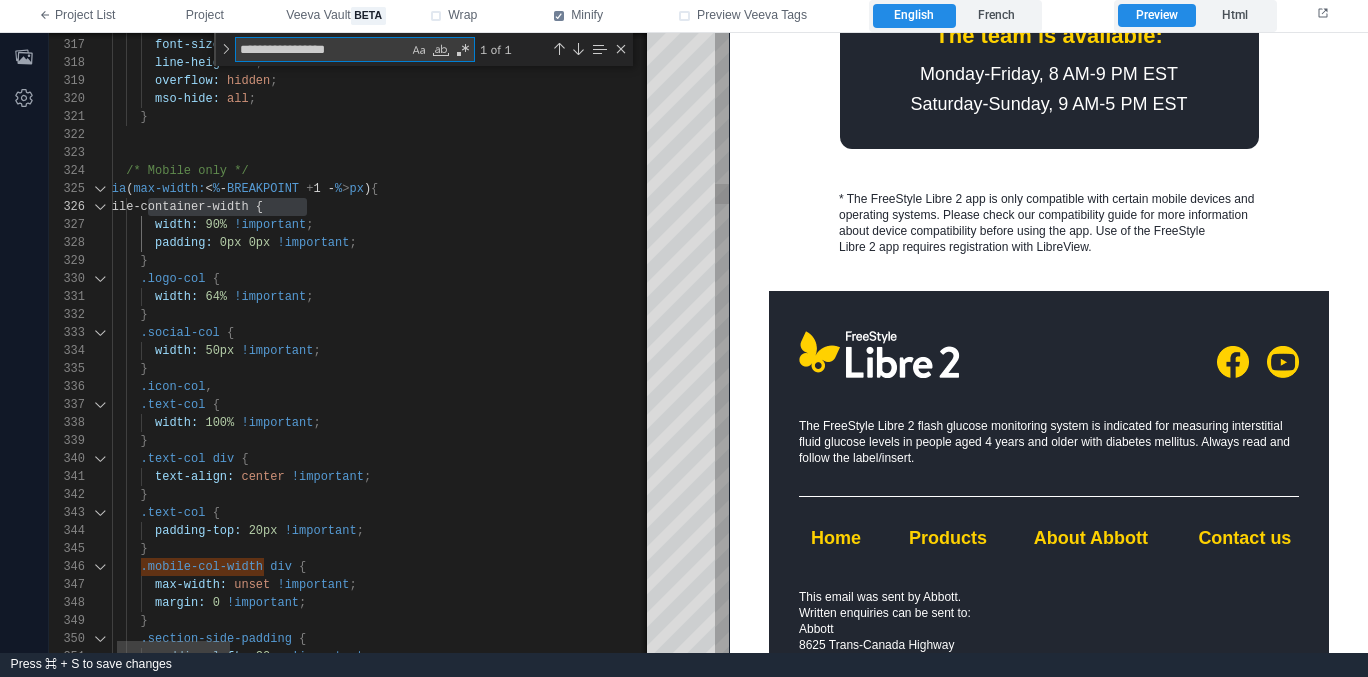 type on "**********" 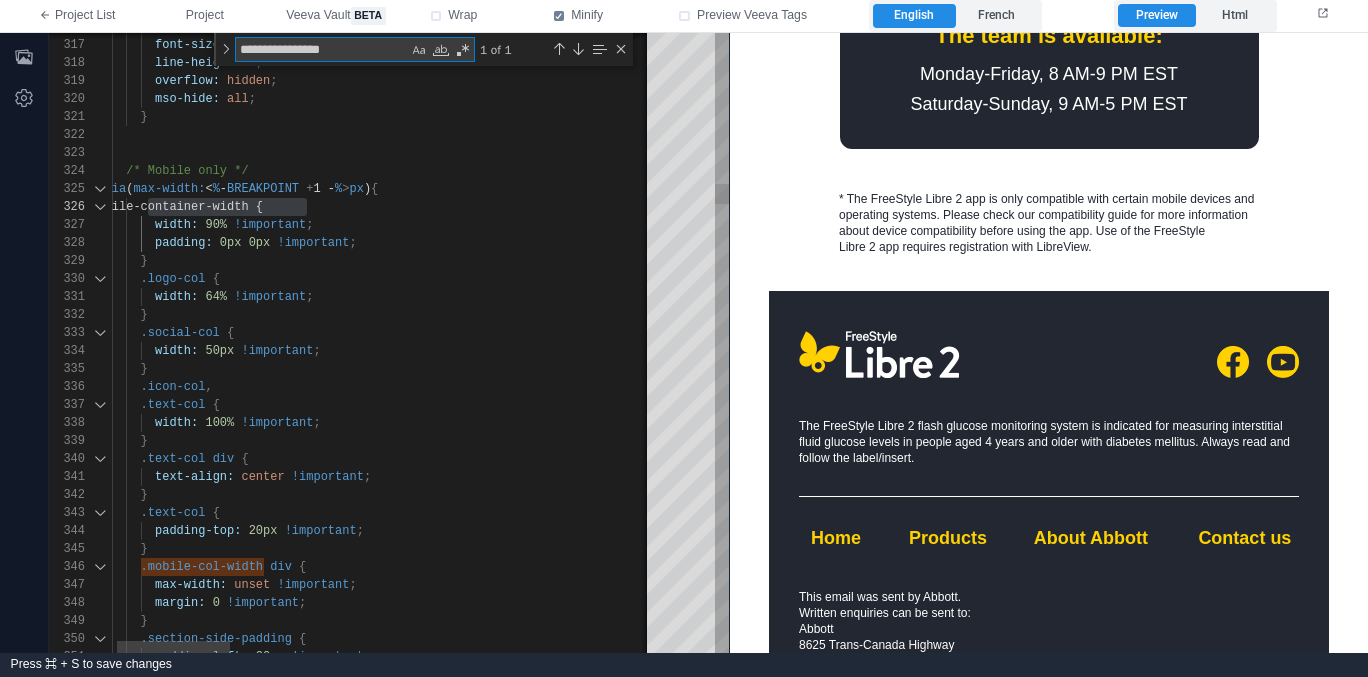 scroll, scrollTop: 180, scrollLeft: 181, axis: both 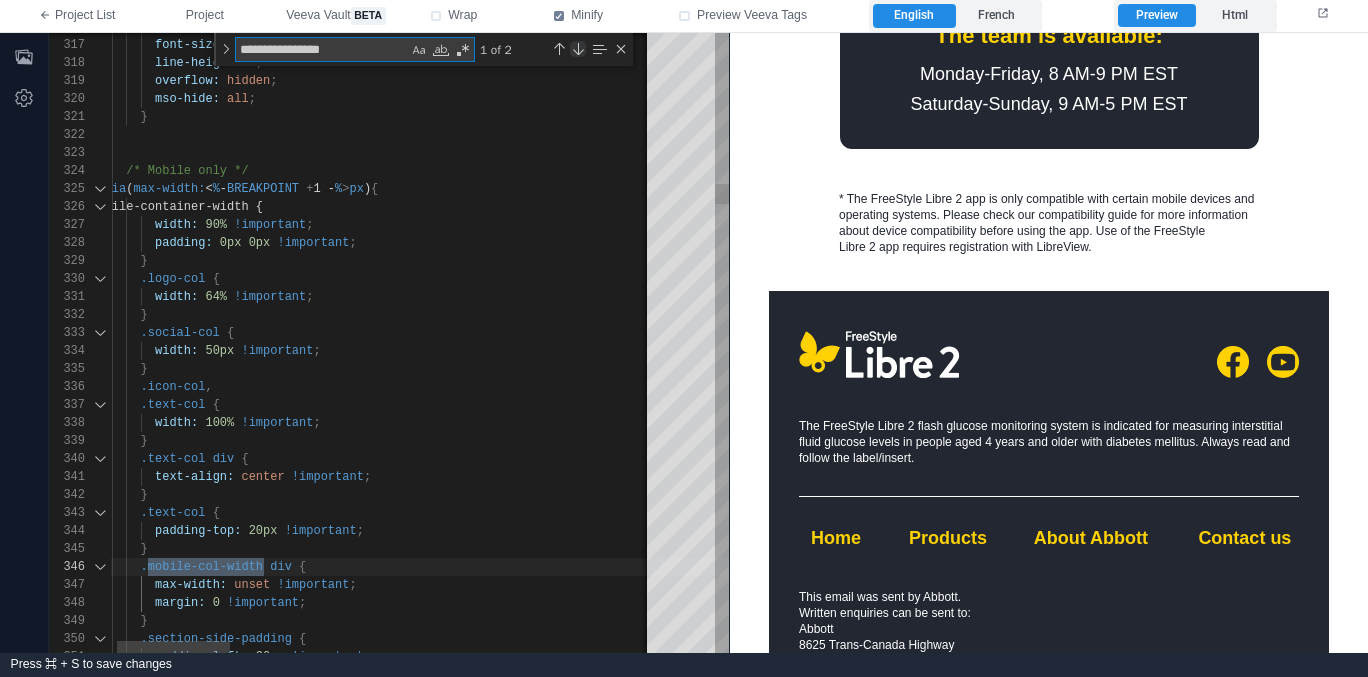type on "**********" 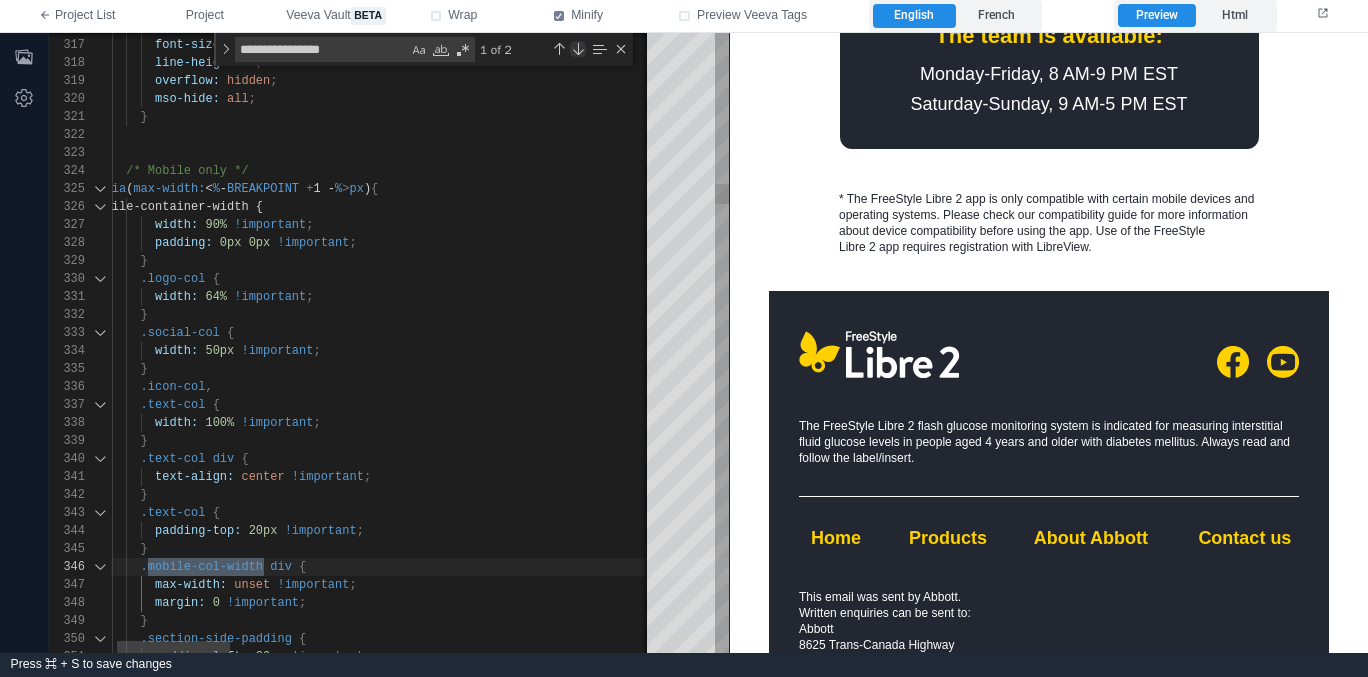 click at bounding box center (578, 49) 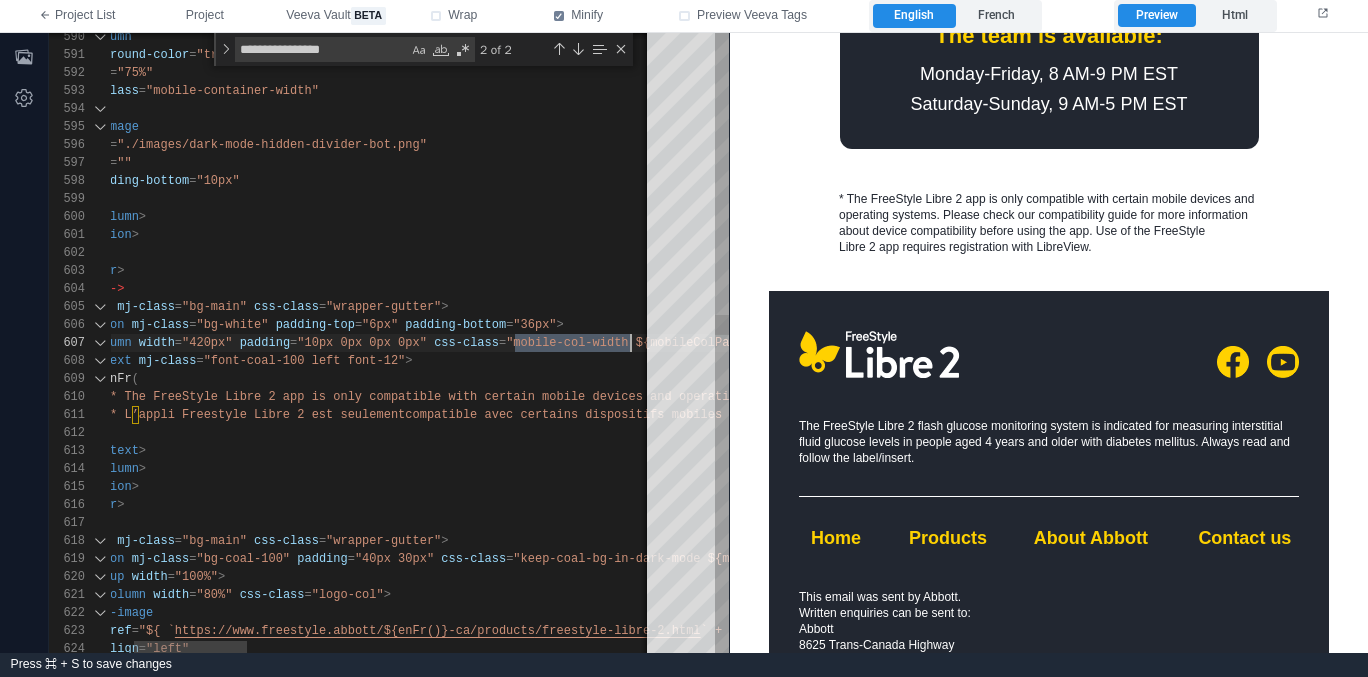 click on ""mobile-col-width ${mobileColPadding(0, 20, 0, 20)" at bounding box center (686, 343) 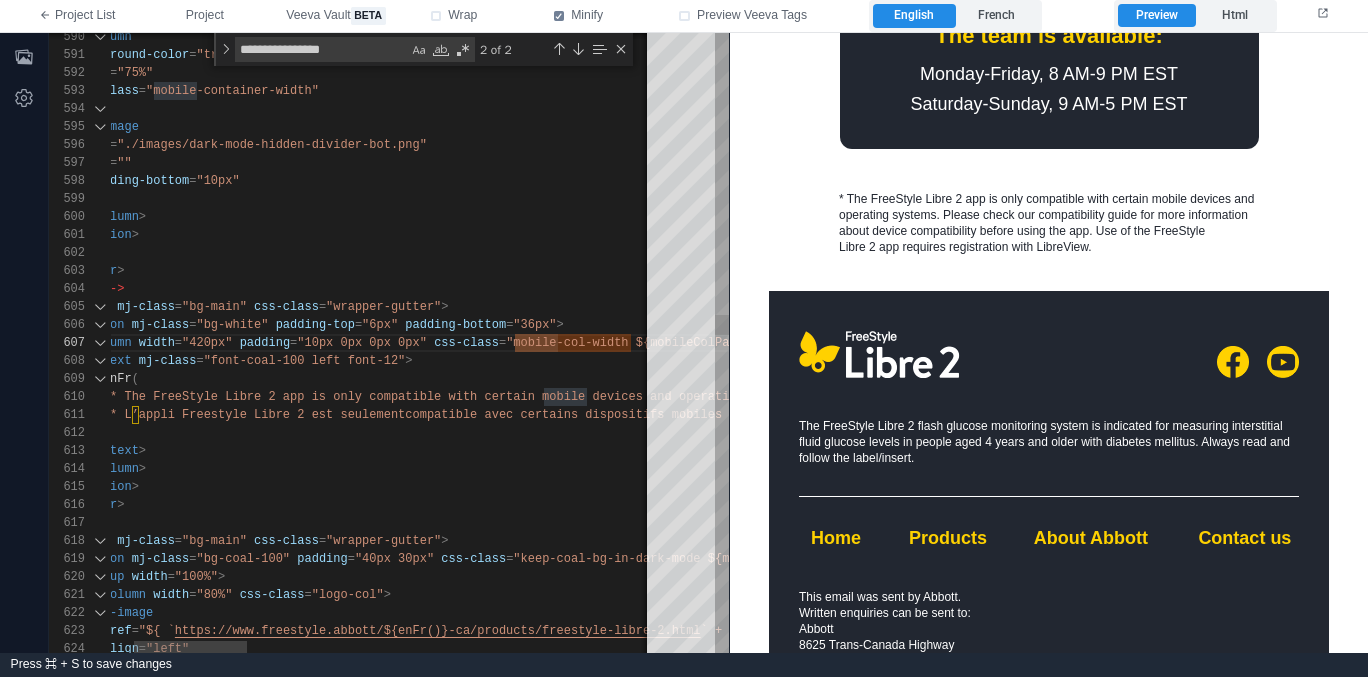 paste on "**********" 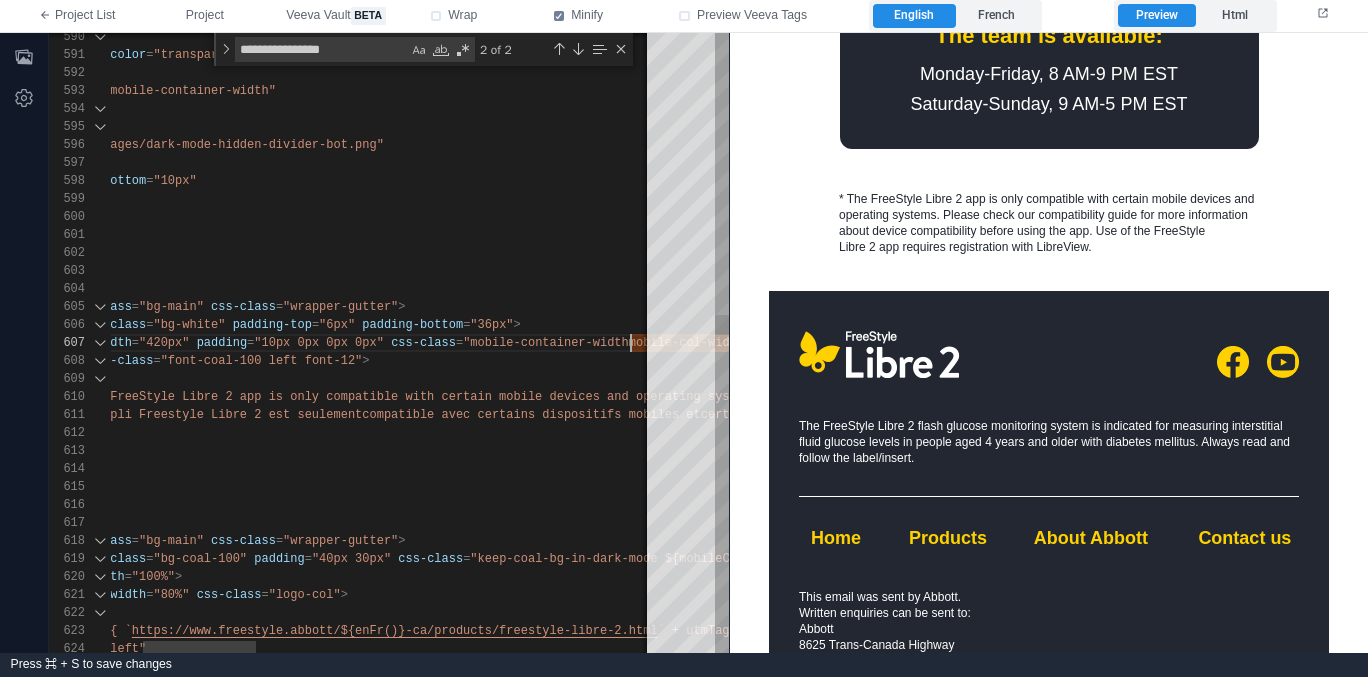 scroll, scrollTop: 108, scrollLeft: 672, axis: both 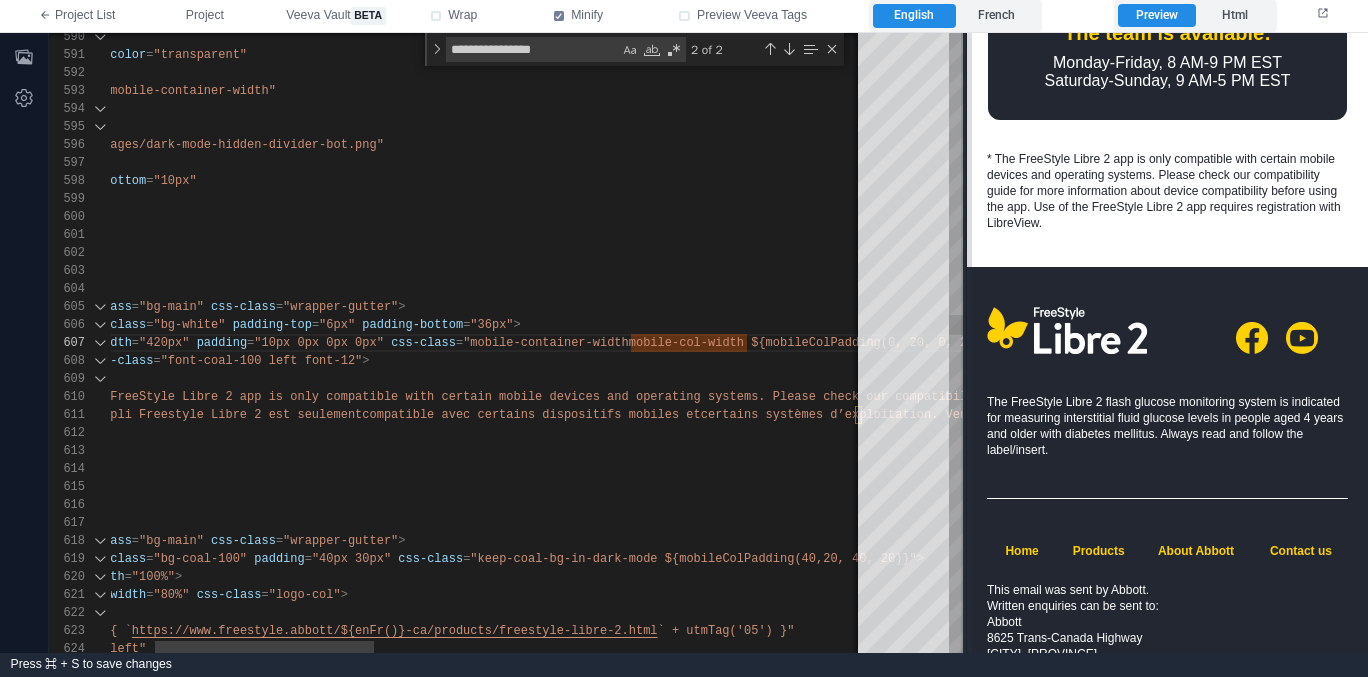 drag, startPoint x: 730, startPoint y: 300, endPoint x: 969, endPoint y: 392, distance: 256.09567 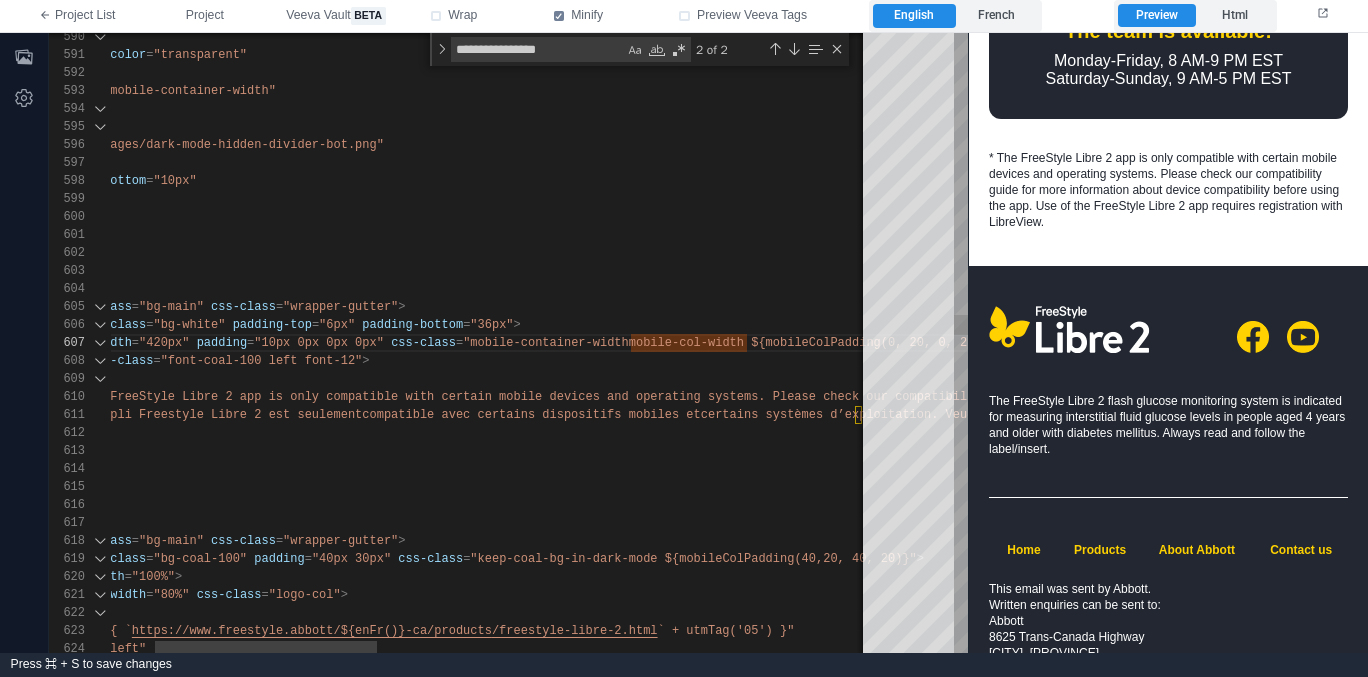 click on "< mj-column              background-color = "transparent"              width = "75%"              css-class = "mobile-container-width"          >            < mj-image              src = "./images/dark-mode-hidden-divider-bot.png"              alt = ""              padding-bottom = "10px"            />          </ mj-column >        </ mj-section >             </ mj-wrapper     <!-- FOOTNOTE -->      < mj-wrapper   mj-class = "bg-main"   css-class = "wrapper-gutter" >        < mj-section   mj-class = "bg-white"   padding-top = "6px"   padding-bottom = "36px" >          < mj-column   width = "420px"   padding = "10px 0px 0px 0px"   css-class = "mobile-container-widthmobile-col-width ${mobileCo lPadding(0, 20, 0, 20)}" >            < mj-text   mj-class = "font-coal-100 left font-12" >              ${ enFr ( , ," at bounding box center (499959, 489393) 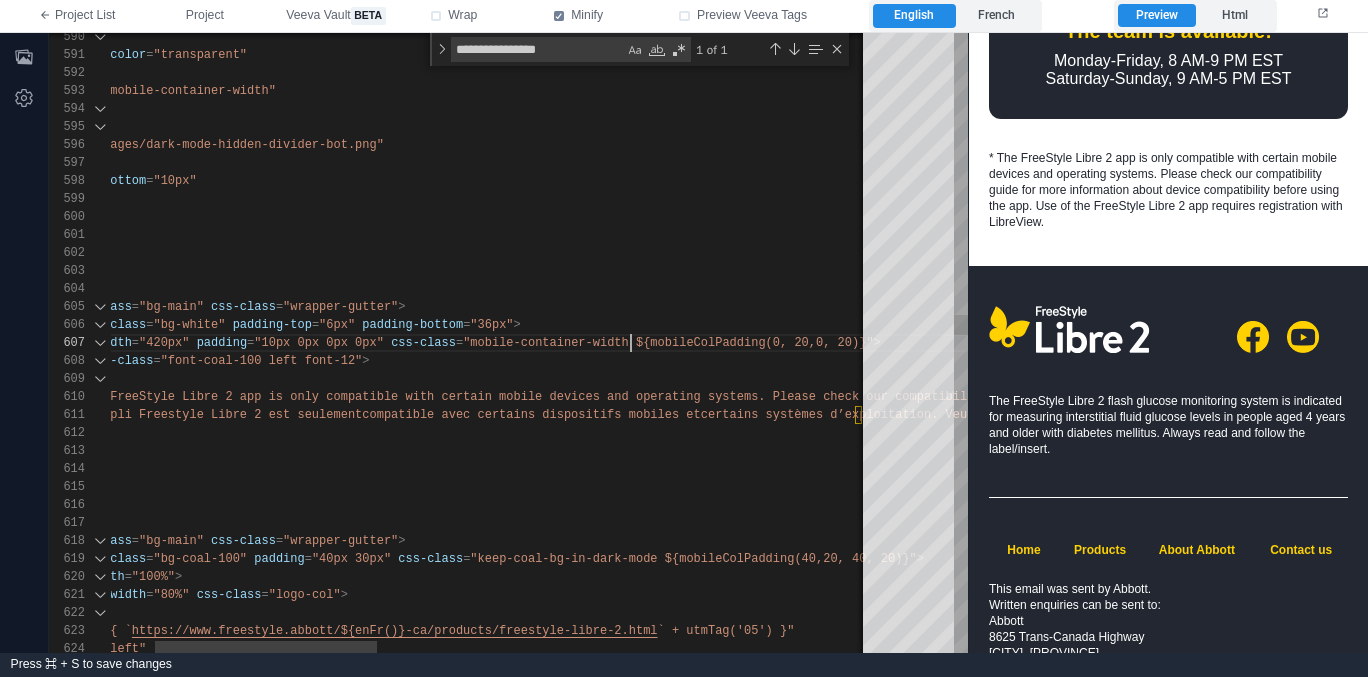 scroll, scrollTop: 108, scrollLeft: 672, axis: both 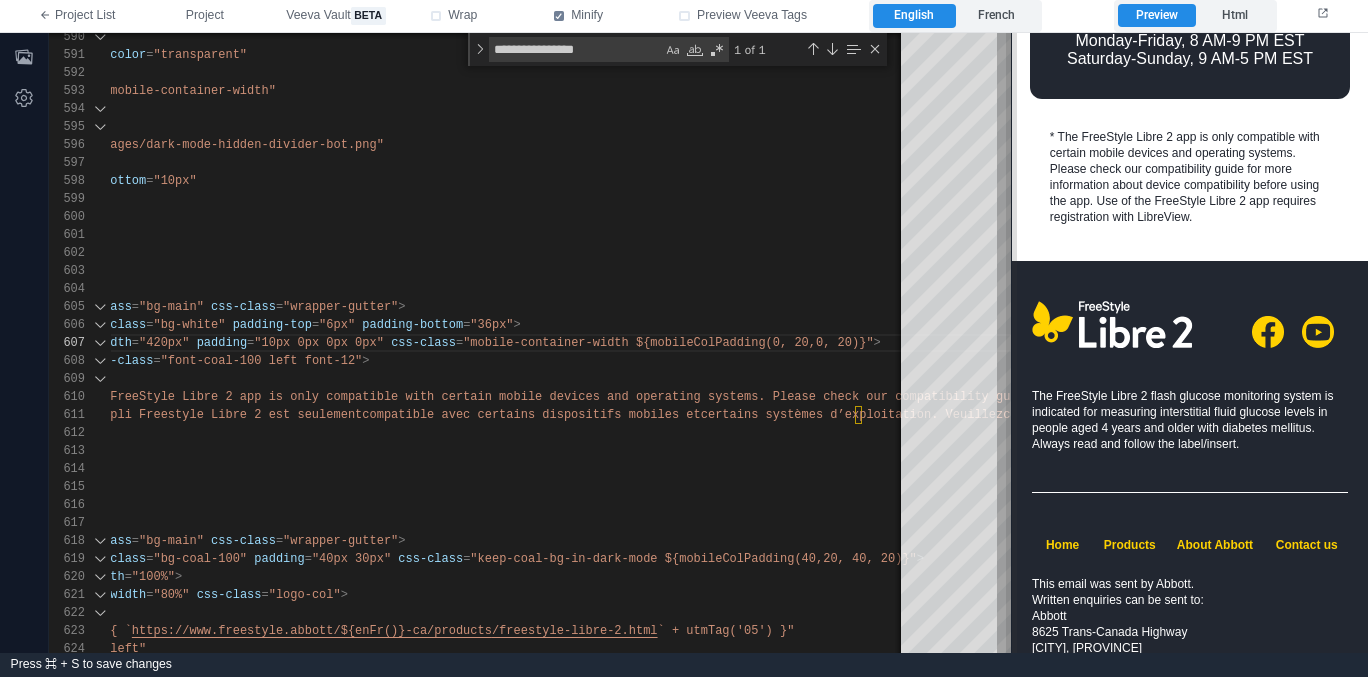 drag, startPoint x: 970, startPoint y: 244, endPoint x: 1013, endPoint y: 250, distance: 43.416588 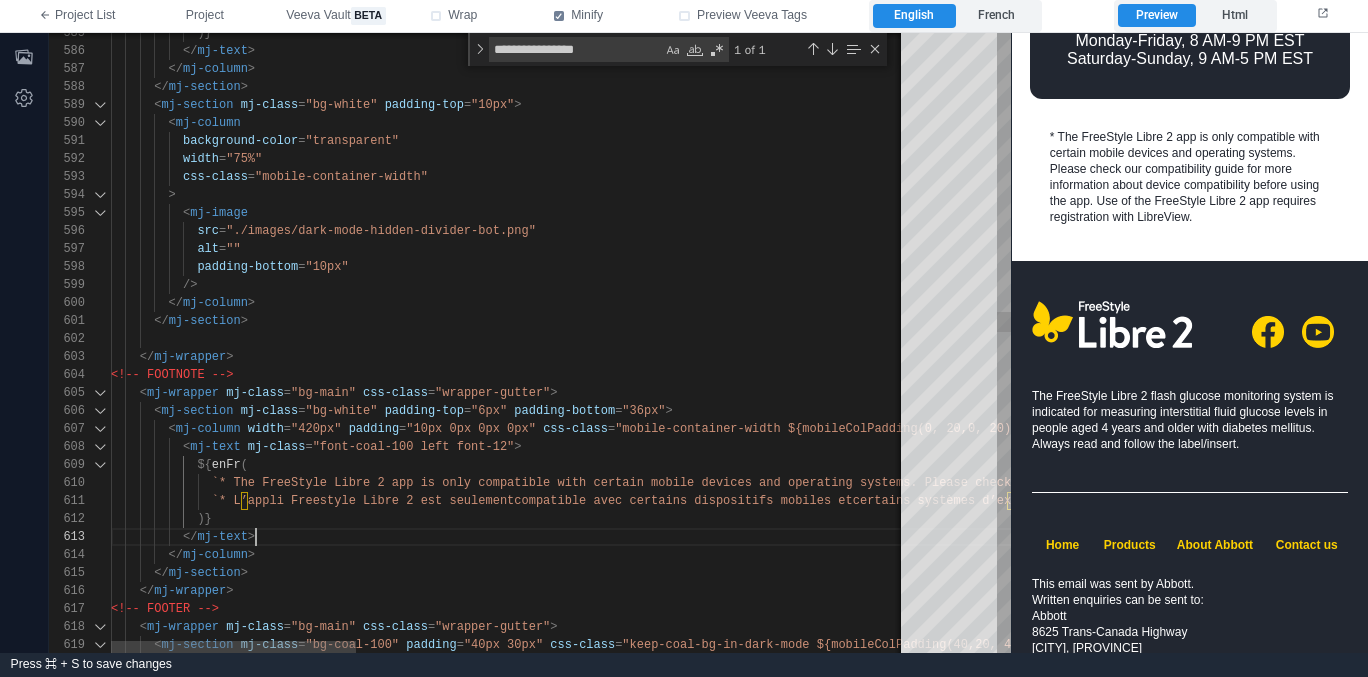 click on "</ mj-text >" at bounding box center [1404, 537] 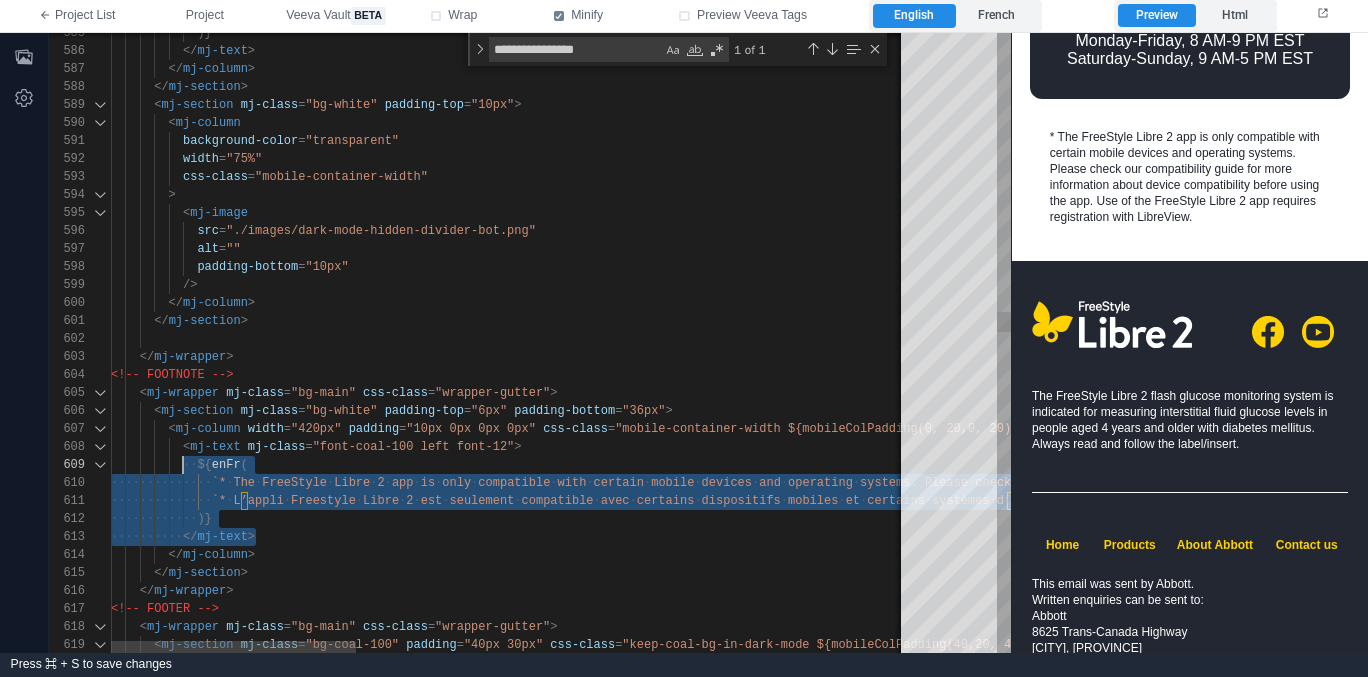 scroll, scrollTop: 126, scrollLeft: 72, axis: both 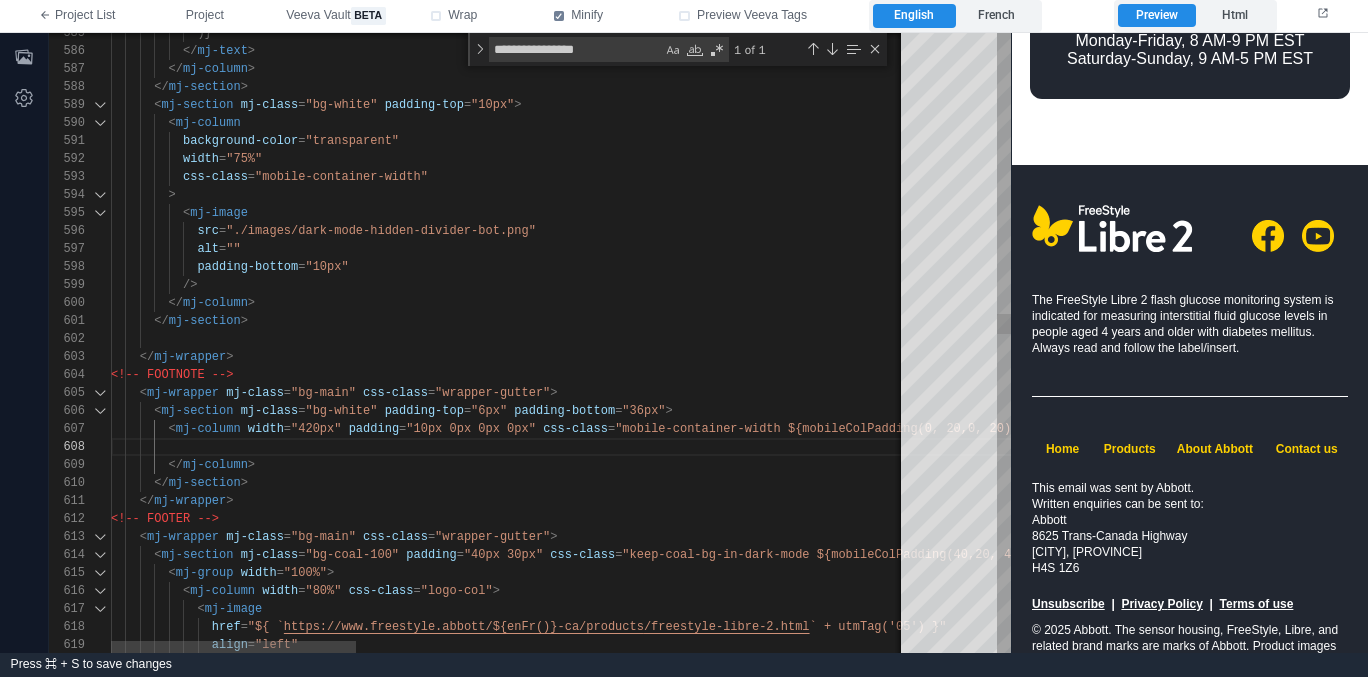 click on "padding-bottom = "10px"" at bounding box center (1404, 267) 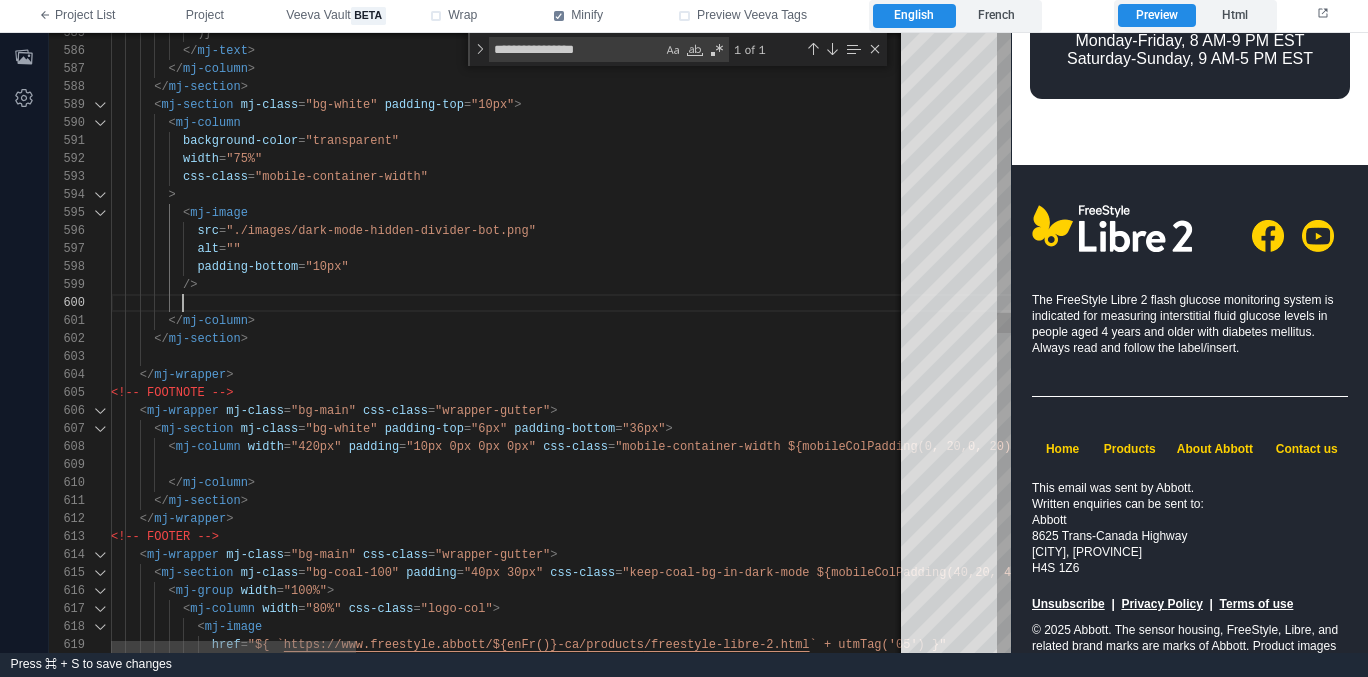 paste on "**********" 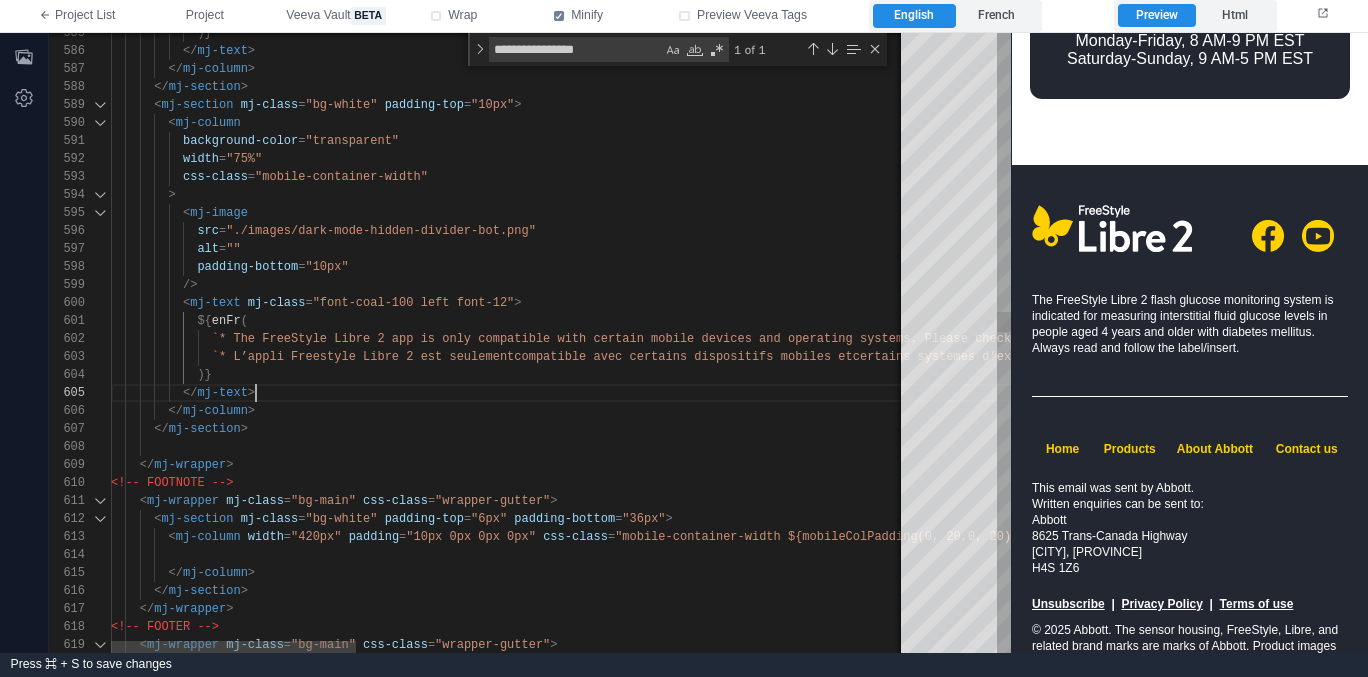 scroll, scrollTop: 54, scrollLeft: 145, axis: both 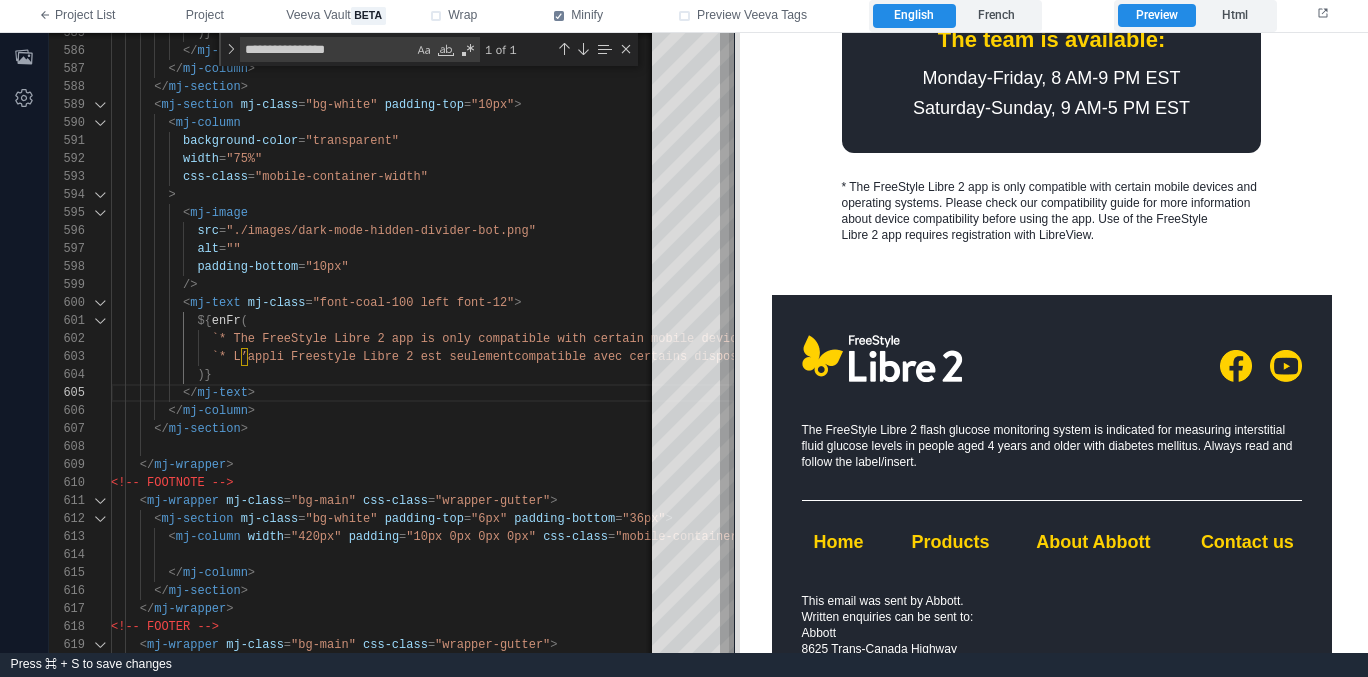 drag, startPoint x: 1009, startPoint y: 249, endPoint x: 732, endPoint y: 333, distance: 289.4564 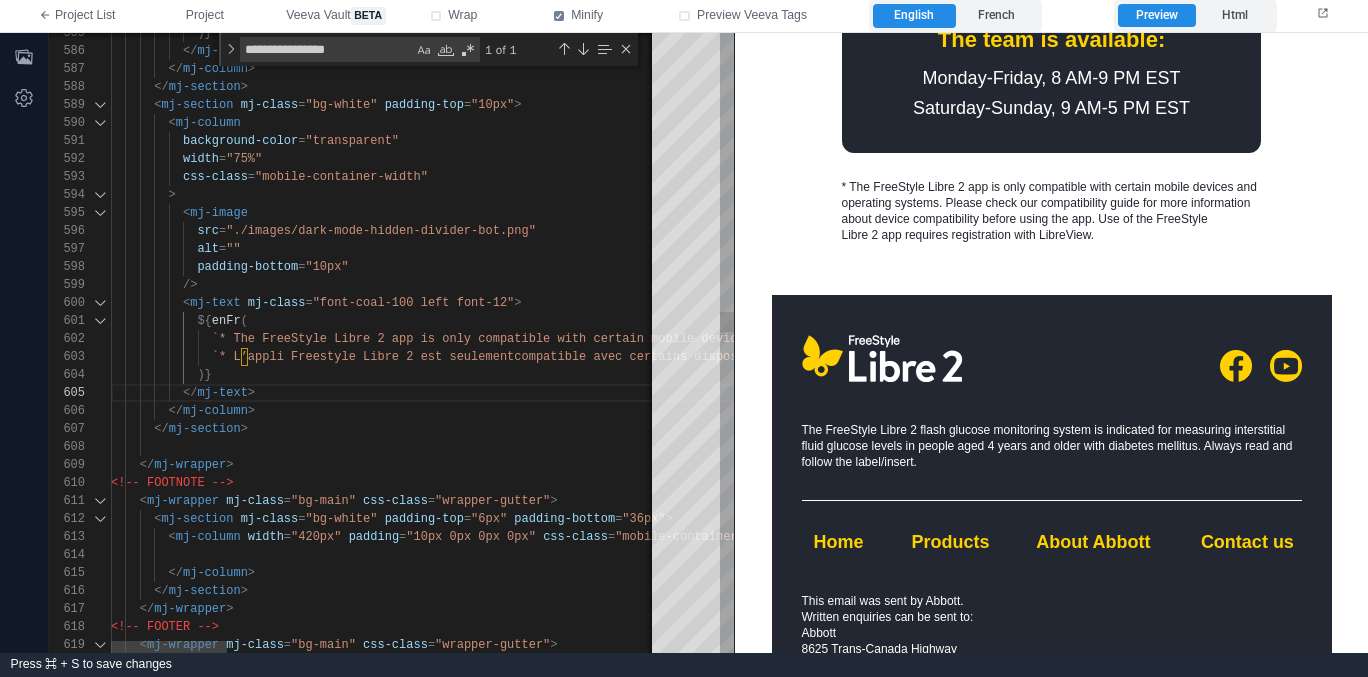 click on ">" at bounding box center (517, 303) 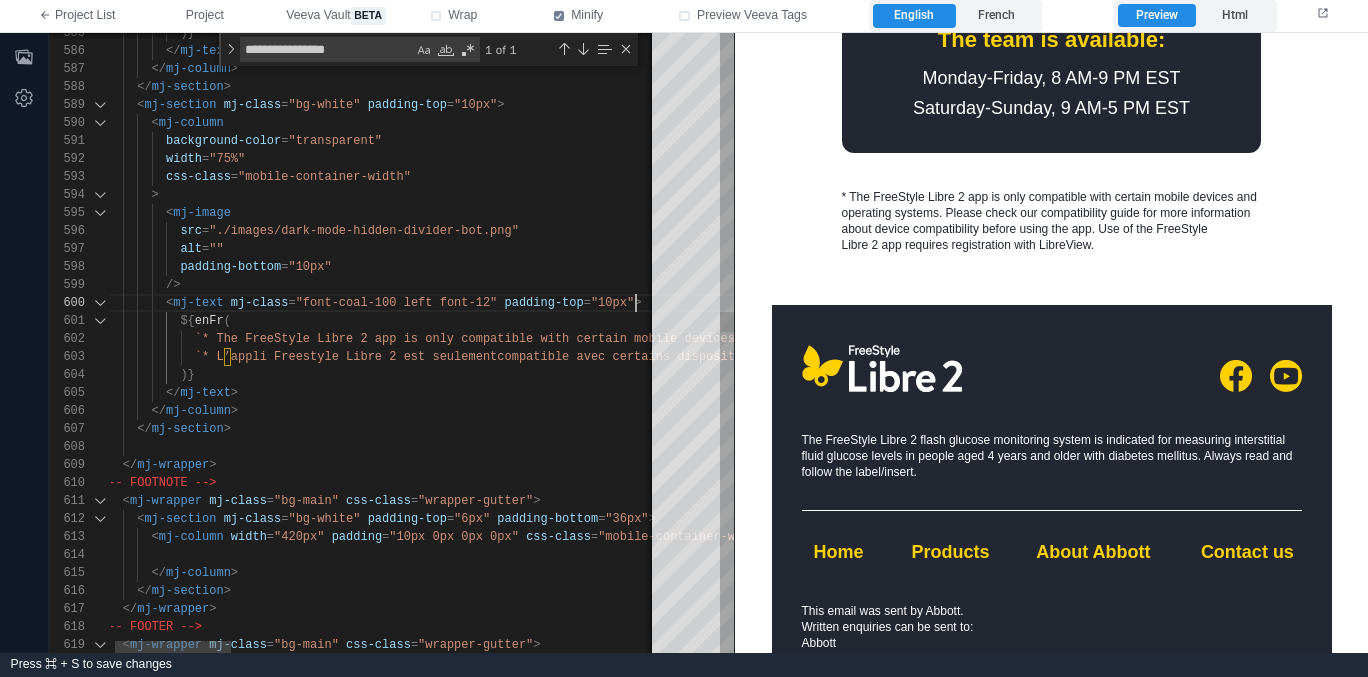 scroll, scrollTop: 0, scrollLeft: 137, axis: horizontal 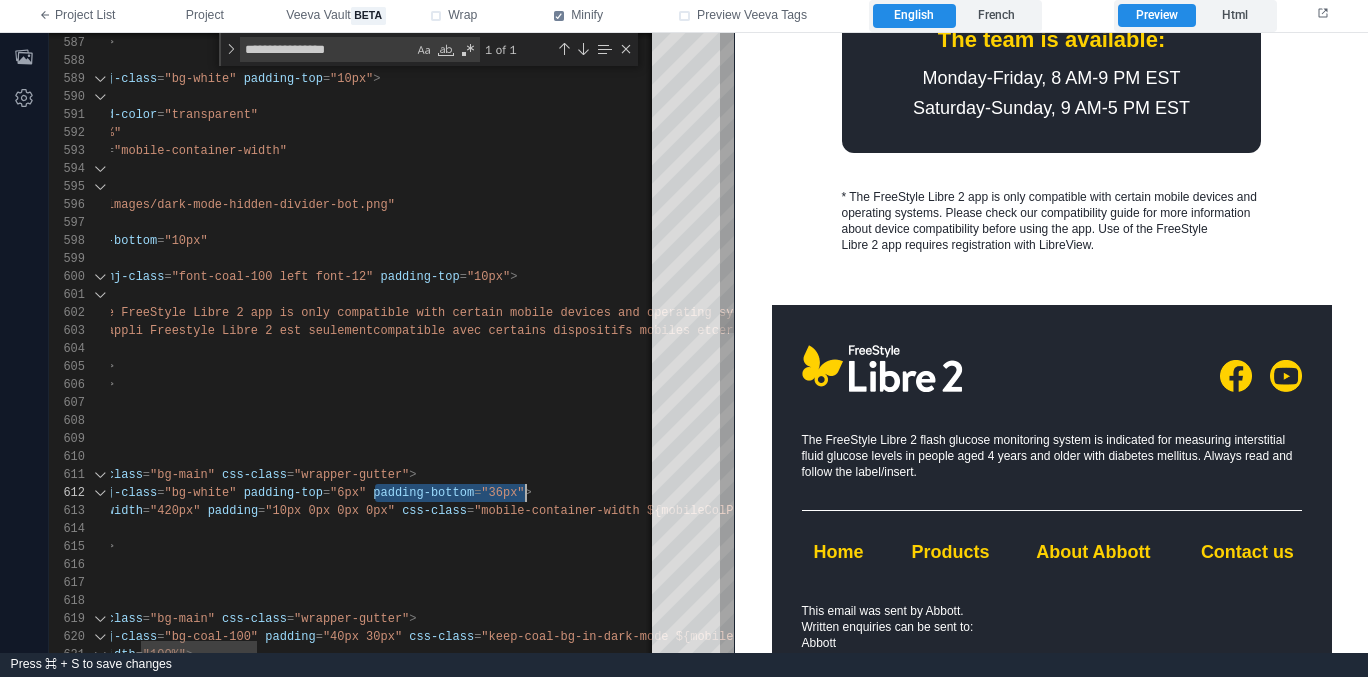 drag, startPoint x: 379, startPoint y: 491, endPoint x: 549, endPoint y: 422, distance: 183.46935 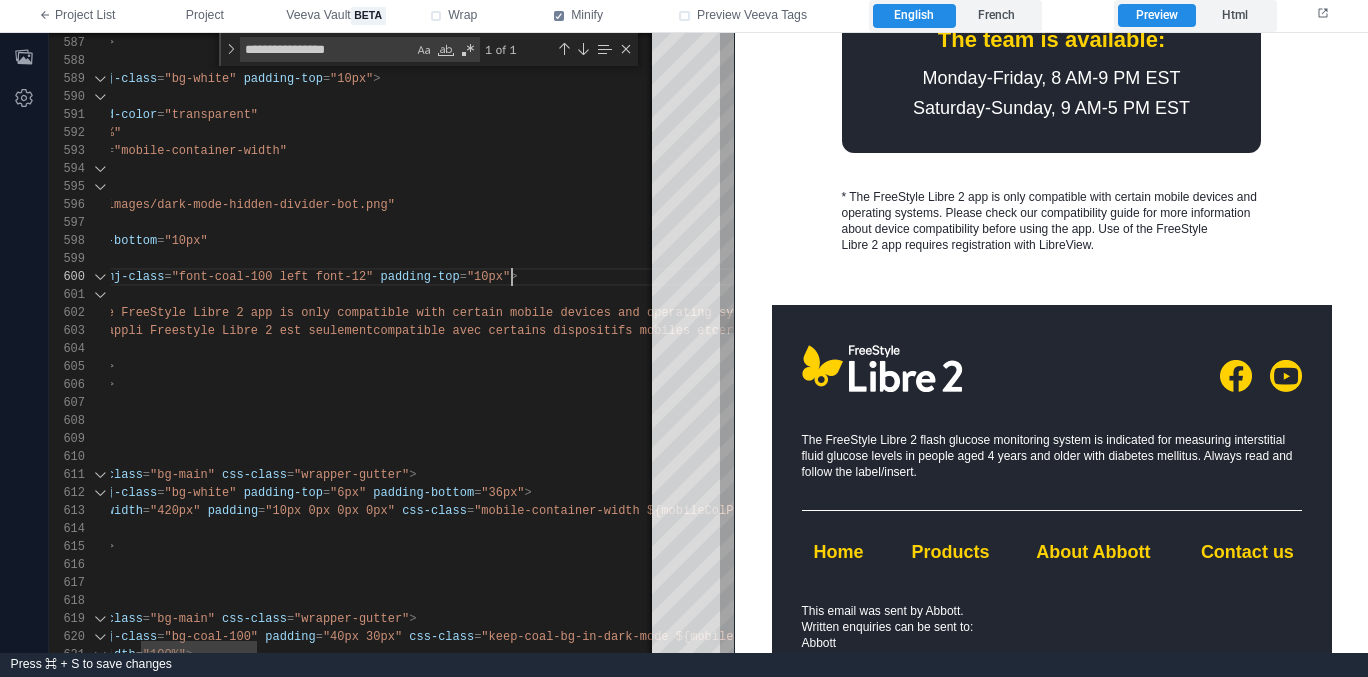 drag, startPoint x: 514, startPoint y: 270, endPoint x: 572, endPoint y: 281, distance: 59.03389 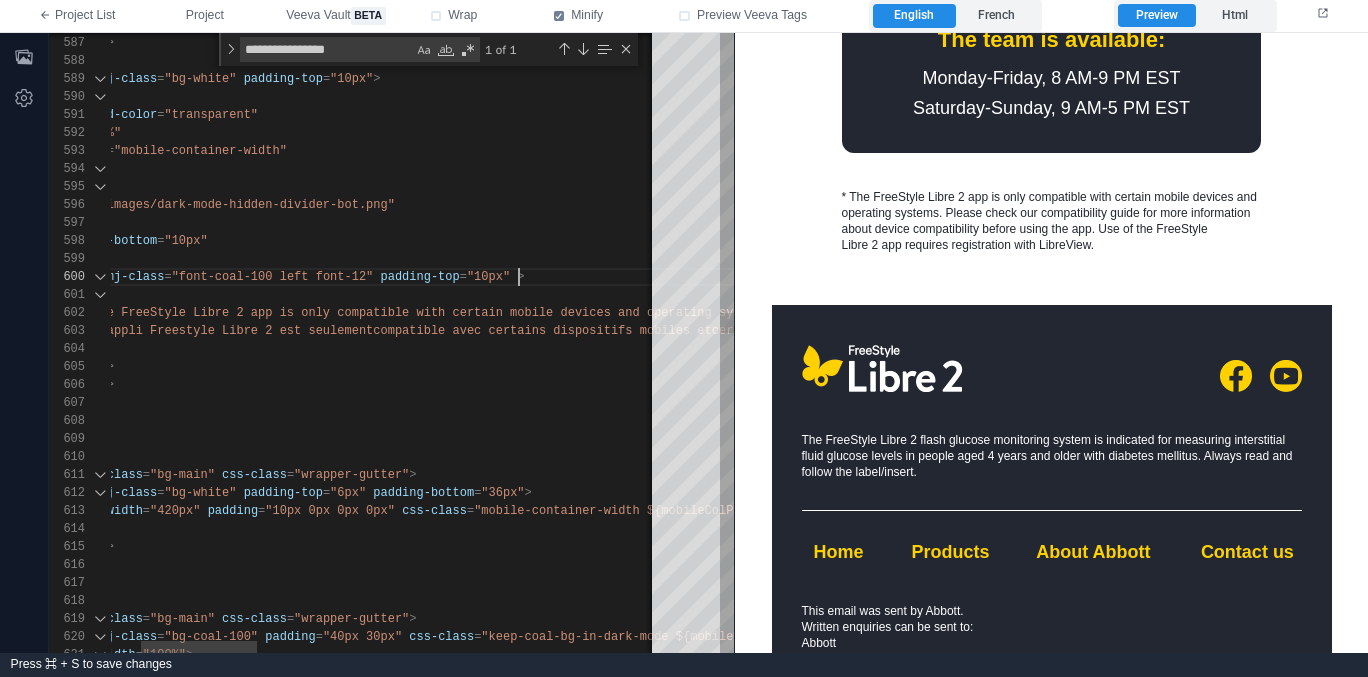 paste on "**********" 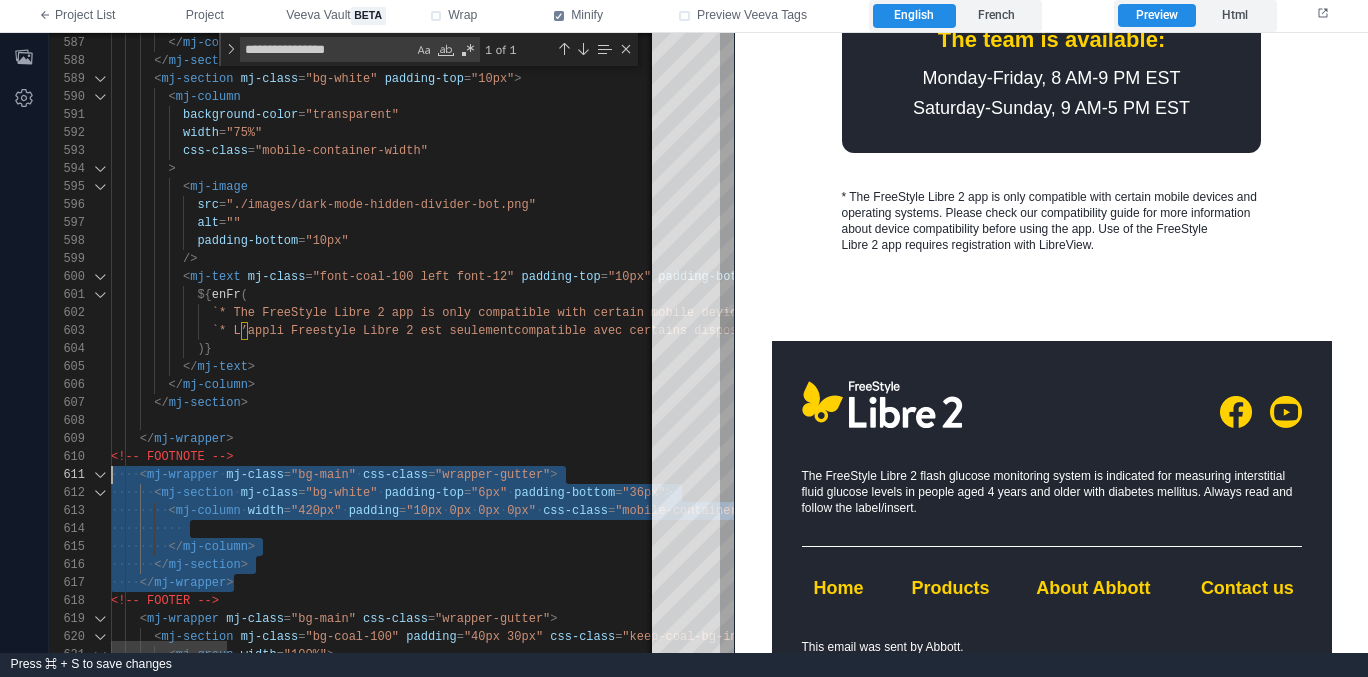 scroll, scrollTop: 0, scrollLeft: 0, axis: both 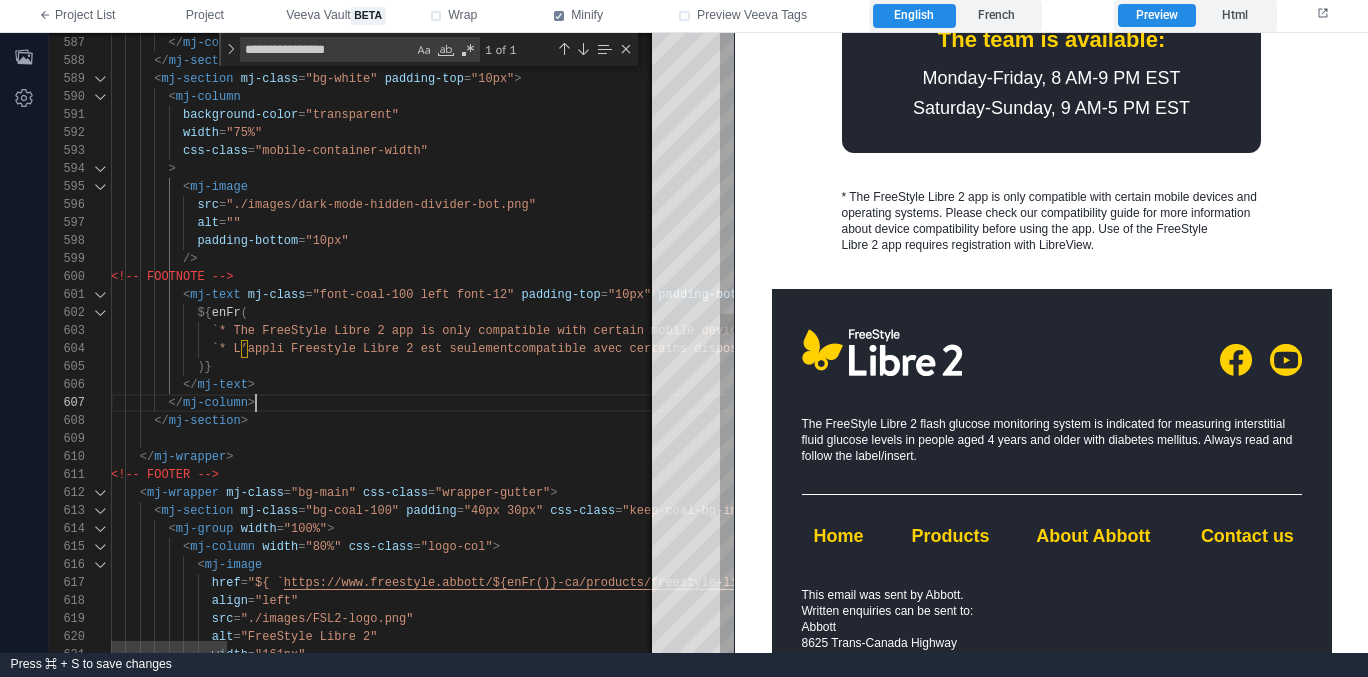 click on "</ mj-column >" at bounding box center [1404, 403] 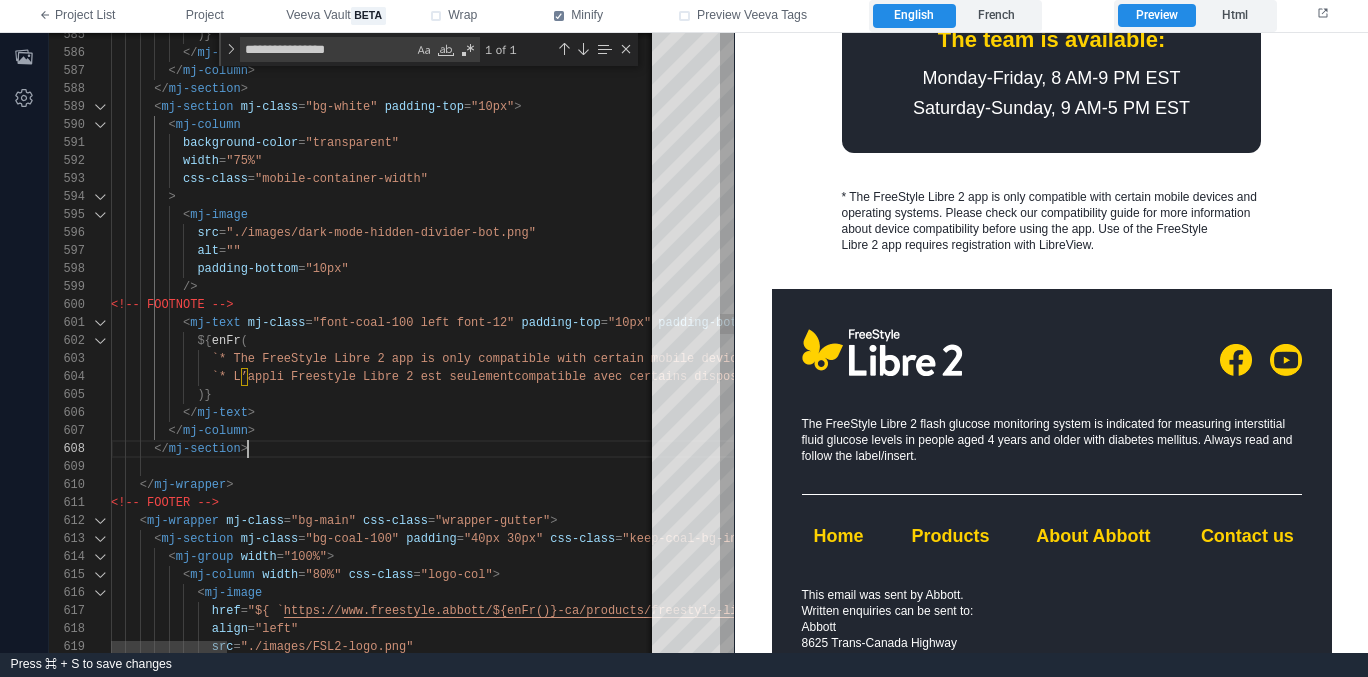 click on "</ mj-section >" at bounding box center [1404, 449] 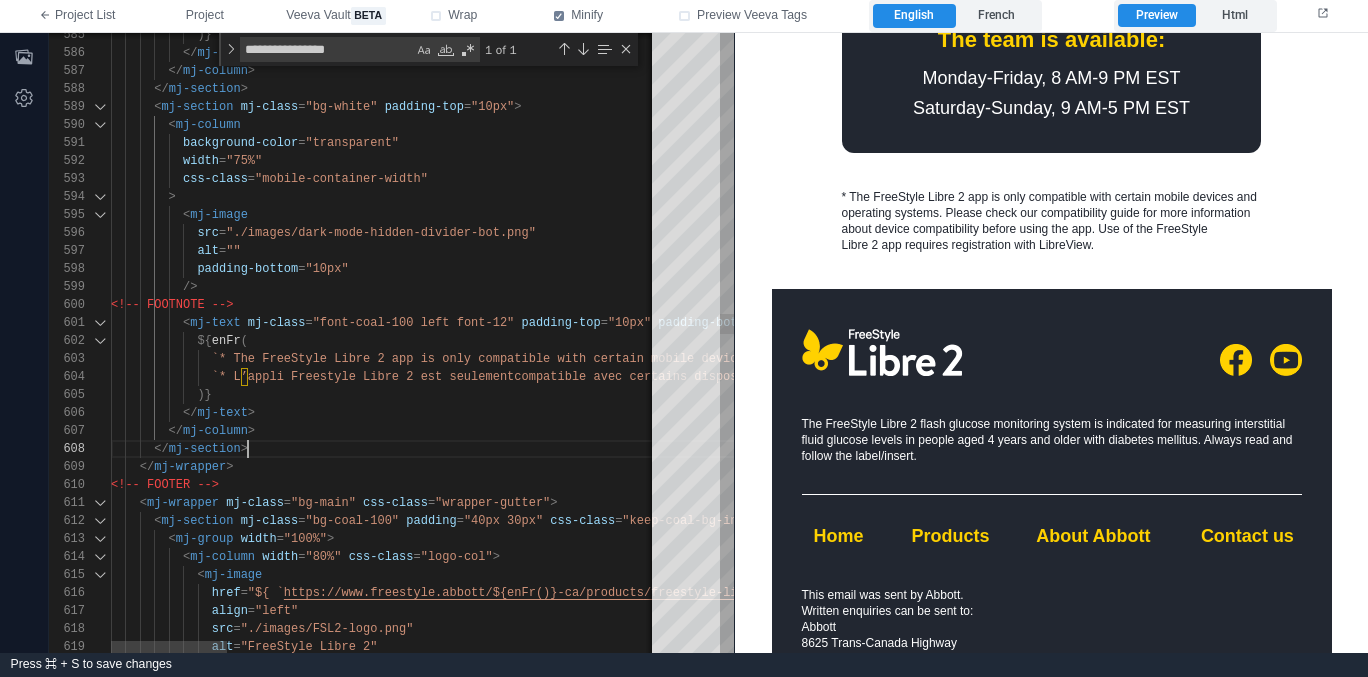 scroll, scrollTop: 90, scrollLeft: 137, axis: both 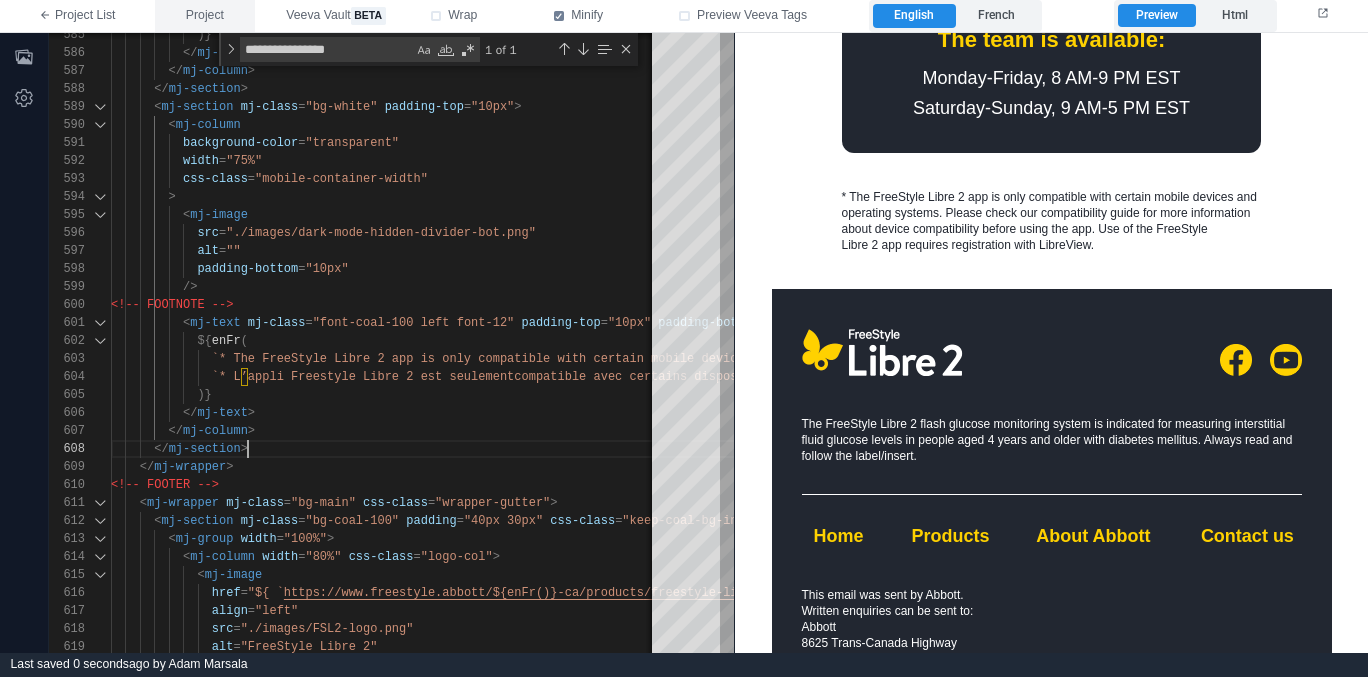 type on "**********" 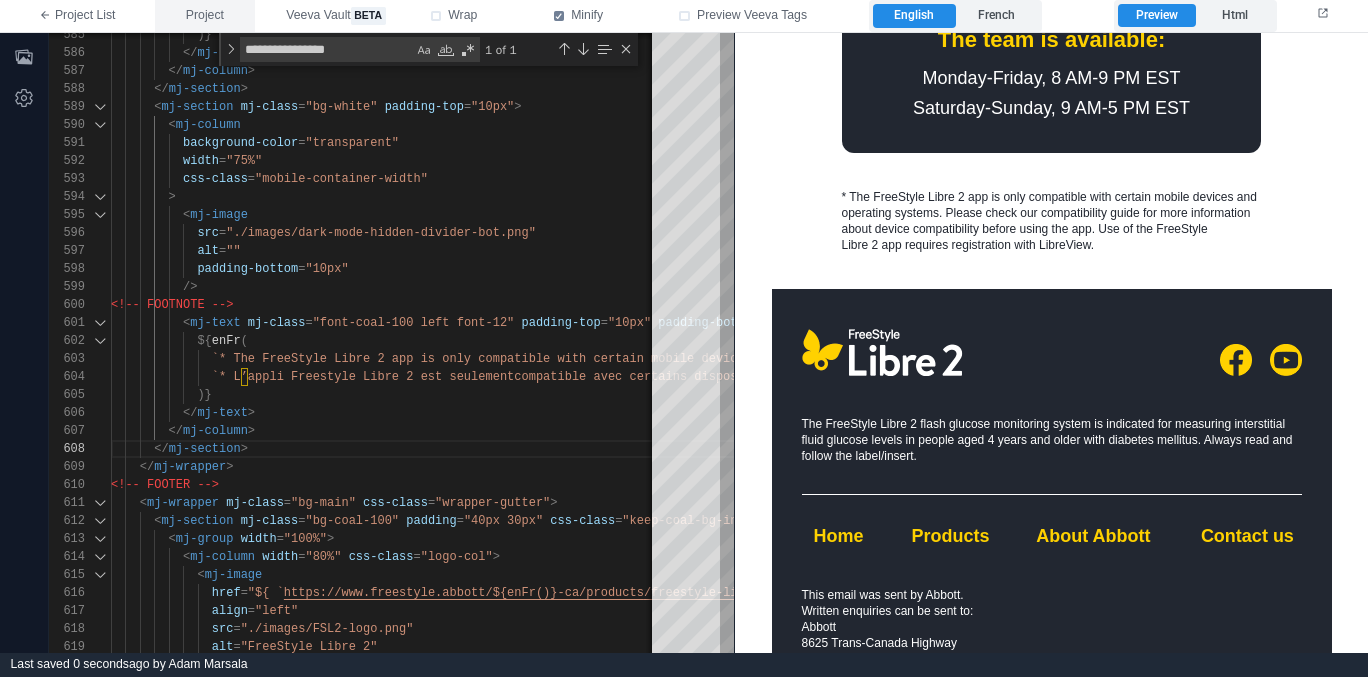 click on "Project" at bounding box center [205, 16] 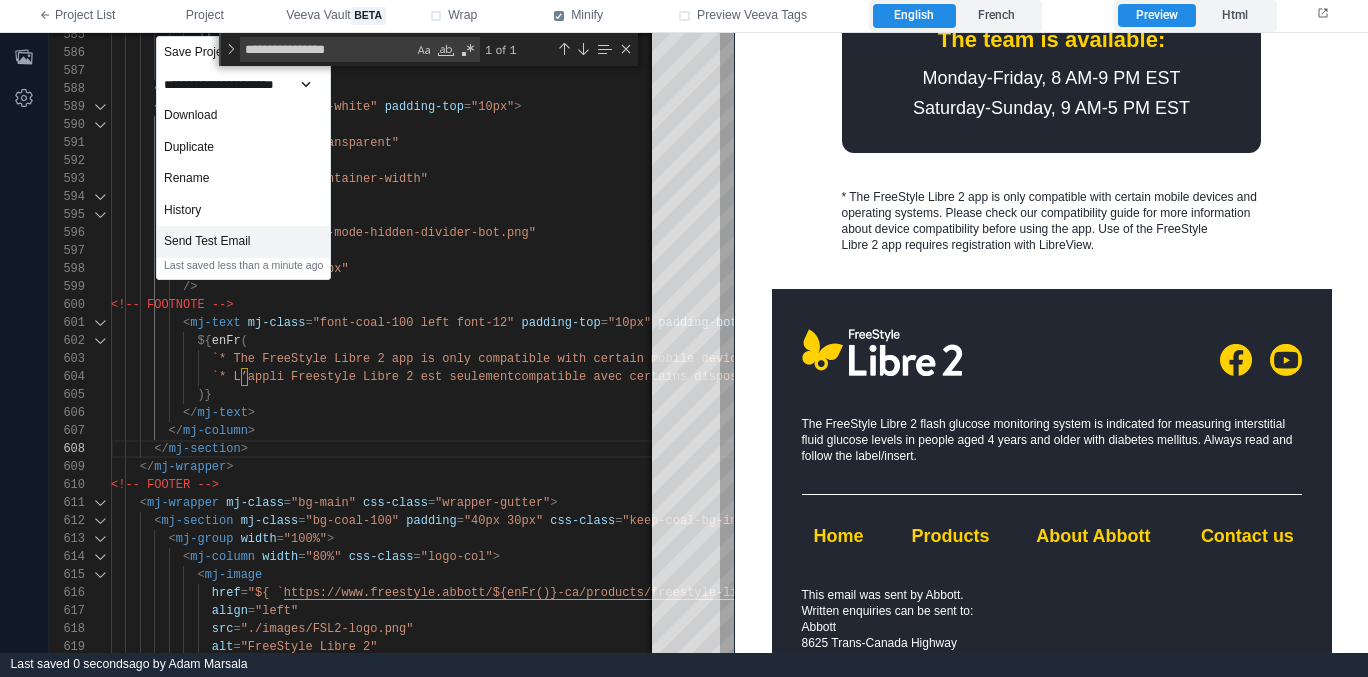 click on "Send Test Email" at bounding box center (243, 242) 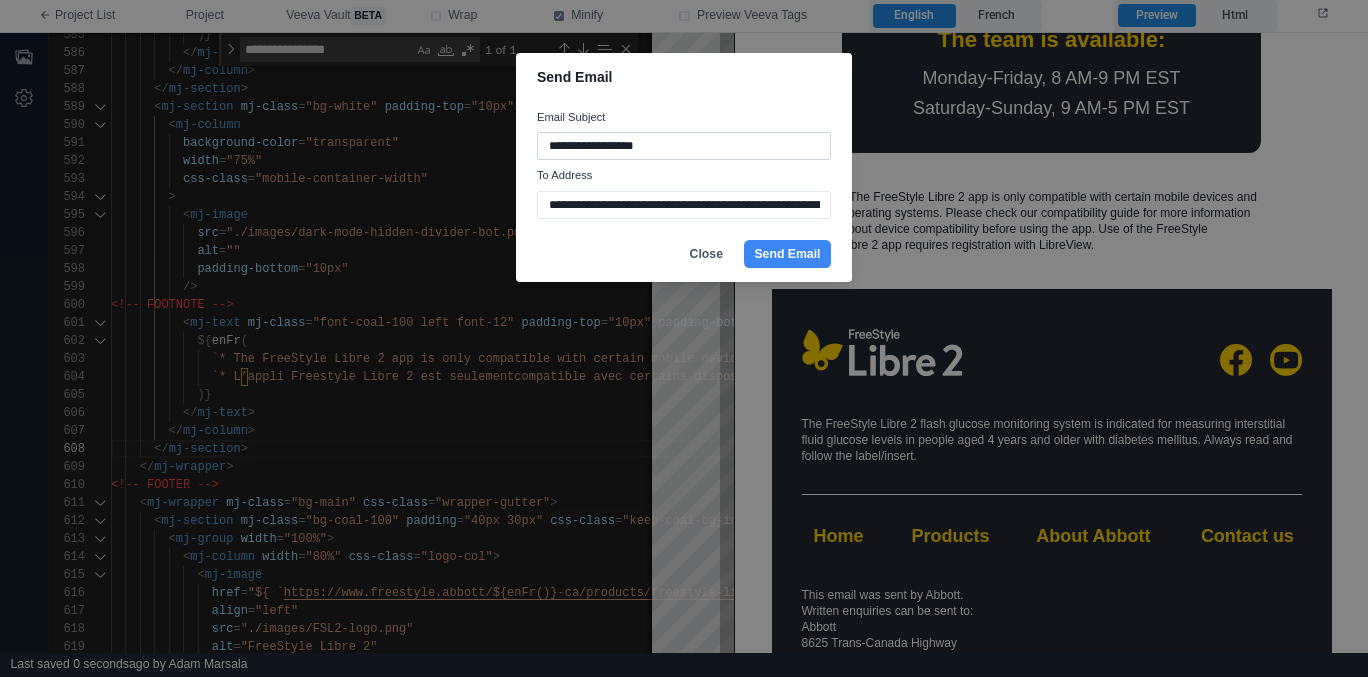 drag, startPoint x: 631, startPoint y: 144, endPoint x: 648, endPoint y: 159, distance: 22.671568 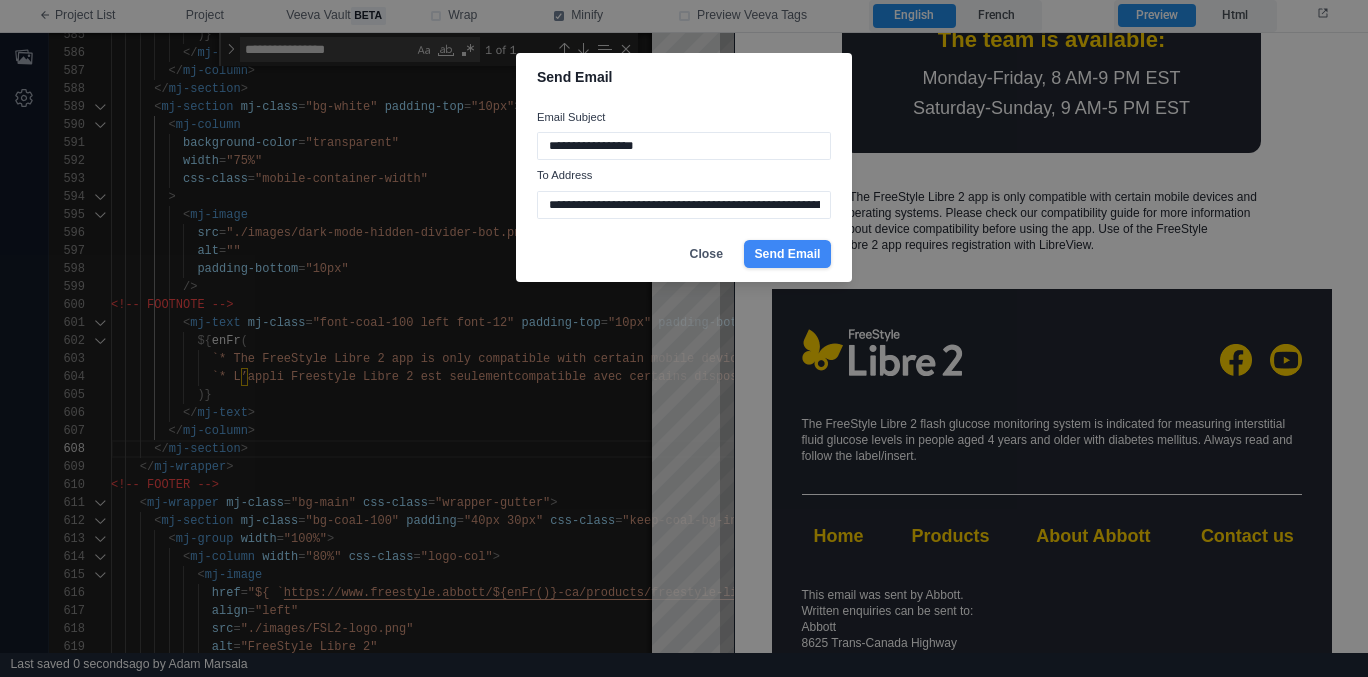 type on "**********" 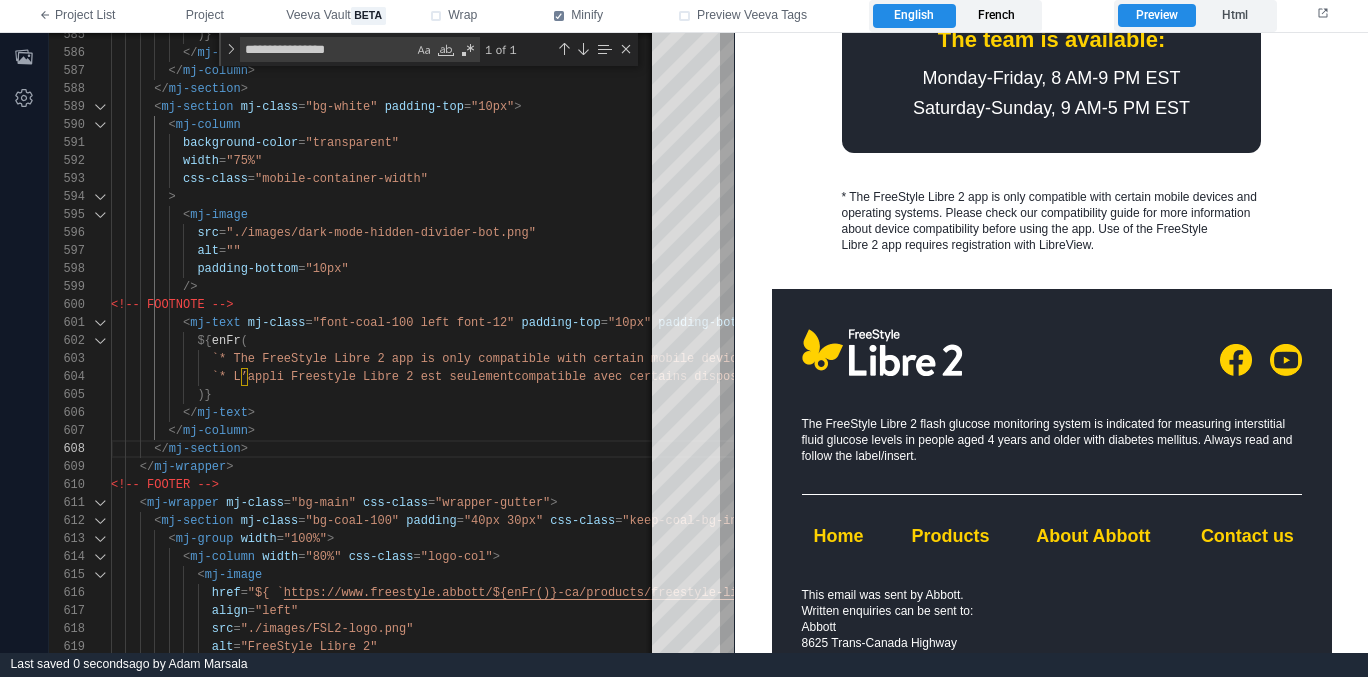 click on "French" at bounding box center [997, 16] 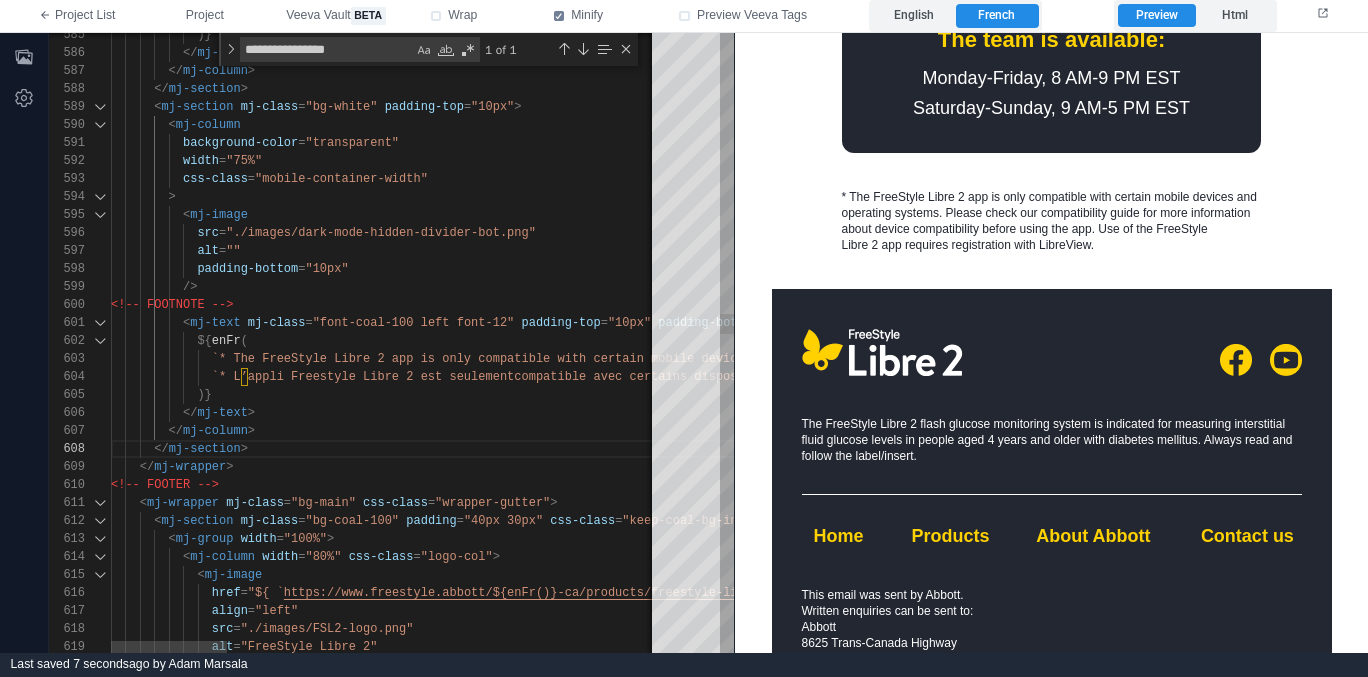 scroll, scrollTop: 1572, scrollLeft: 0, axis: vertical 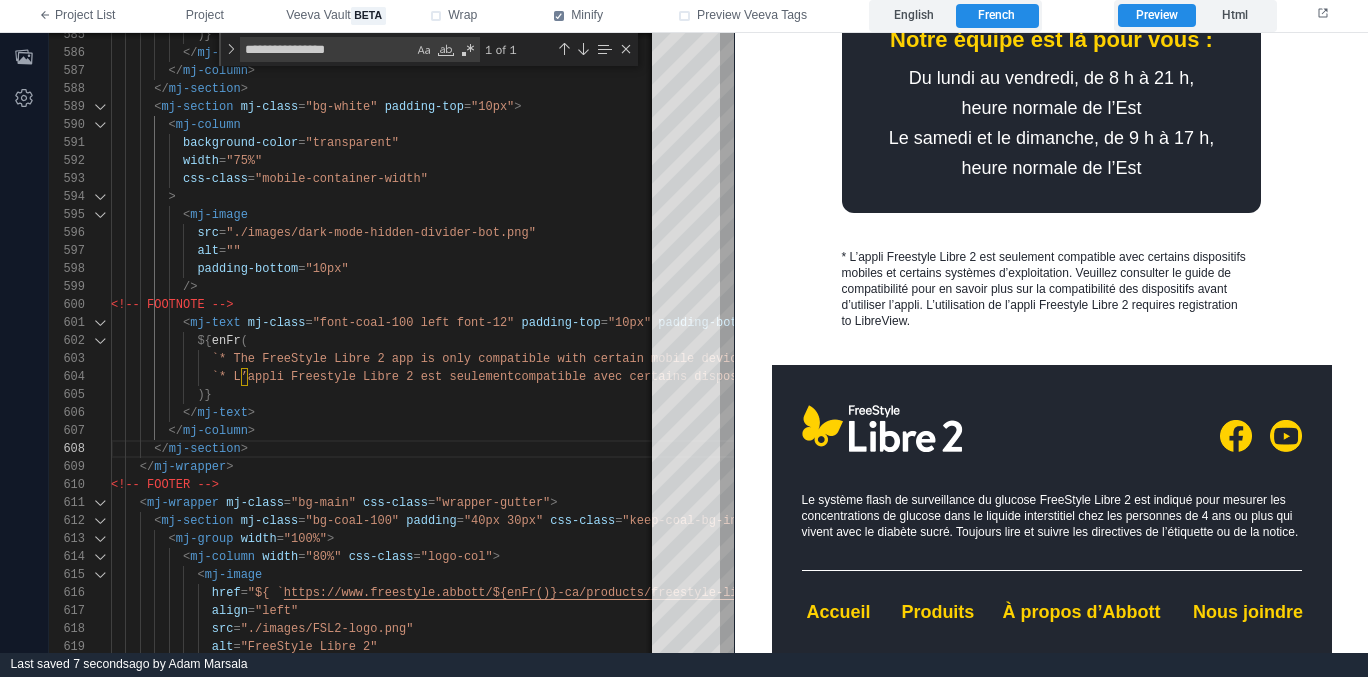 drag, startPoint x: 207, startPoint y: 12, endPoint x: 240, endPoint y: 100, distance: 93.98404 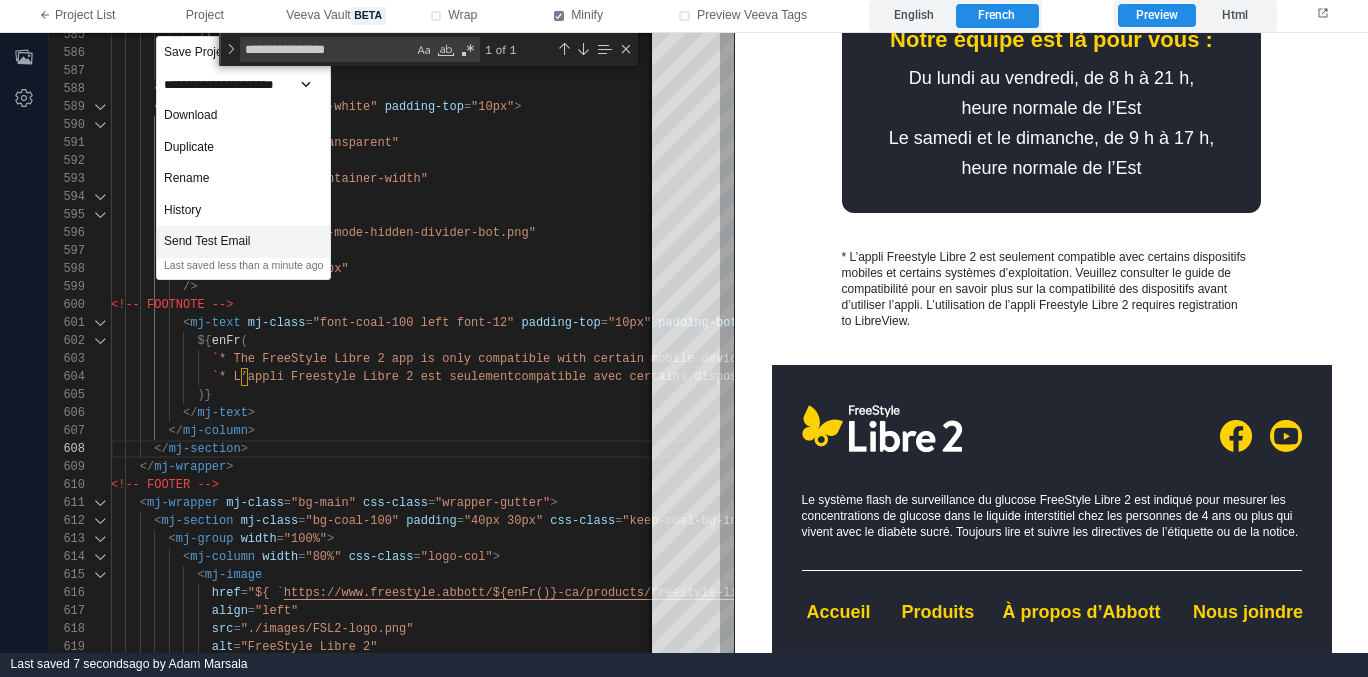 click on "Send Test Email" at bounding box center (243, 242) 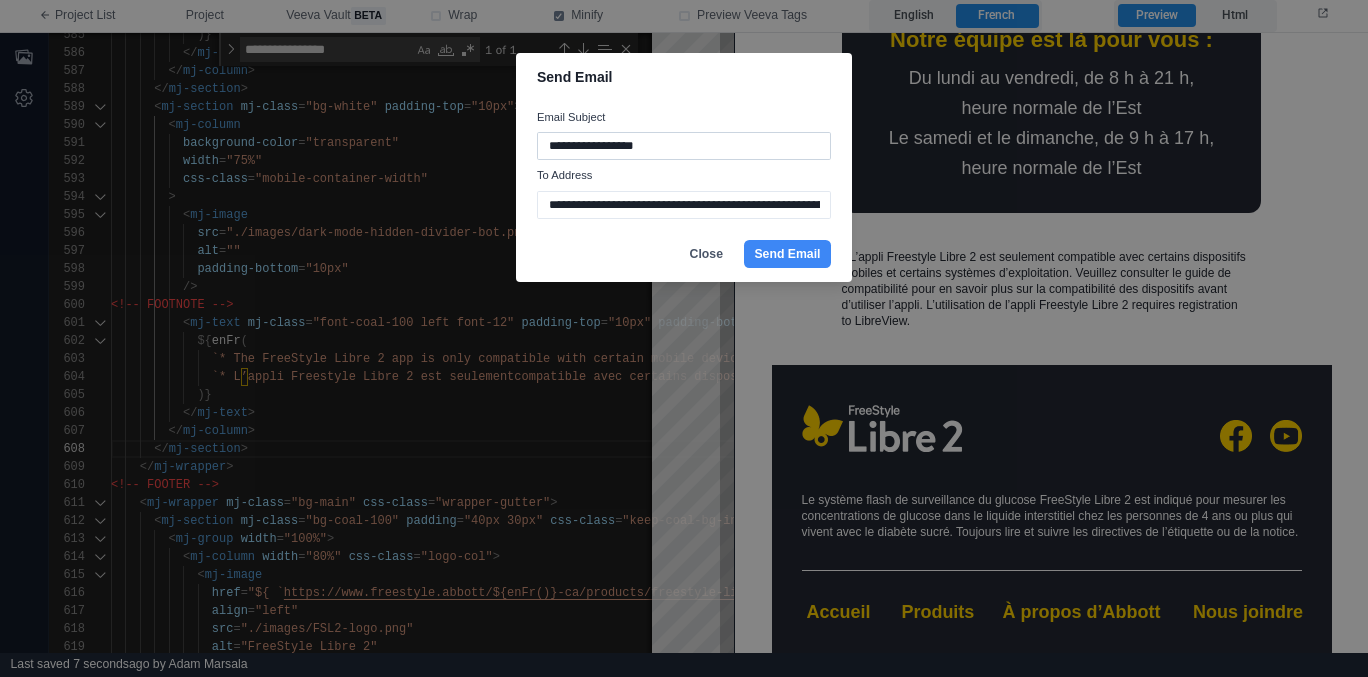 click on "**********" at bounding box center (684, 146) 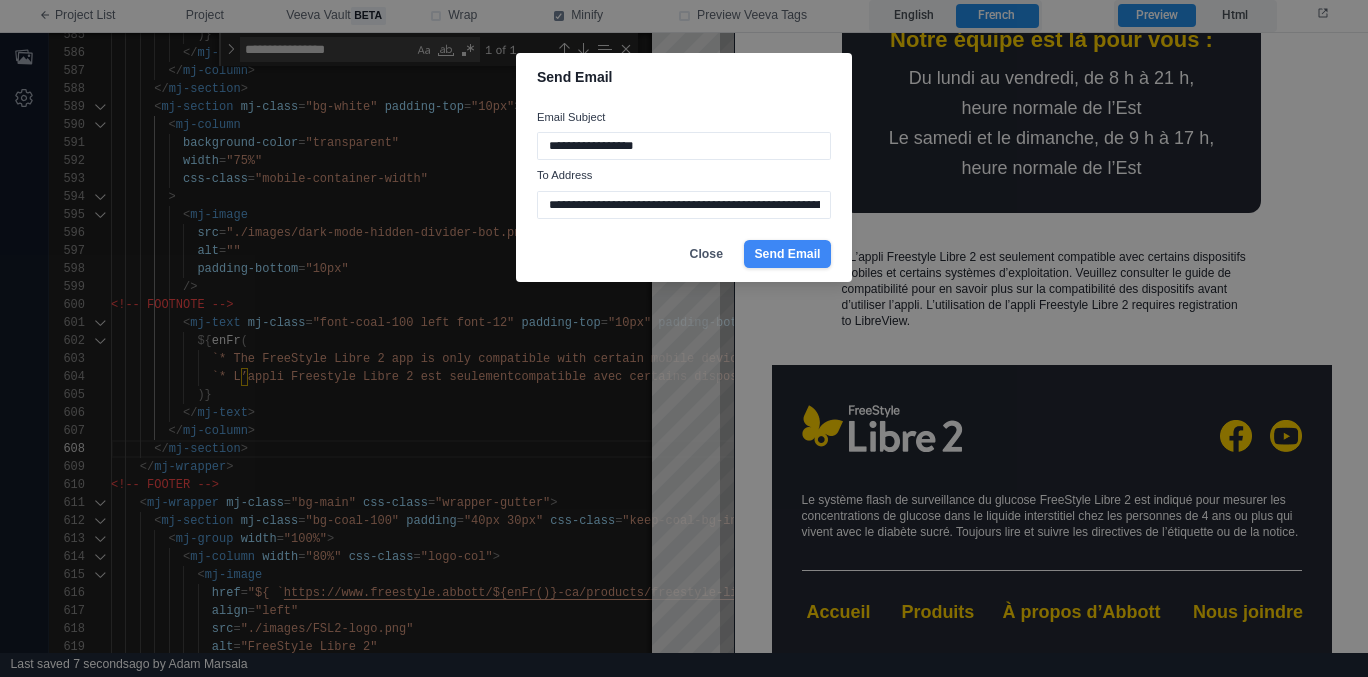 type on "**********" 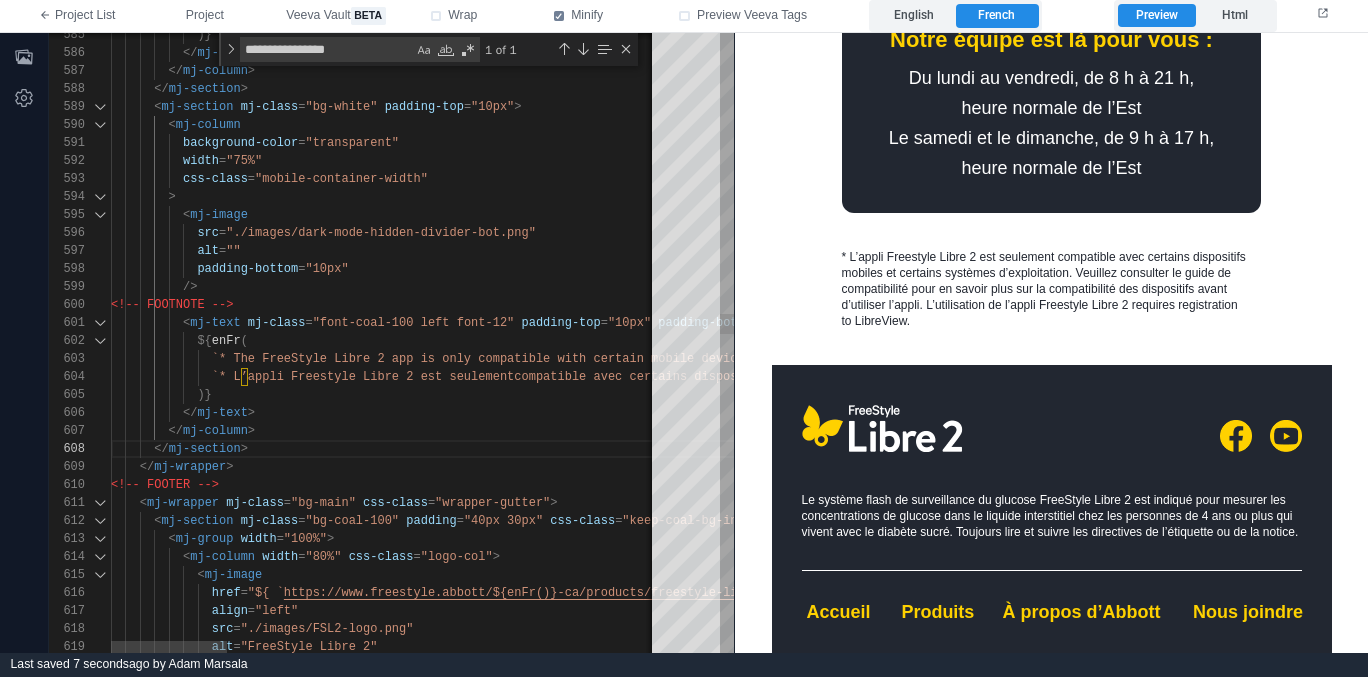 click on "</ mj-text >" at bounding box center [1404, 413] 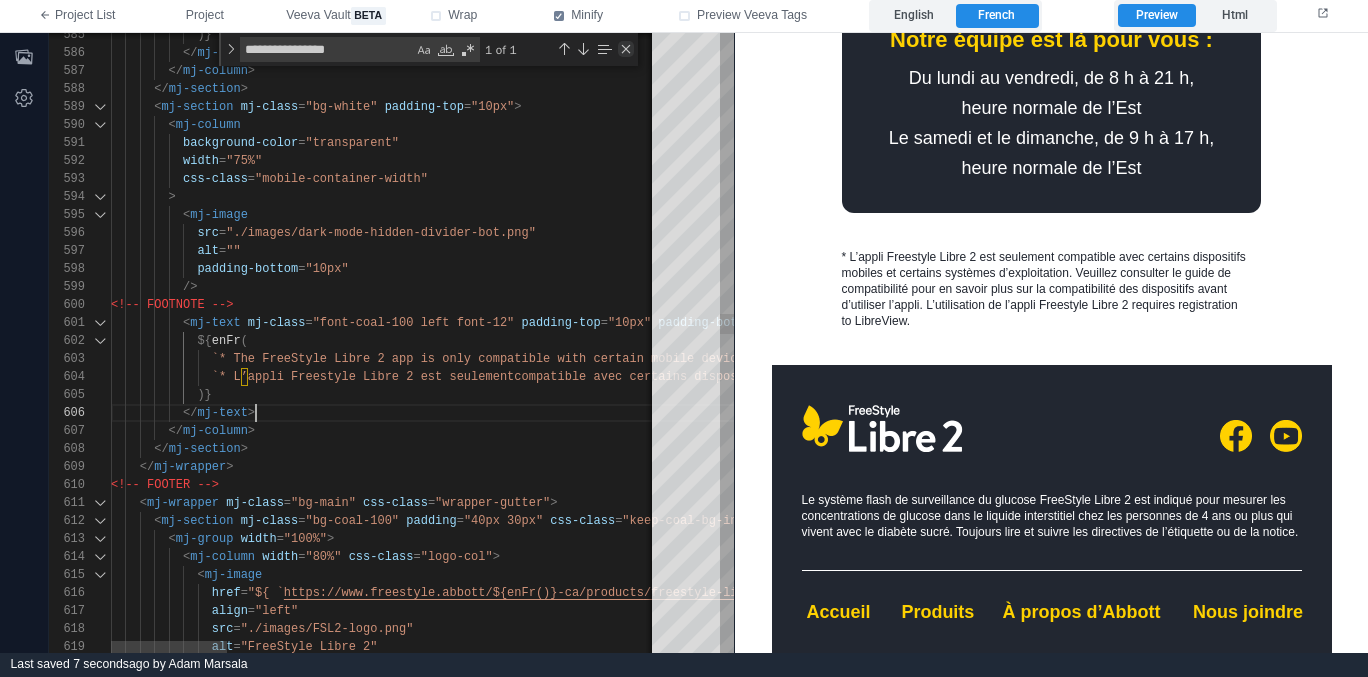 click at bounding box center (626, 49) 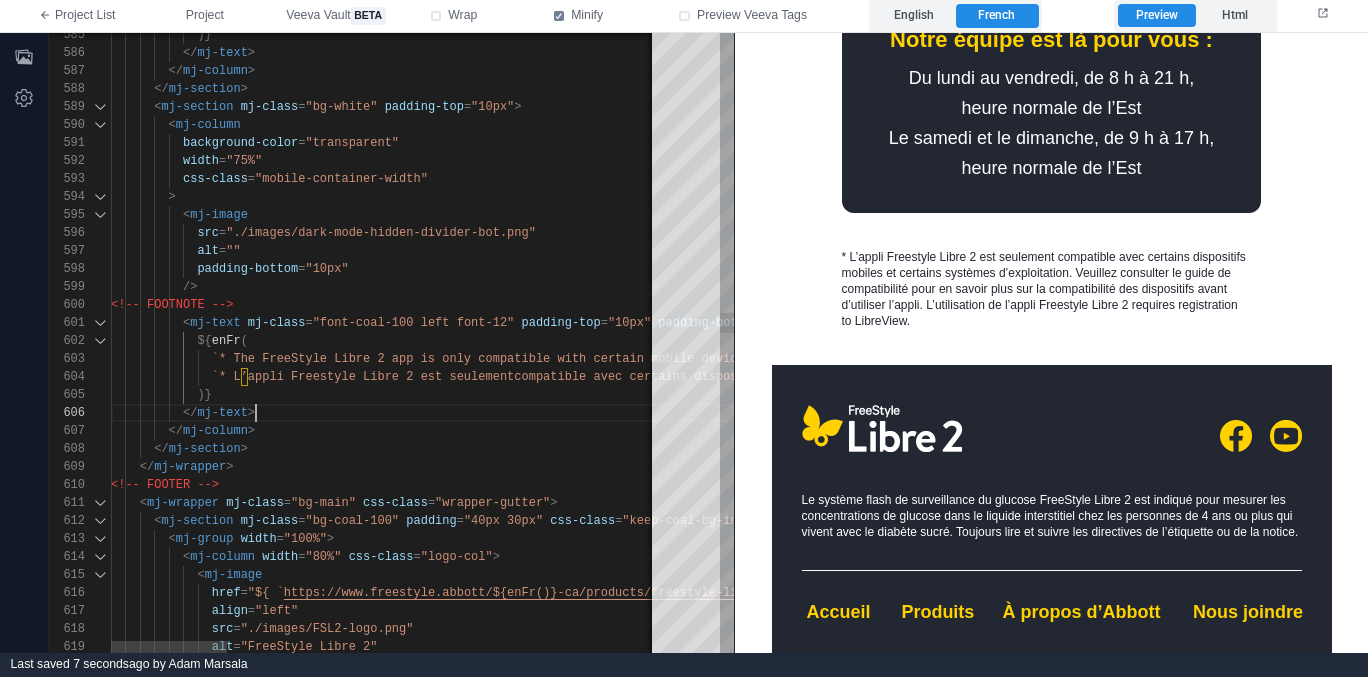 scroll, scrollTop: 54, scrollLeft: 145, axis: both 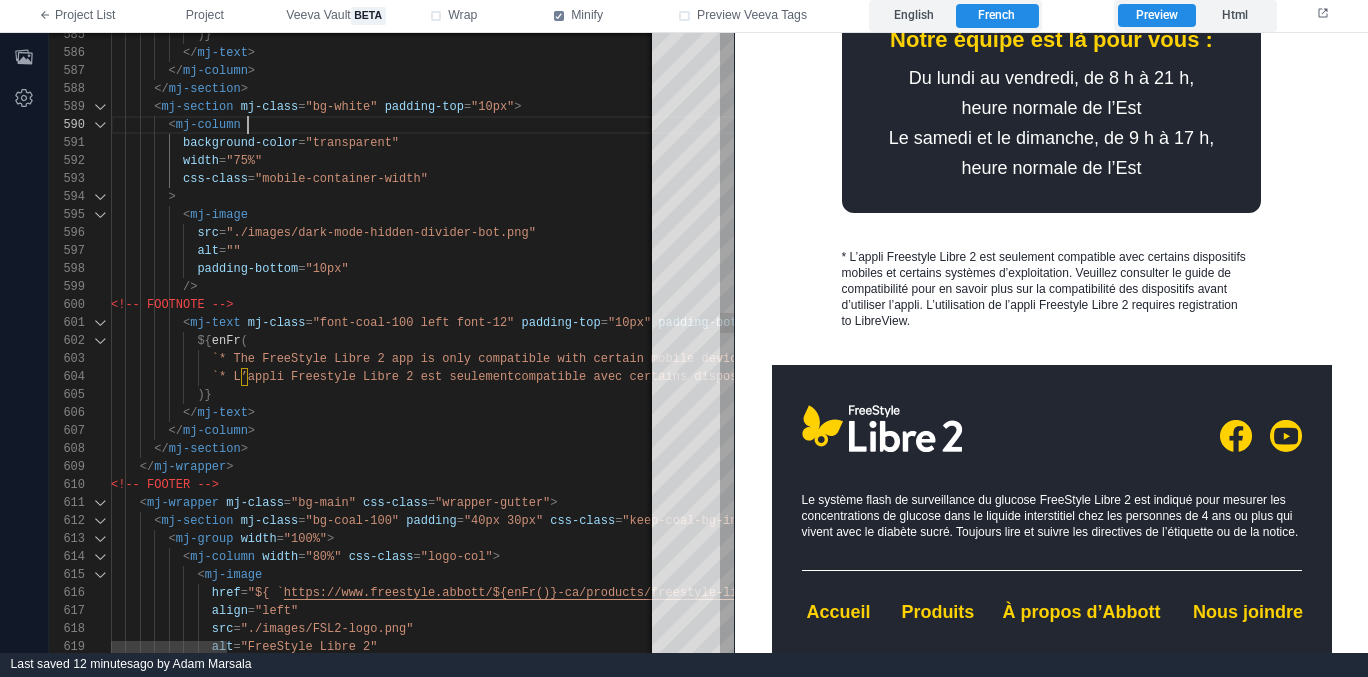 click on "< mj-column" at bounding box center (1404, 125) 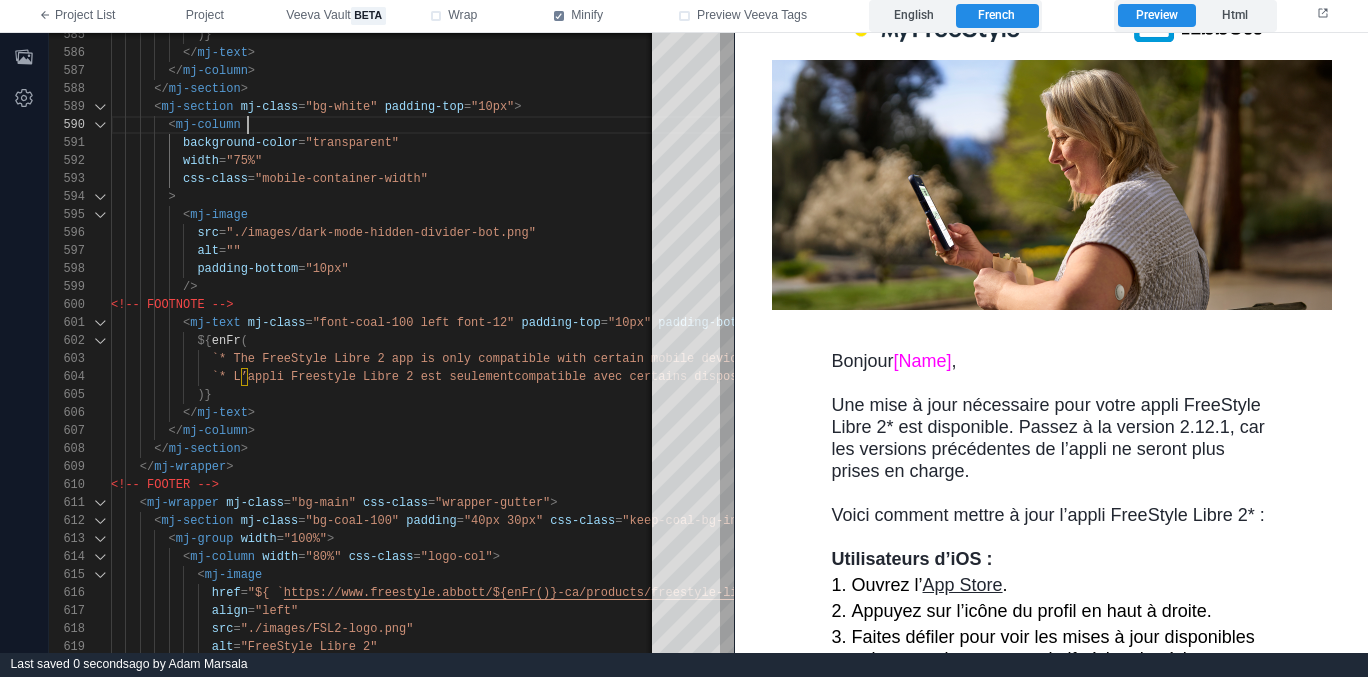 scroll, scrollTop: 0, scrollLeft: 0, axis: both 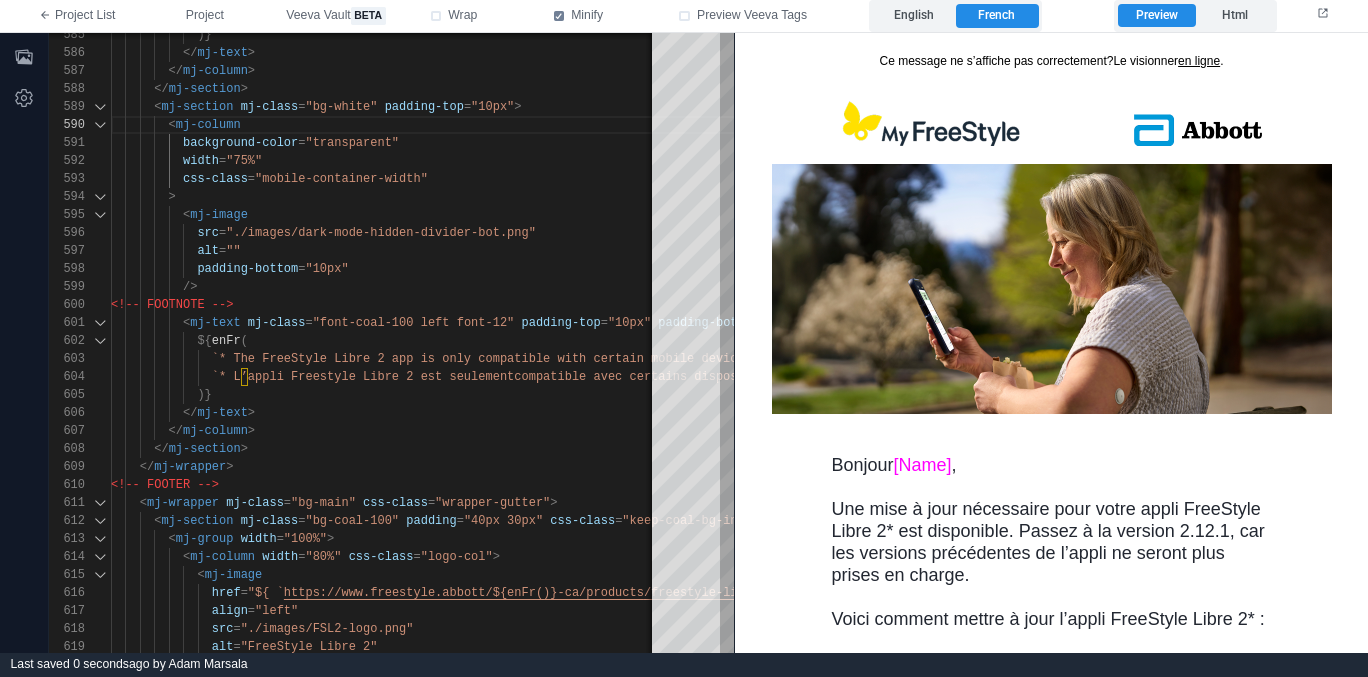 click at bounding box center (1052, 288) 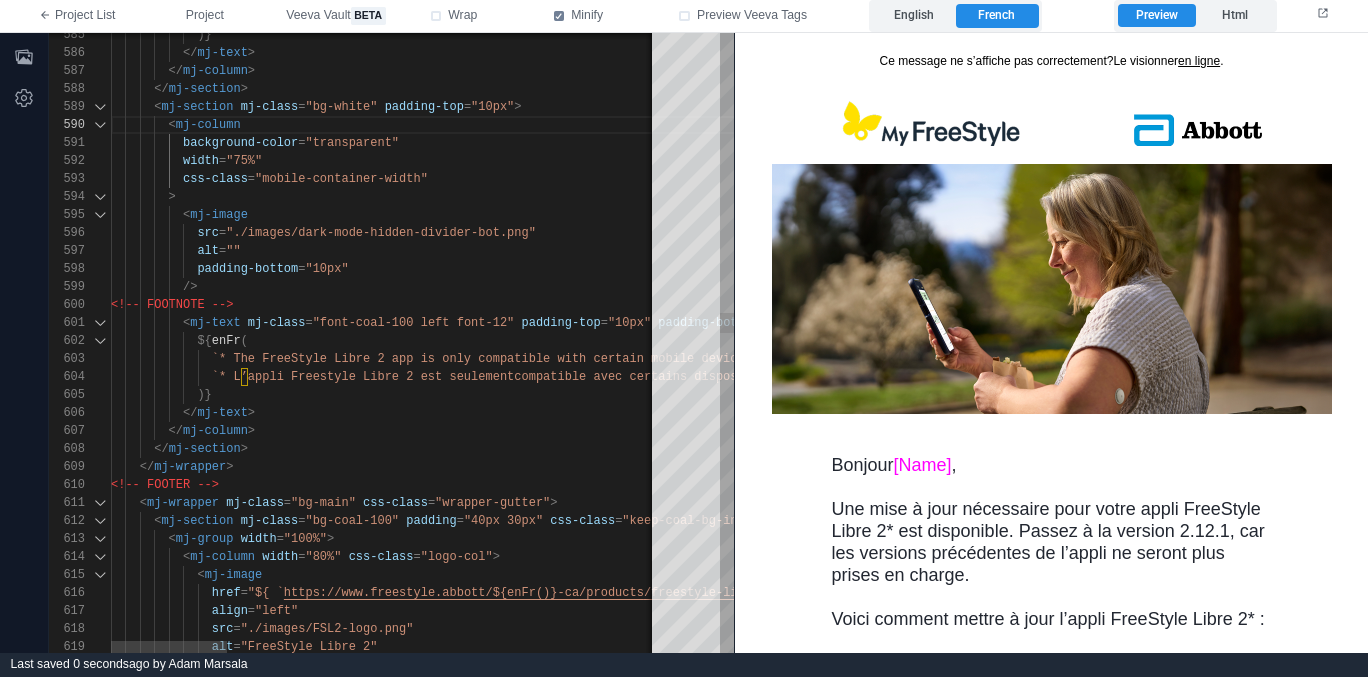 type on "**********" 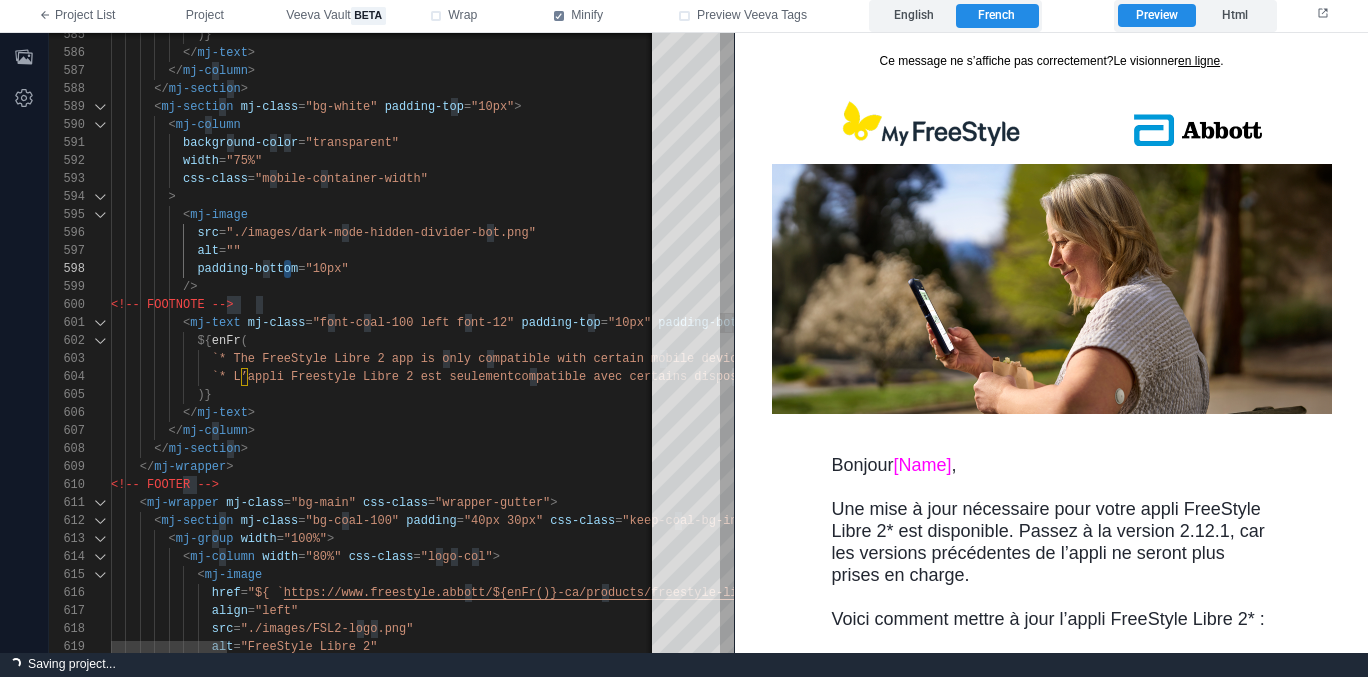 click on "/>" at bounding box center [1404, 287] 